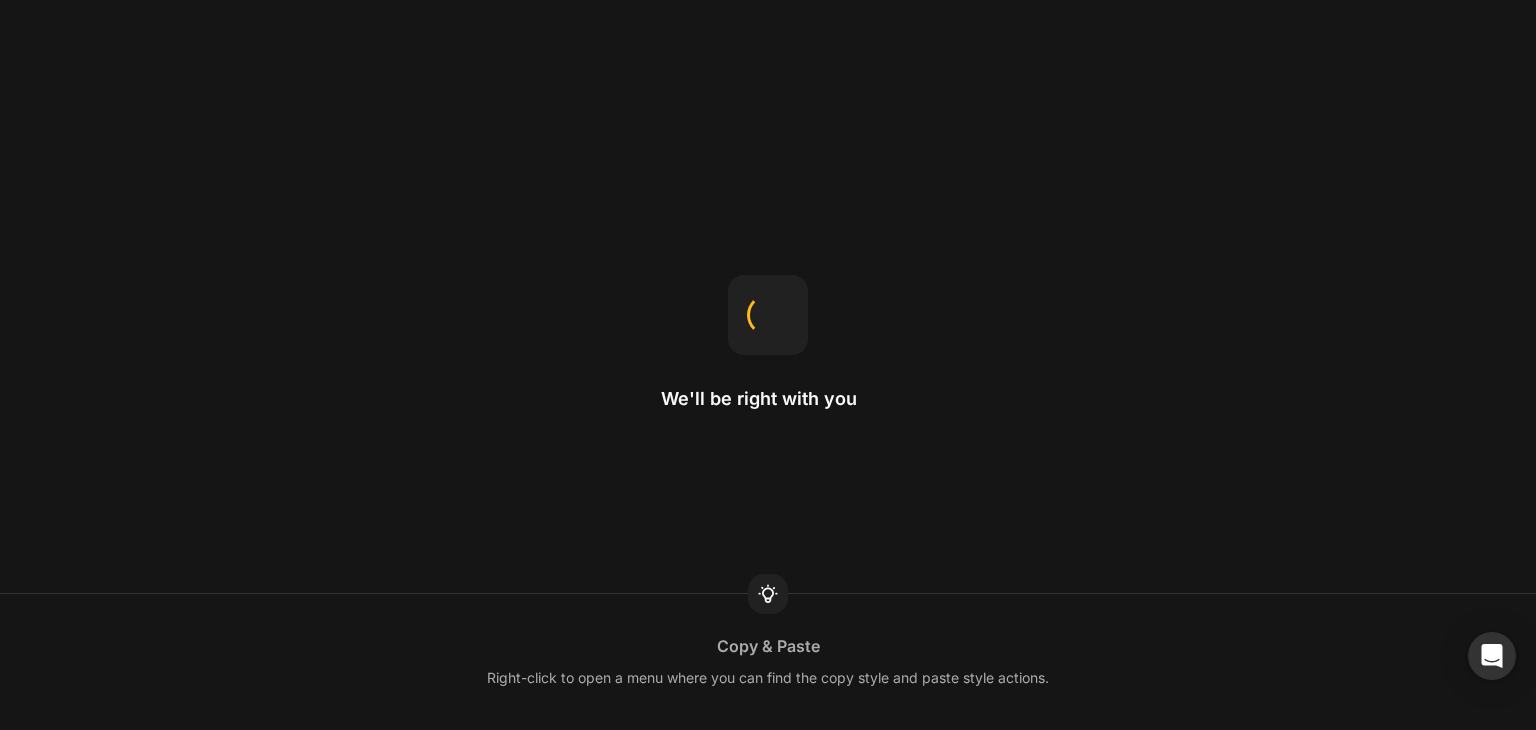 scroll, scrollTop: 0, scrollLeft: 0, axis: both 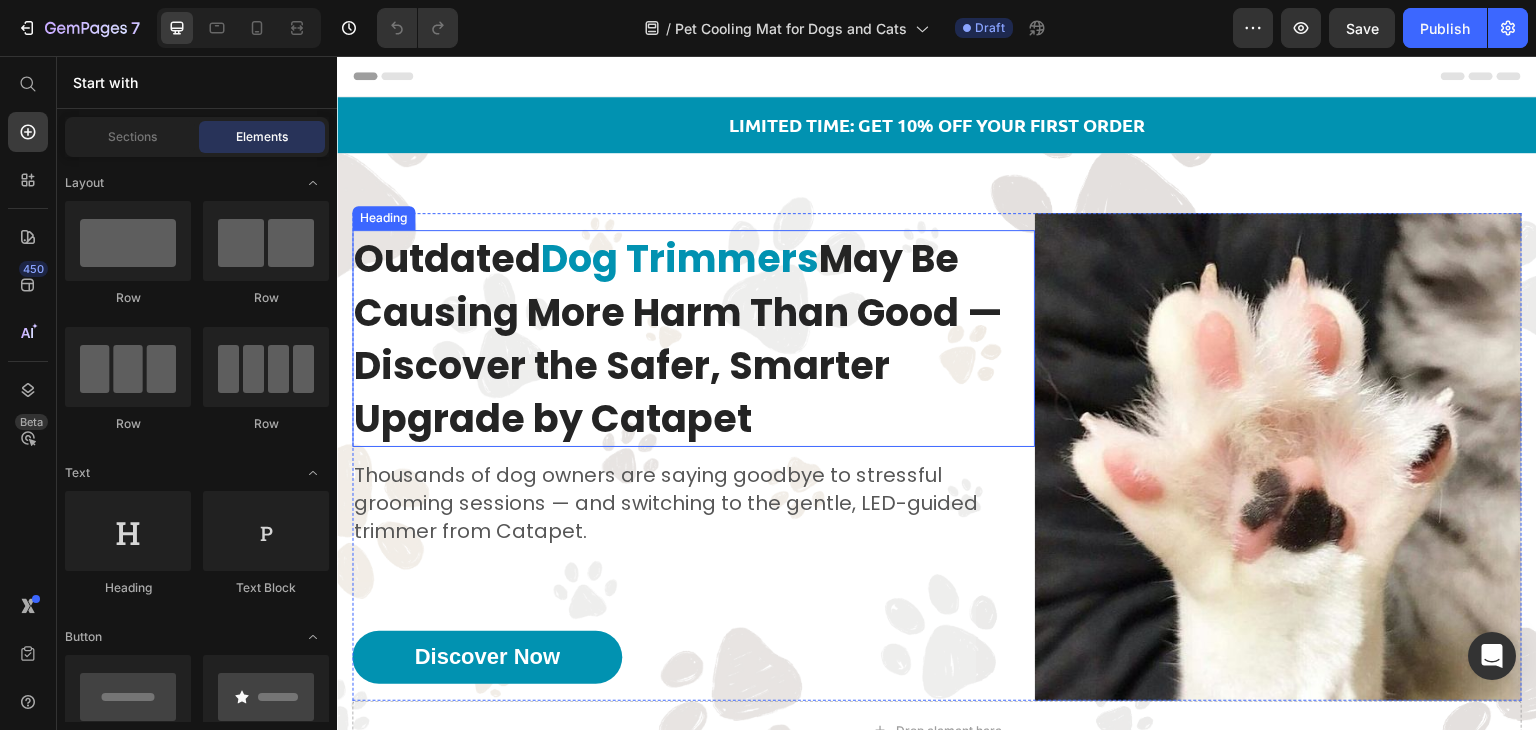 click on "Outdated  Dog Trimmers  May Be Causing More Harm Than Good — Discover the Safer, Smarter Upgrade by Catapet" at bounding box center [693, 338] 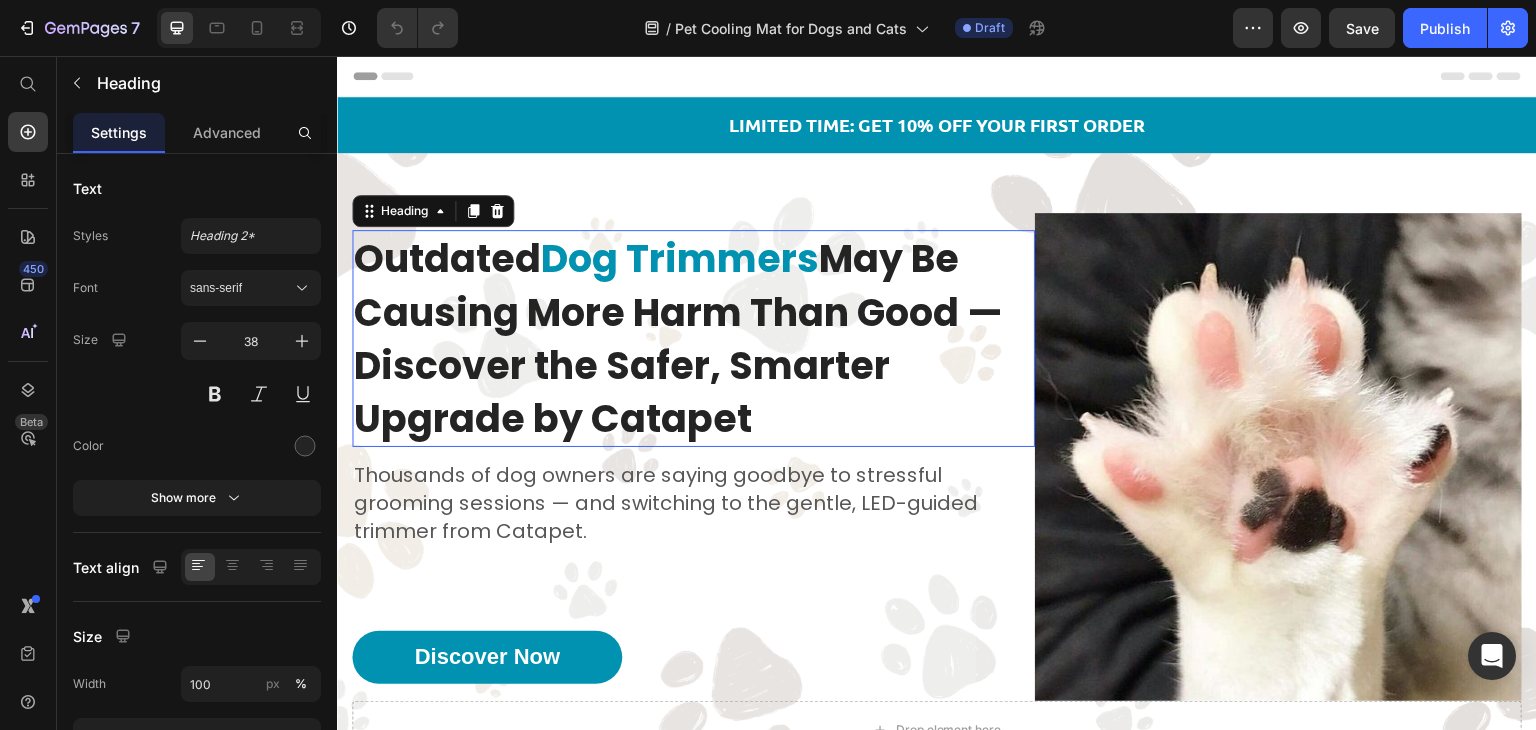 click on "Outdated  Dog Trimmers  May Be Causing More Harm Than Good — Discover the Safer, Smarter Upgrade by Catapet" at bounding box center [693, 338] 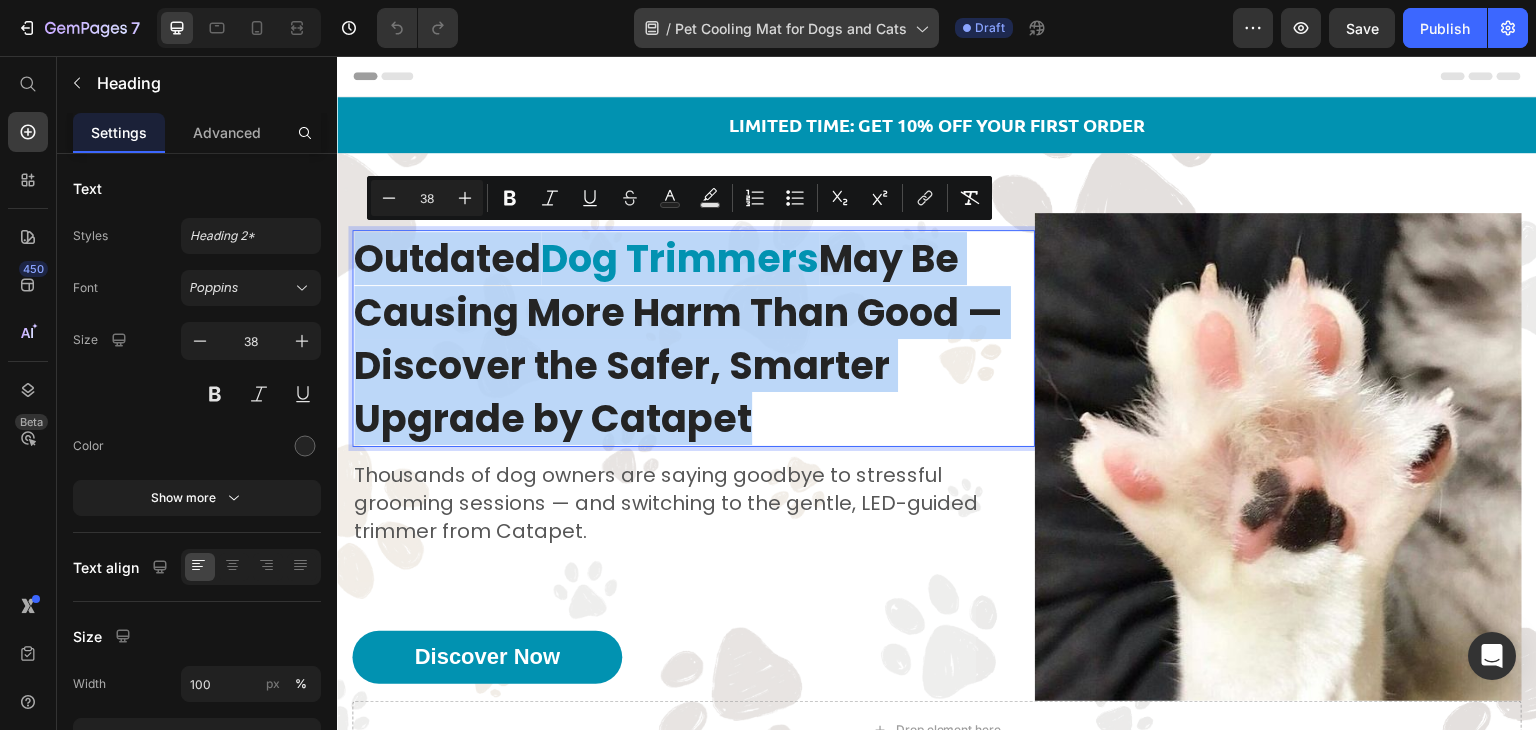 scroll, scrollTop: 0, scrollLeft: 0, axis: both 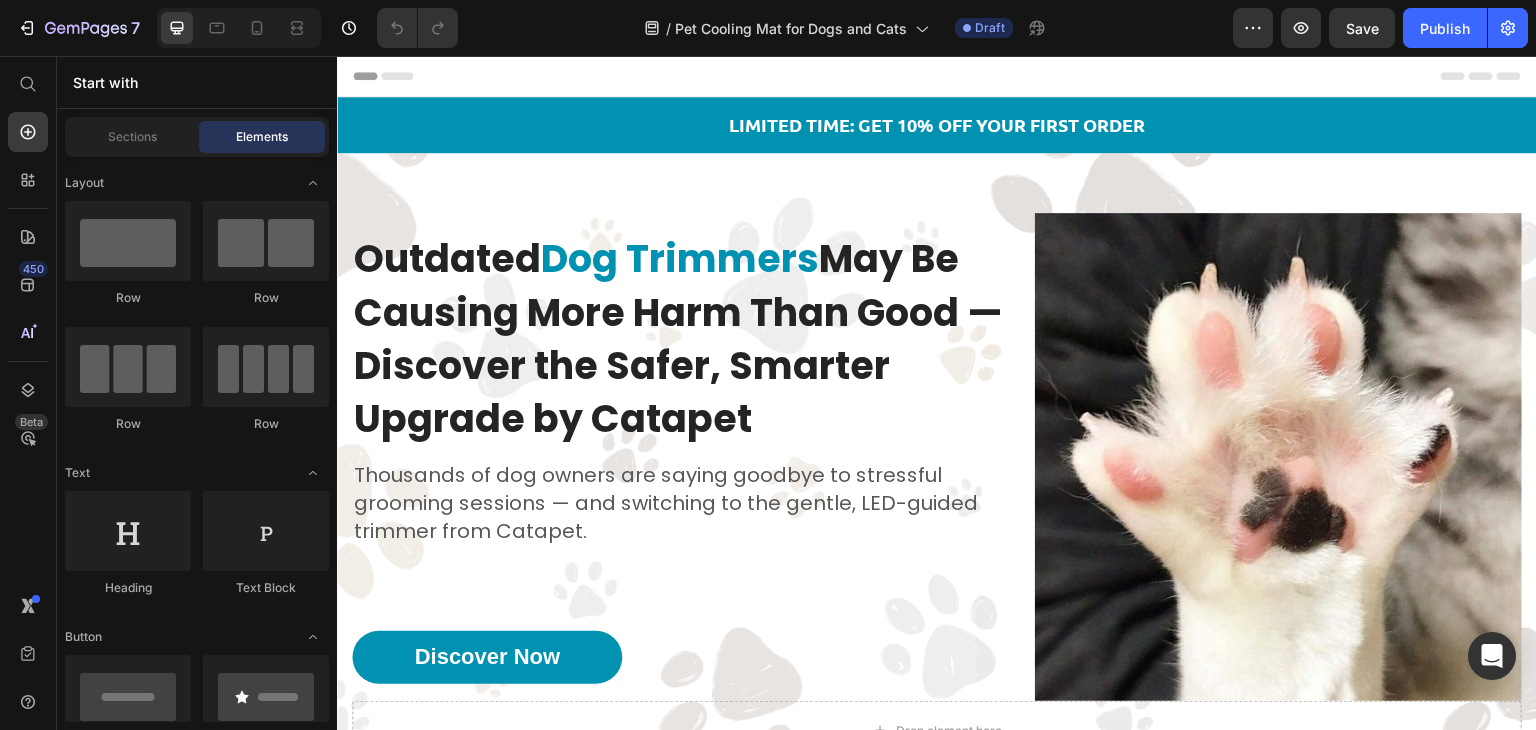 click on "Header" at bounding box center [937, 76] 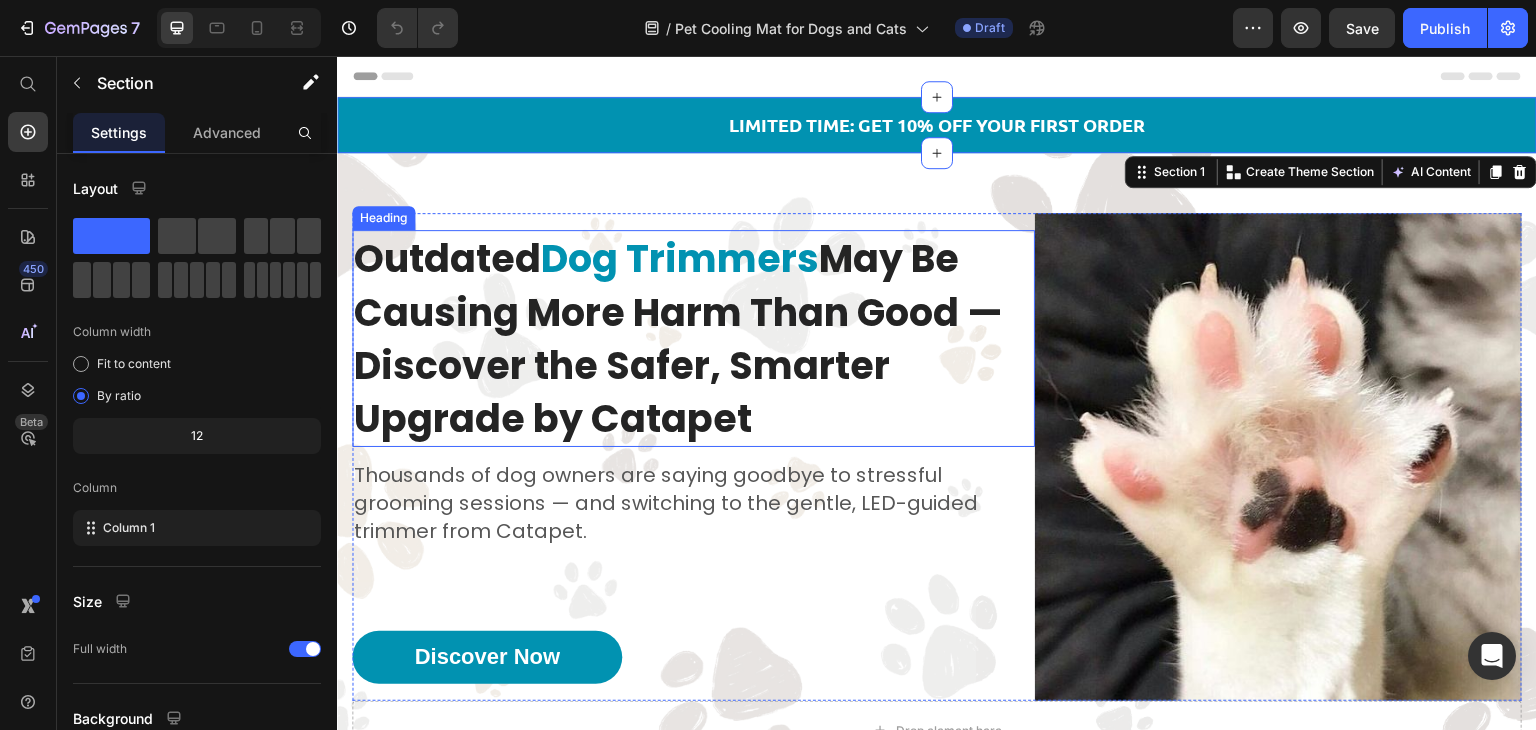 click on "Dog Trimmers" at bounding box center (680, 258) 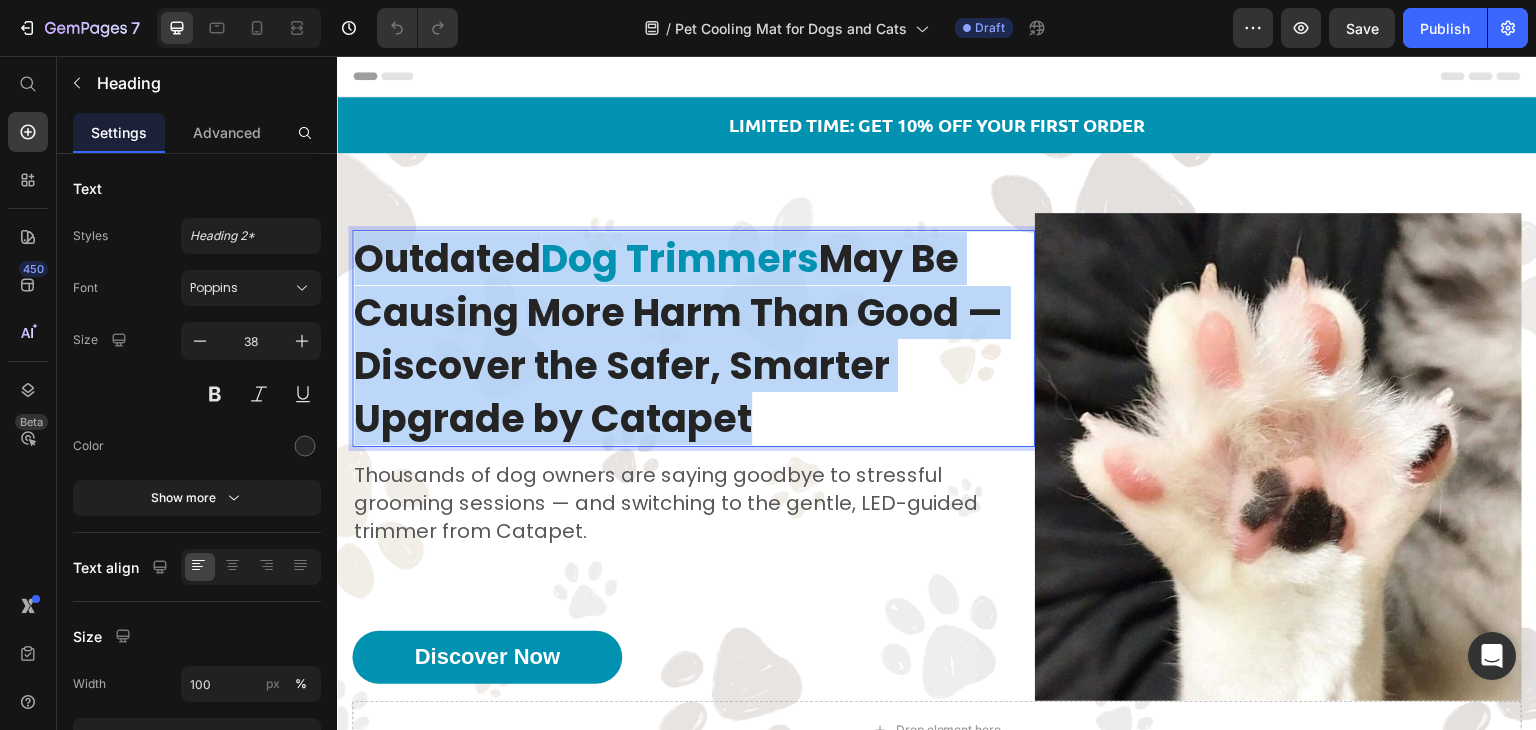 click on "Dog Trimmers" at bounding box center (680, 258) 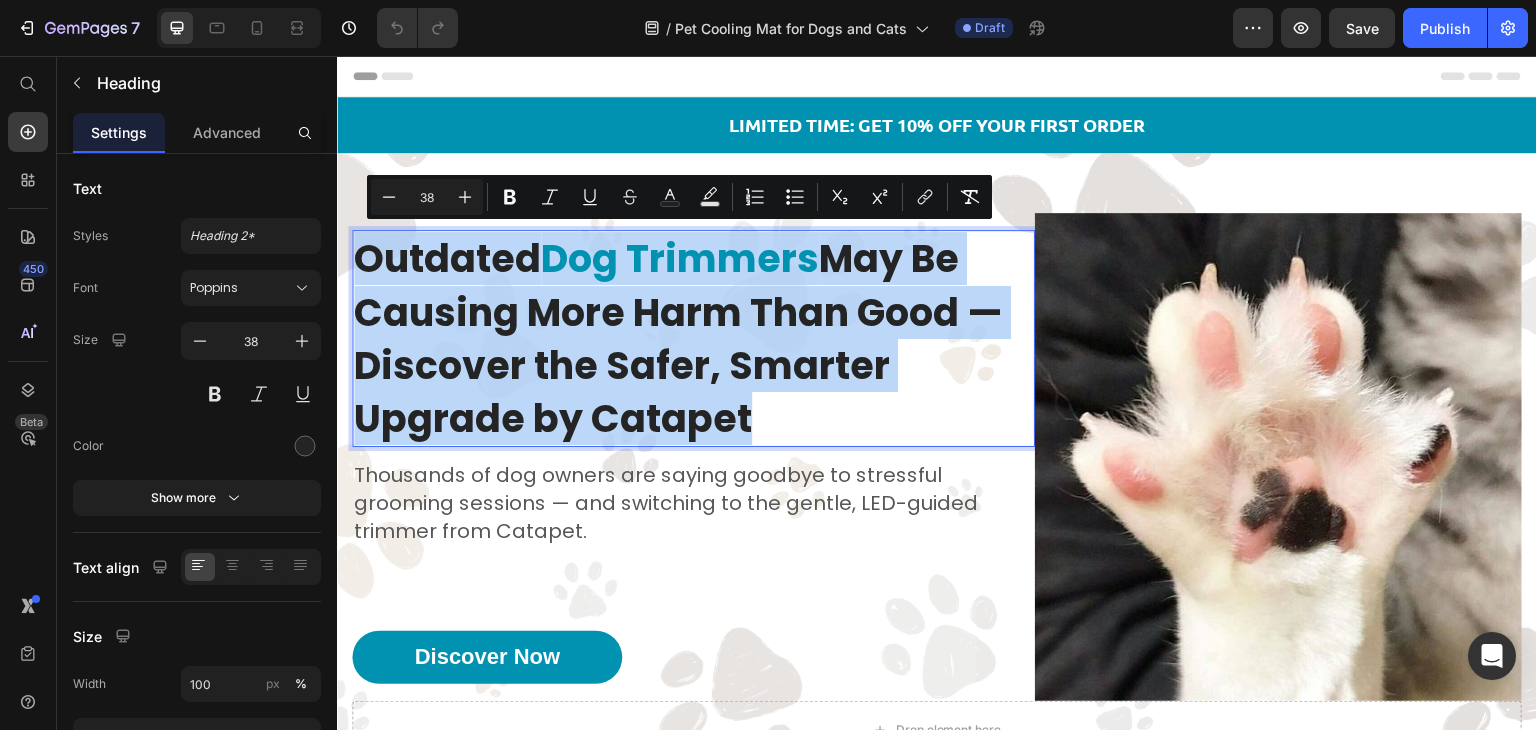 click on "Dog Trimmers" at bounding box center [680, 258] 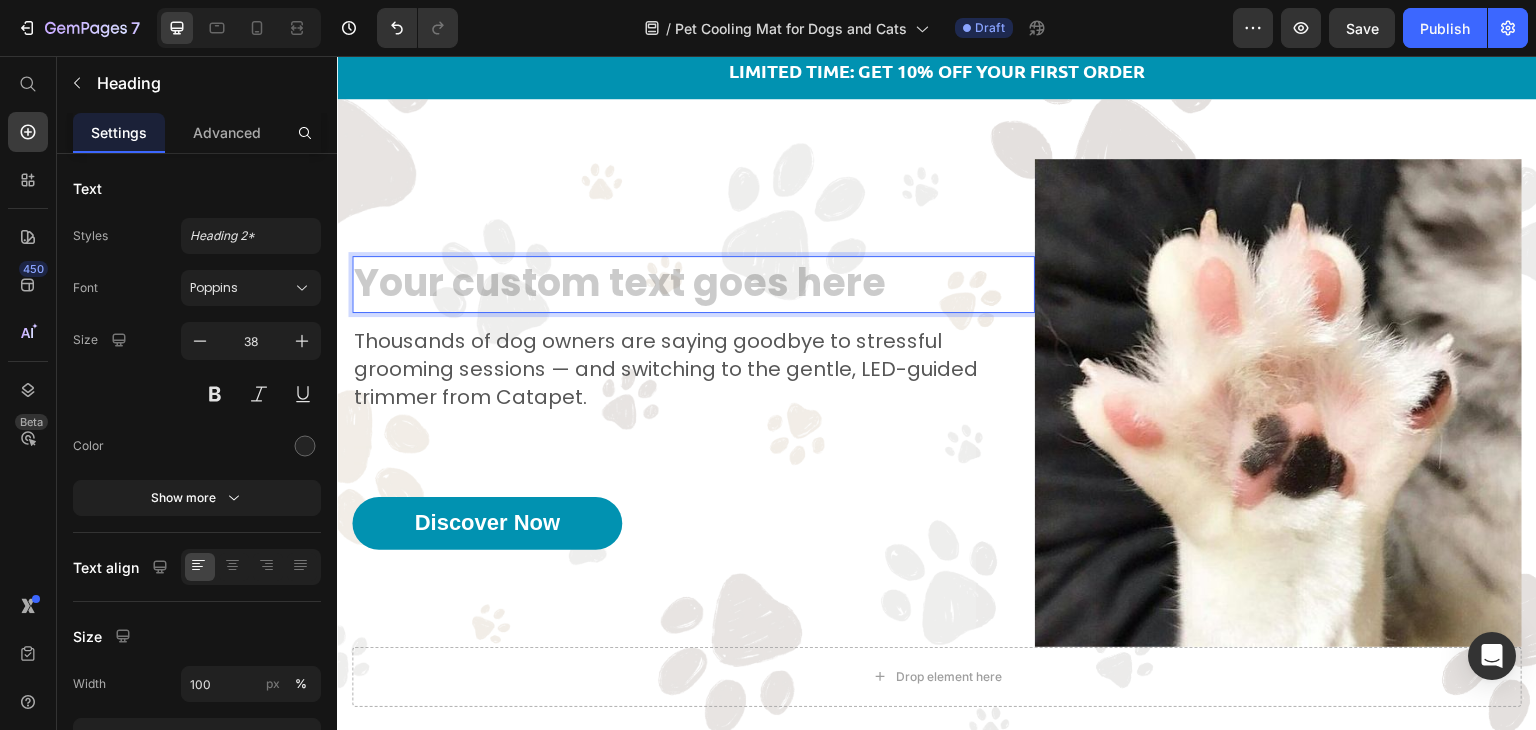 scroll, scrollTop: 0, scrollLeft: 0, axis: both 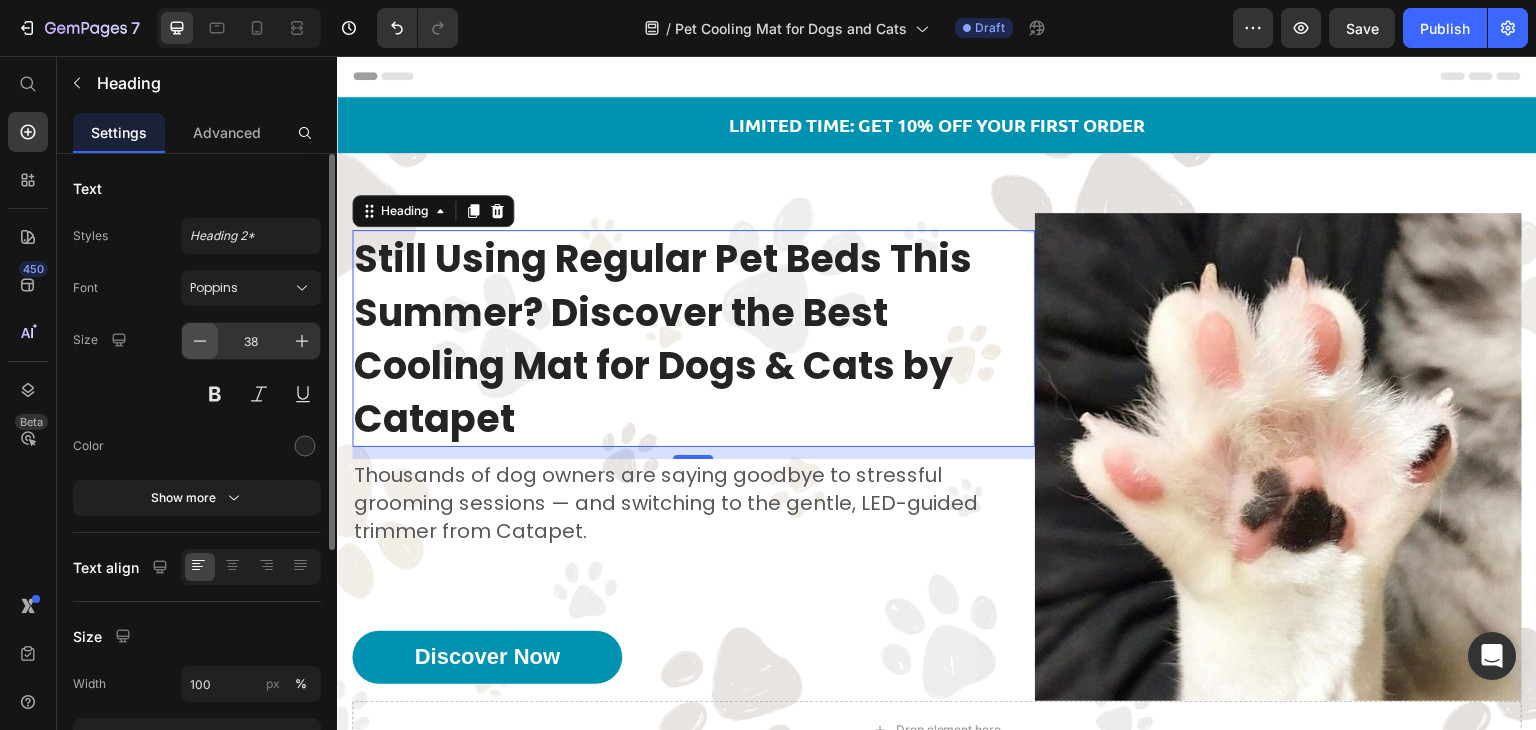 click at bounding box center [200, 341] 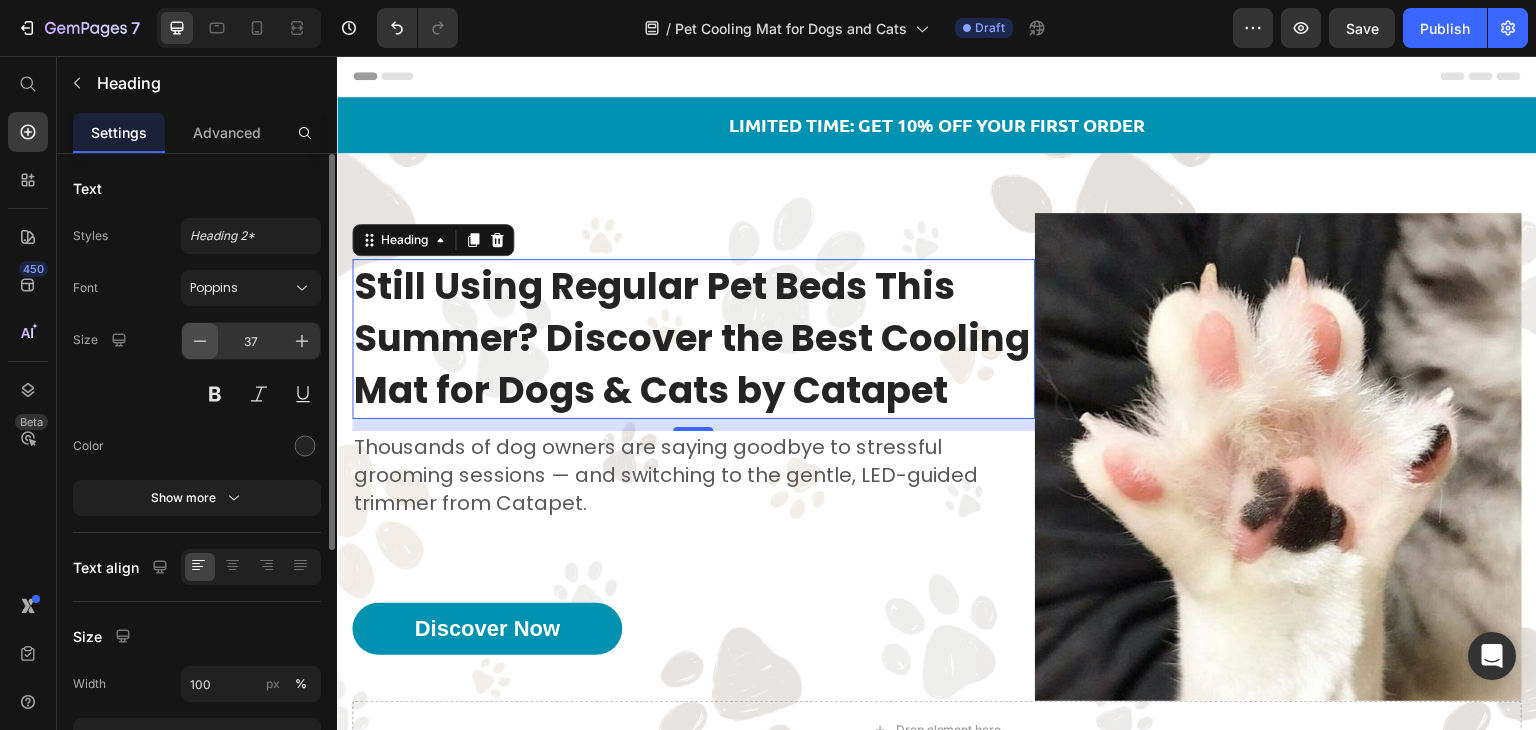 click at bounding box center (200, 341) 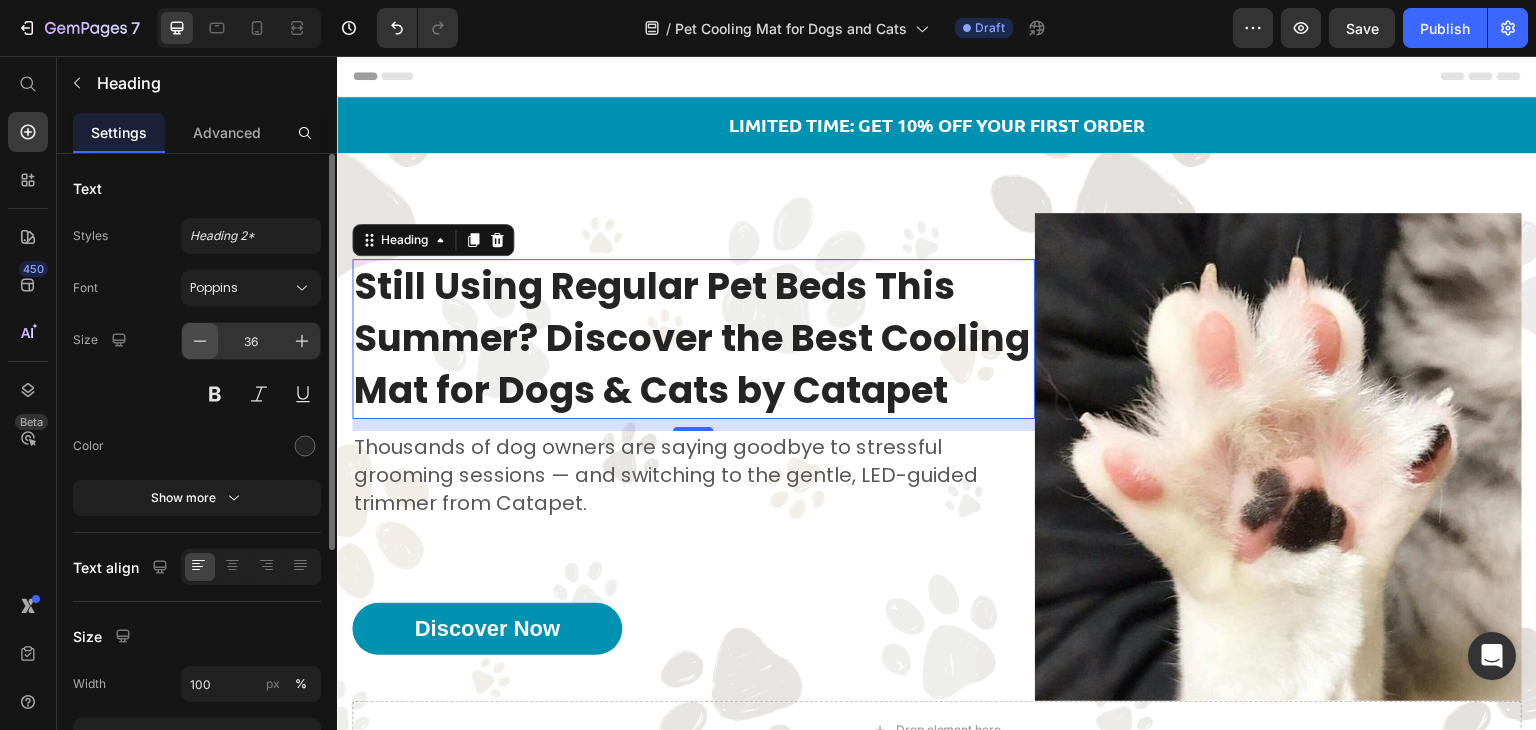 click at bounding box center [200, 341] 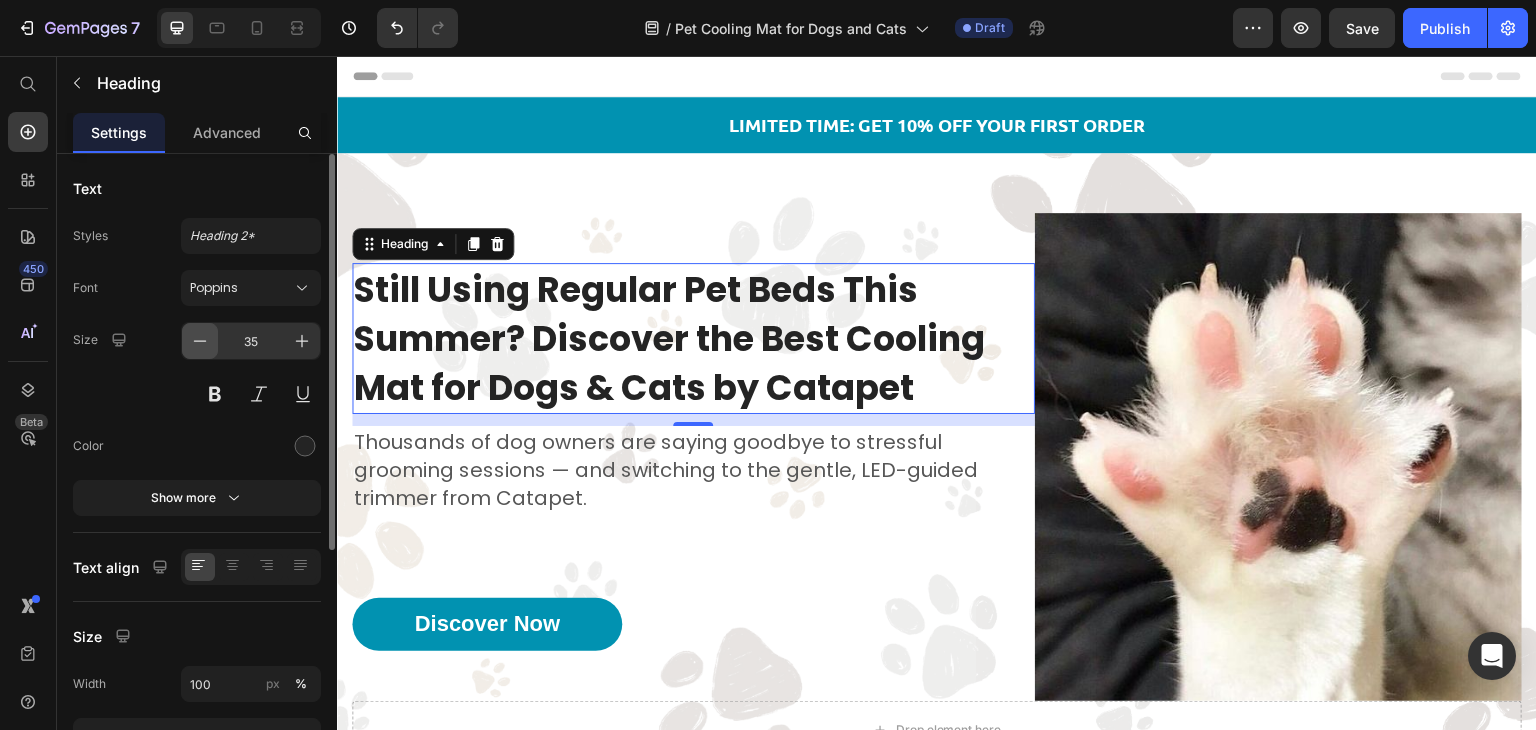 click at bounding box center [200, 341] 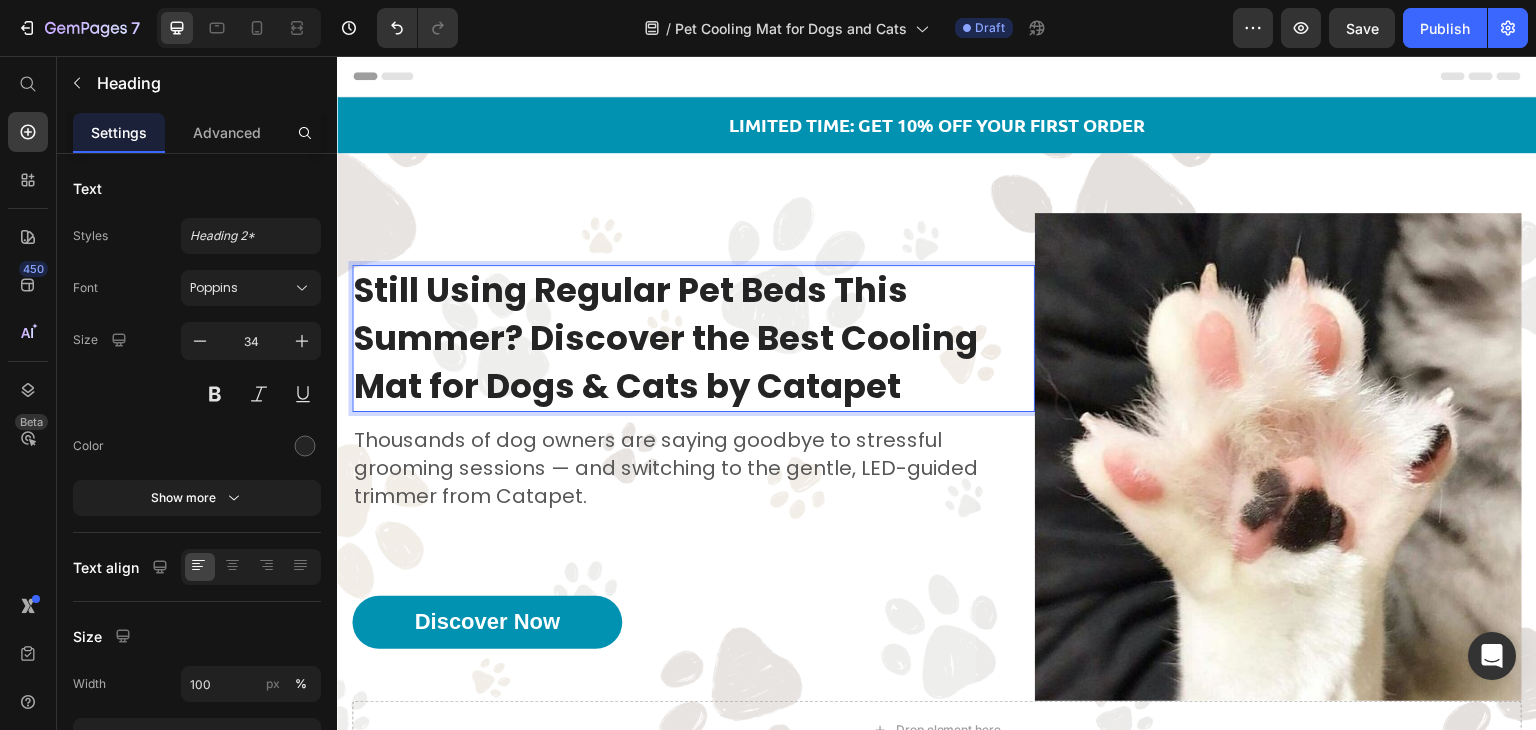 click on "Still Using Regular Pet Beds This Summer? Discover the Best Cooling Mat for Dogs & Cats by Catapet" at bounding box center (666, 337) 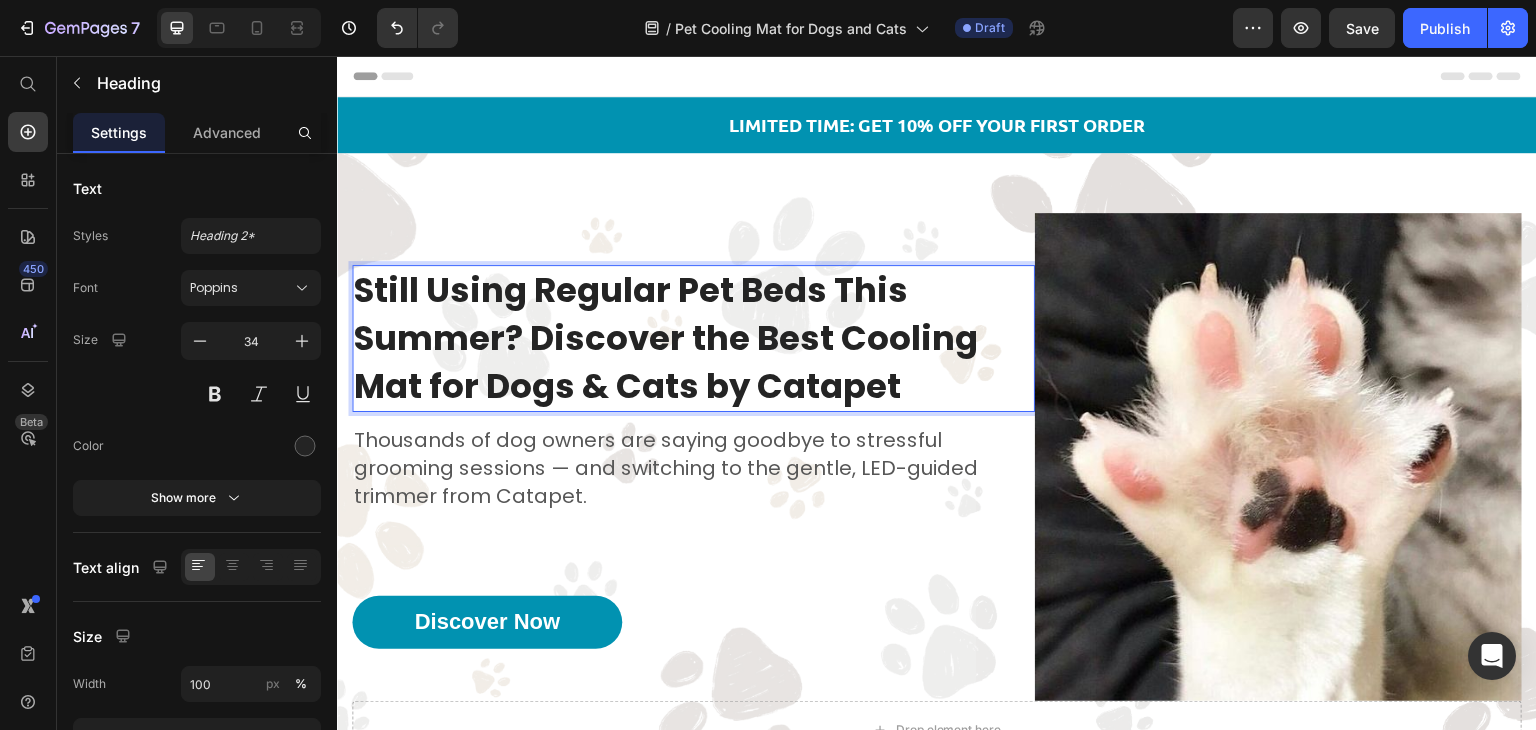 click on "Still Using Regular Pet Beds This Summer? Discover the Best Cooling Mat for Dogs & Cats by Catapet" at bounding box center (666, 337) 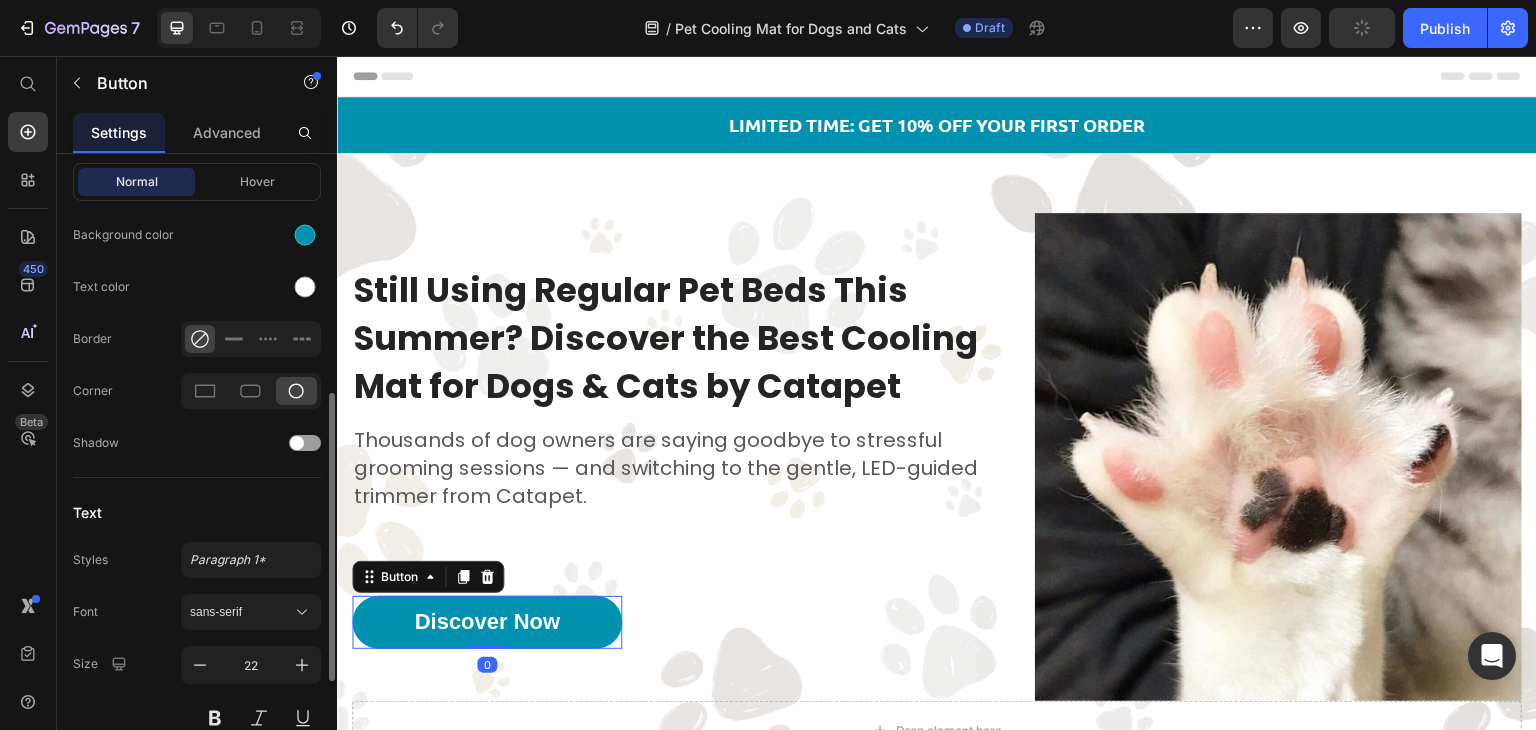 scroll, scrollTop: 535, scrollLeft: 0, axis: vertical 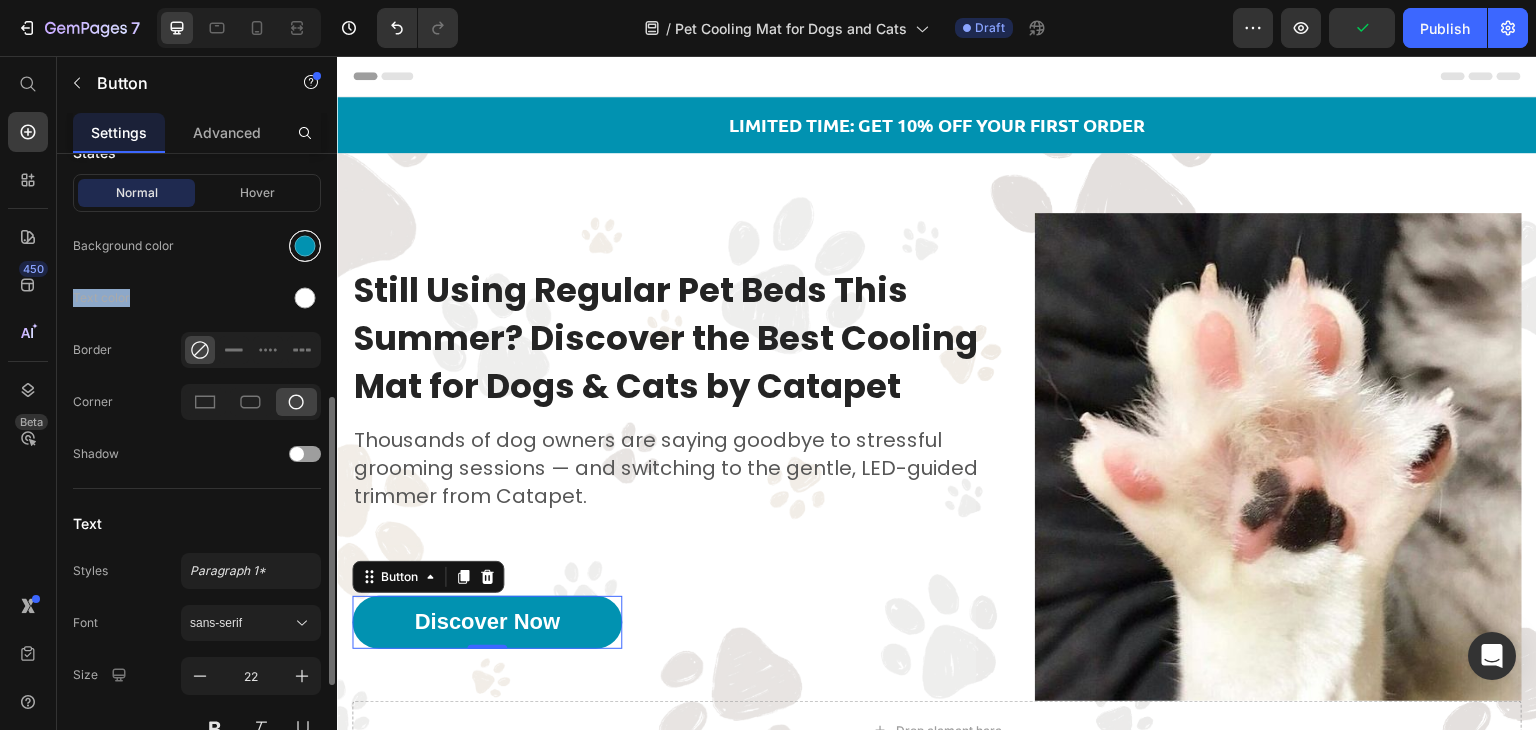 drag, startPoint x: 311, startPoint y: 266, endPoint x: 301, endPoint y: 240, distance: 27.856777 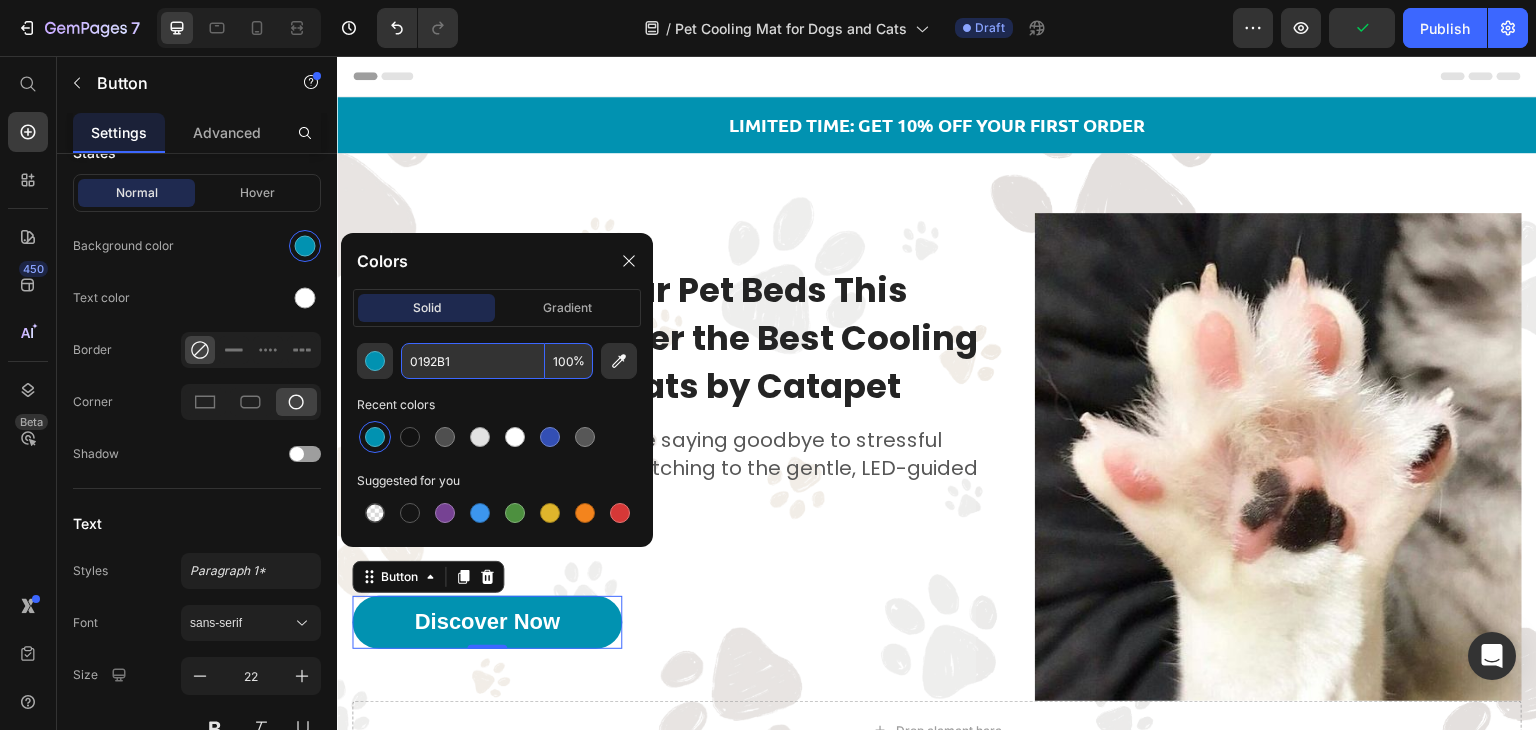 click on "0192B1" at bounding box center (473, 361) 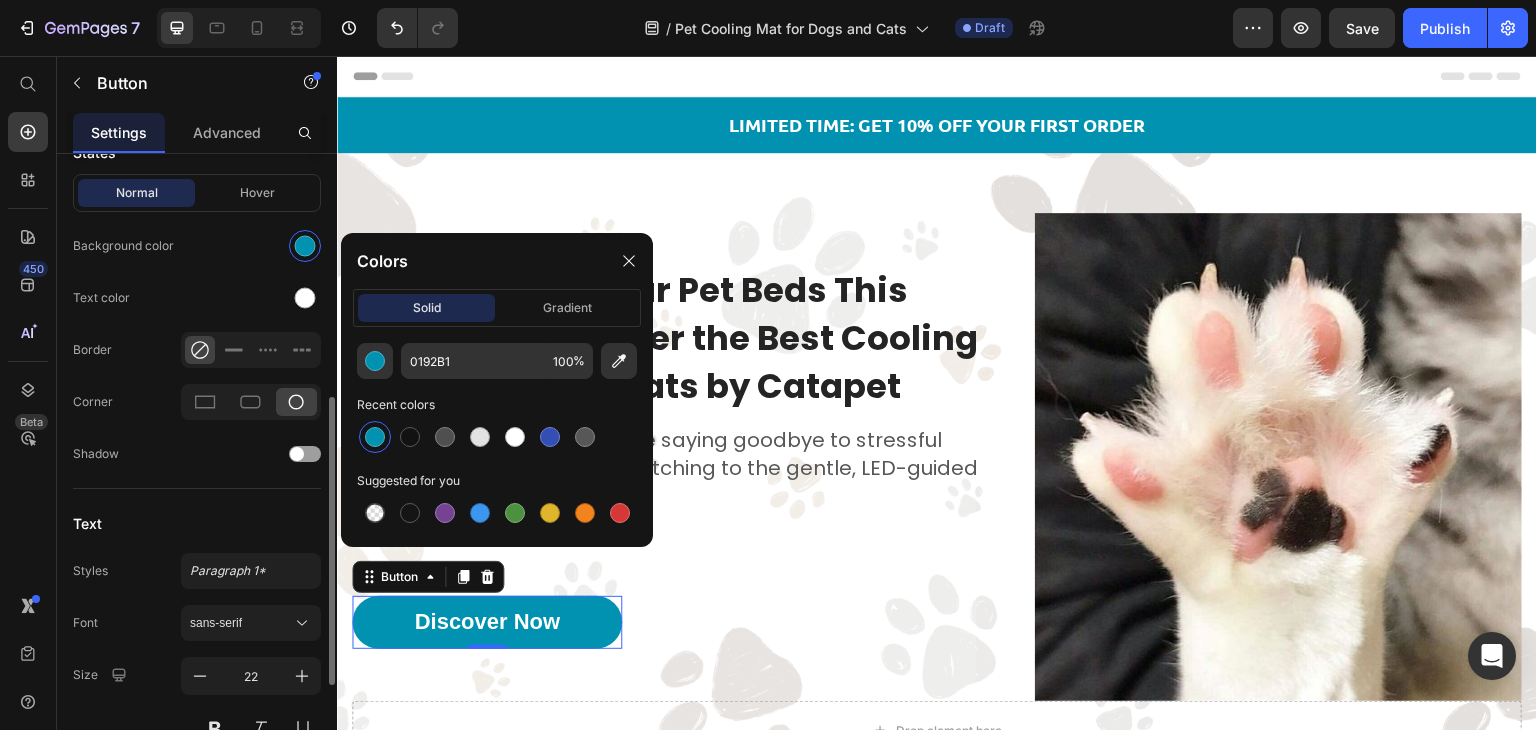 click on "Text color" 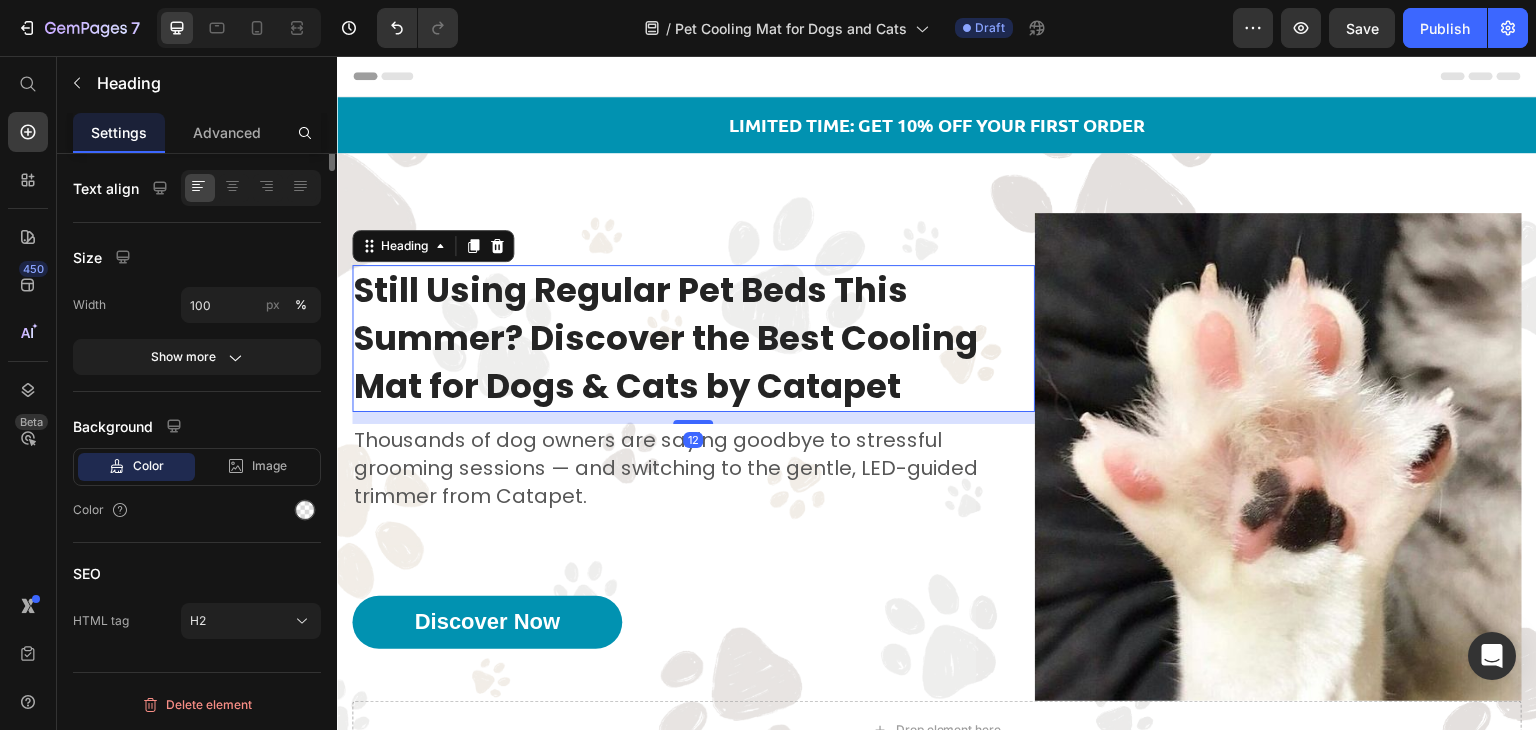 scroll, scrollTop: 0, scrollLeft: 0, axis: both 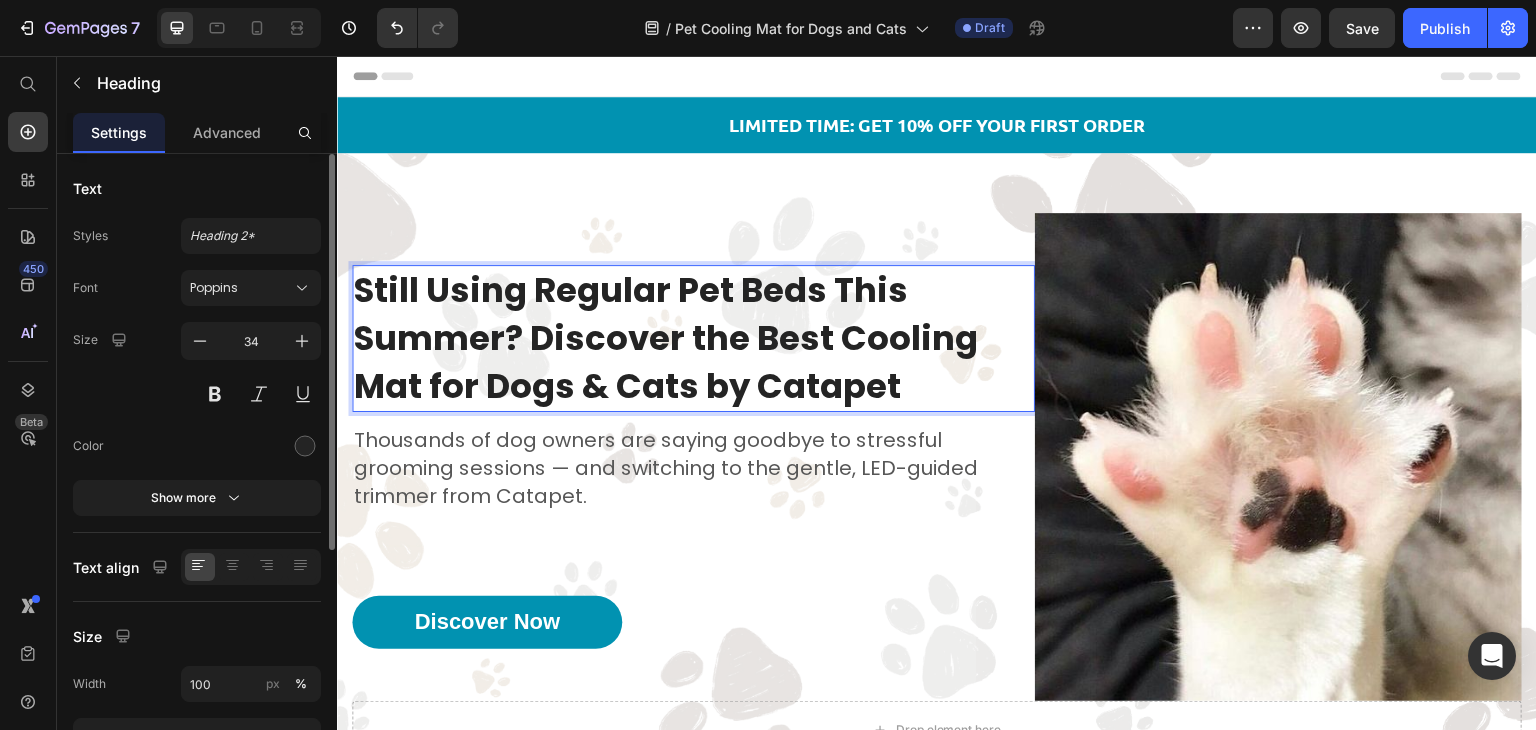 click on "Still Using Regular Pet Beds This Summer? Discover the Best Cooling Mat for Dogs & Cats by Catapet" at bounding box center [666, 337] 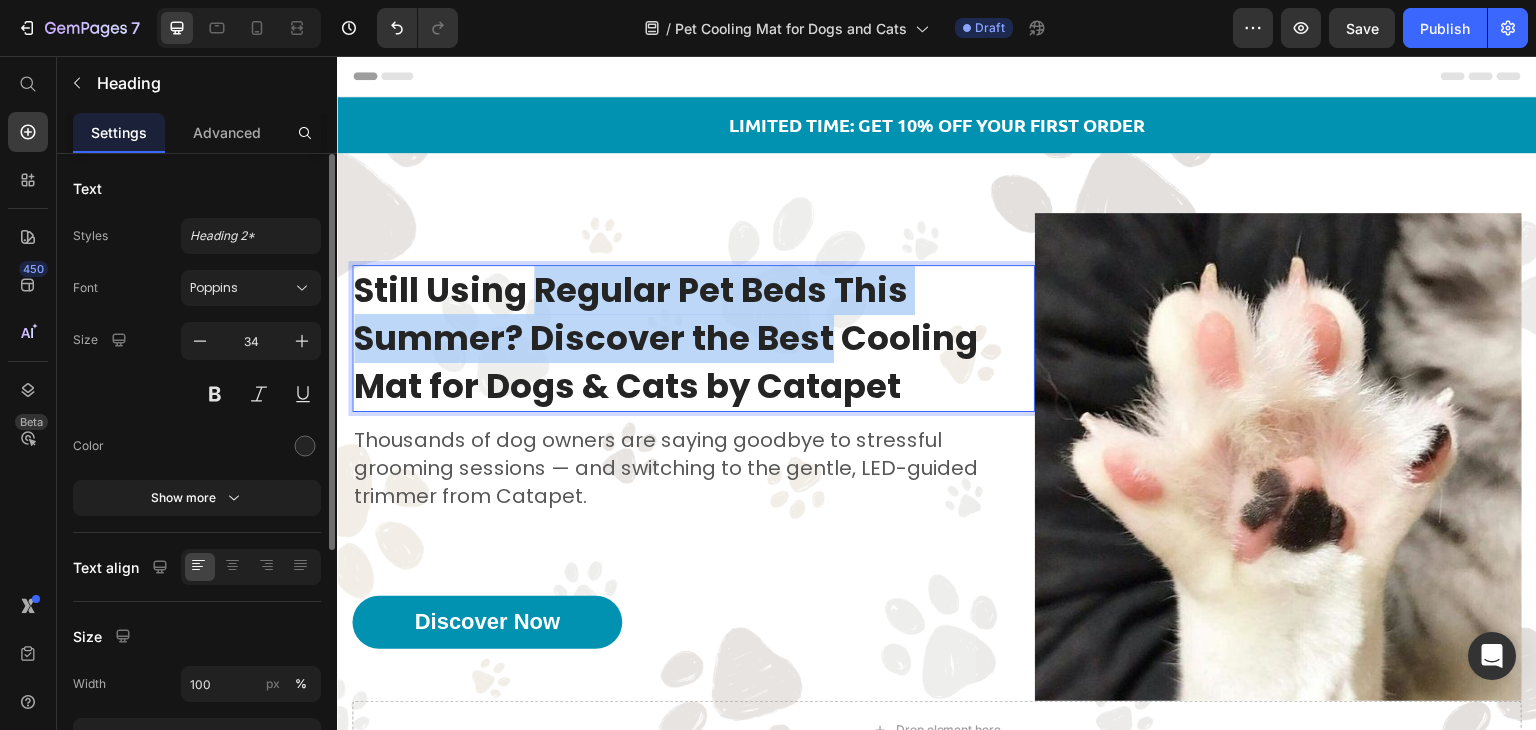 drag, startPoint x: 538, startPoint y: 289, endPoint x: 782, endPoint y: 312, distance: 245.08162 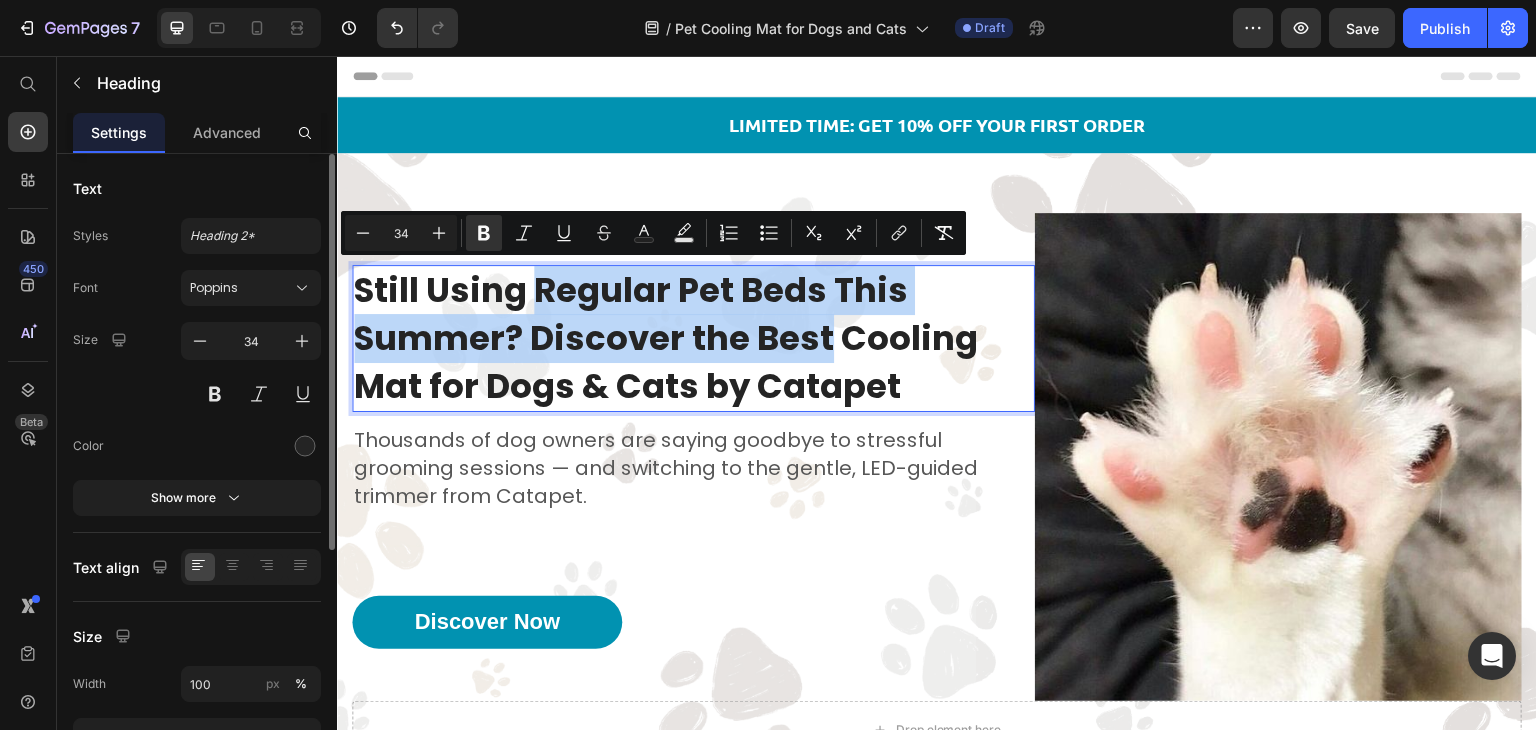 click on "Still Using Regular Pet Beds This Summer? Discover the Best Cooling Mat for Dogs & Cats by Catapet" at bounding box center (666, 337) 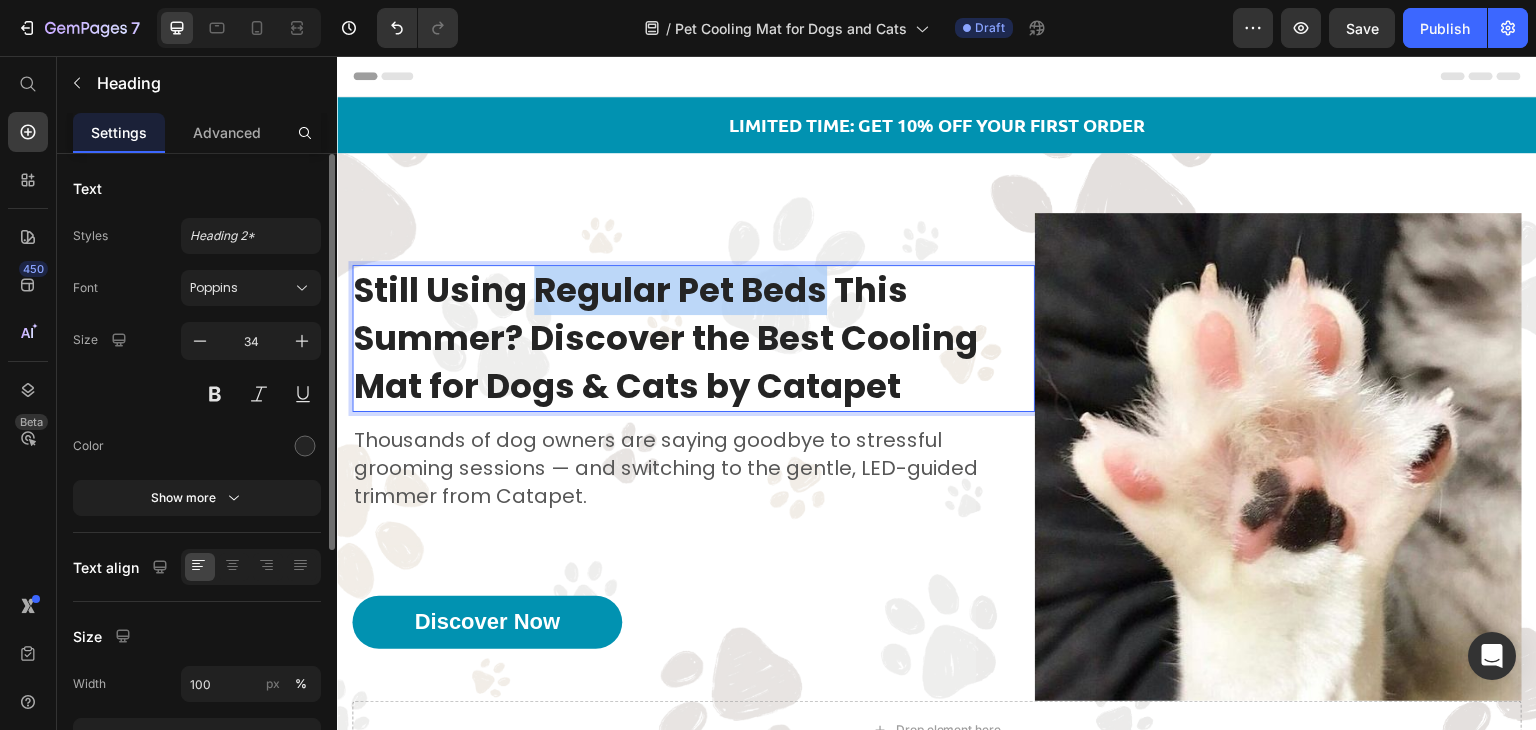 drag, startPoint x: 824, startPoint y: 285, endPoint x: 539, endPoint y: 283, distance: 285.00702 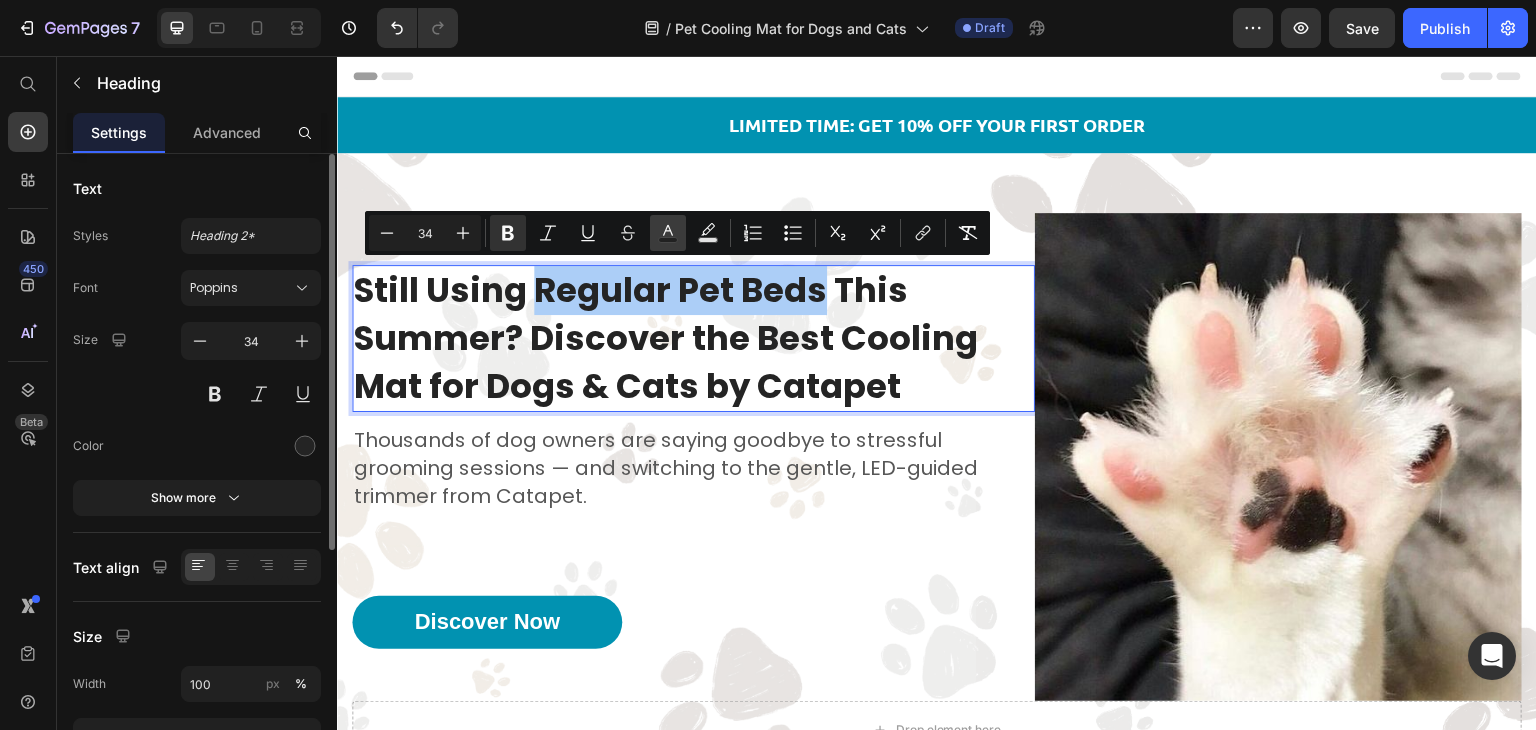 click on "Text Color" at bounding box center [668, 233] 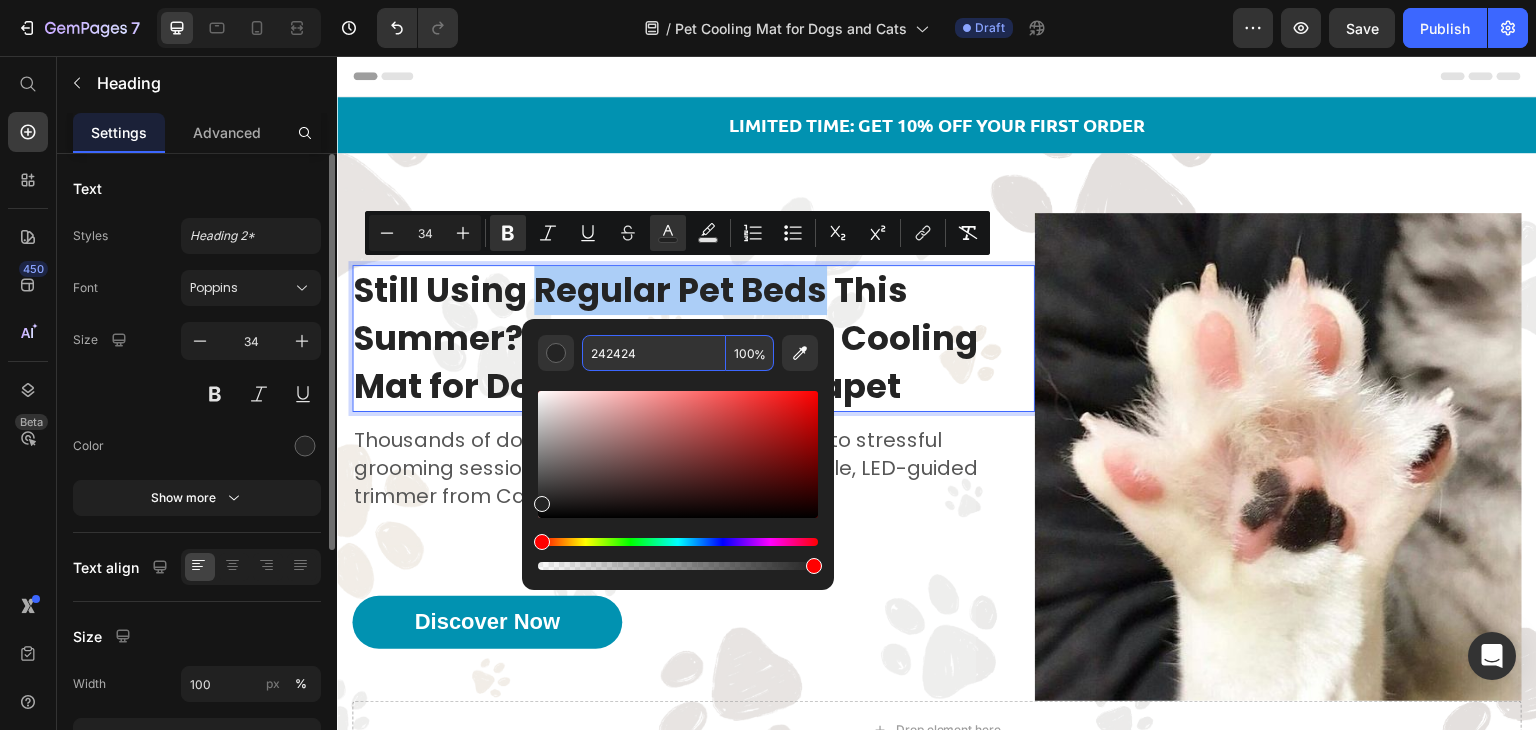 click on "242424" at bounding box center [654, 353] 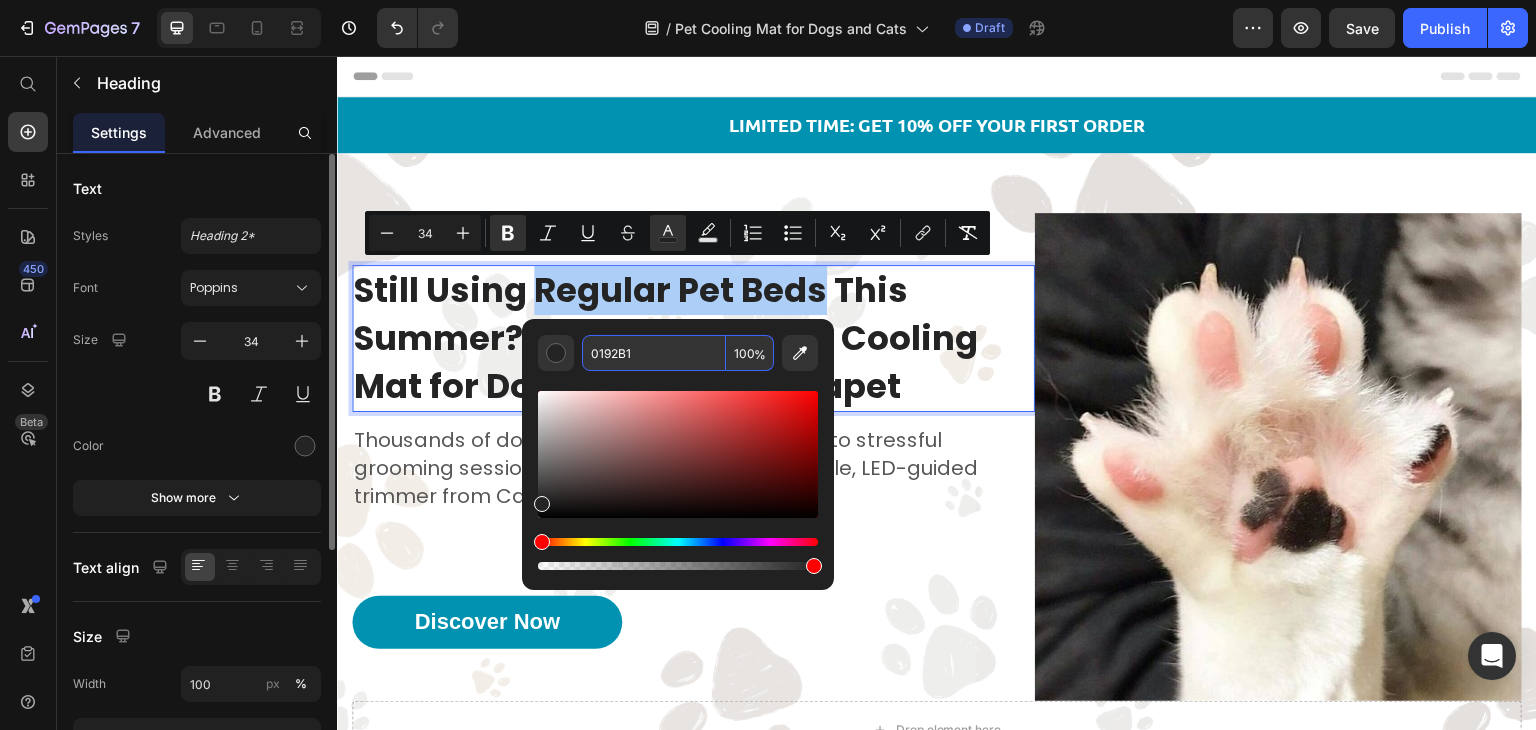 type on "0192B1" 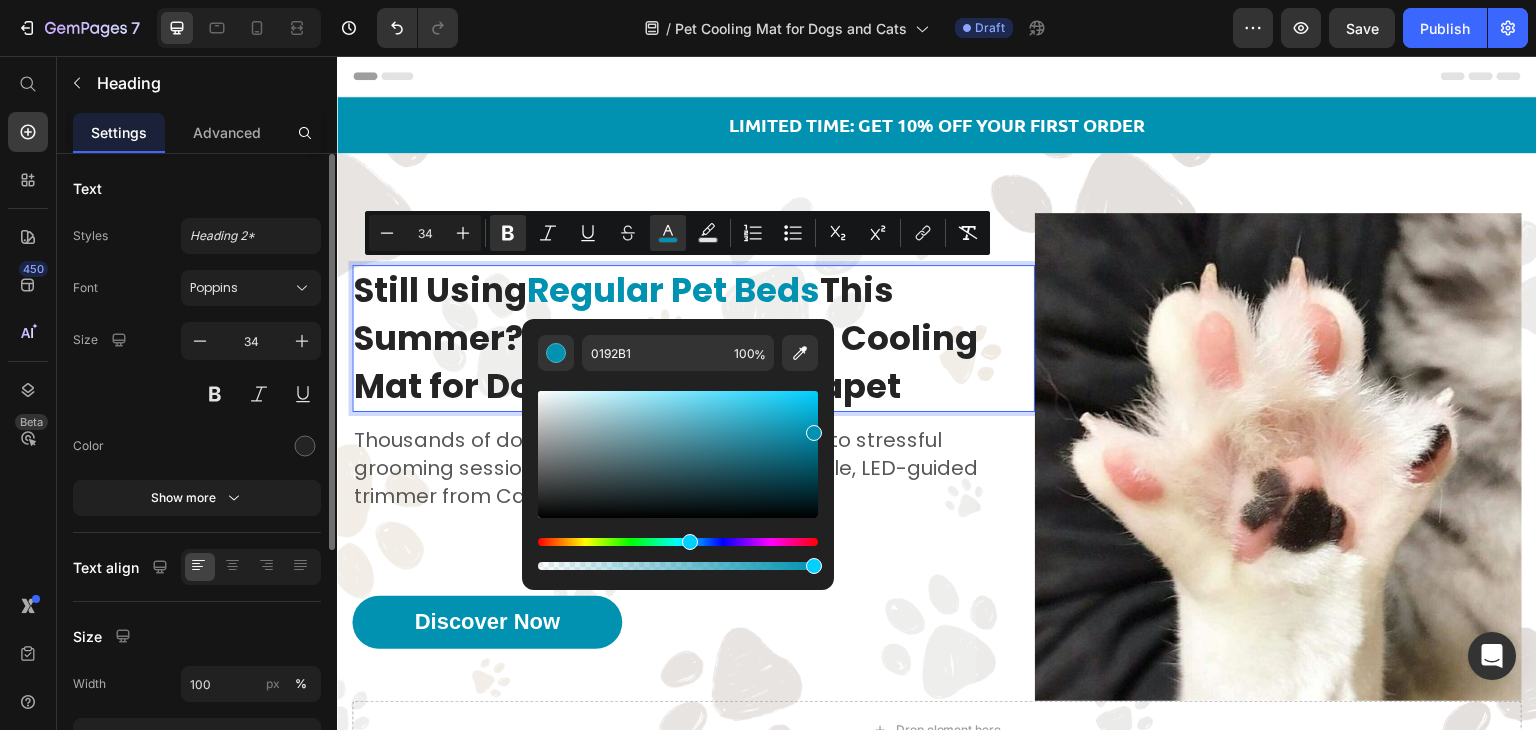 click on "Font Poppins" at bounding box center [197, 288] 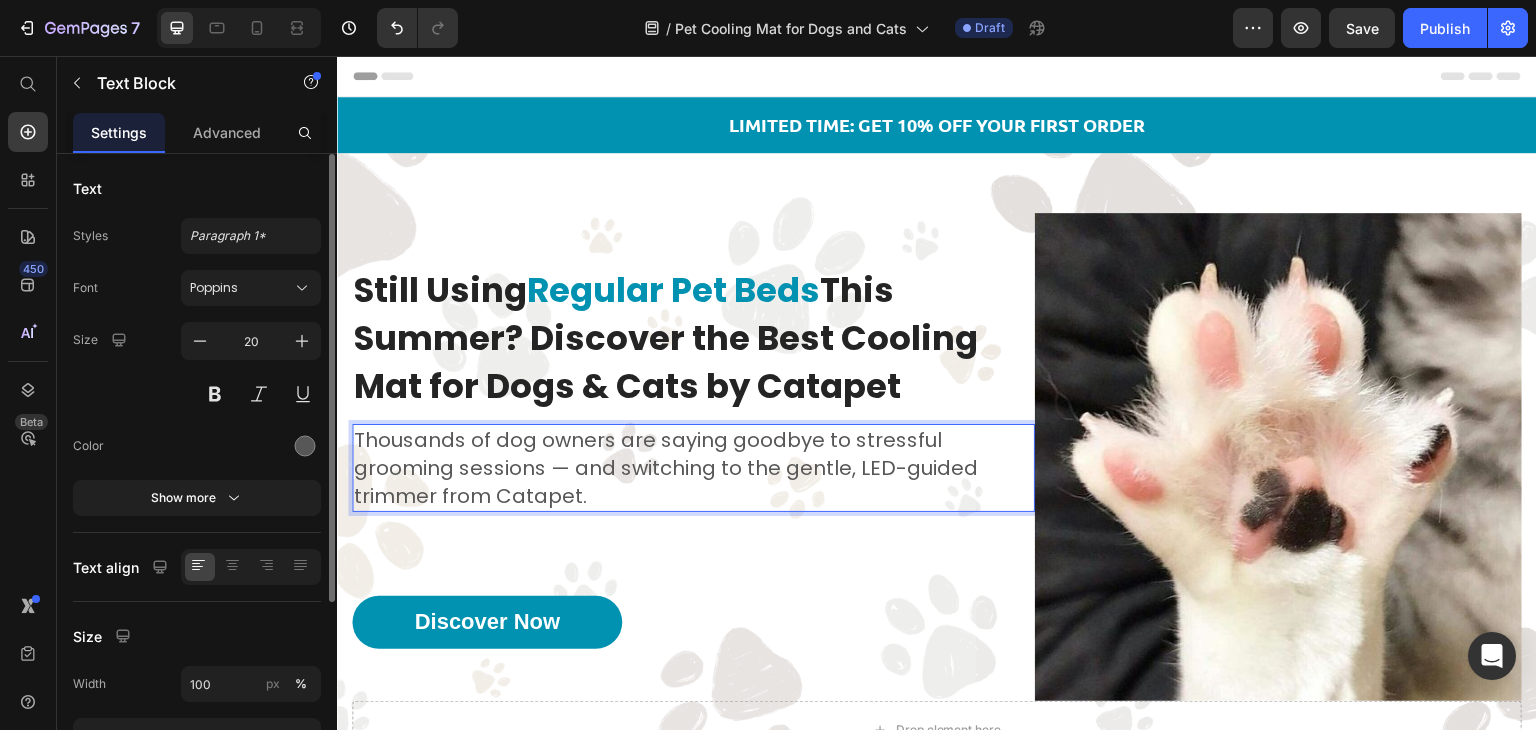 click on "Thousands of dog owners are saying goodbye to stressful grooming sessions — and switching to the gentle, LED-guided trimmer from Catapet." at bounding box center [693, 468] 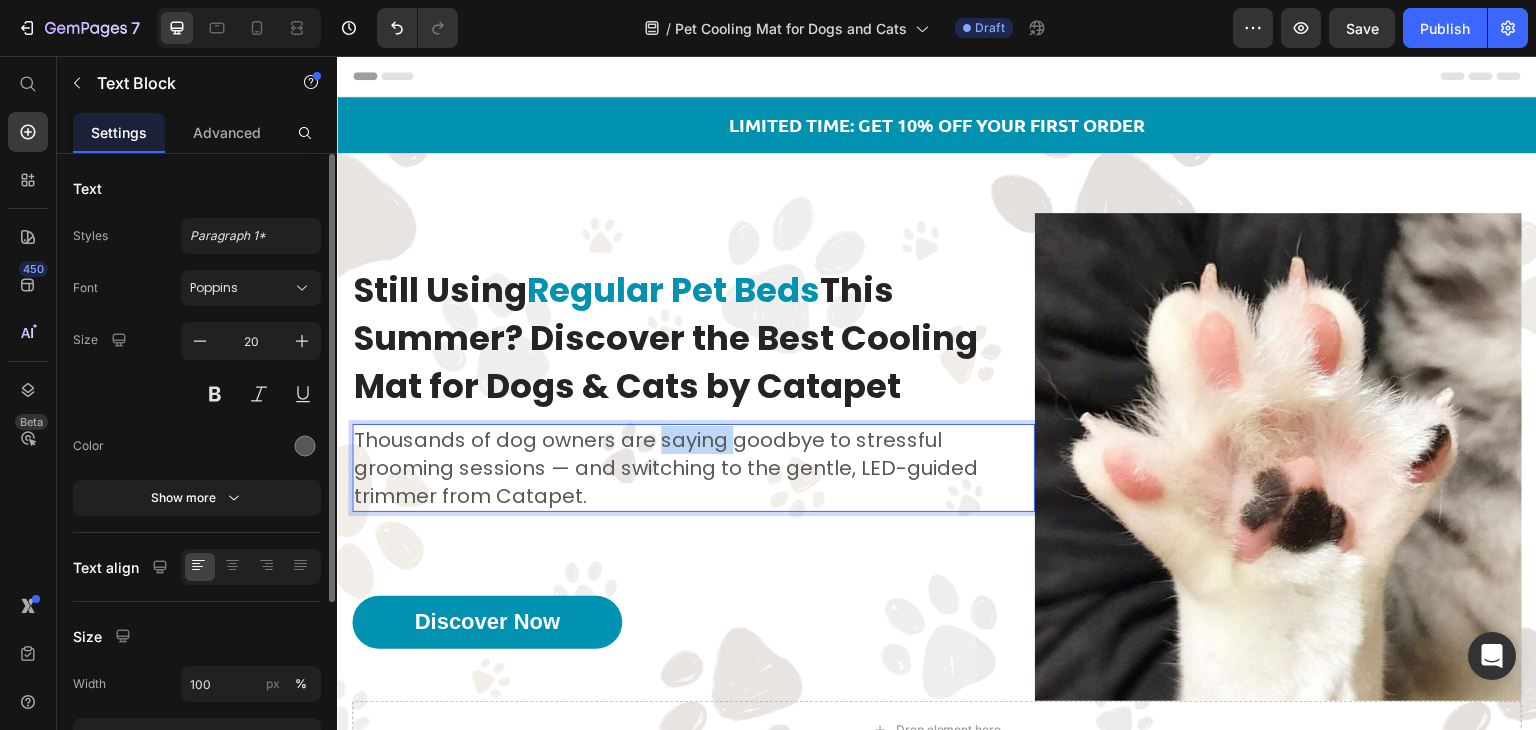click on "Thousands of dog owners are saying goodbye to stressful grooming sessions — and switching to the gentle, LED-guided trimmer from Catapet." at bounding box center (693, 468) 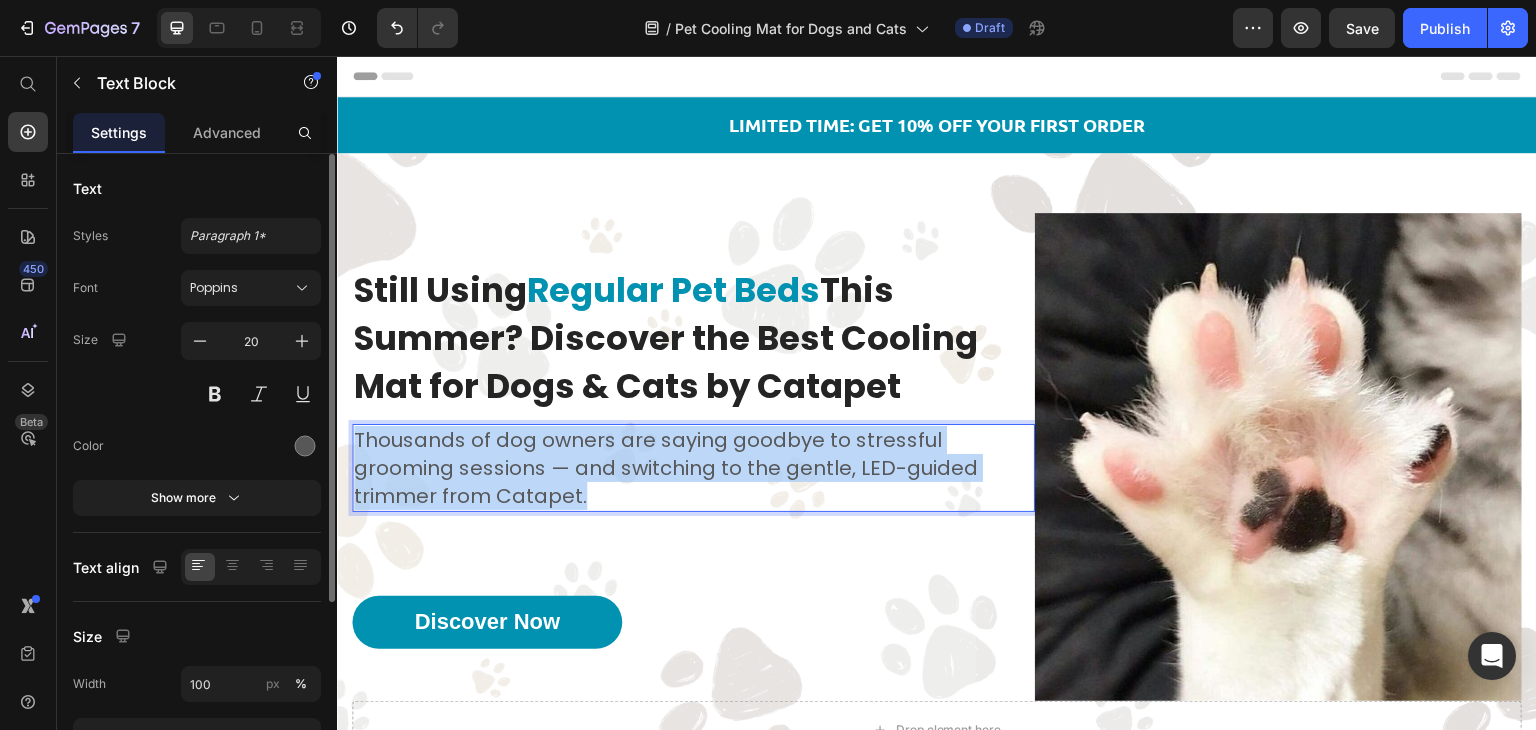 click on "Thousands of dog owners are saying goodbye to stressful grooming sessions — and switching to the gentle, LED-guided trimmer from Catapet." at bounding box center (693, 468) 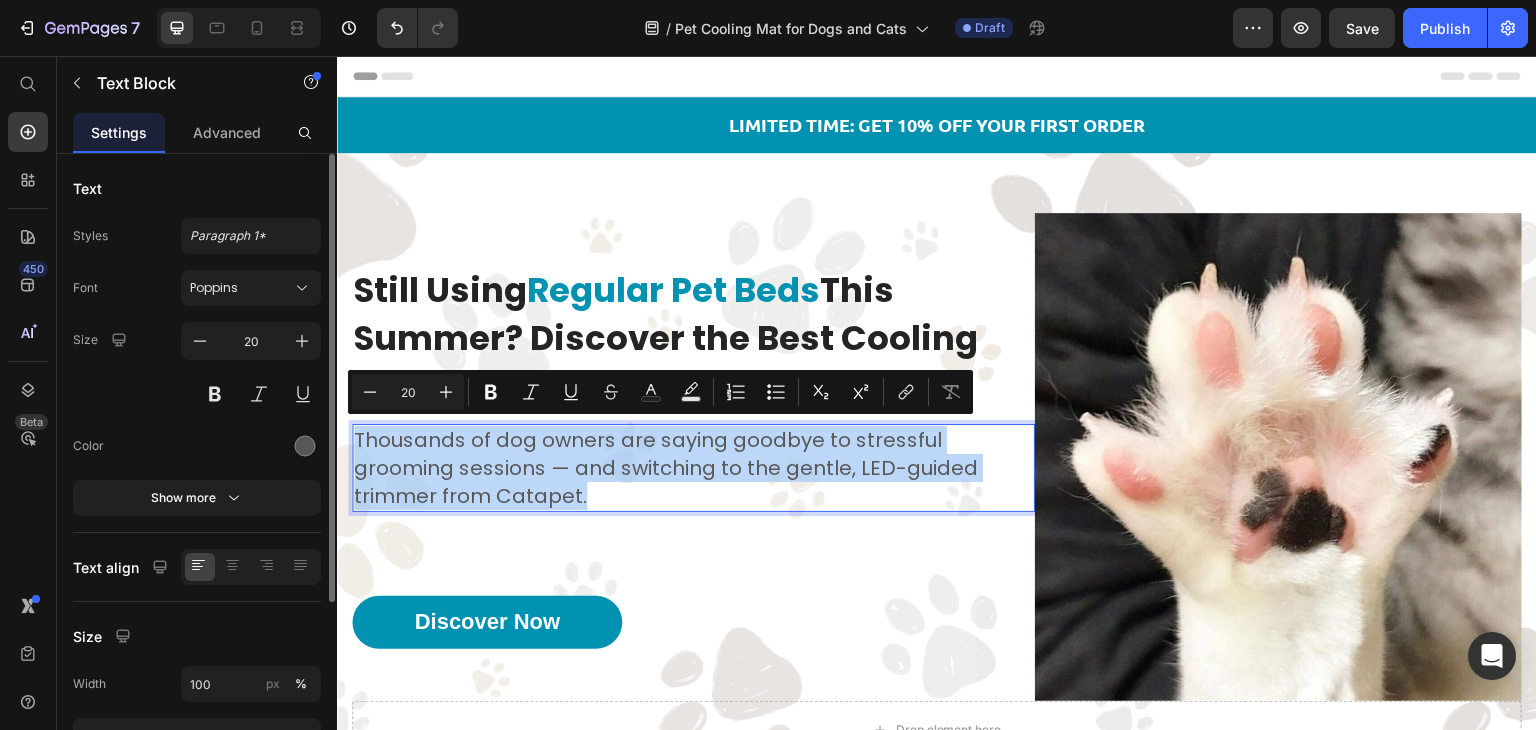 click on "Thousands of dog owners are saying goodbye to stressful grooming sessions — and switching to the gentle, LED-guided trimmer from Catapet." at bounding box center [693, 468] 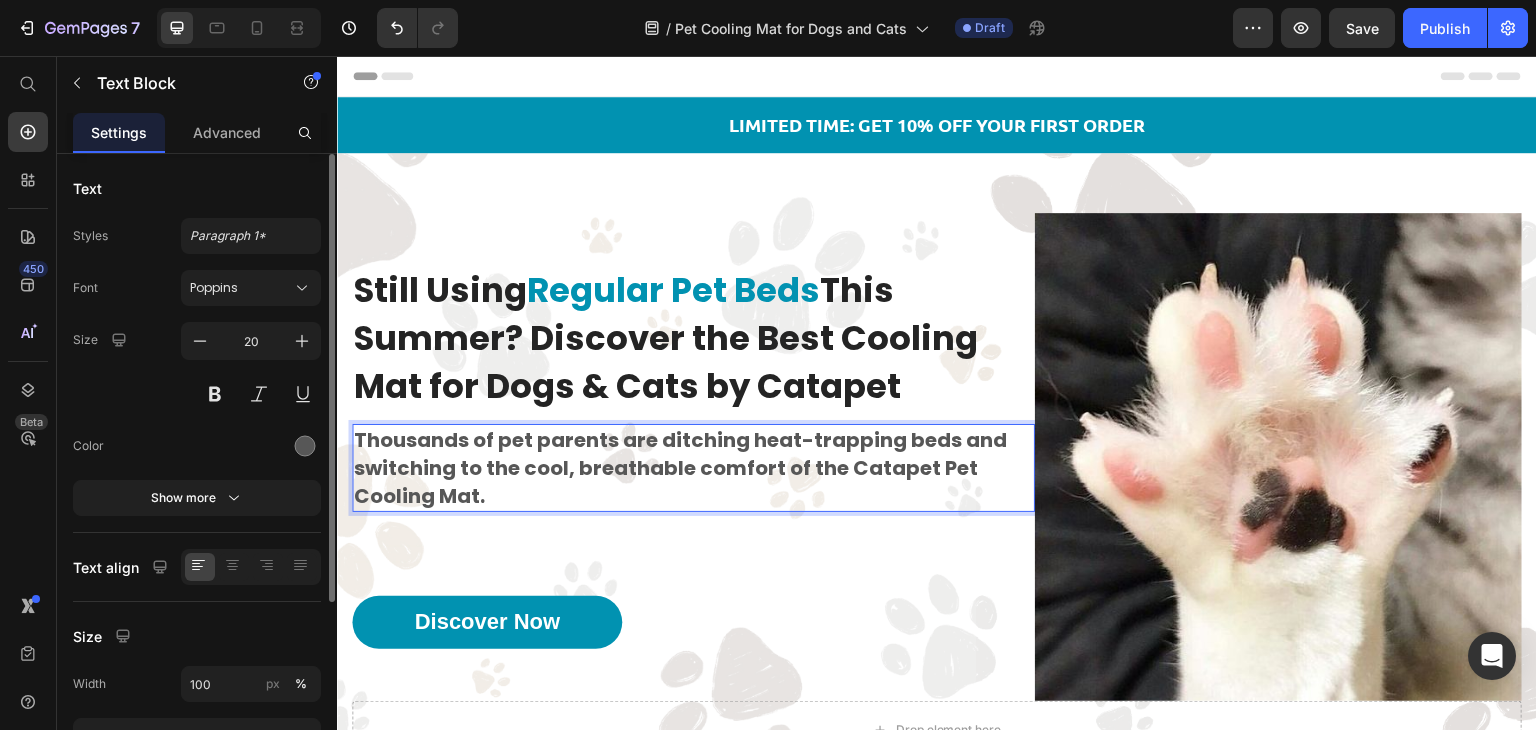 click on "Thousands of pet parents are ditching heat-trapping beds and switching to the cool, breathable comfort of the Catapet Pet Cooling Mat." at bounding box center (693, 468) 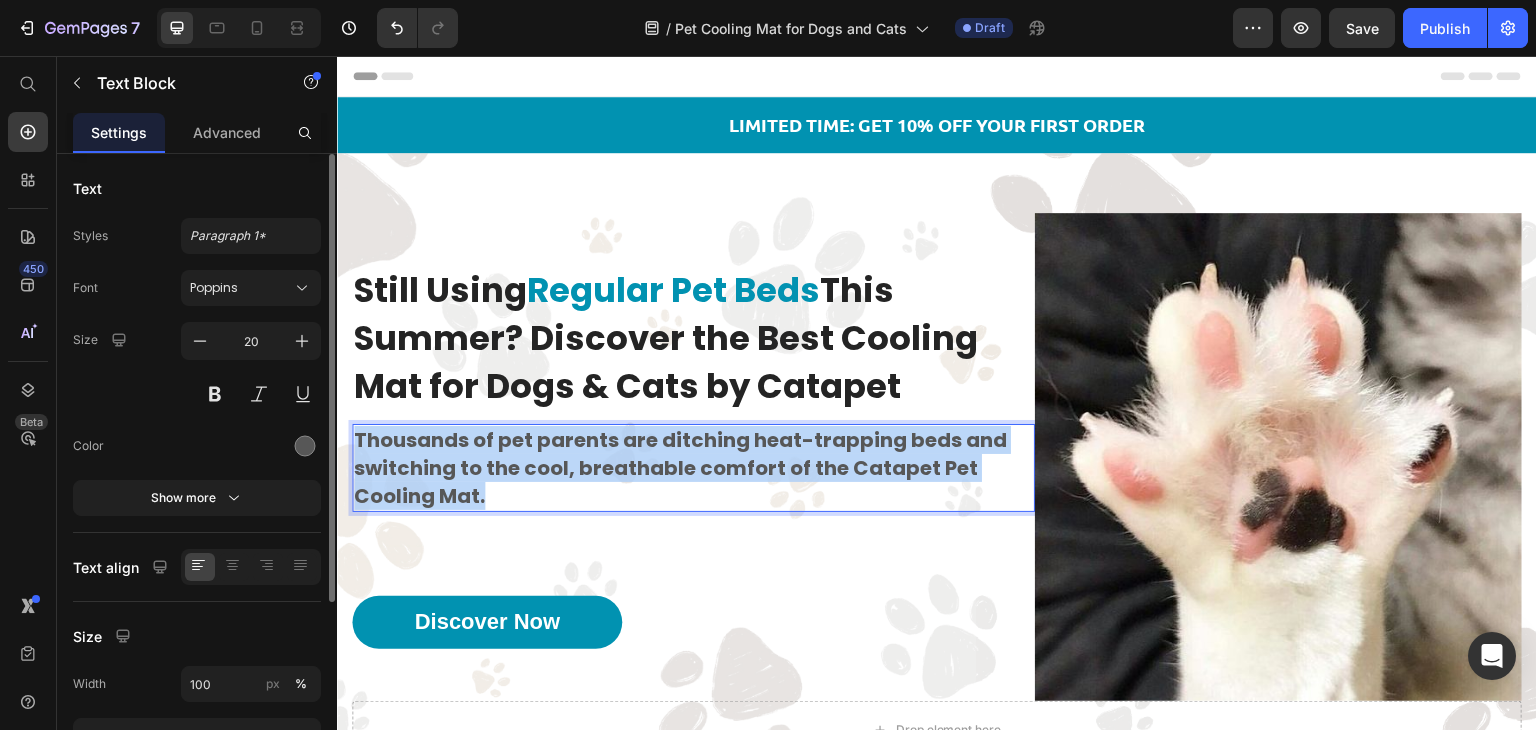 click on "Thousands of pet parents are ditching heat-trapping beds and switching to the cool, breathable comfort of the Catapet Pet Cooling Mat." at bounding box center [693, 468] 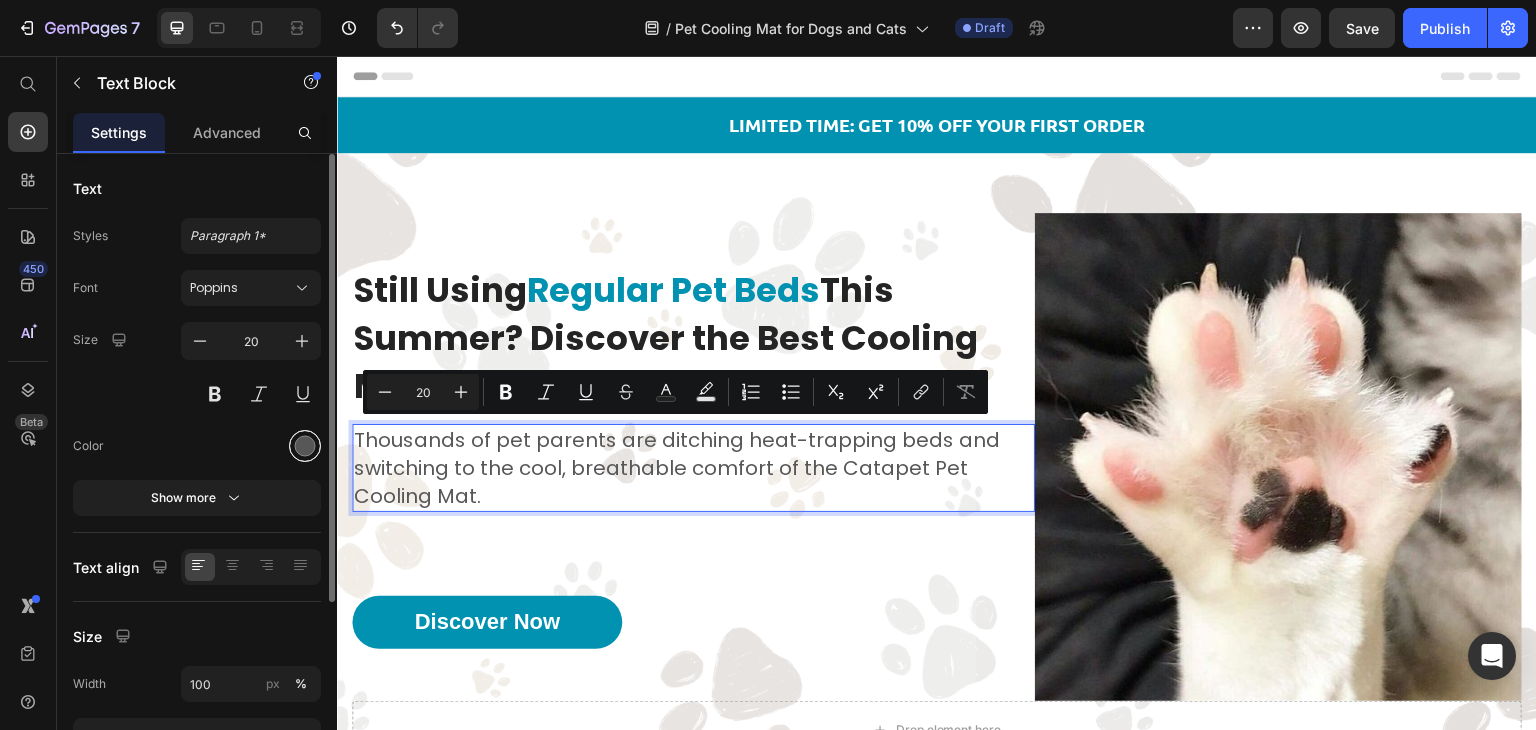 click at bounding box center (305, 446) 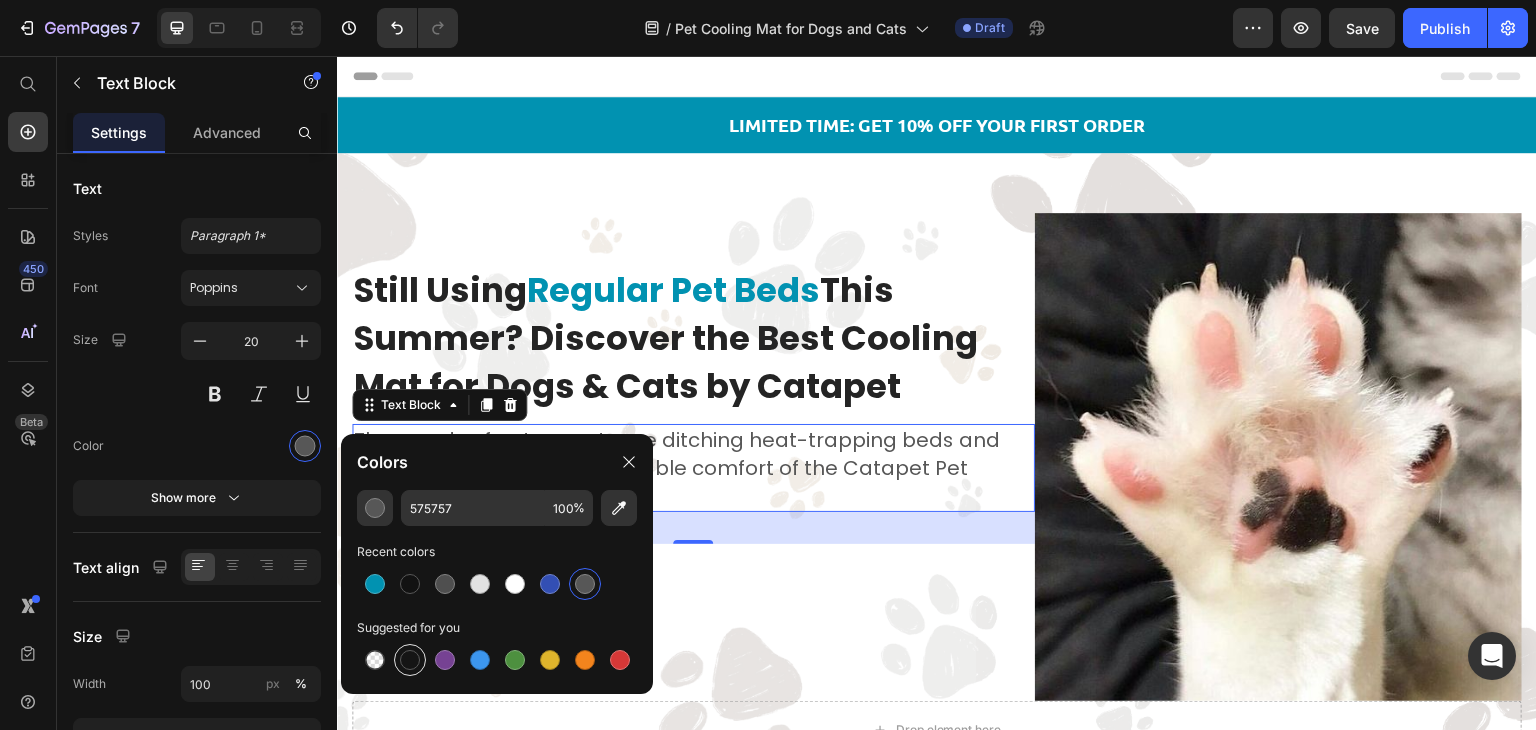 click at bounding box center (410, 660) 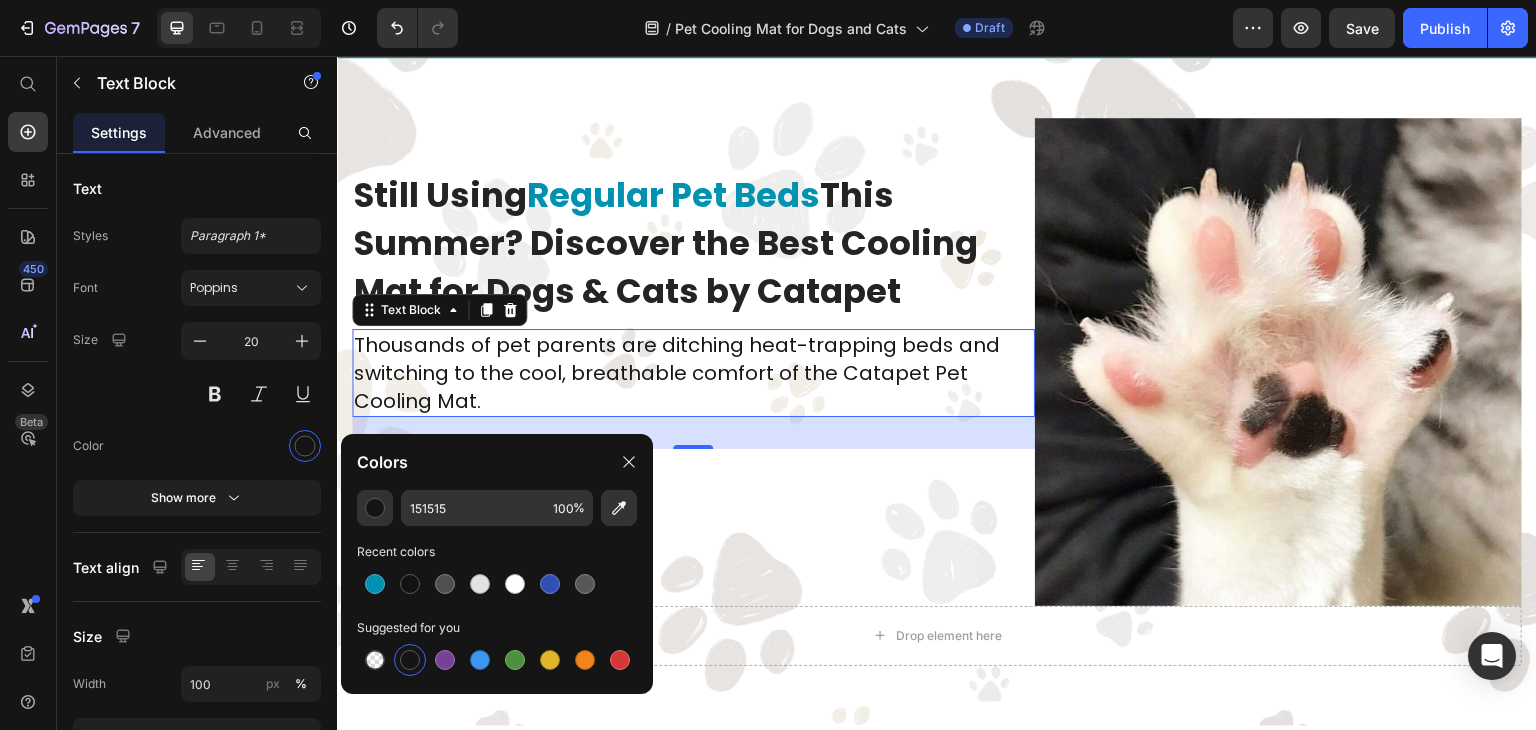 scroll, scrollTop: 96, scrollLeft: 0, axis: vertical 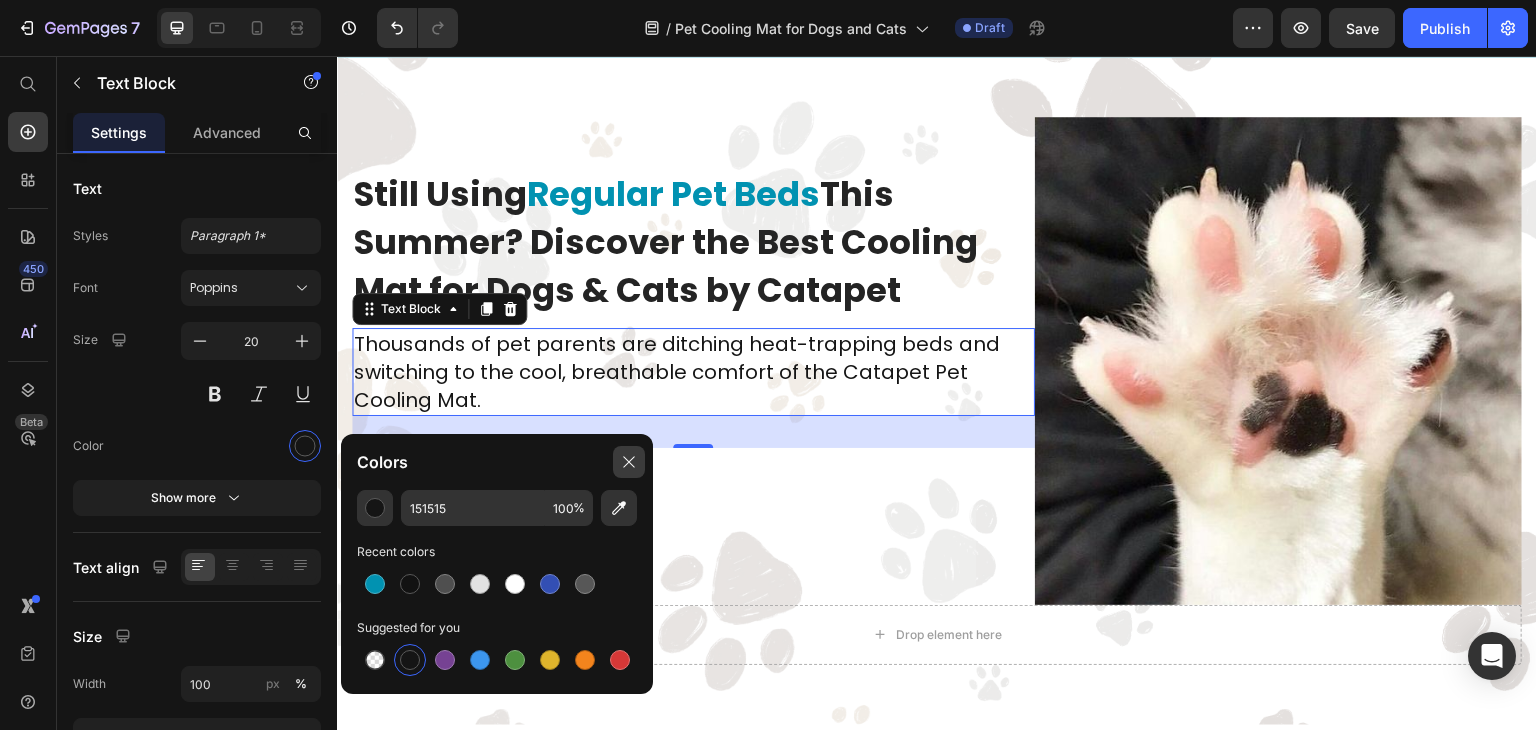 click at bounding box center (629, 462) 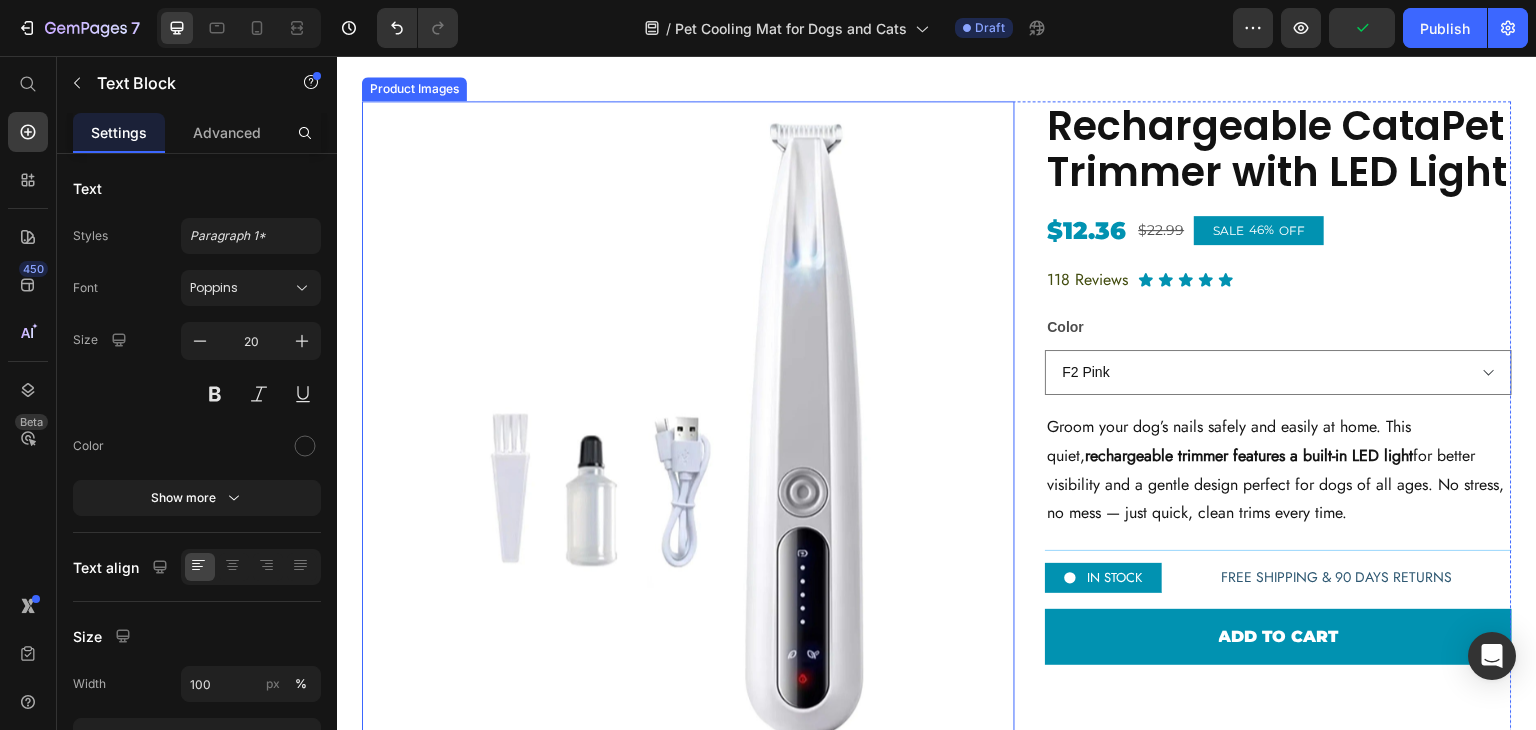 scroll, scrollTop: 769, scrollLeft: 0, axis: vertical 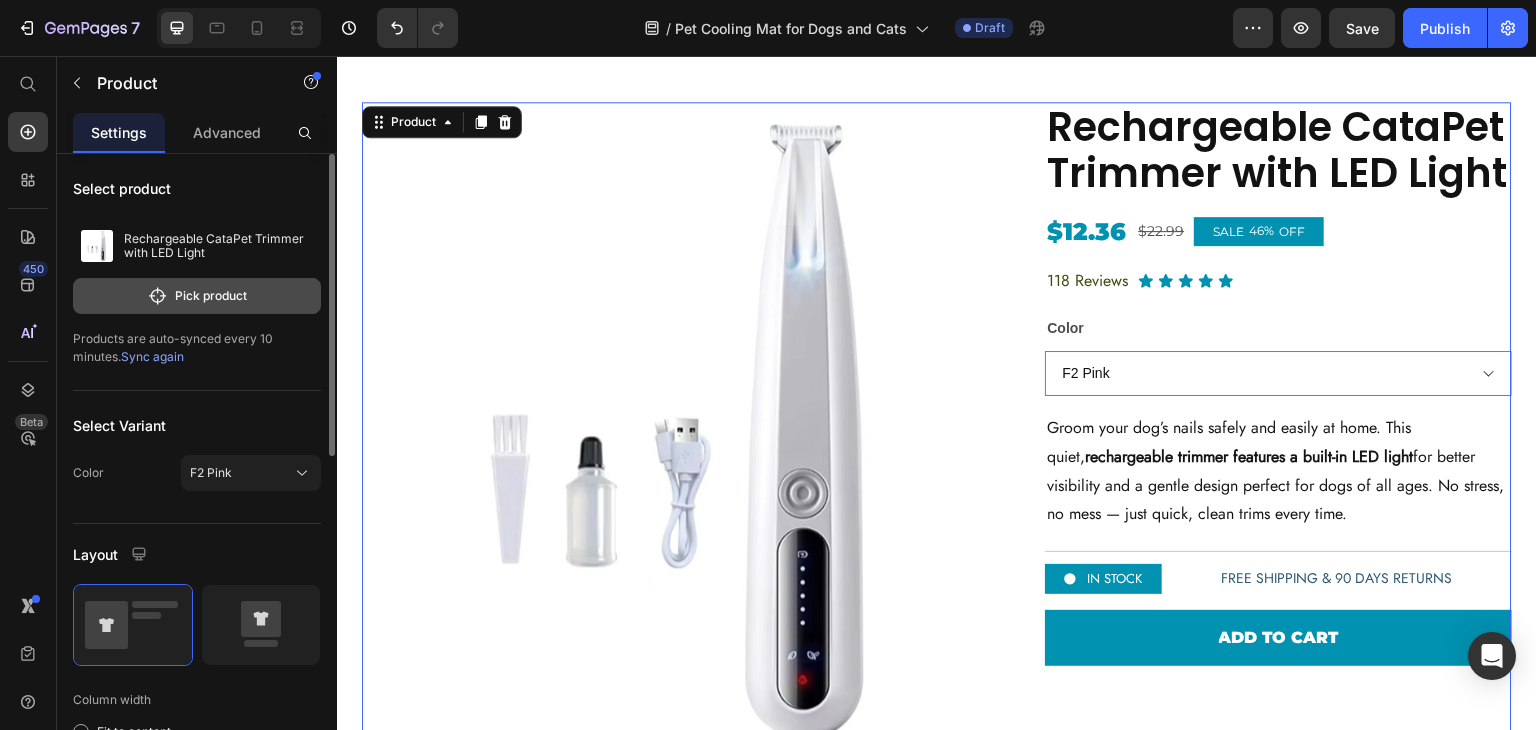 click on "Pick product" at bounding box center [197, 296] 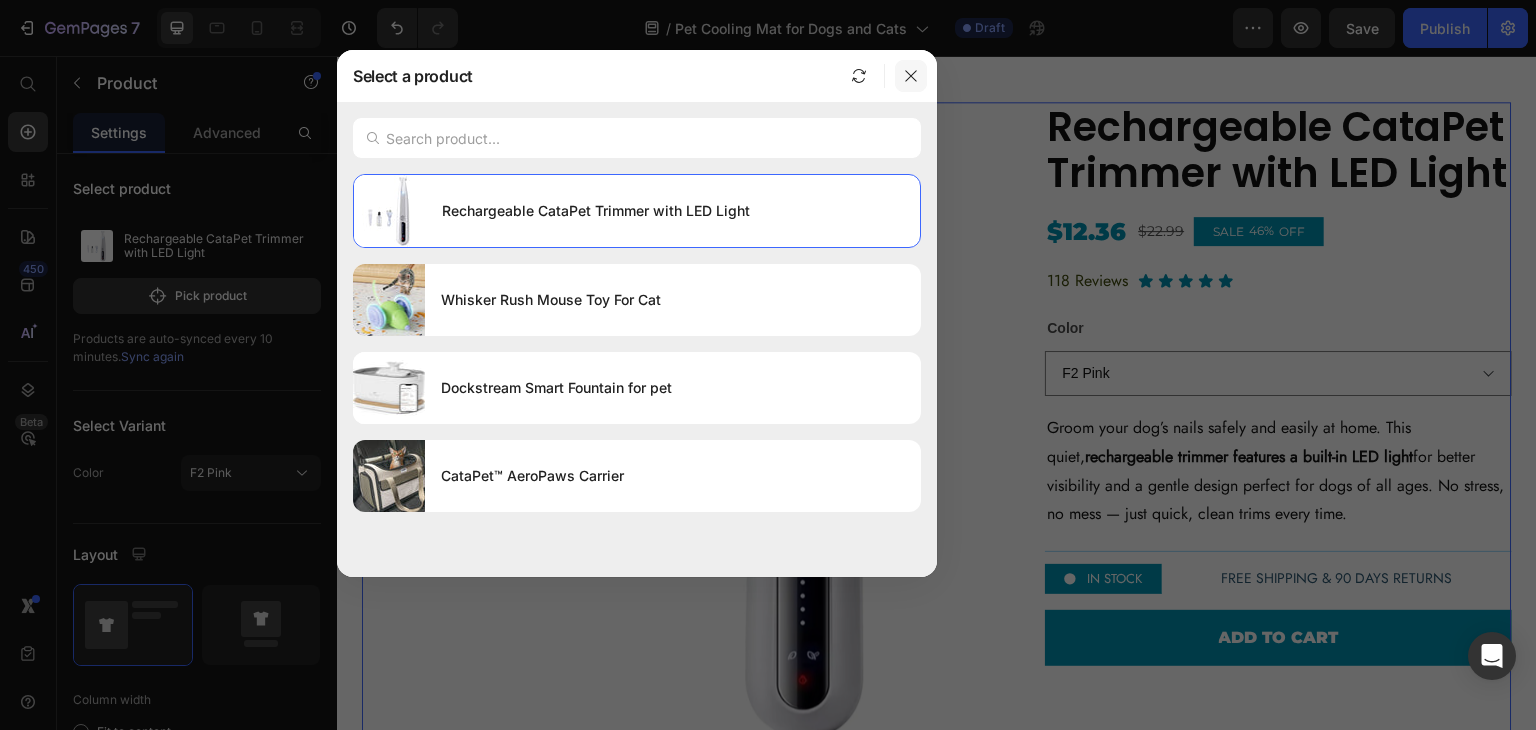 click 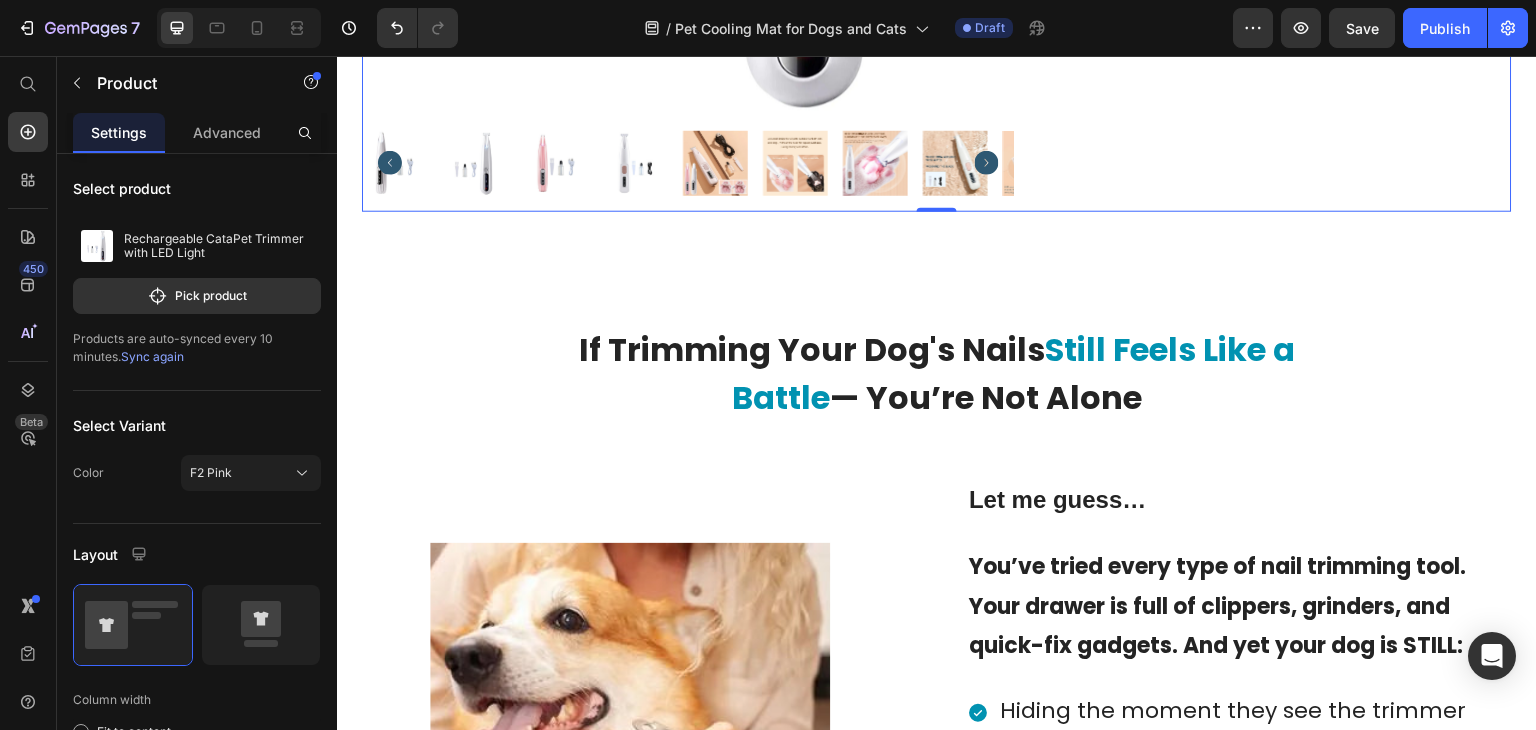 scroll, scrollTop: 1452, scrollLeft: 0, axis: vertical 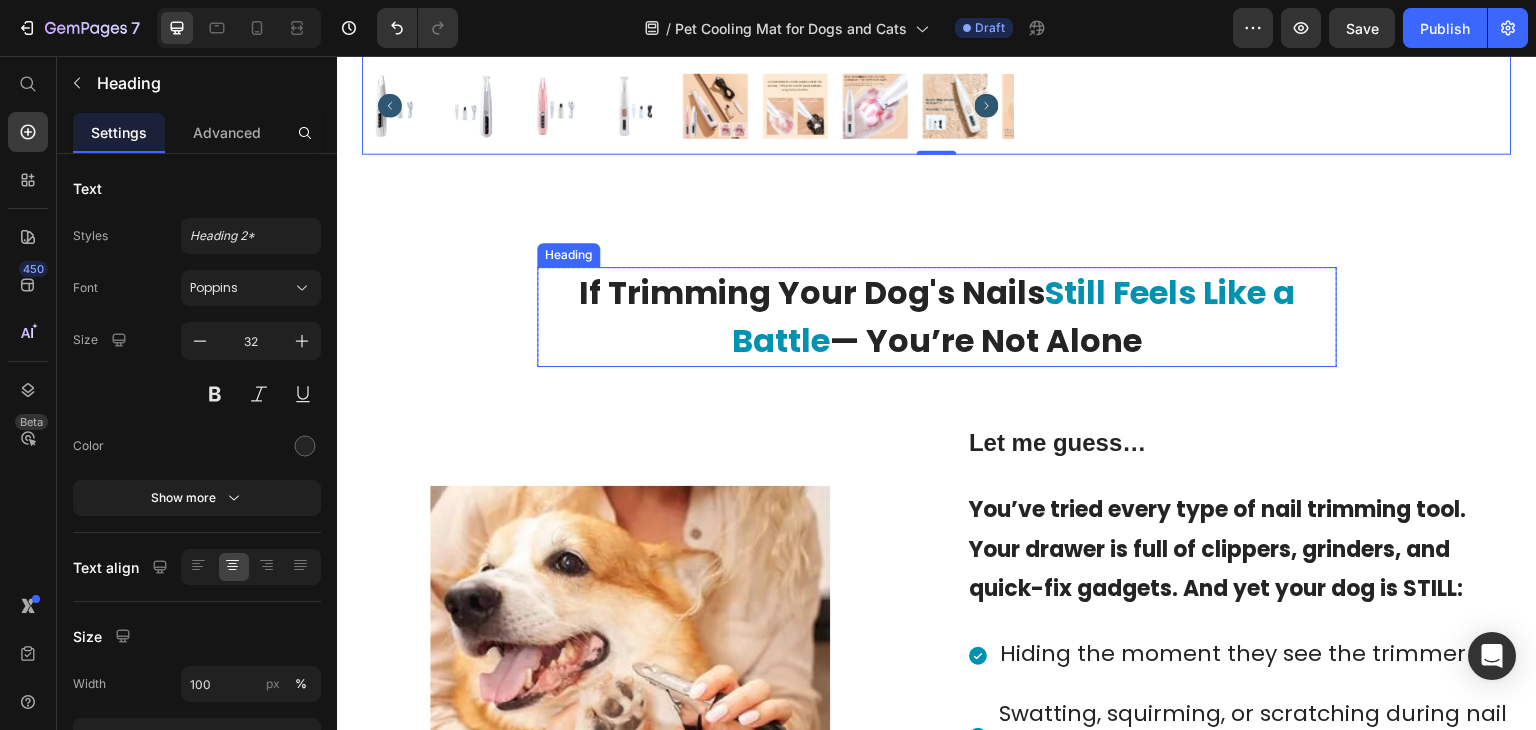 click on "If Trimming Your Dog's Nails" at bounding box center (812, 292) 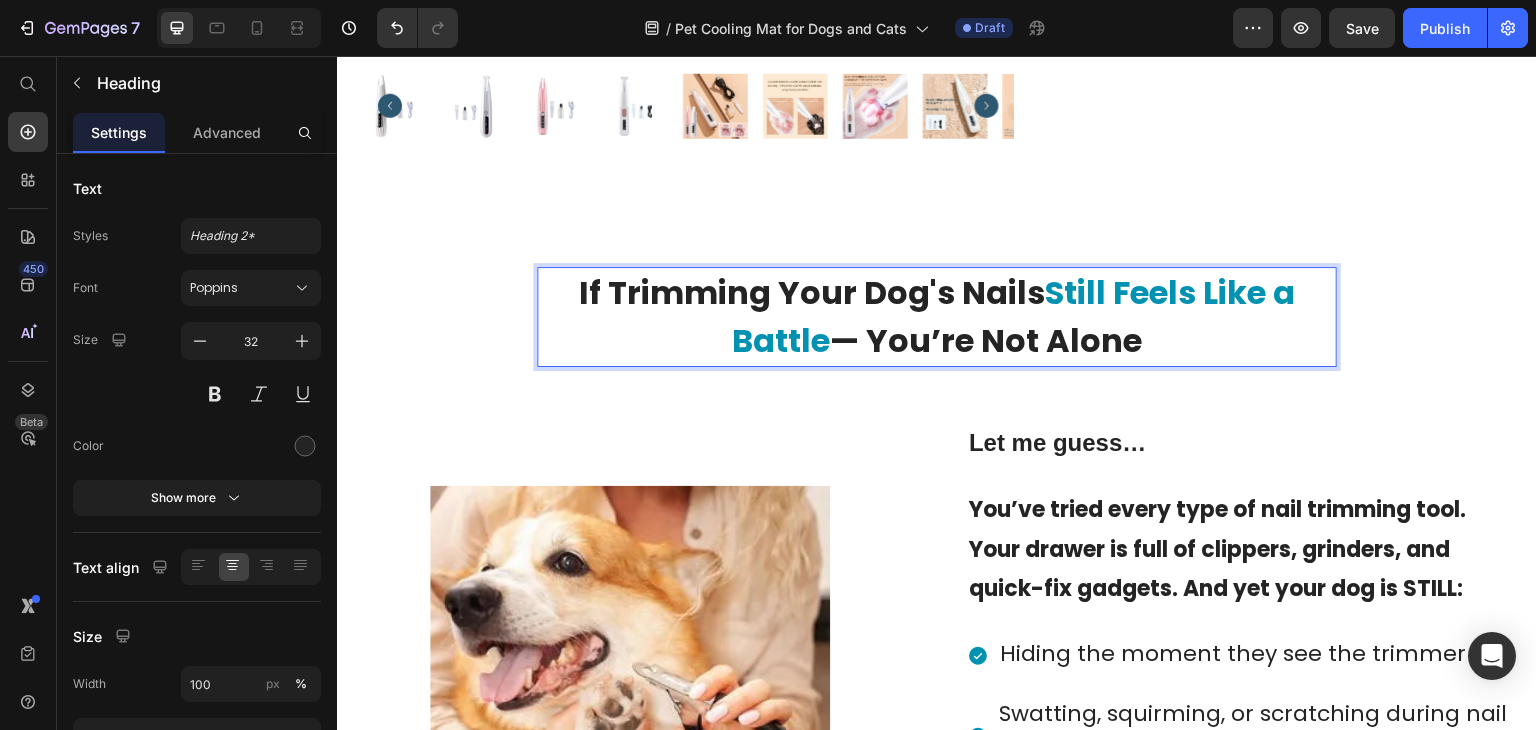 click on "If Trimming Your Dog's Nails" at bounding box center (812, 292) 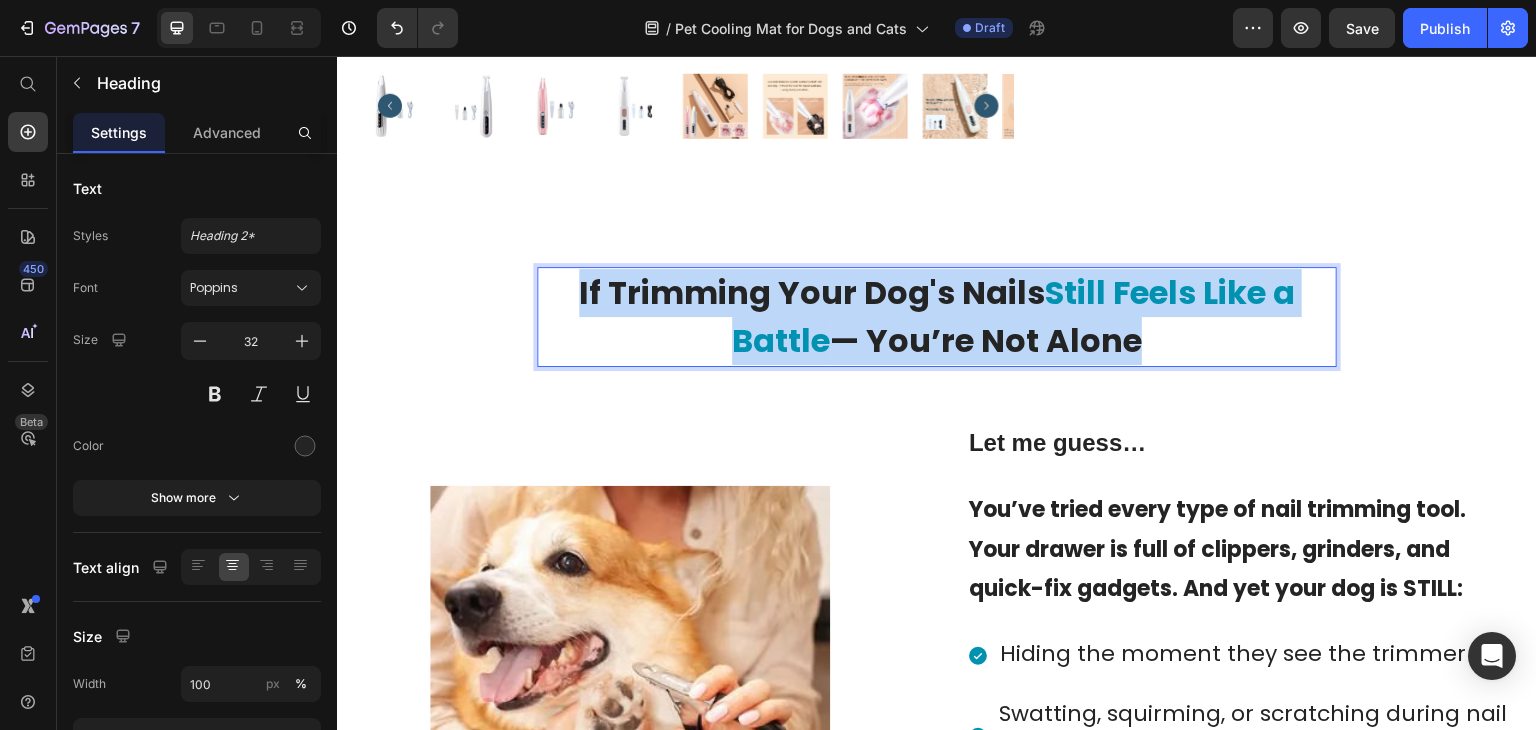 click on "If Trimming Your Dog's Nails" at bounding box center (812, 292) 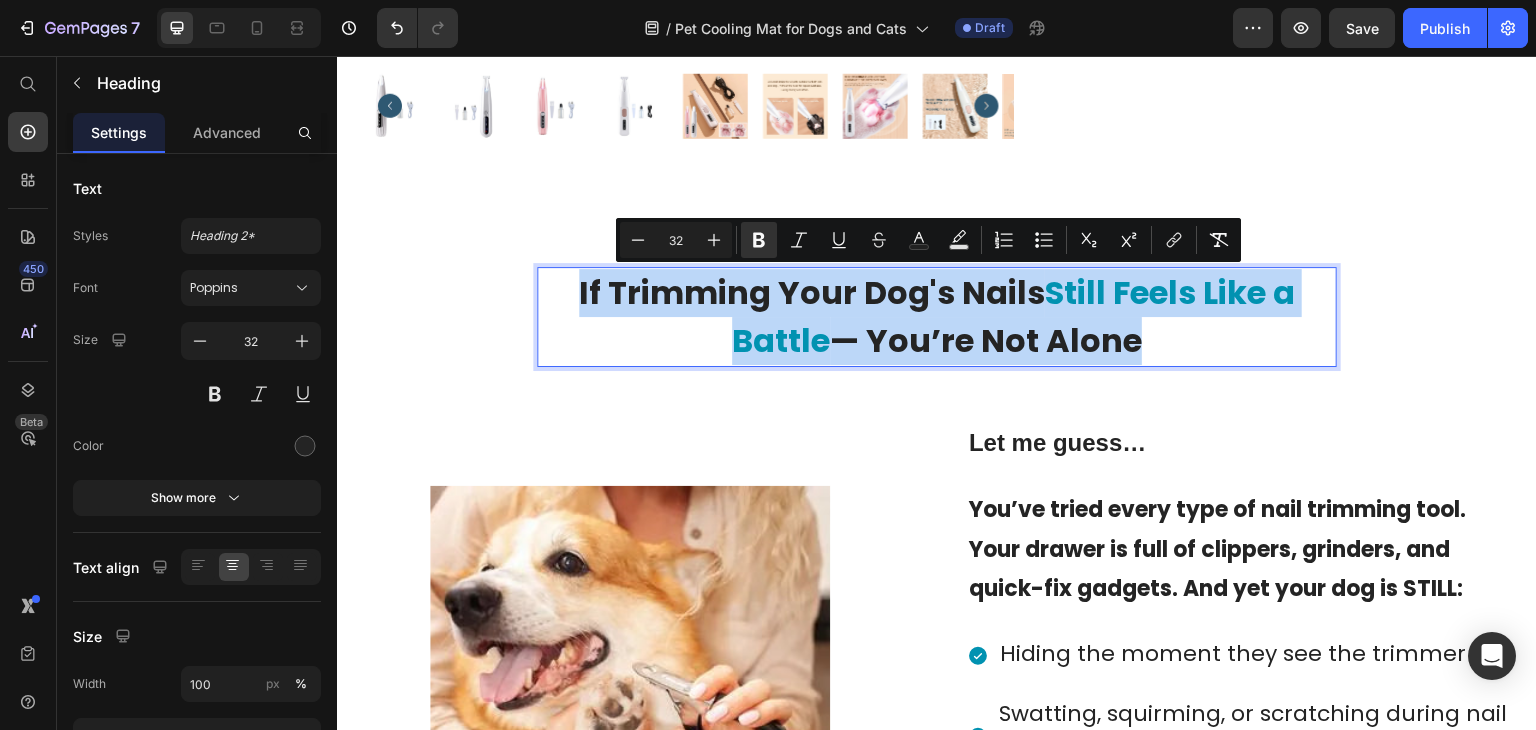 click on "If Trimming Your Dog's Nails" at bounding box center (812, 292) 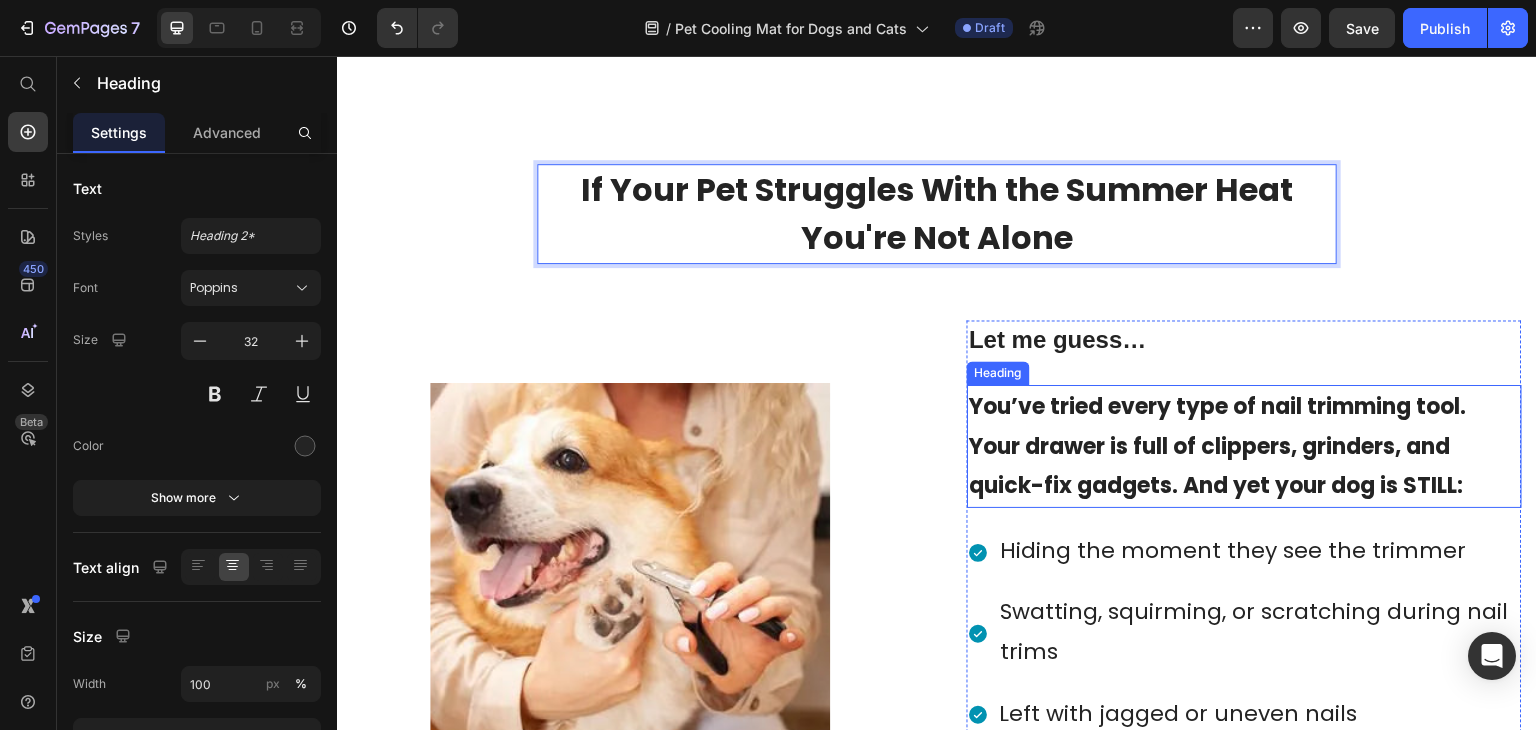 scroll, scrollTop: 1556, scrollLeft: 0, axis: vertical 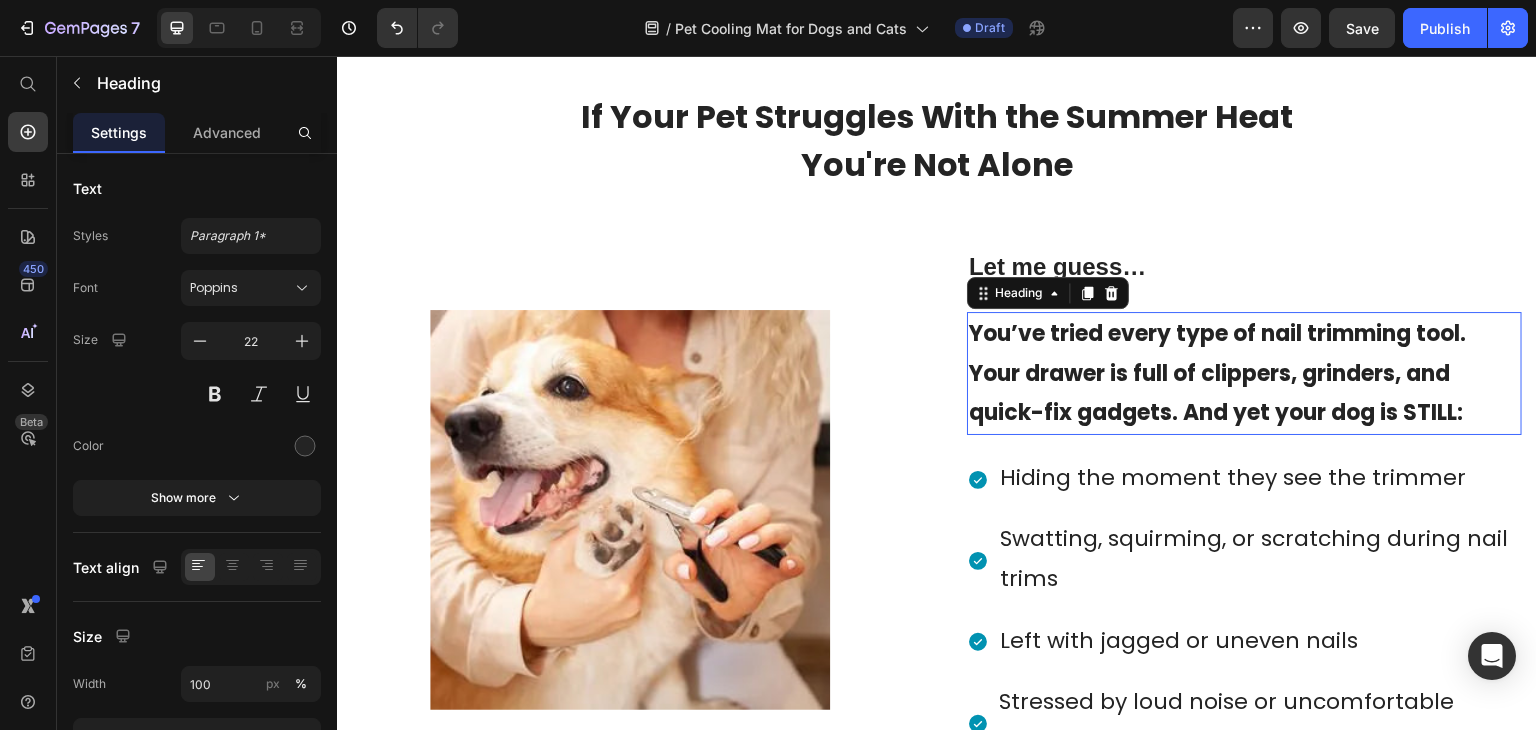click on "You’ve tried every type of nail trimming tool. Your drawer is full of clippers, grinders, and quick-fix gadgets. And yet your dog is STILL:" at bounding box center (1217, 373) 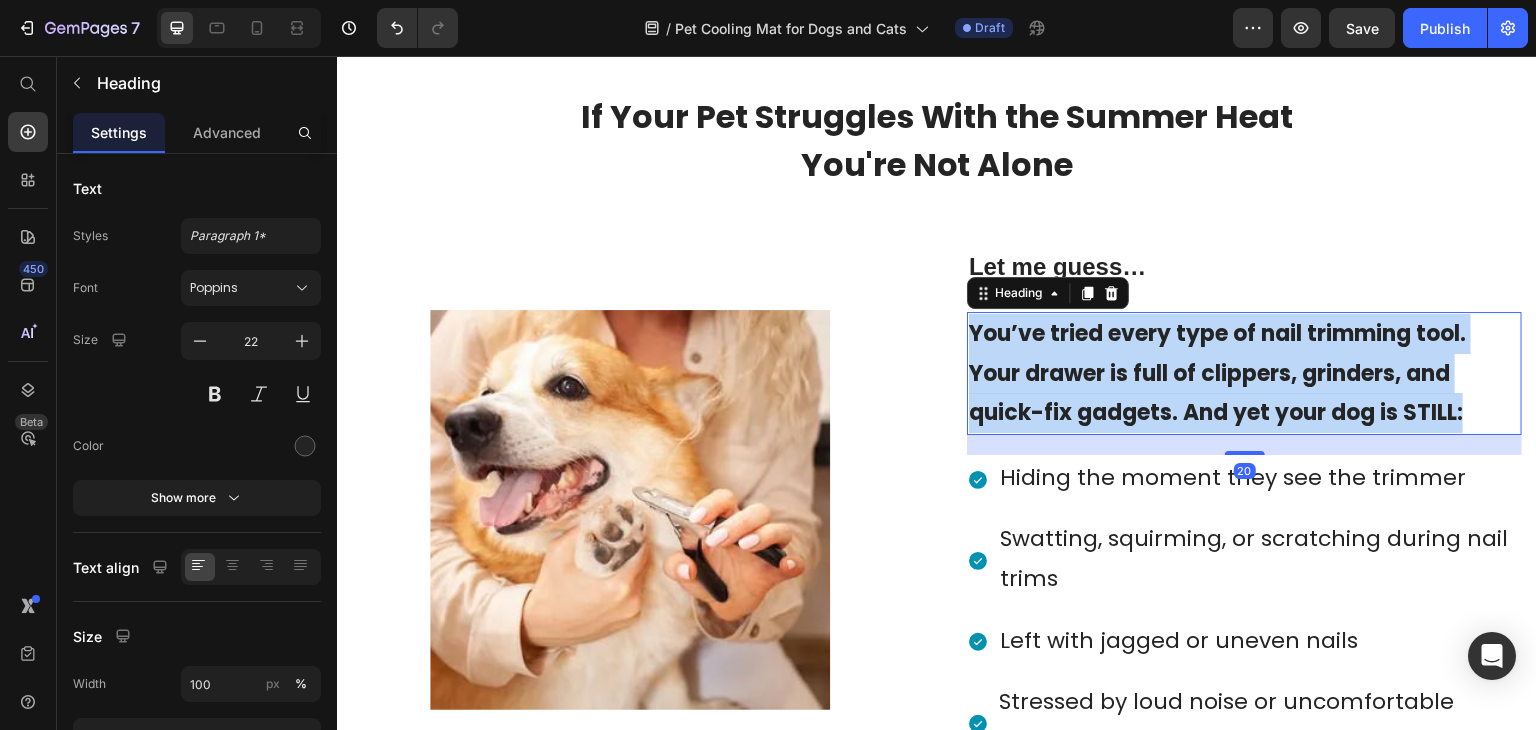 click on "You’ve tried every type of nail trimming tool. Your drawer is full of clippers, grinders, and quick-fix gadgets. And yet your dog is STILL:" at bounding box center (1217, 373) 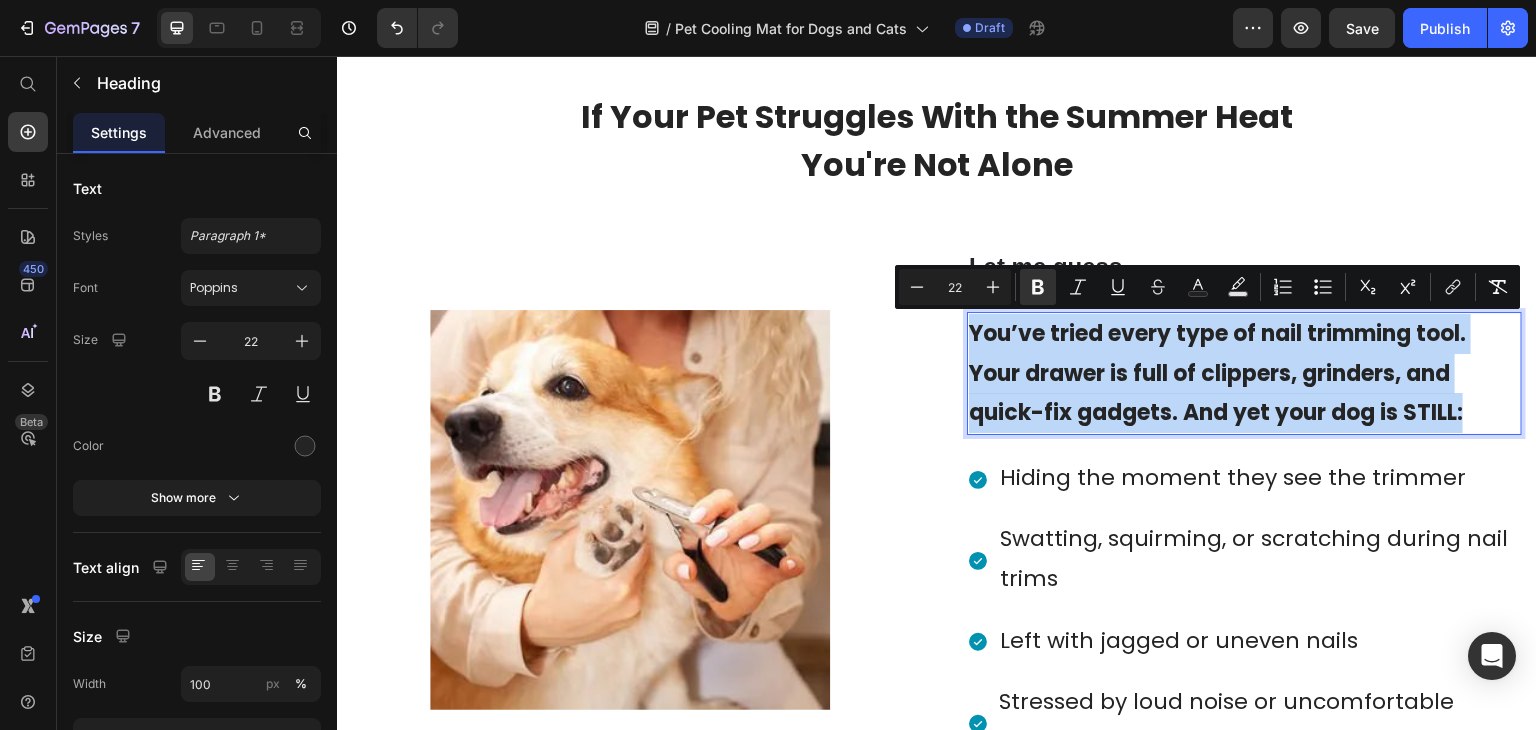click on "You’ve tried every type of nail trimming tool. Your drawer is full of clippers, grinders, and quick-fix gadgets. And yet your dog is STILL:" at bounding box center [1217, 373] 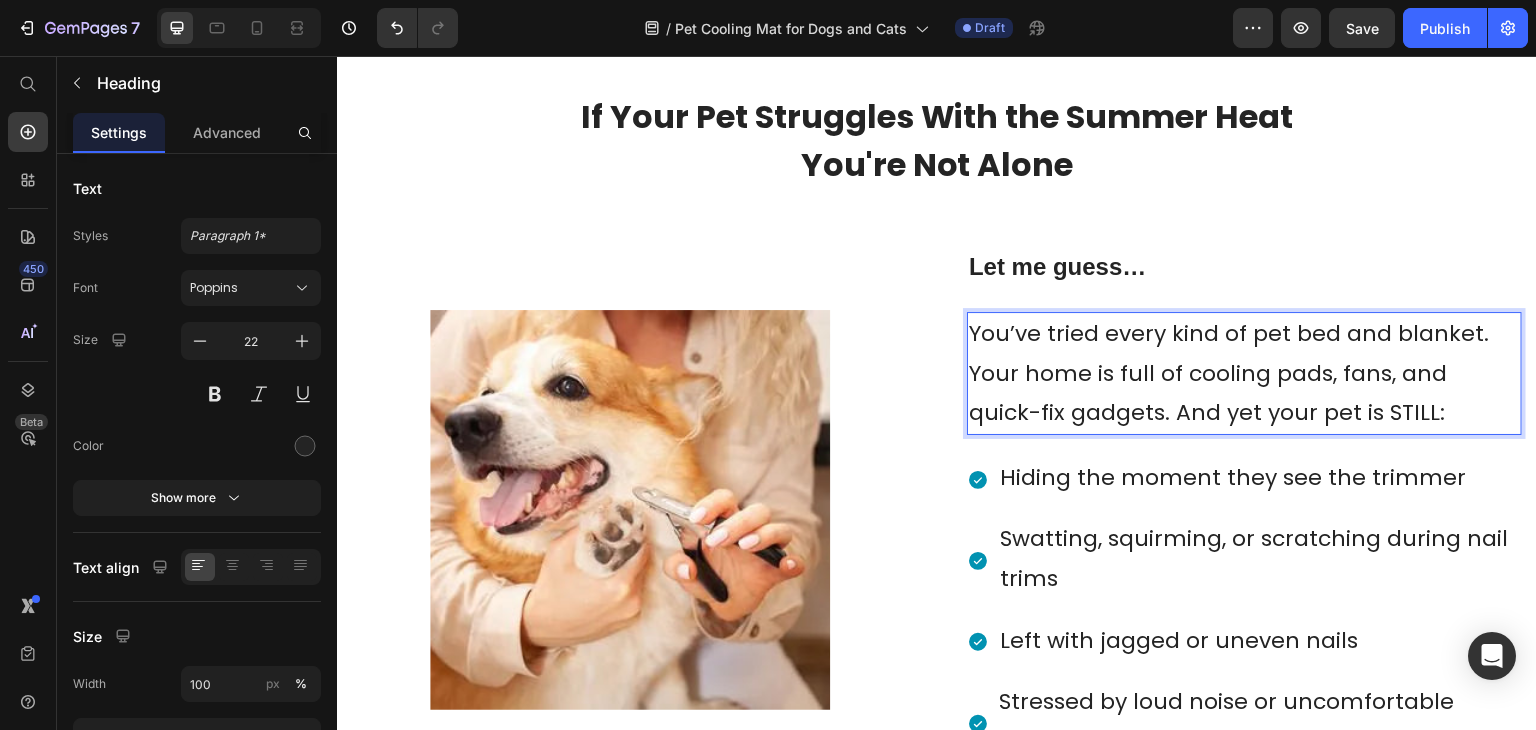 click on "You’ve tried every kind of pet bed and blanket. Your home is full of cooling pads, fans, and quick-fix gadgets. And yet your pet is STILL:" at bounding box center [1244, 373] 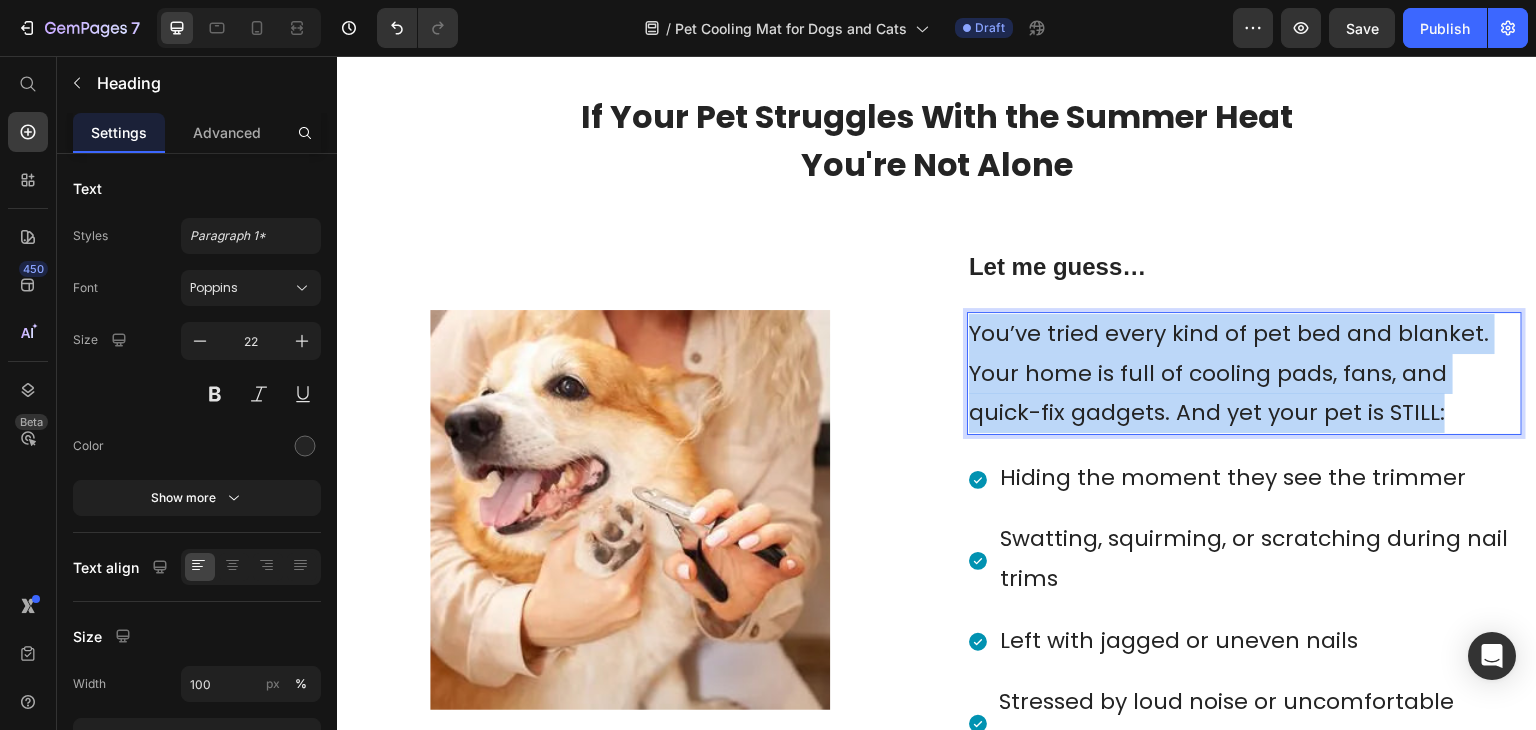 click on "You’ve tried every kind of pet bed and blanket. Your home is full of cooling pads, fans, and quick-fix gadgets. And yet your pet is STILL:" at bounding box center (1244, 373) 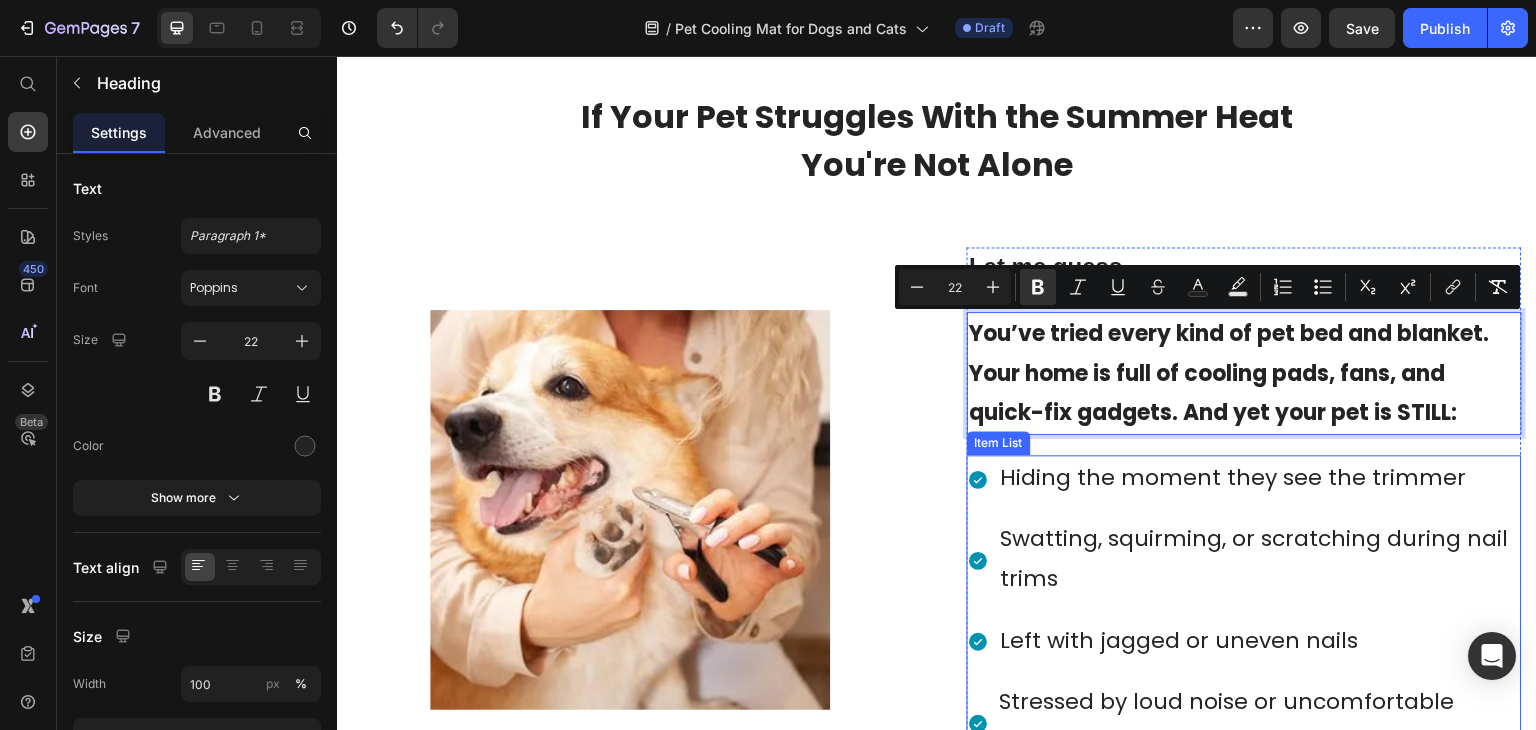 click on "Hiding the moment they see the trimmer
Swatting, squirming, or scratching during nail trims
Left with jagged or uneven nails
Stressed by loud noise or uncomfortable pressure" at bounding box center (1244, 610) 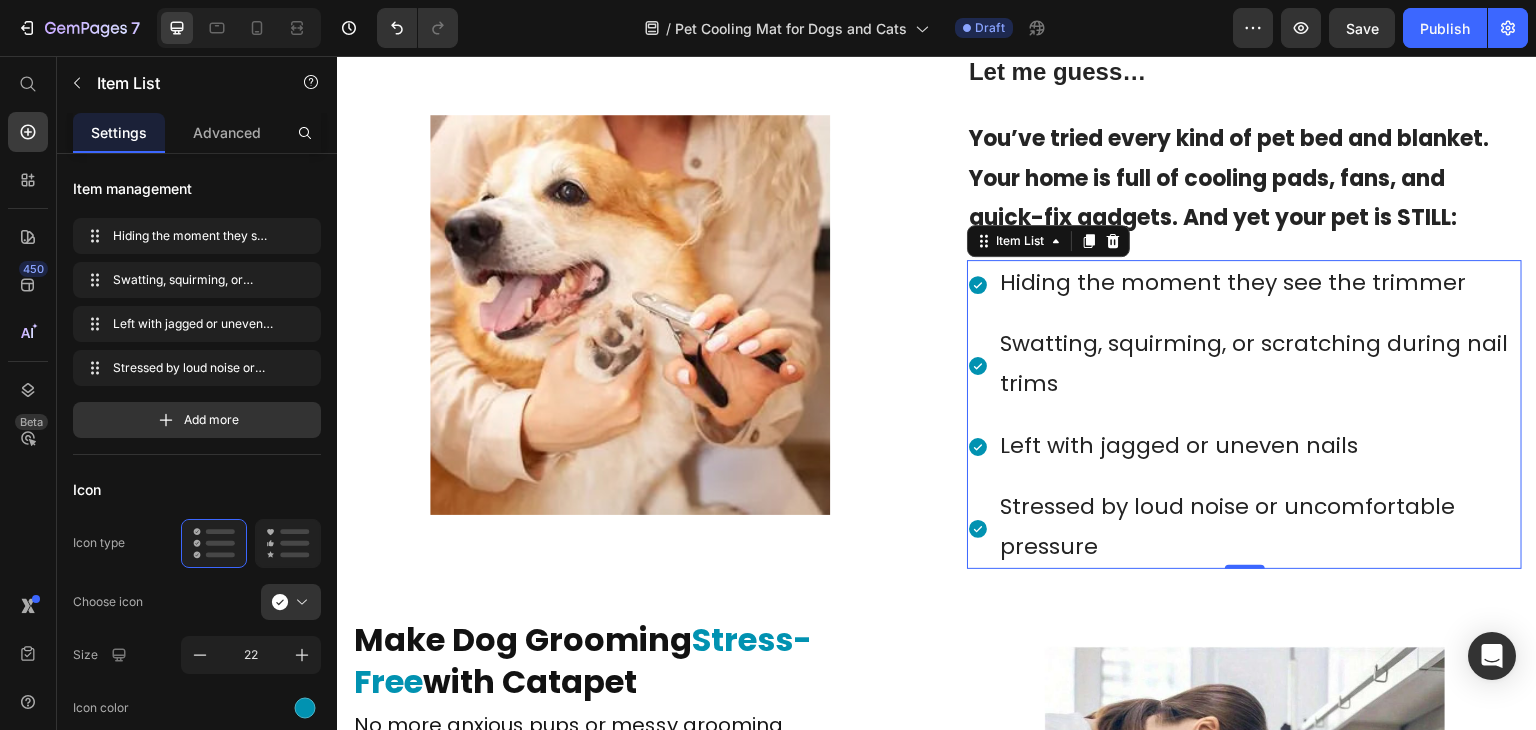 scroll, scrollTop: 1824, scrollLeft: 0, axis: vertical 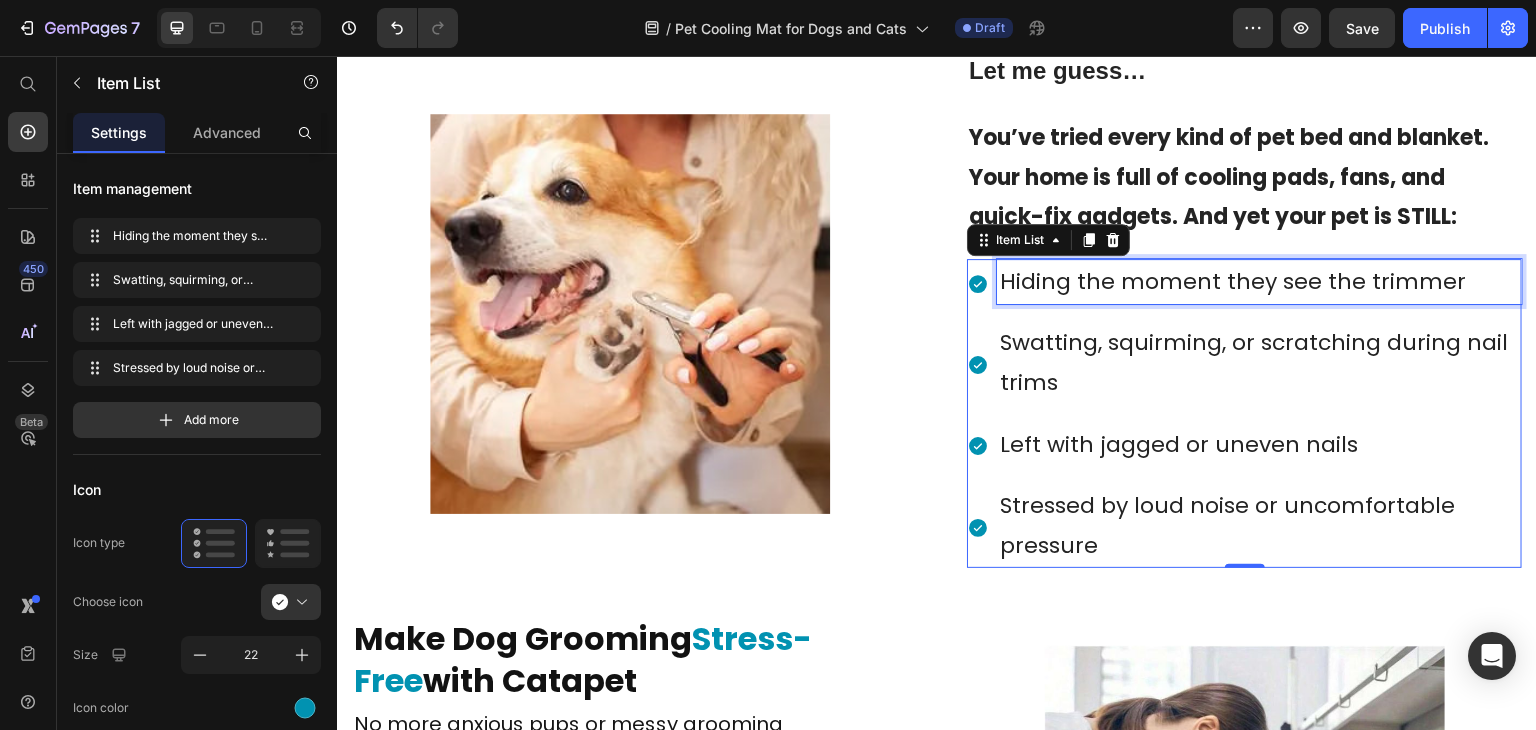 click on "Hiding the moment they see the trimmer" at bounding box center (1259, 282) 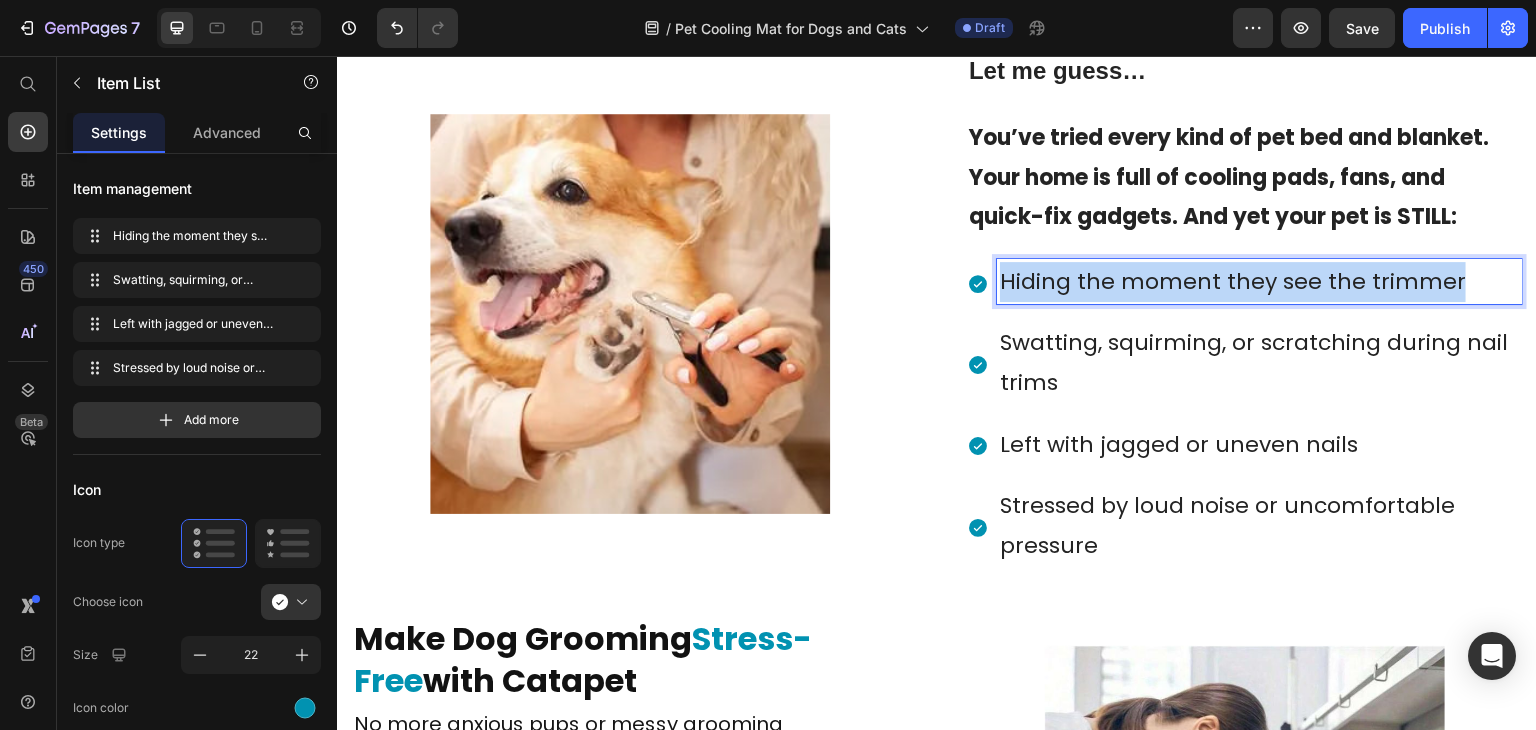 click on "Hiding the moment they see the trimmer" at bounding box center (1259, 282) 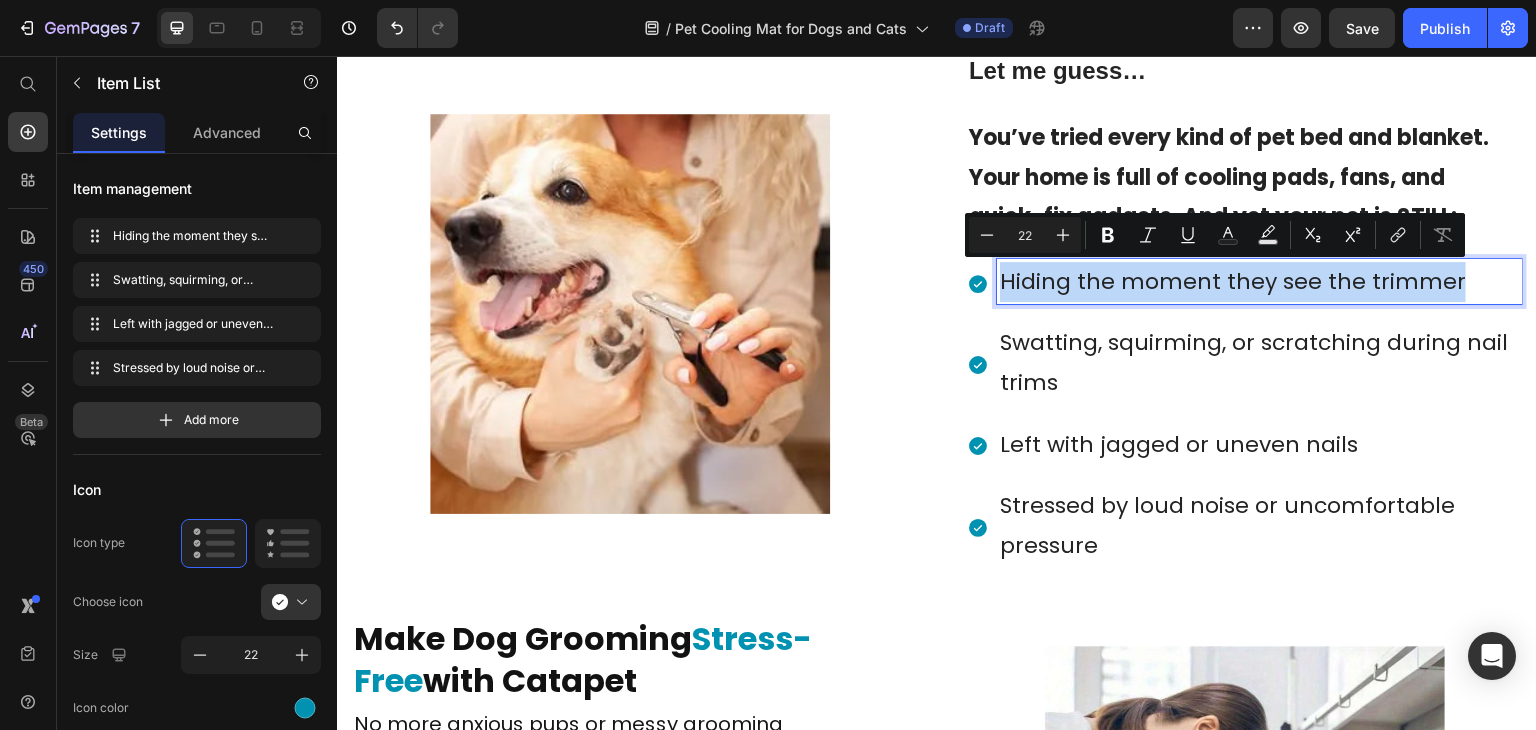 click on "Hiding the moment they see the trimmer" at bounding box center [1259, 282] 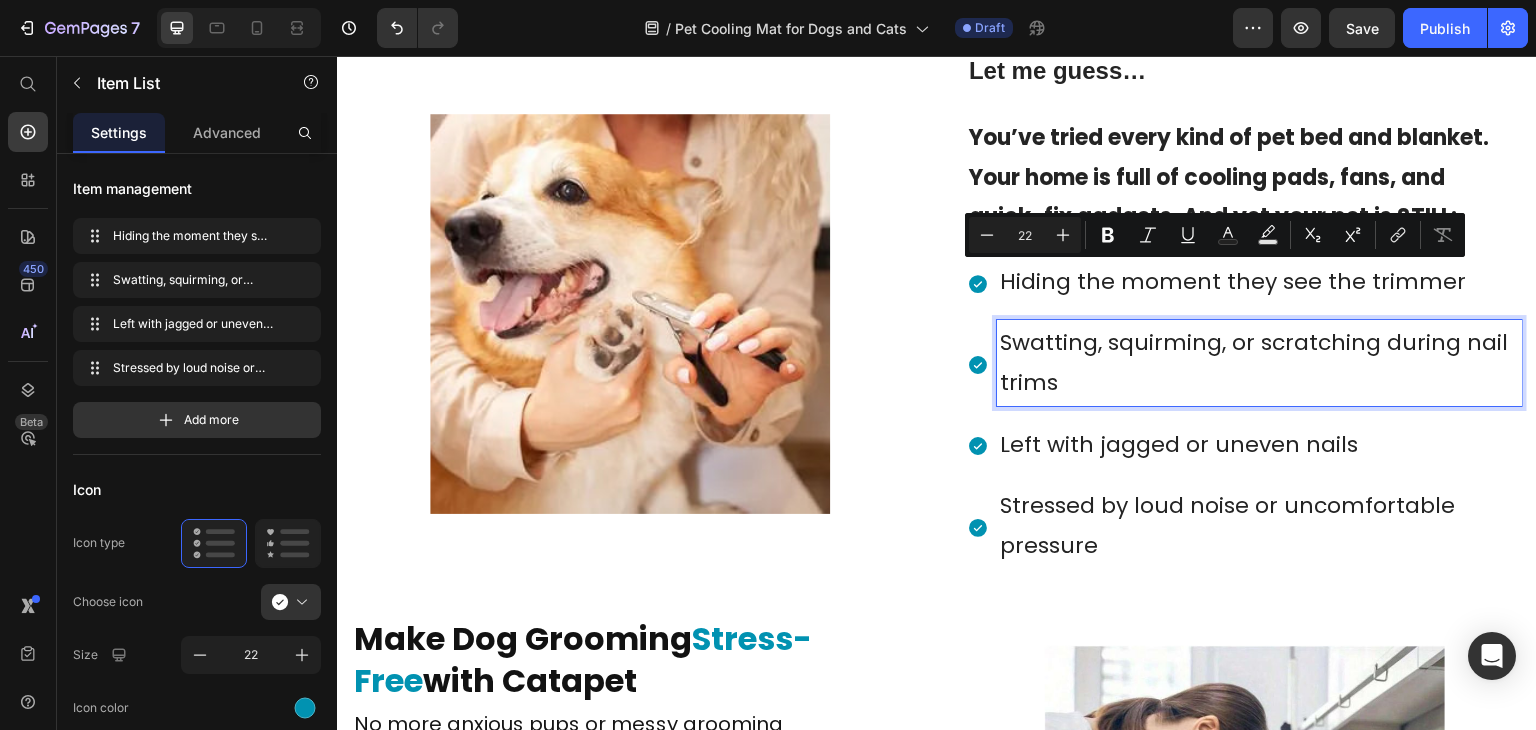 click on "Swatting, squirming, or scratching during nail trims" at bounding box center [1259, 362] 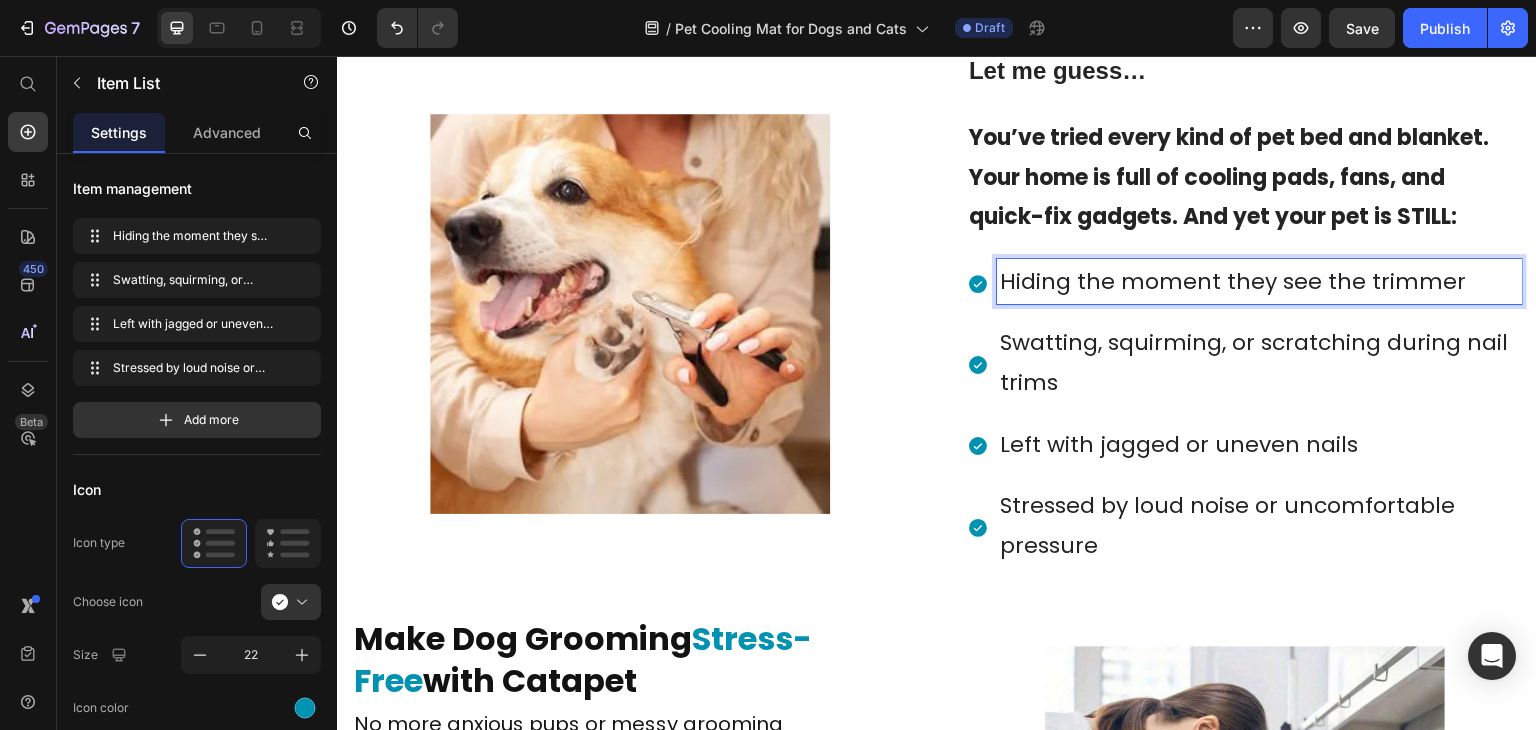 click on "Hiding the moment they see the trimmer" at bounding box center (1259, 282) 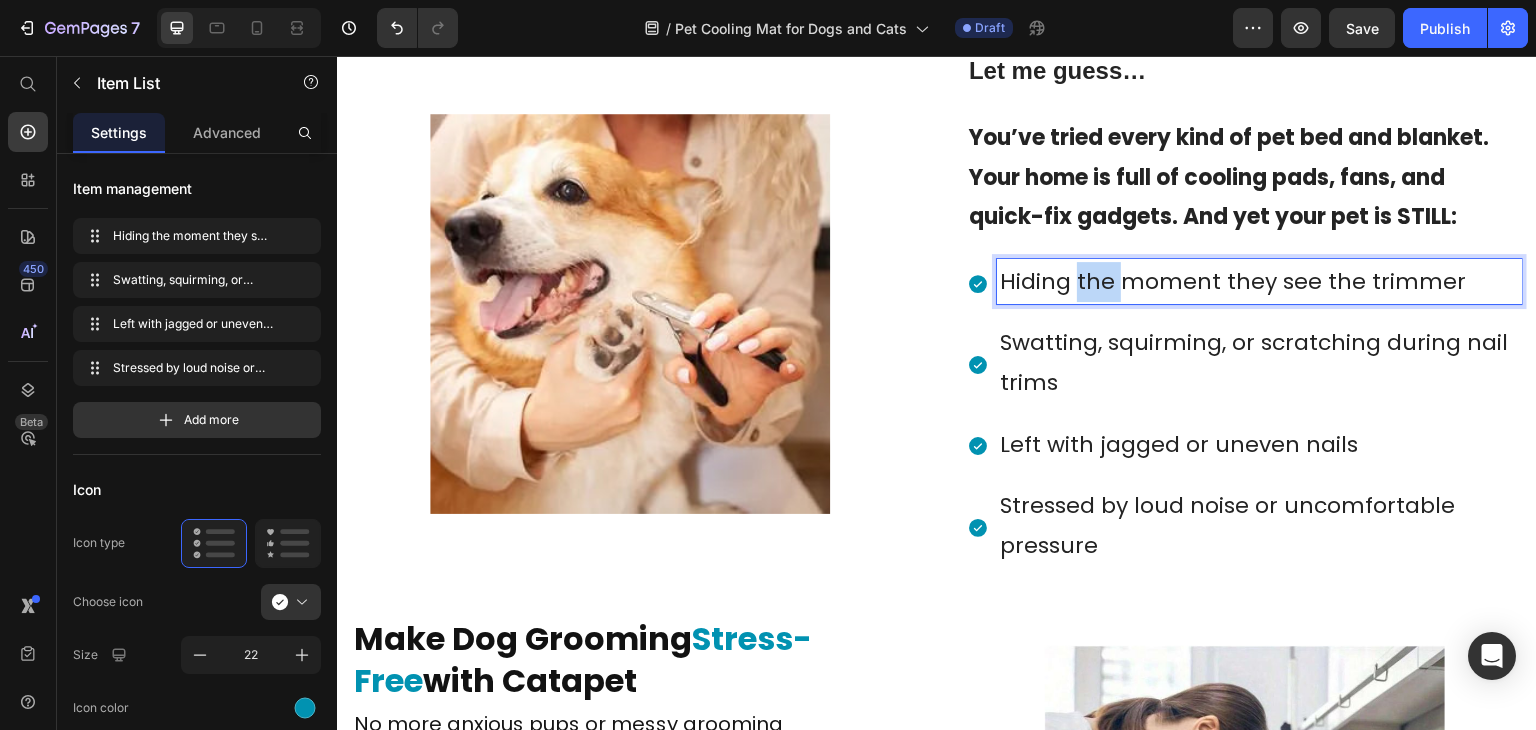 click on "Hiding the moment they see the trimmer" at bounding box center [1259, 282] 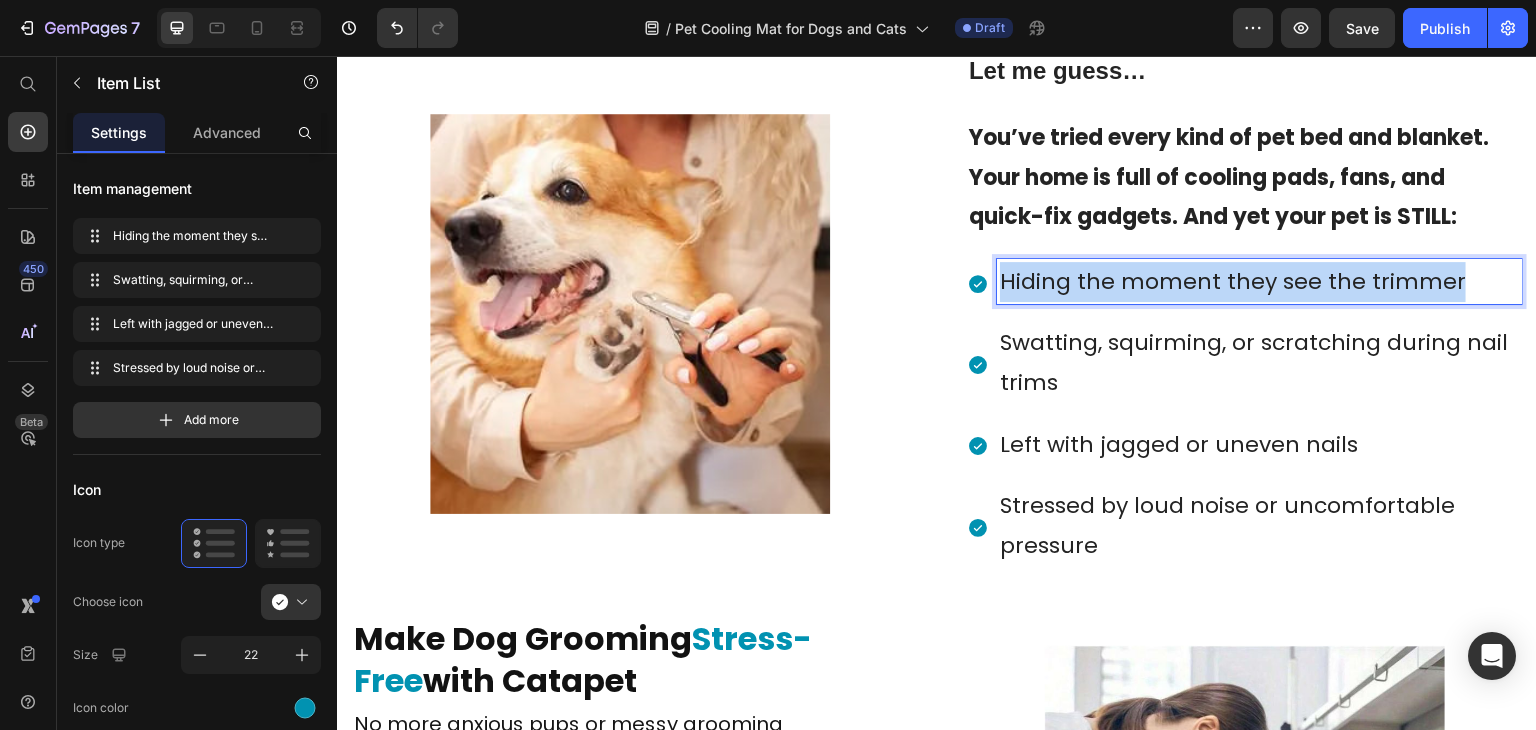 click on "Hiding the moment they see the trimmer" at bounding box center (1259, 282) 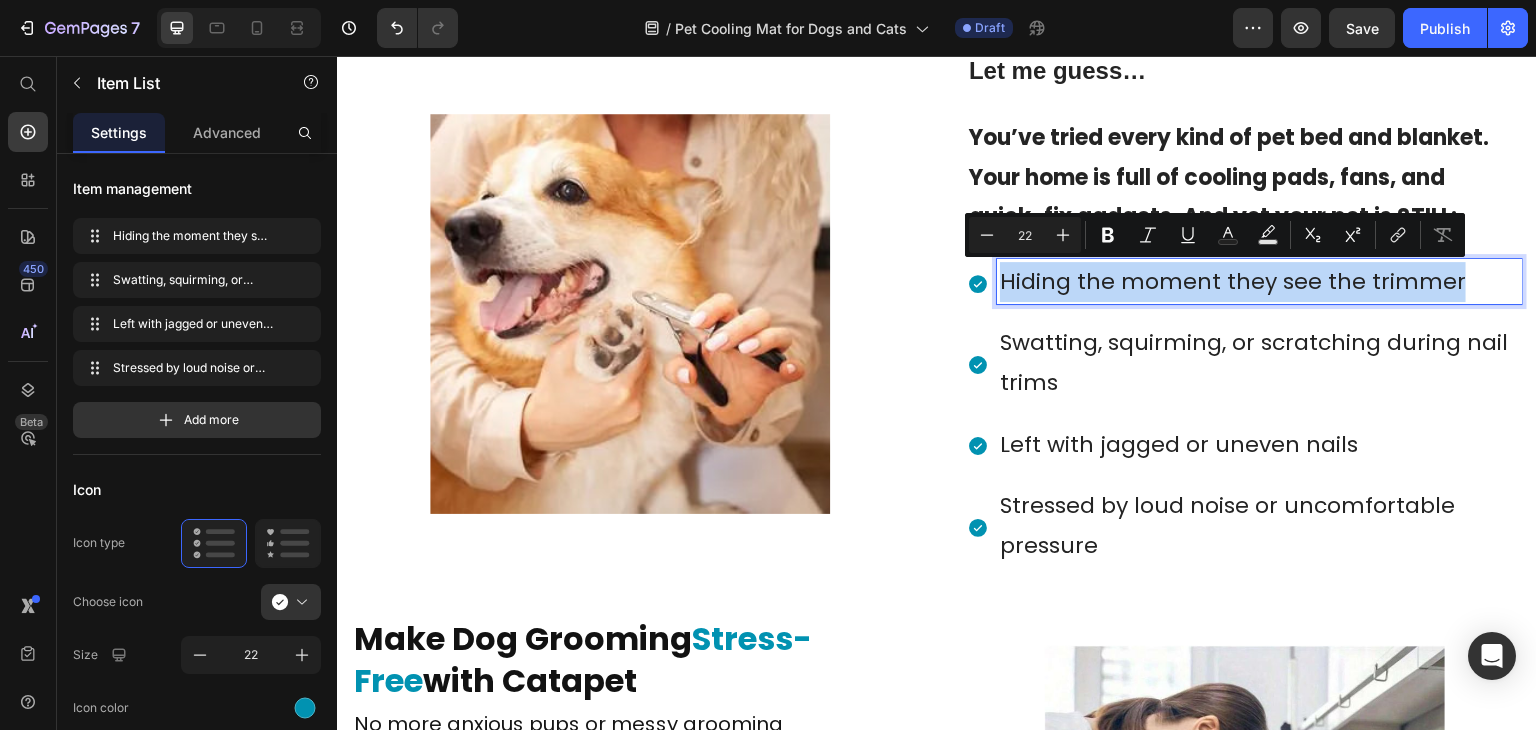 copy on "Hiding the moment they see the trimmer" 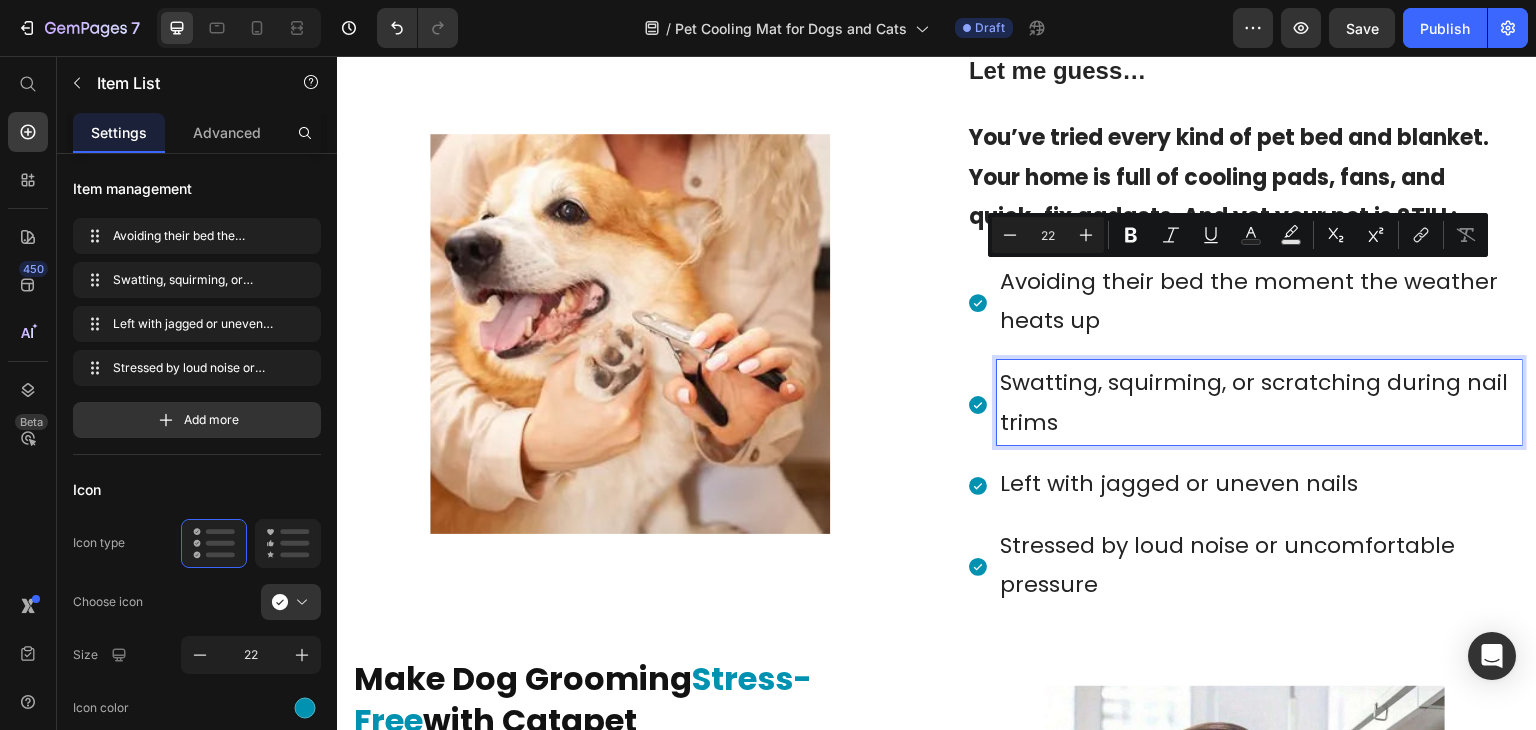 click on "Swatting, squirming, or scratching during nail trims" at bounding box center [1259, 402] 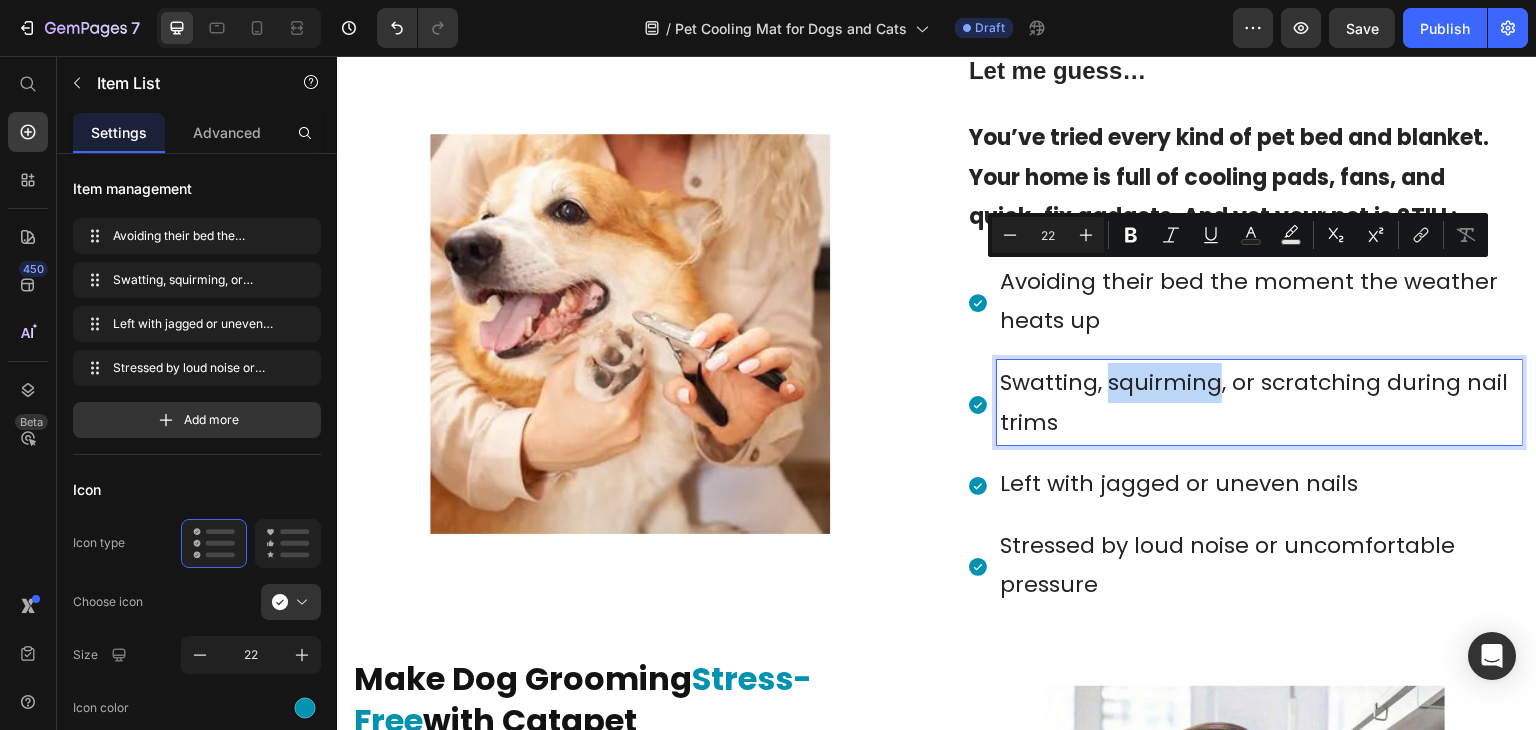 click on "Swatting, squirming, or scratching during nail trims" at bounding box center [1259, 402] 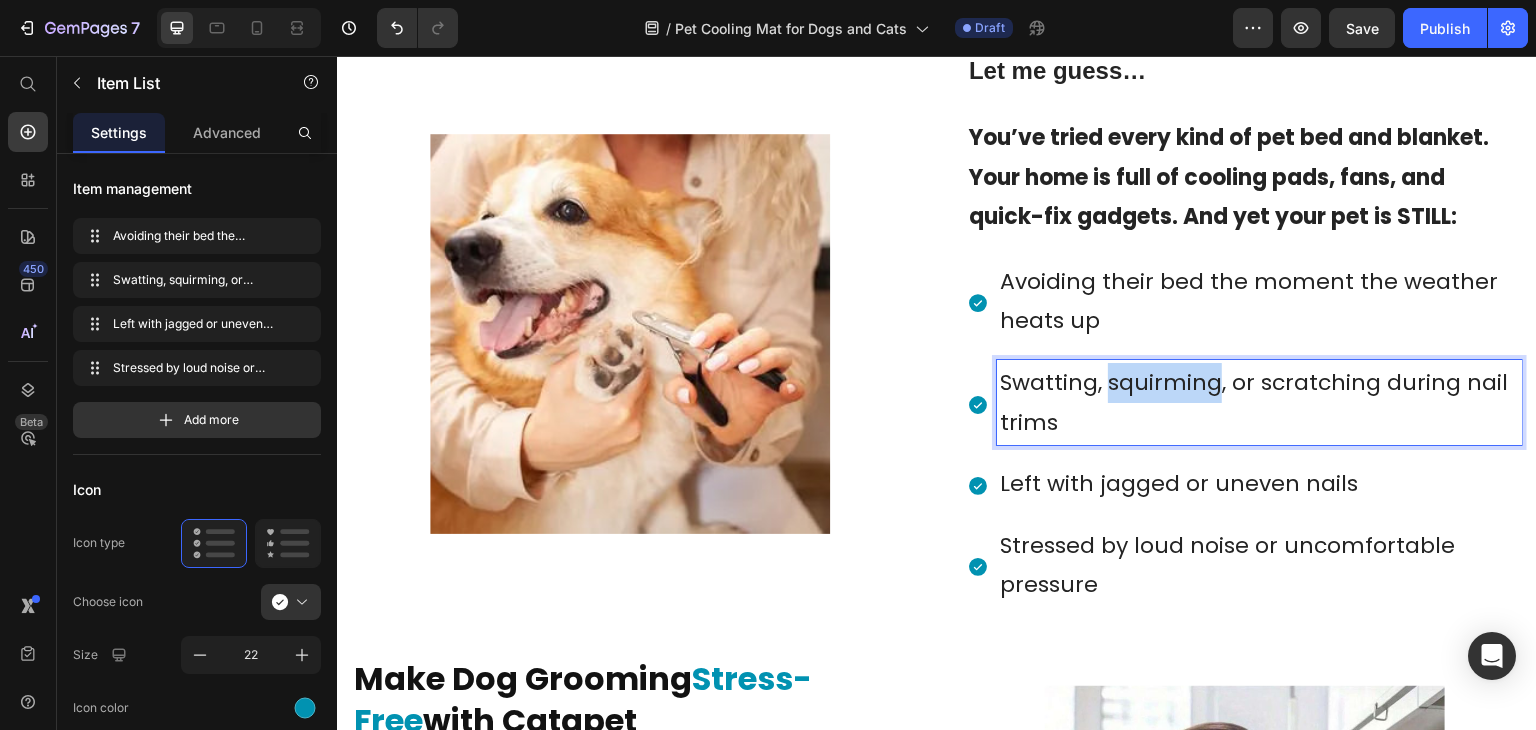 click on "Swatting, squirming, or scratching during nail trims" at bounding box center (1259, 402) 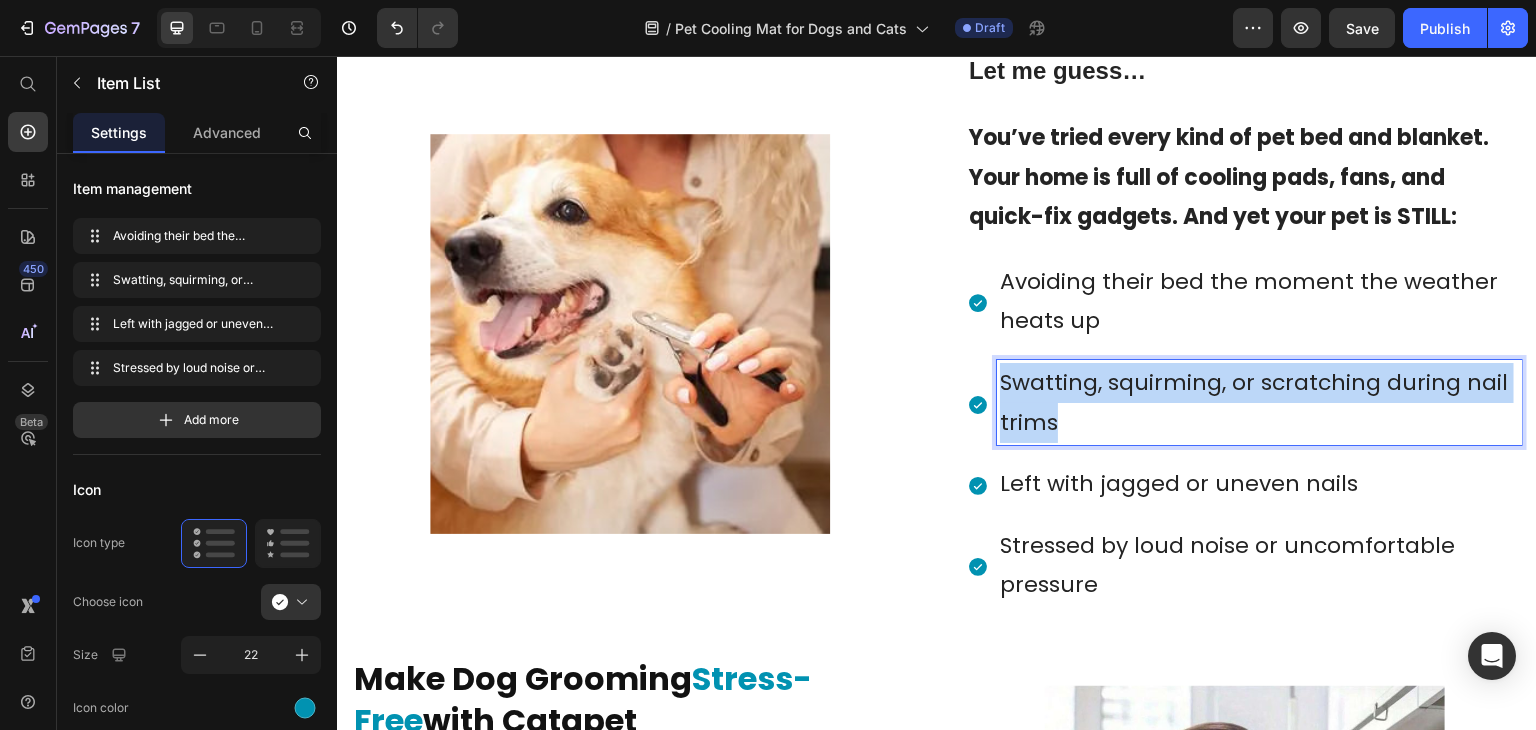 click on "Swatting, squirming, or scratching during nail trims" at bounding box center [1259, 402] 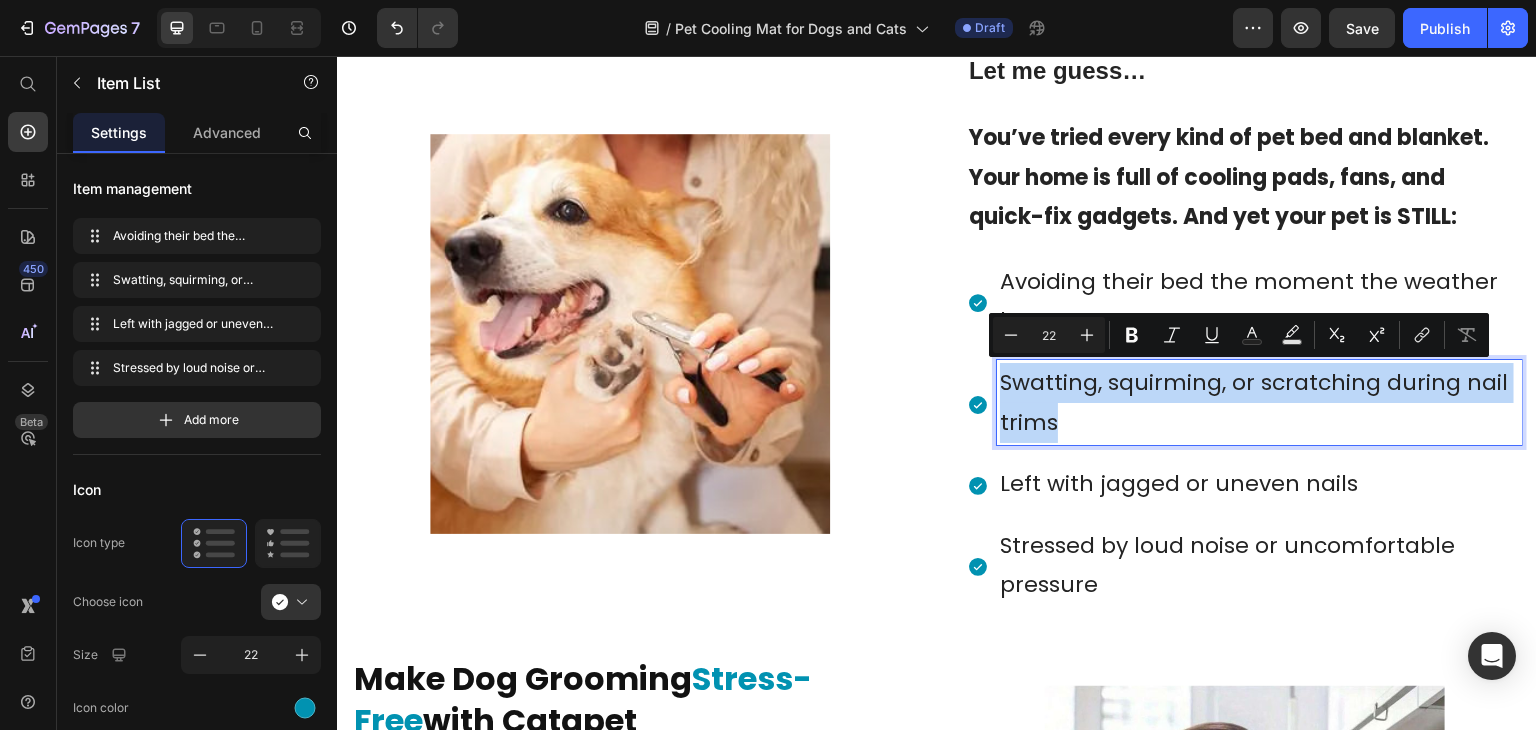 click on "Swatting, squirming, or scratching during nail trims" at bounding box center [1259, 402] 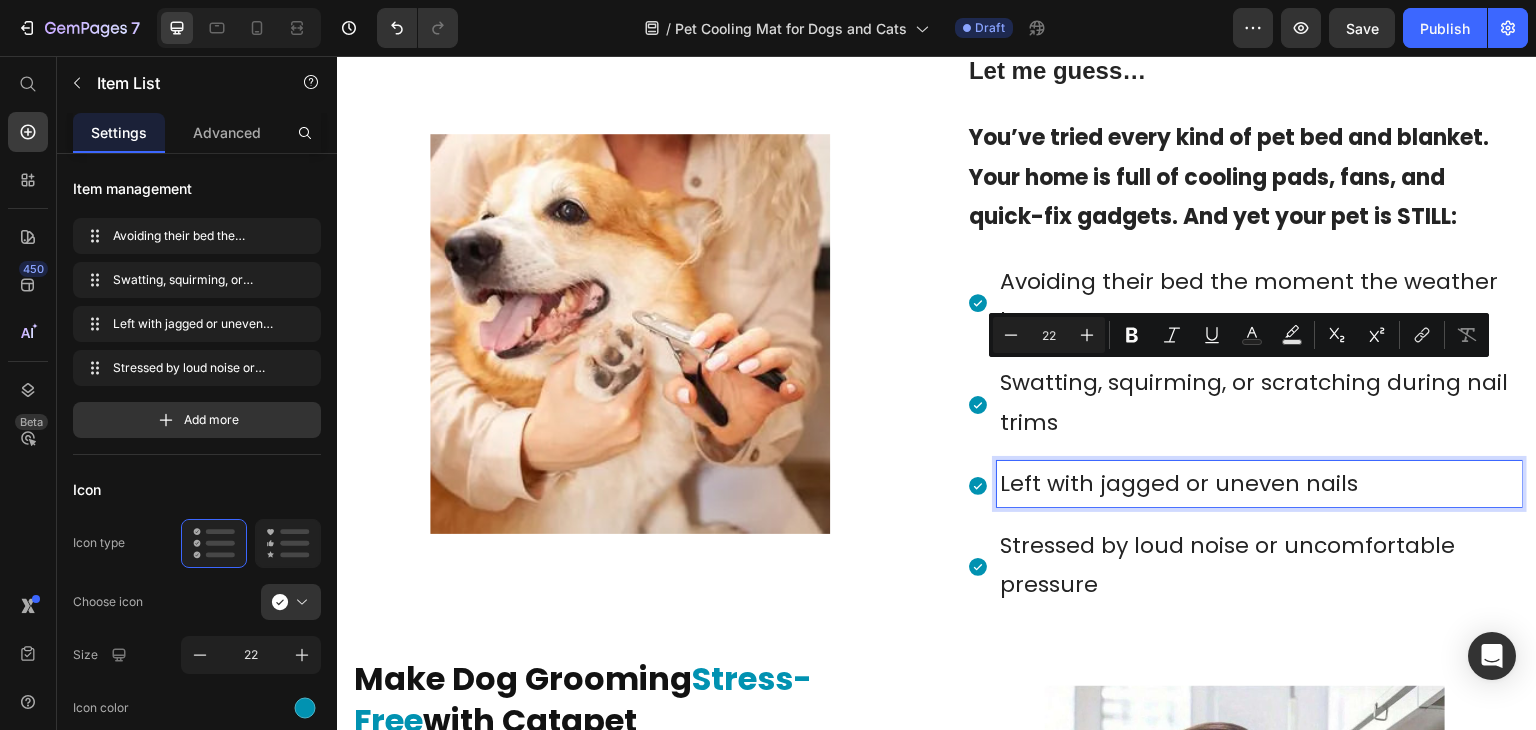 click on "Left with jagged or uneven nails" at bounding box center [1259, 484] 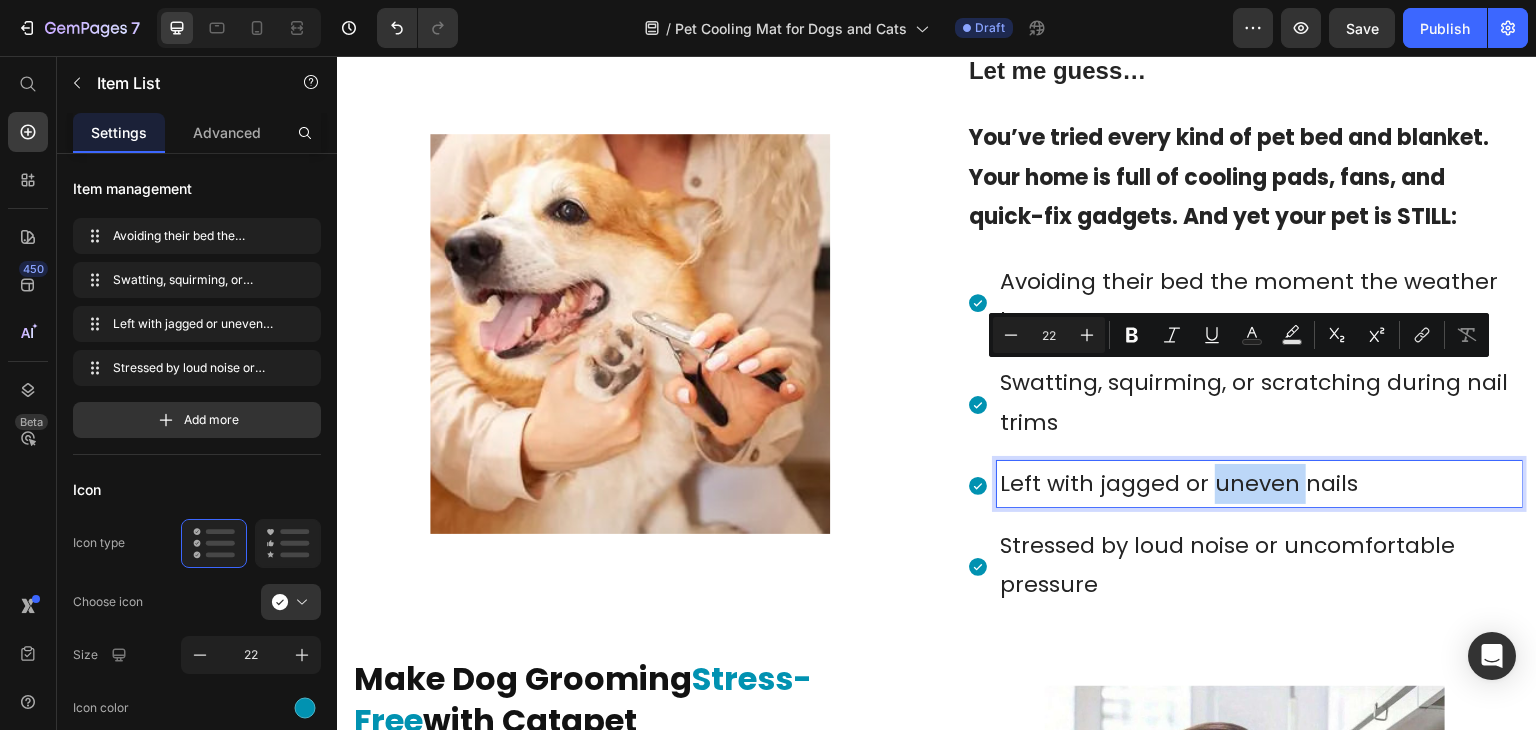 click on "Left with jagged or uneven nails" at bounding box center [1259, 484] 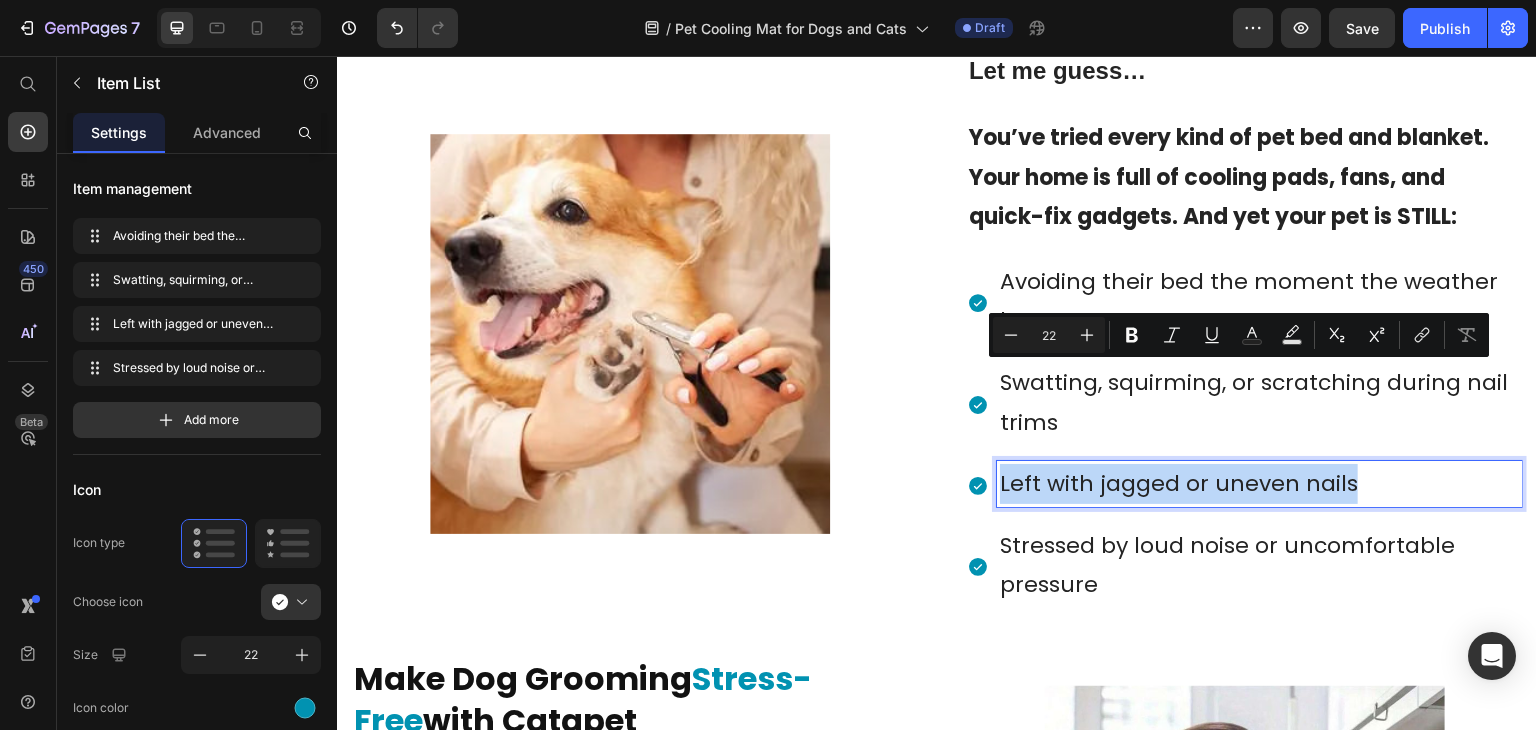 click on "Left with jagged or uneven nails" at bounding box center (1259, 484) 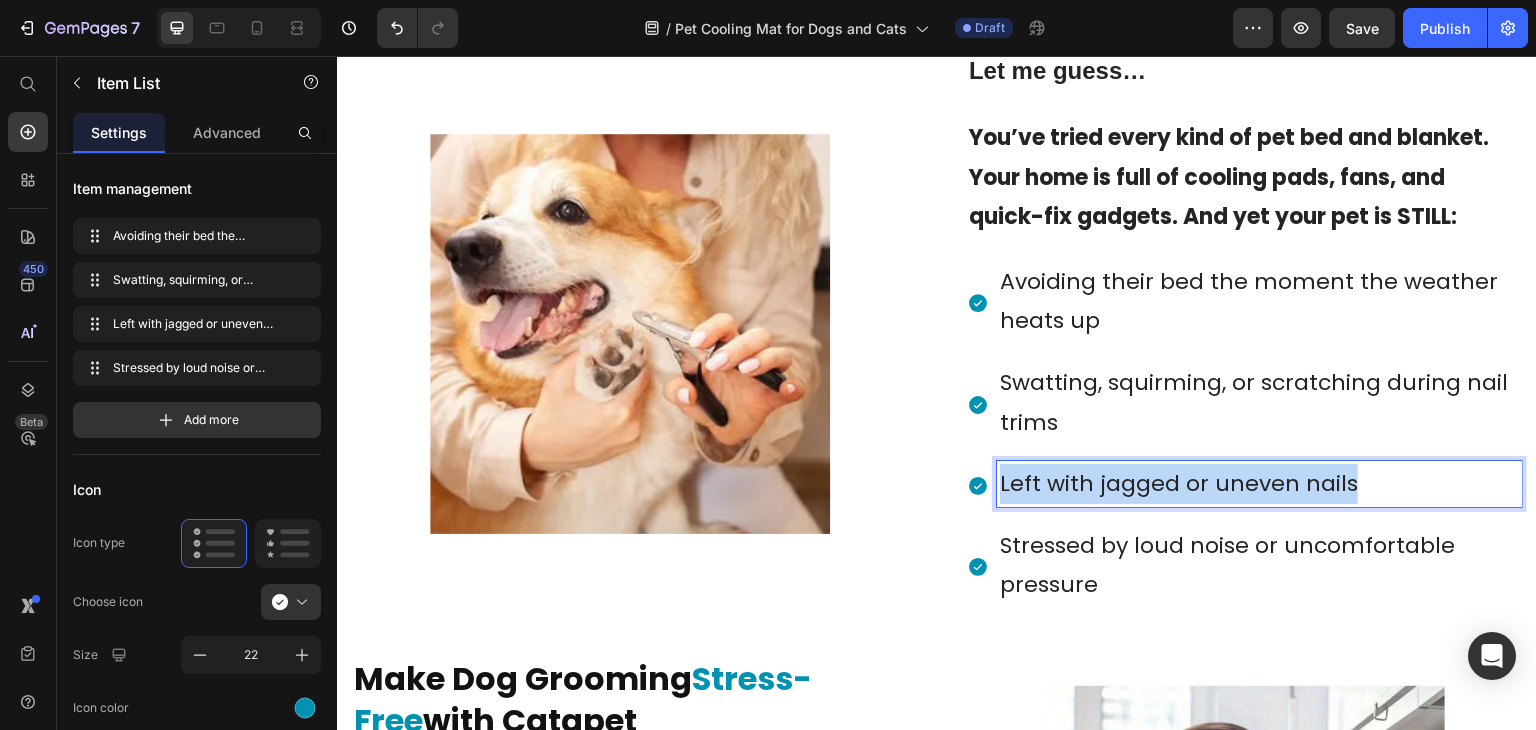 click on "Left with jagged or uneven nails" at bounding box center (1259, 484) 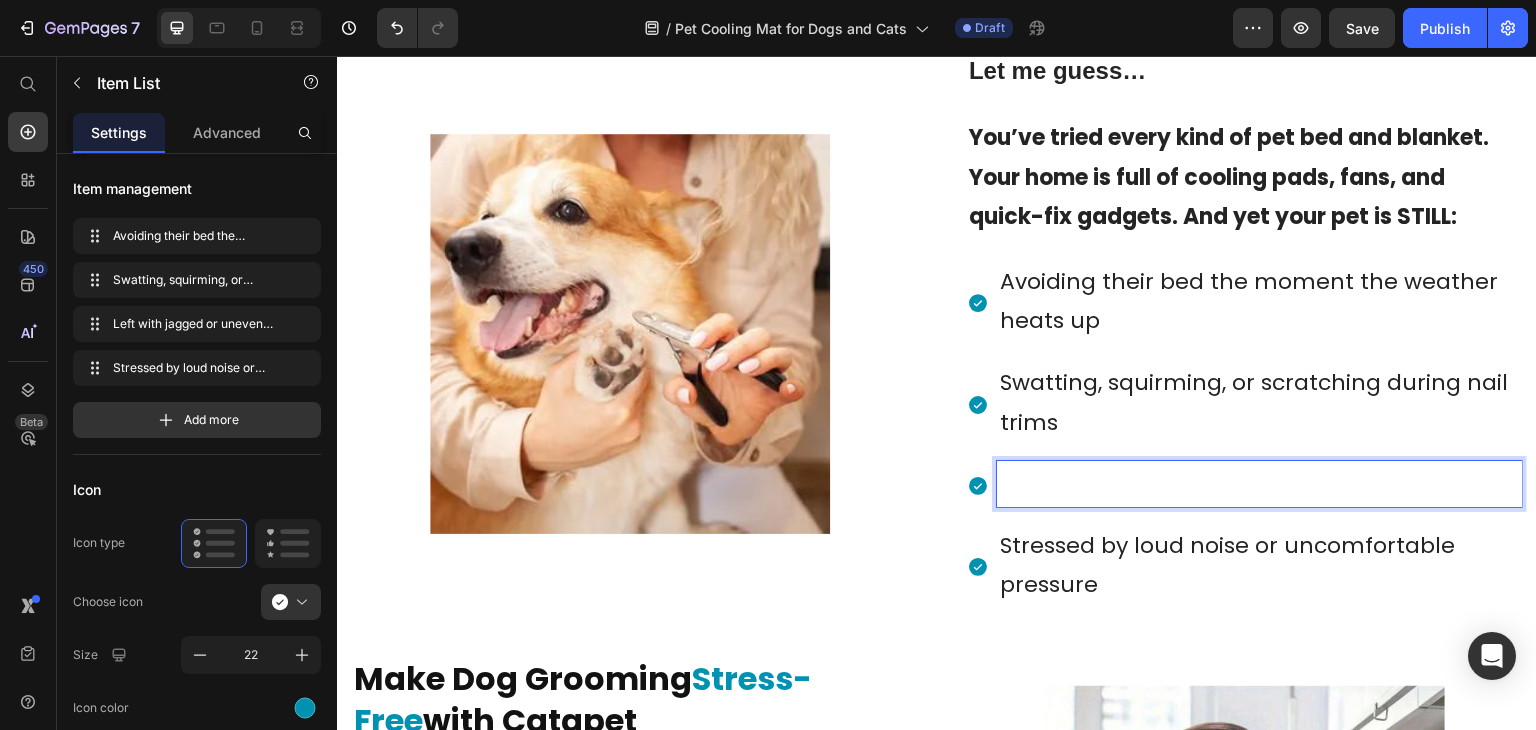 scroll, scrollTop: 1813, scrollLeft: 0, axis: vertical 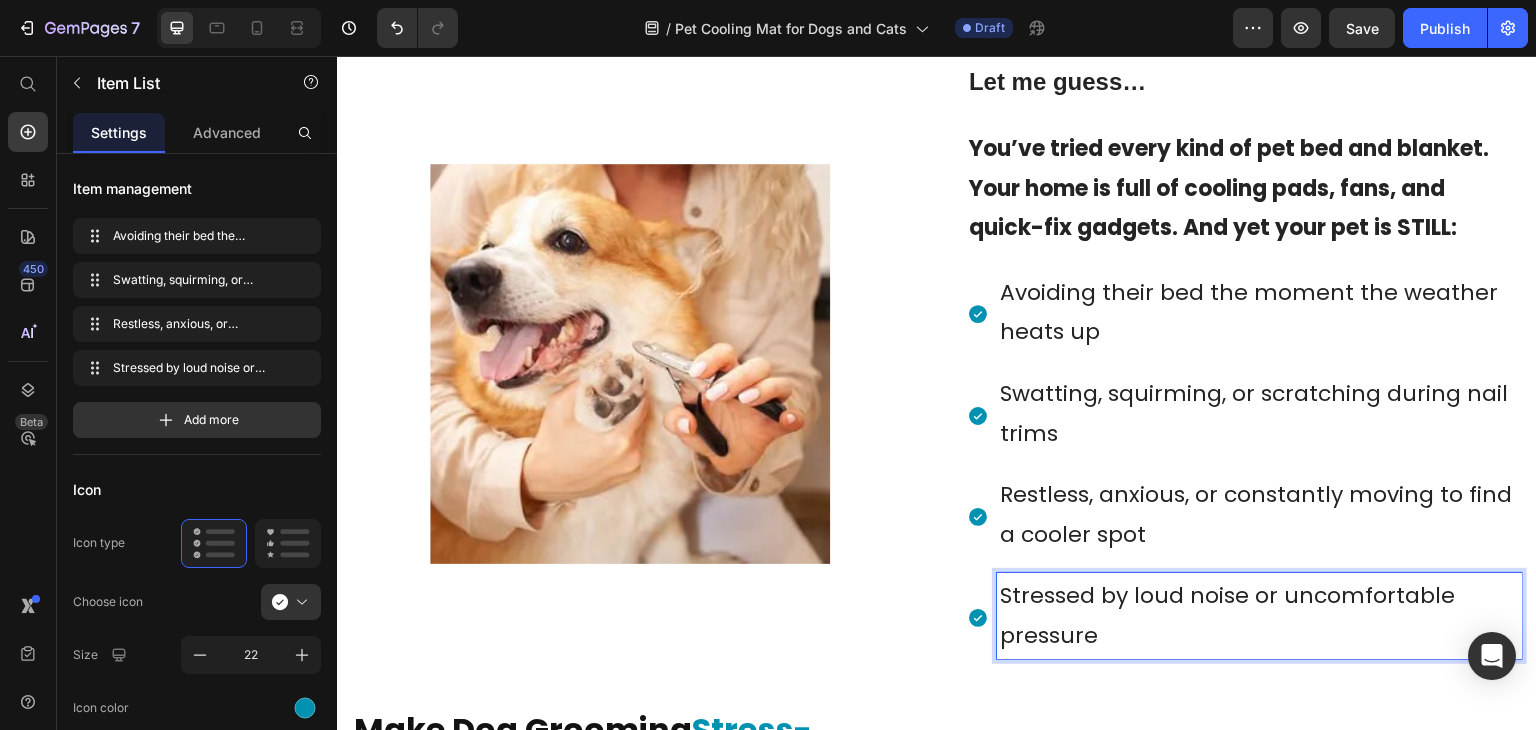 click on "Stressed by loud noise or uncomfortable pressure" at bounding box center (1259, 615) 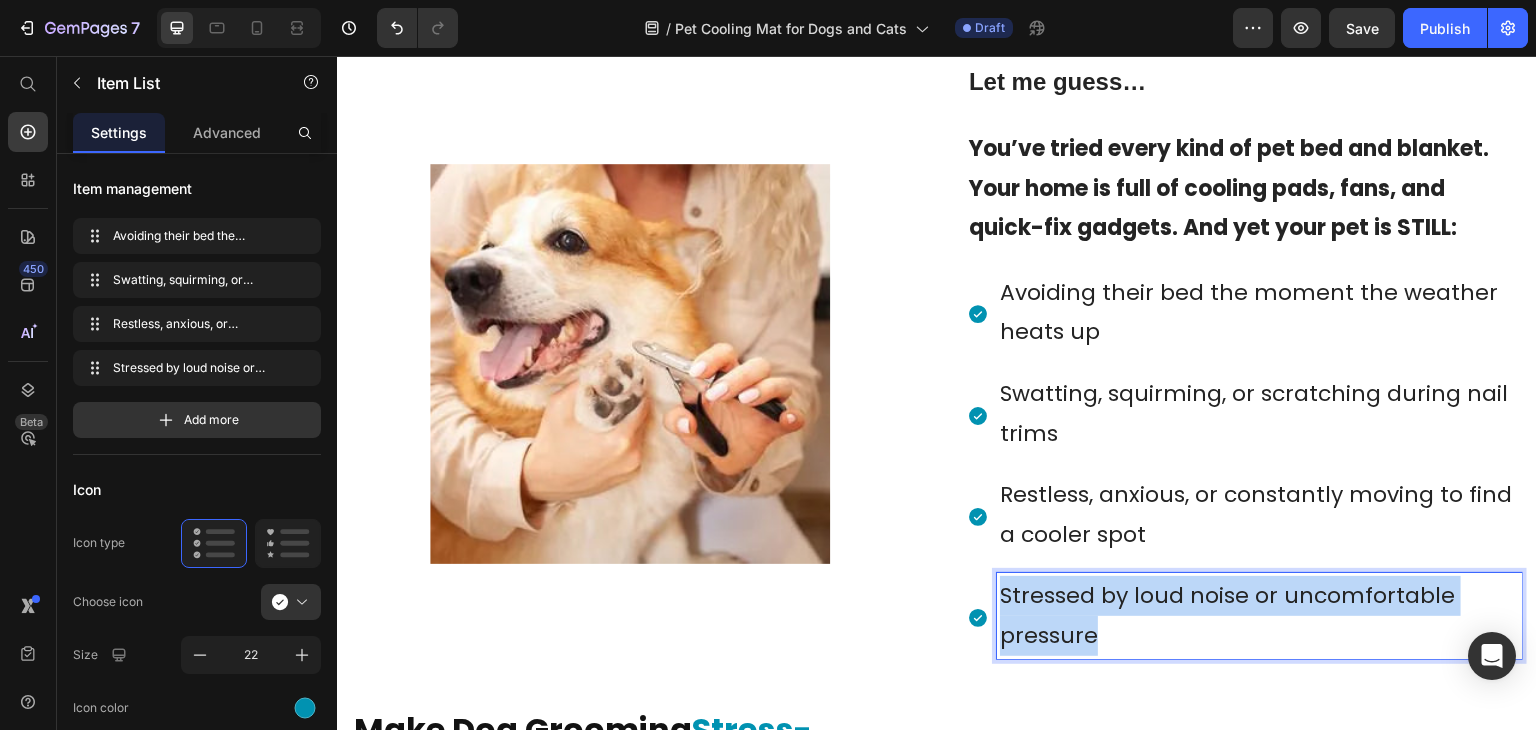 click on "Stressed by loud noise or uncomfortable pressure" at bounding box center [1259, 615] 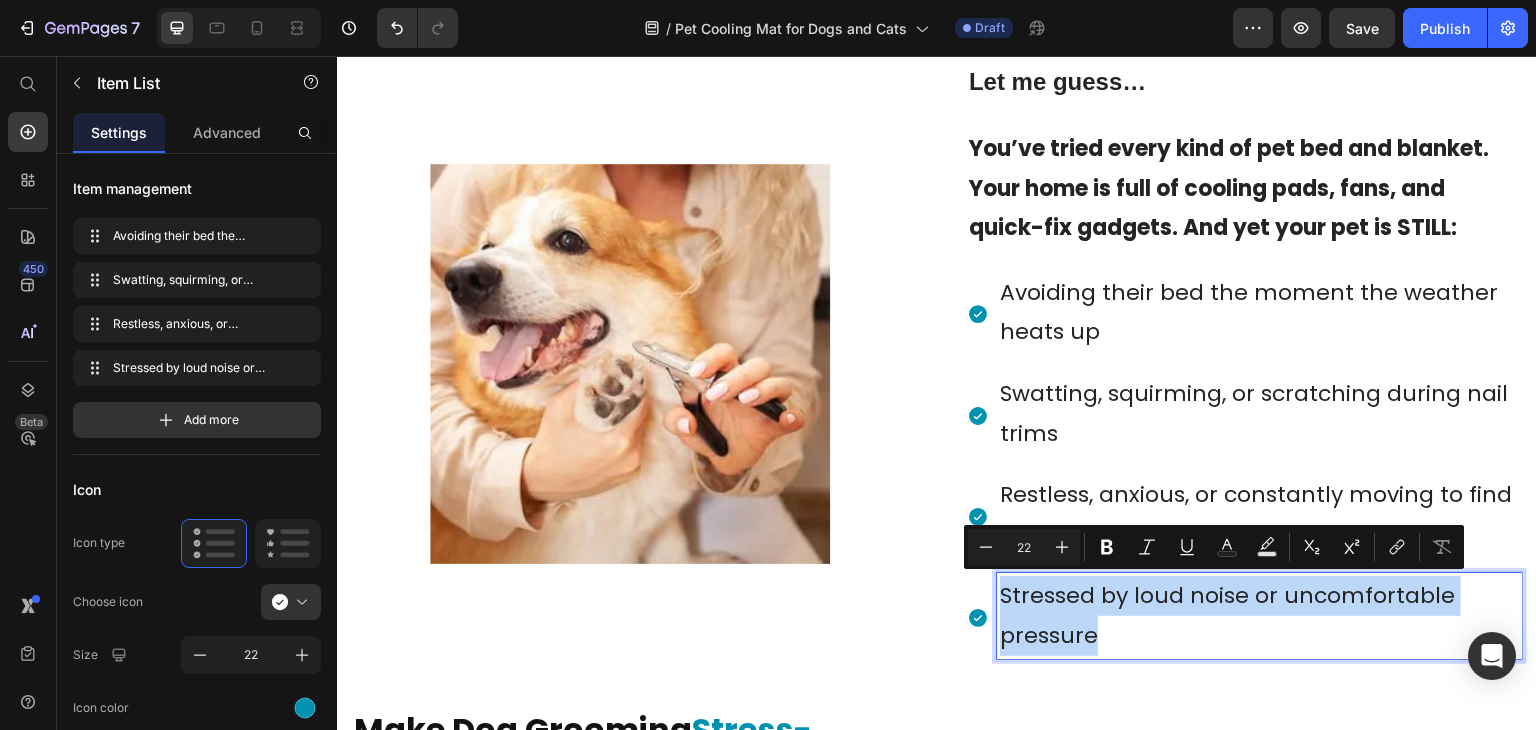 copy on "Stressed by loud noise or uncomfortable pressure" 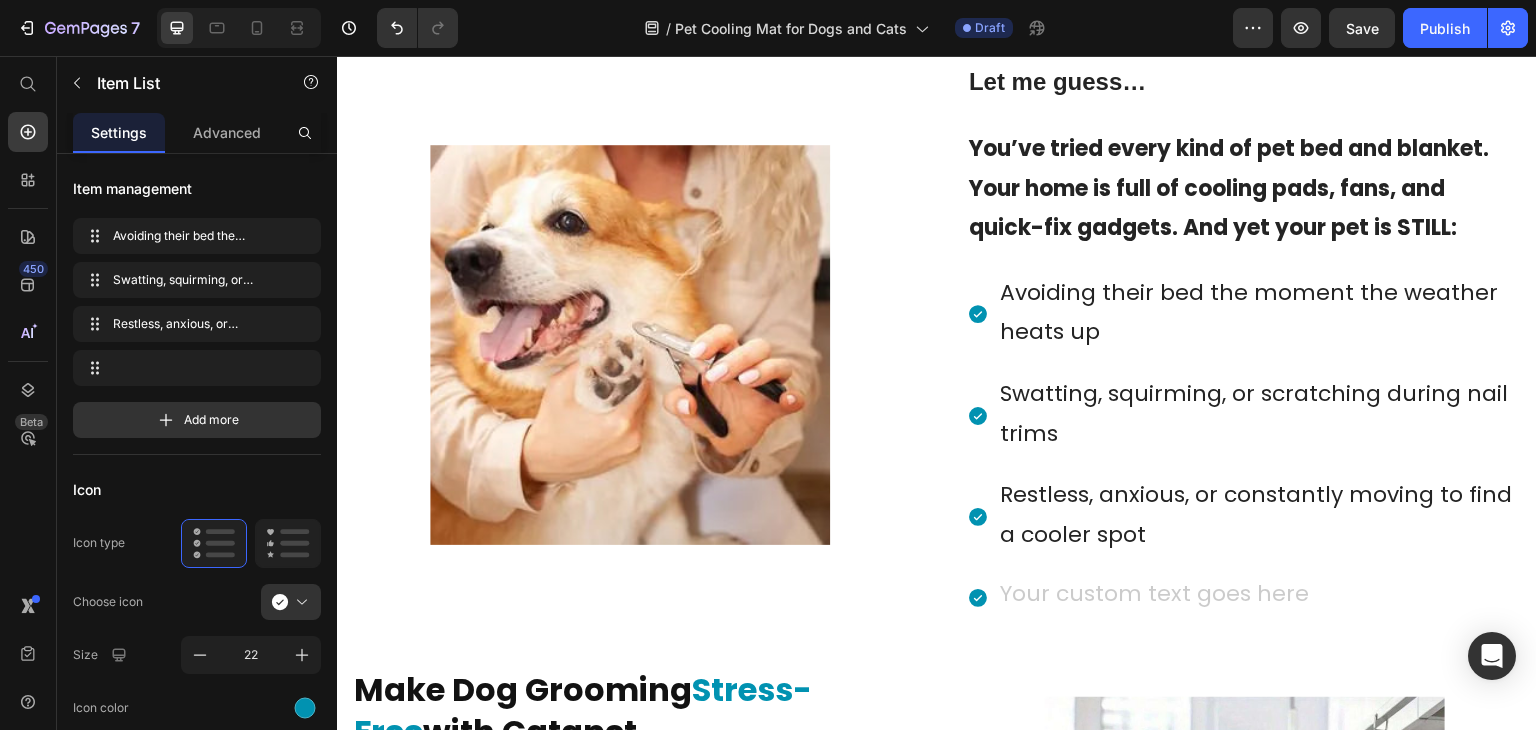 scroll, scrollTop: 1803, scrollLeft: 0, axis: vertical 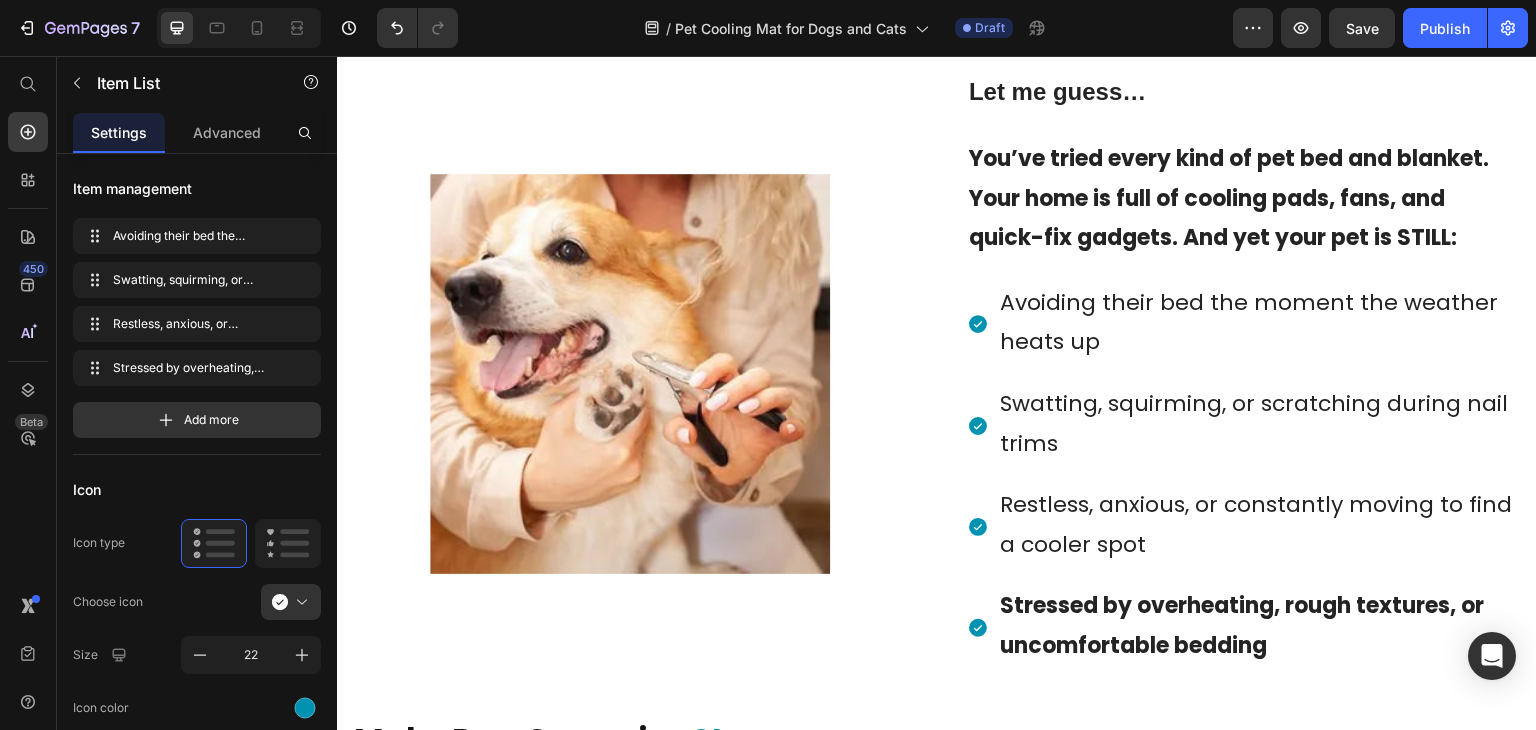click on "Stressed by overheating, rough textures, or uncomfortable bedding" at bounding box center [1242, 625] 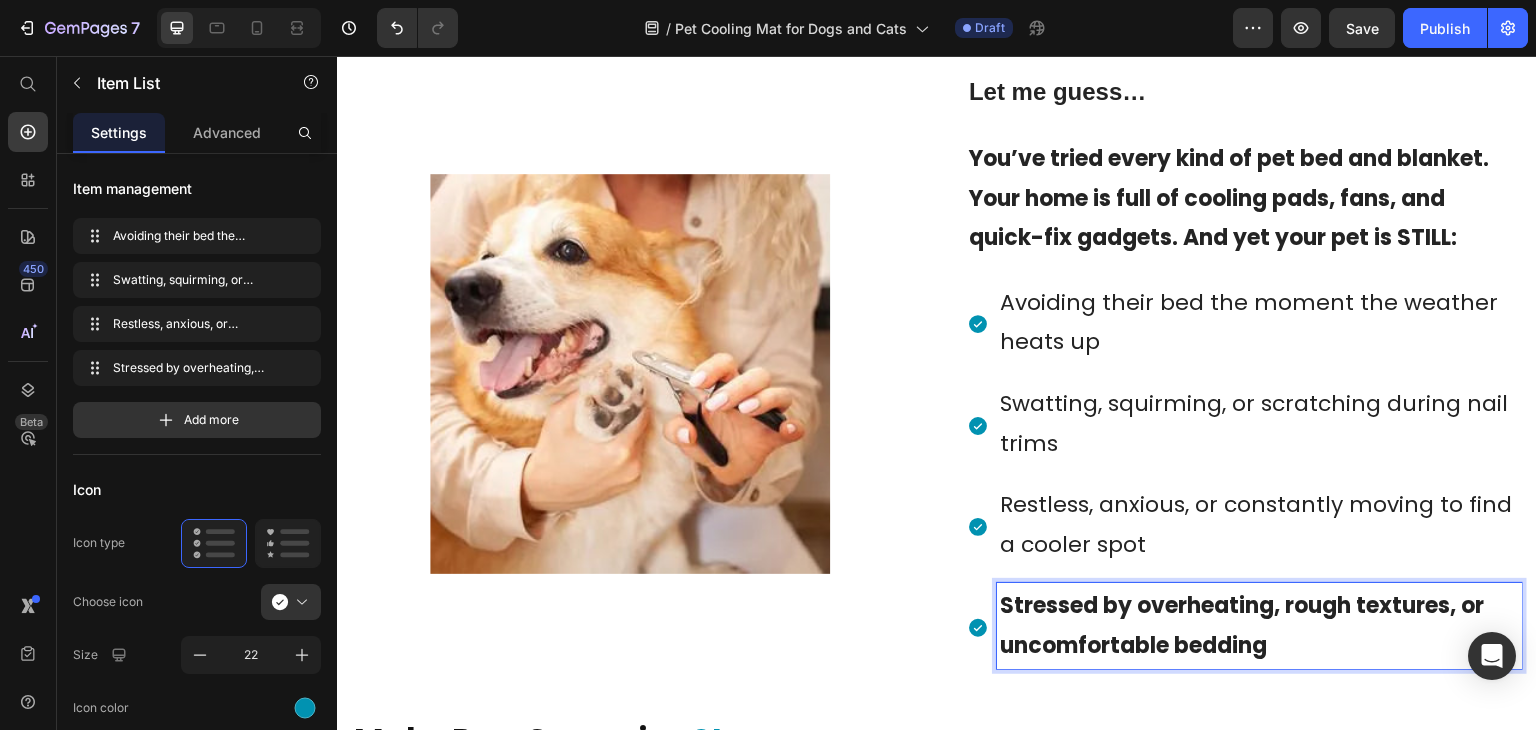 click on "Stressed by overheating, rough textures, or uncomfortable bedding" at bounding box center (1242, 625) 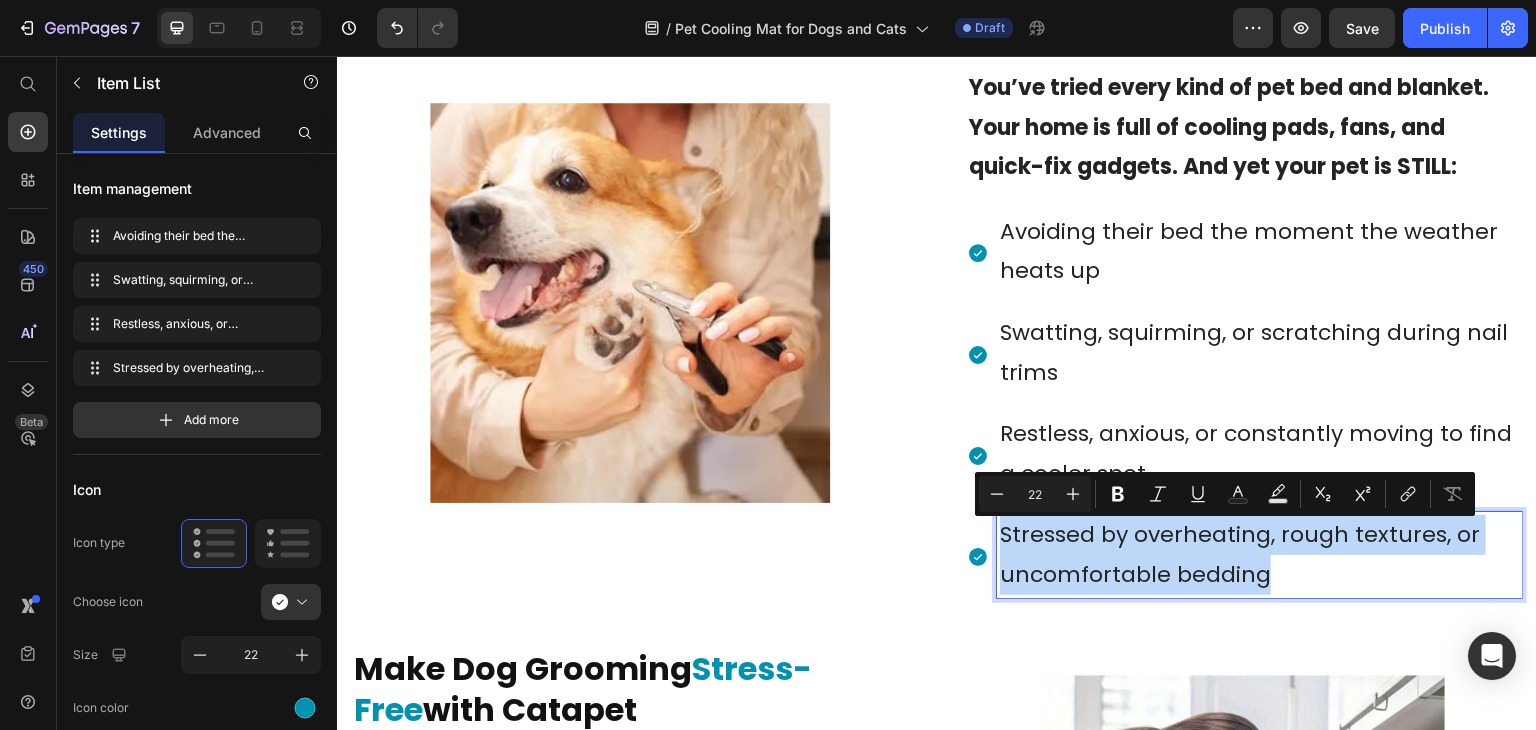 scroll, scrollTop: 1879, scrollLeft: 0, axis: vertical 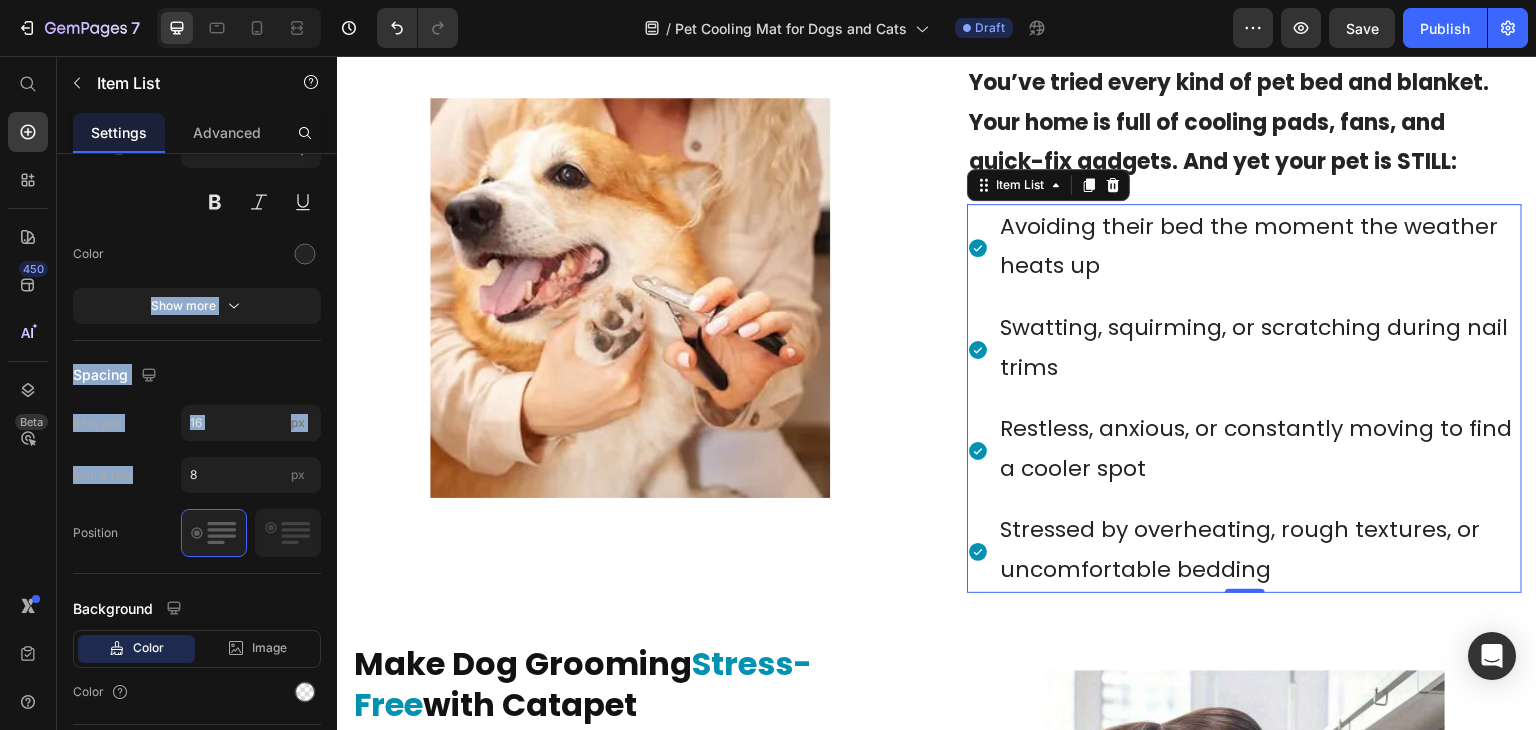 drag, startPoint x: 481, startPoint y: 305, endPoint x: 376, endPoint y: 563, distance: 278.54803 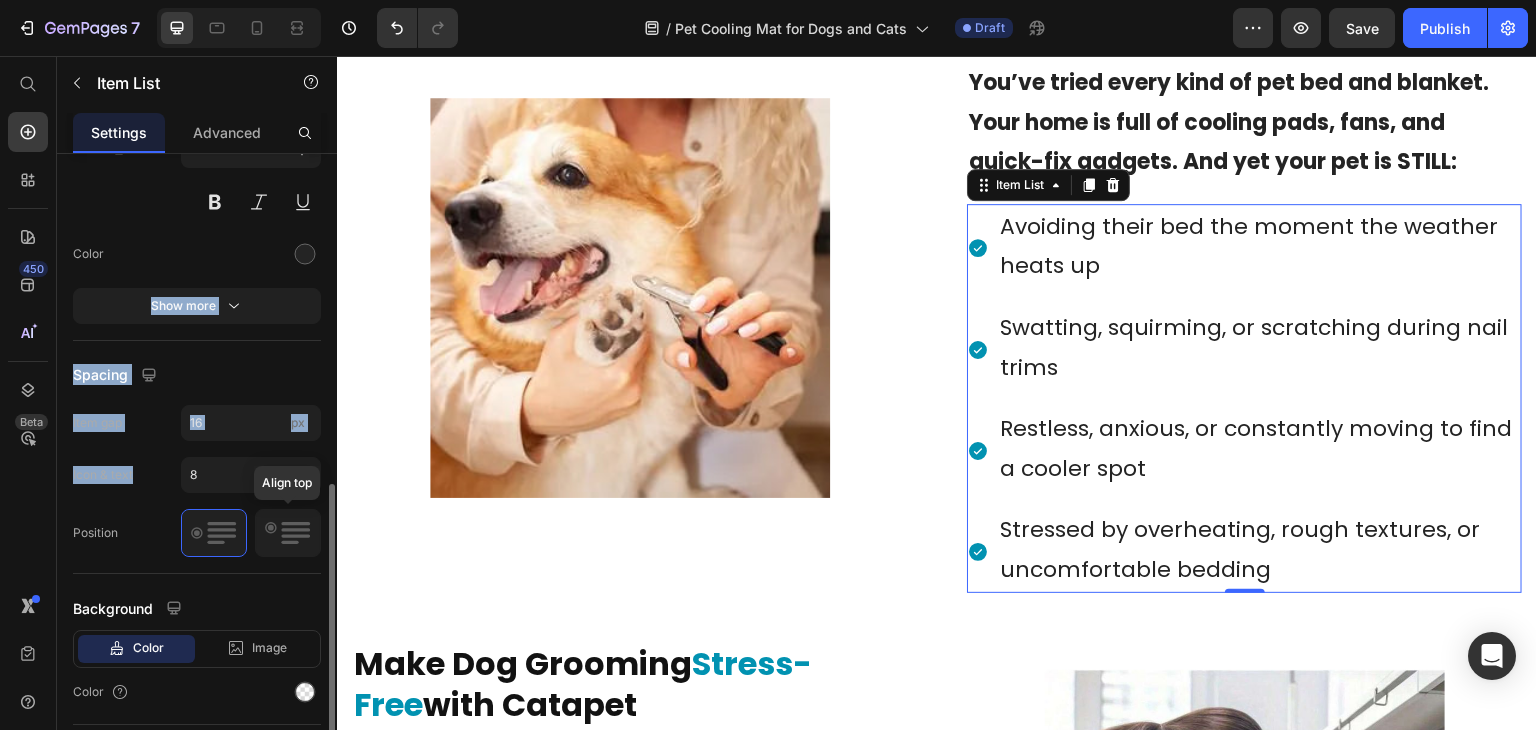 click 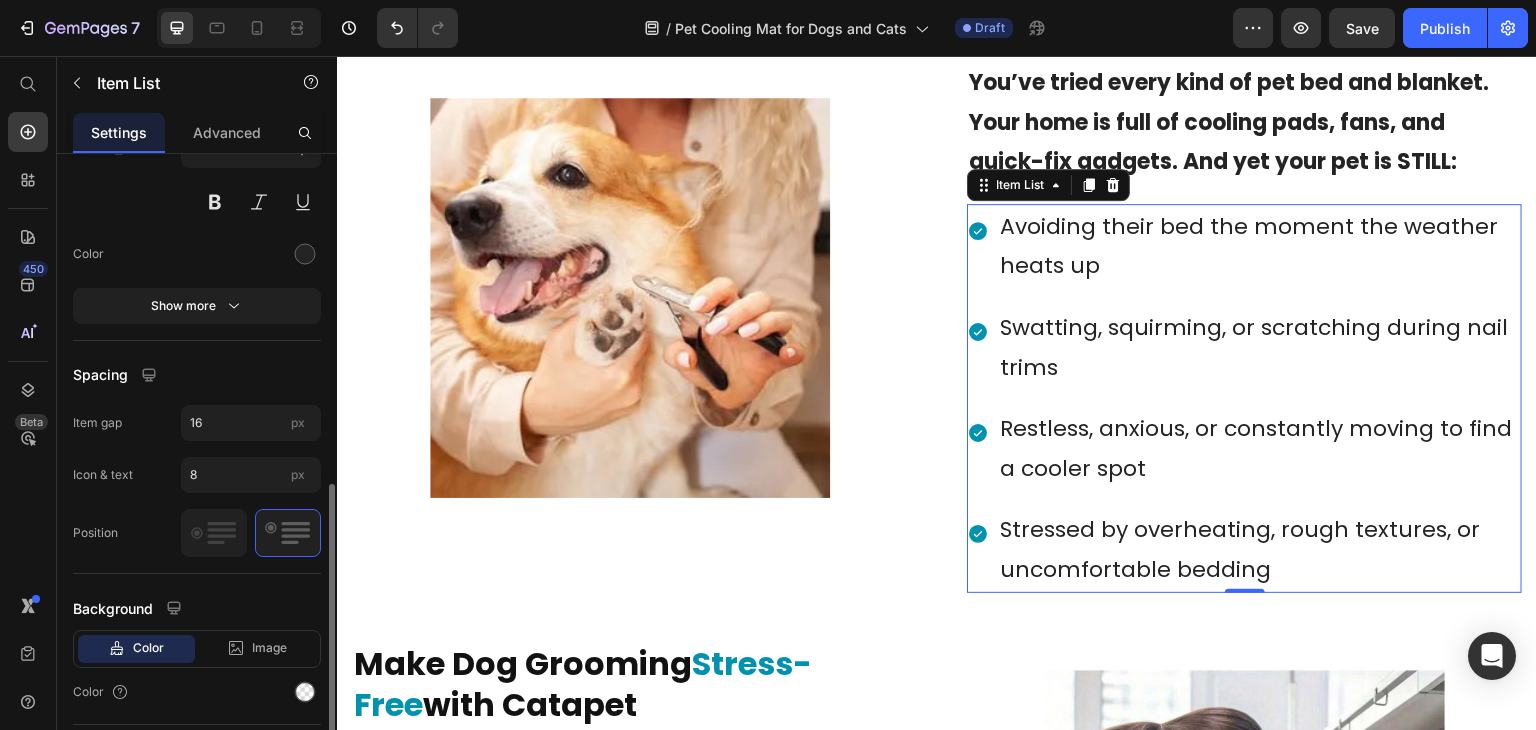 click on "Font Poppins Size 22 Color Show more" at bounding box center [197, 201] 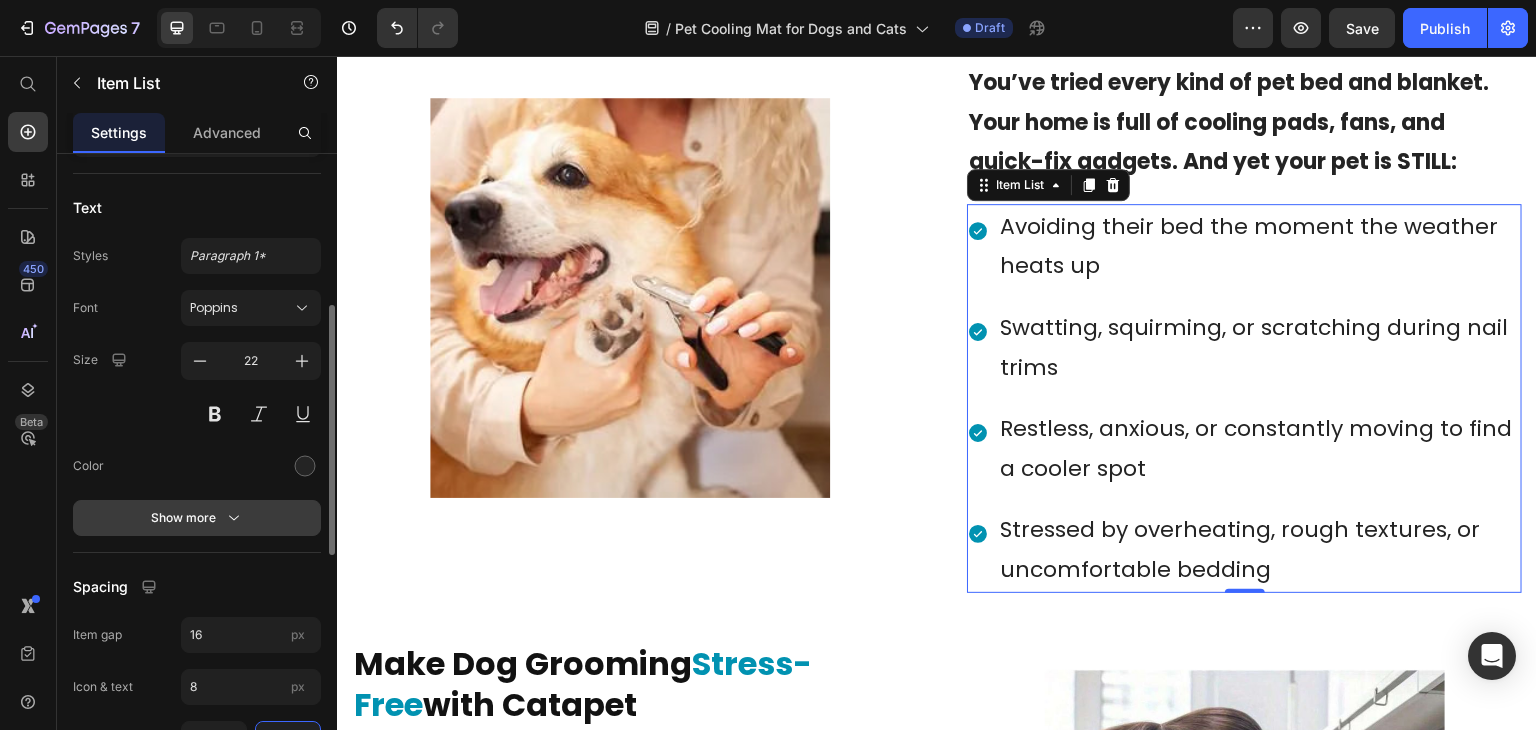 scroll, scrollTop: 548, scrollLeft: 0, axis: vertical 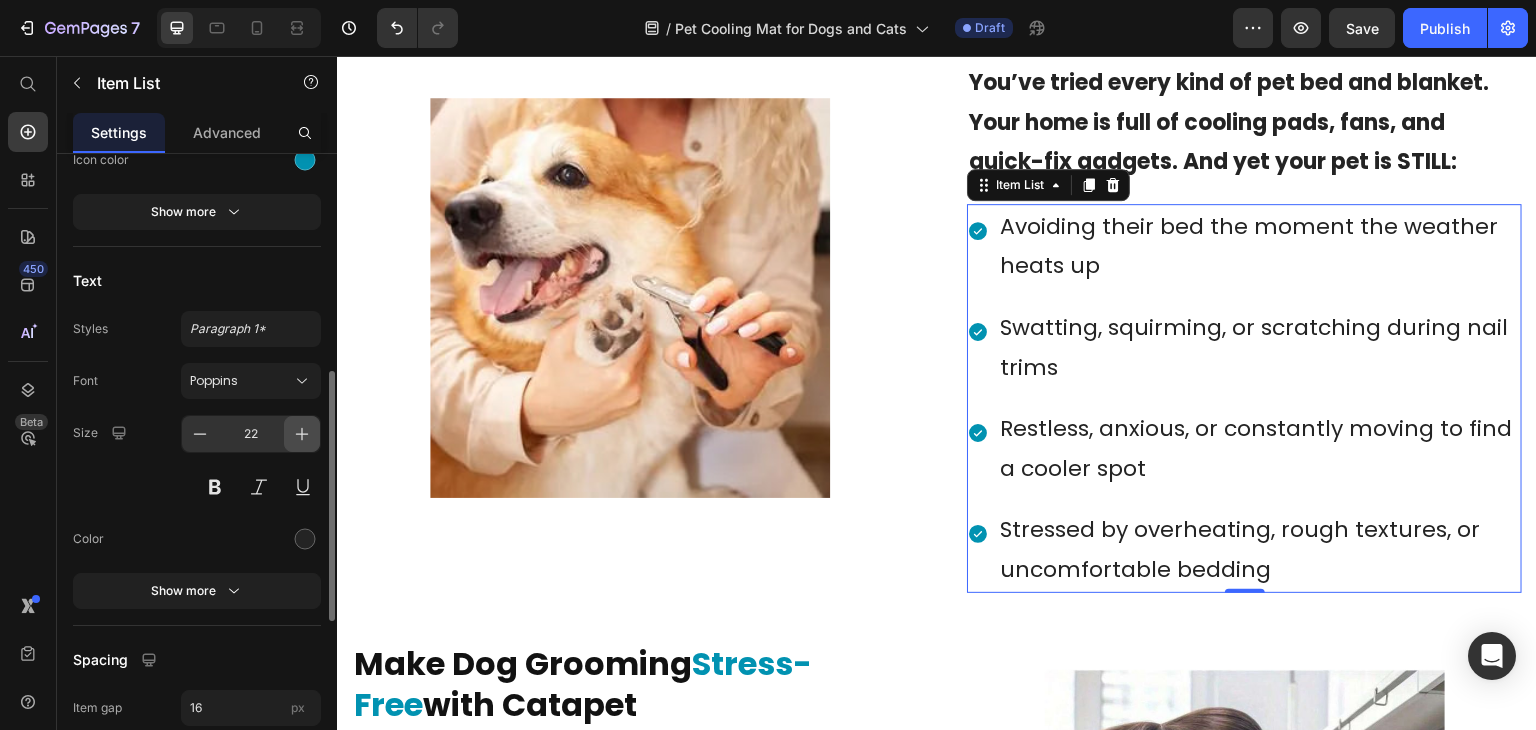 click 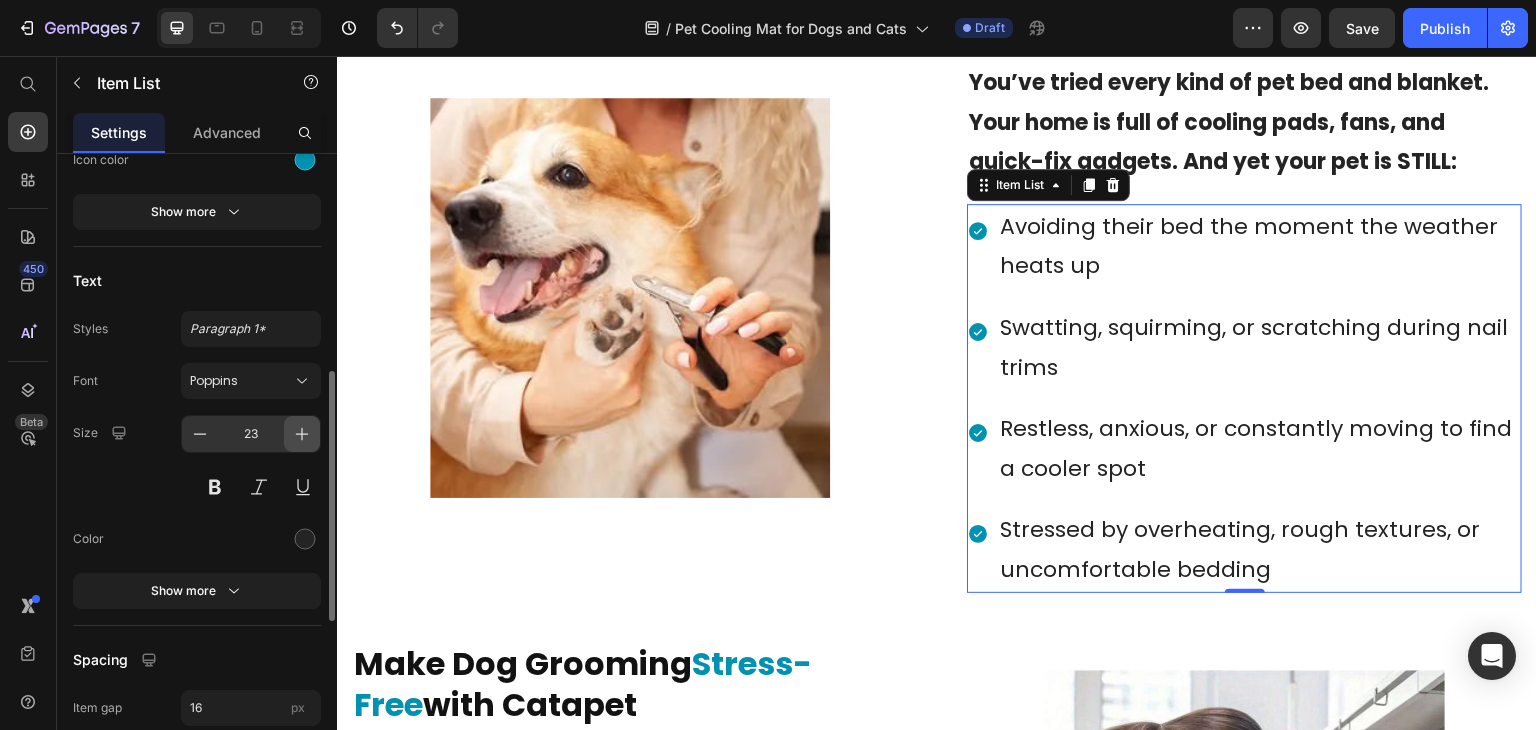 click 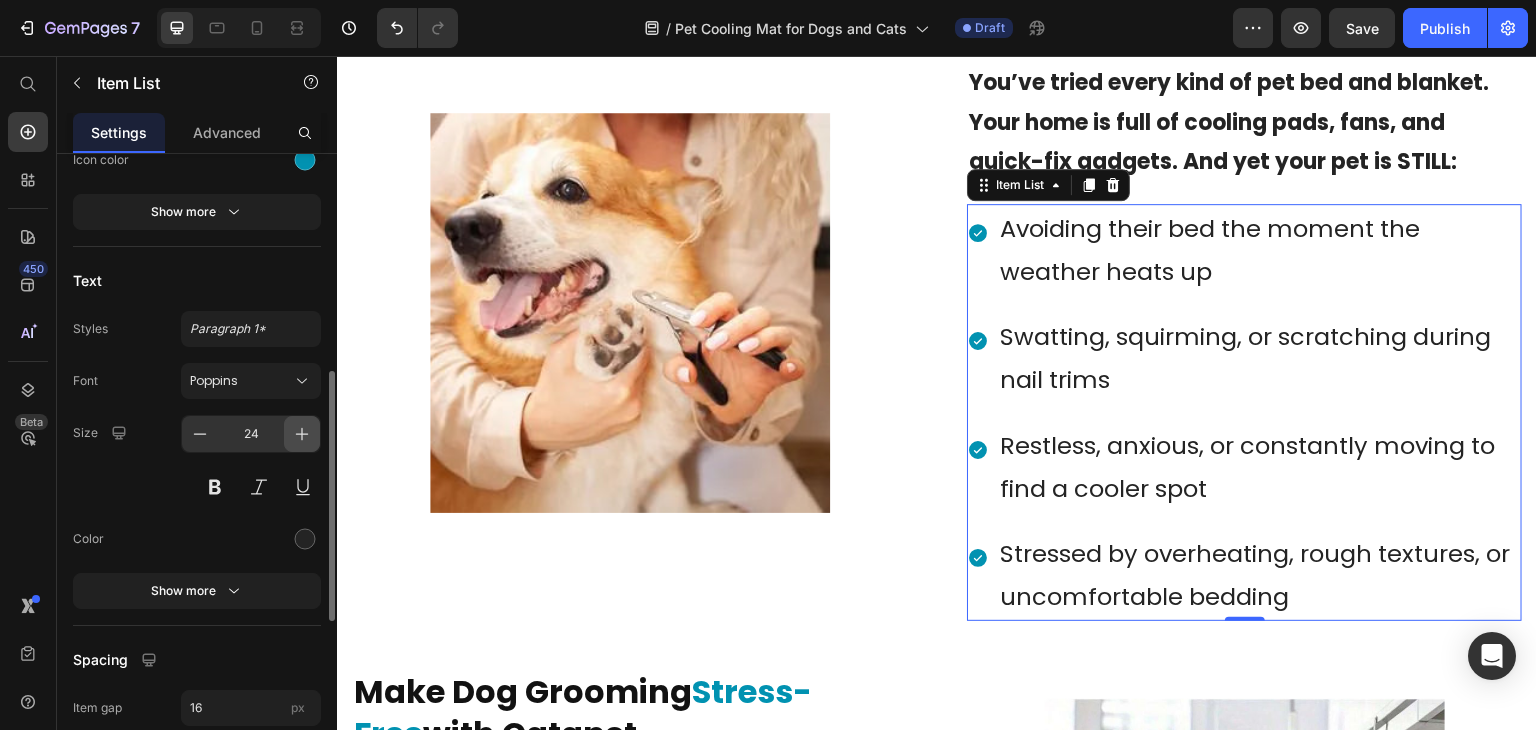 click 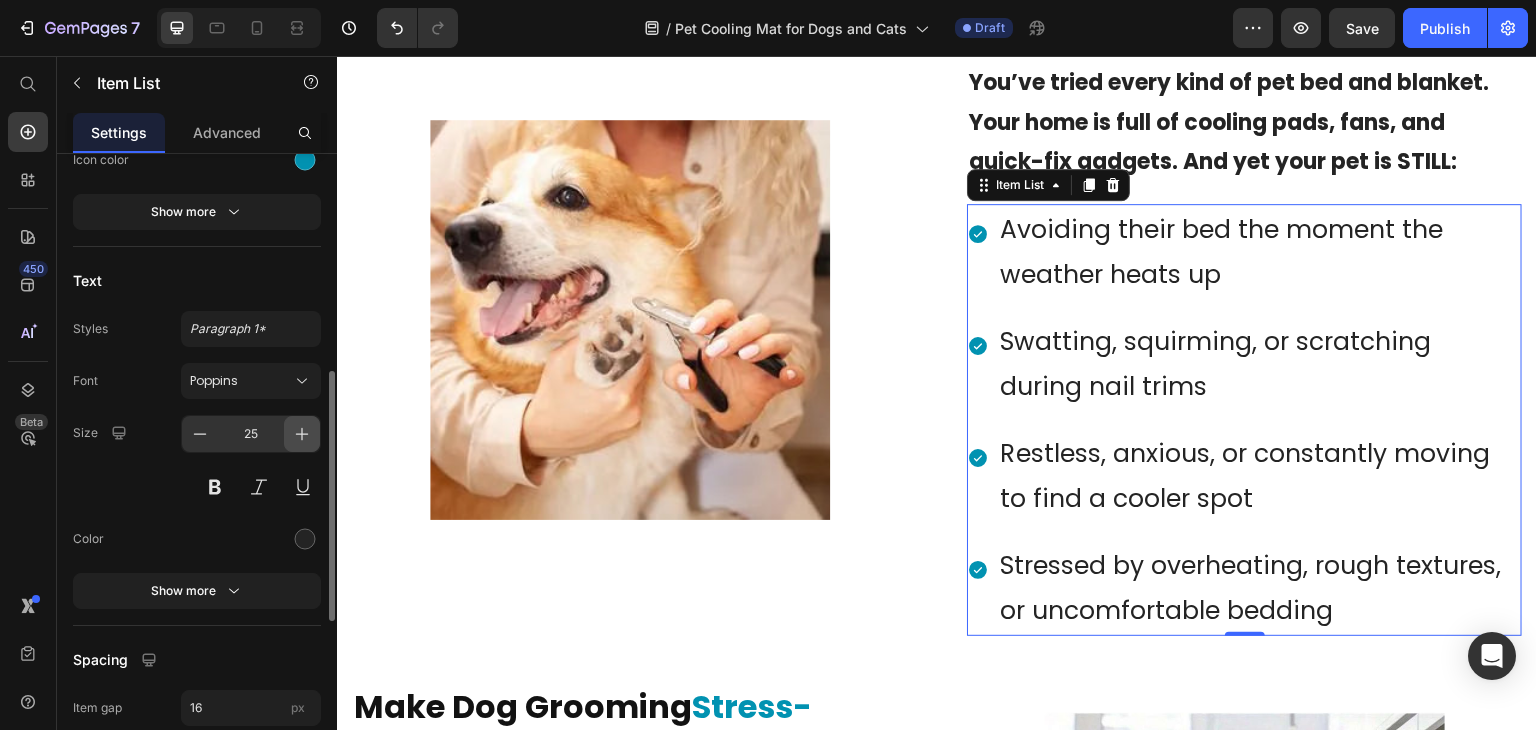 click 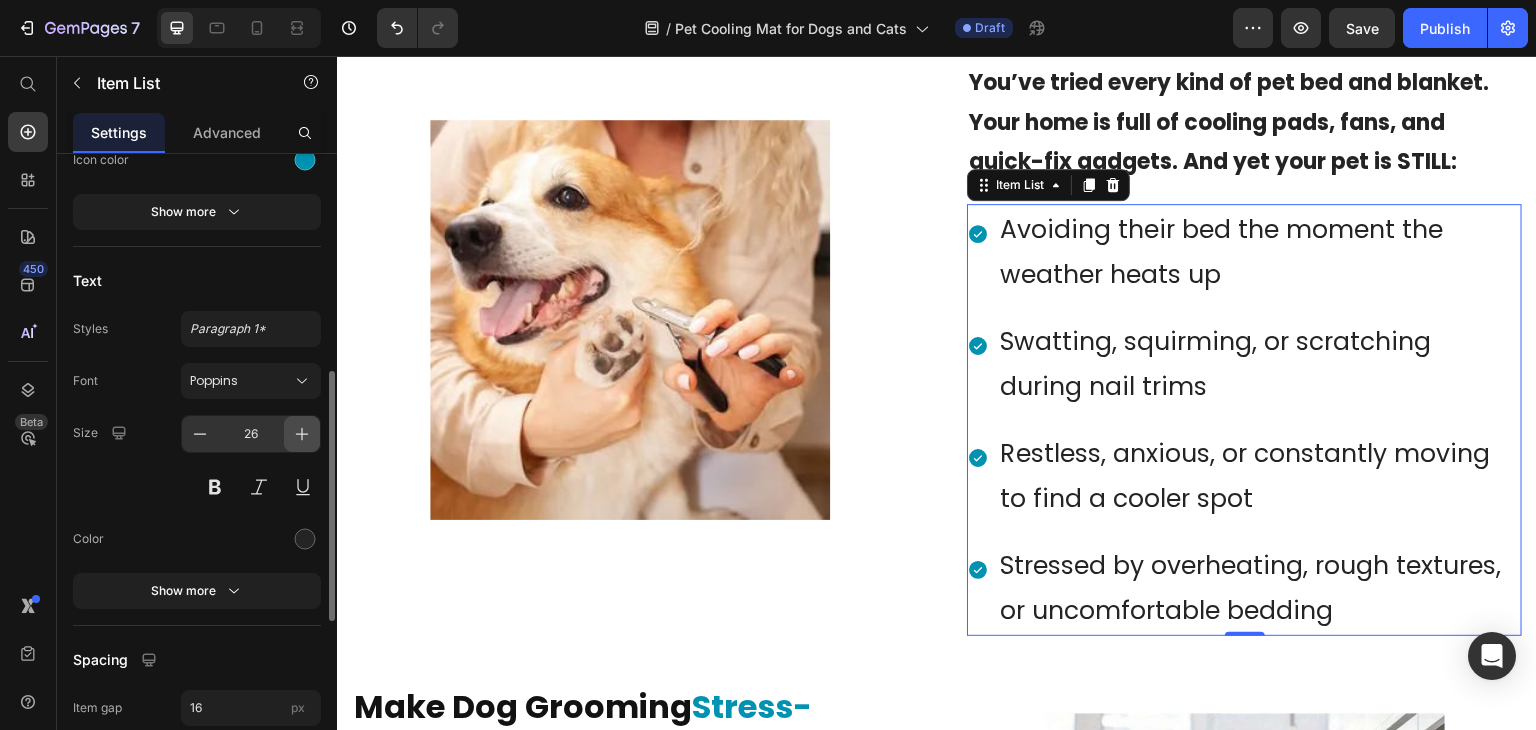 click 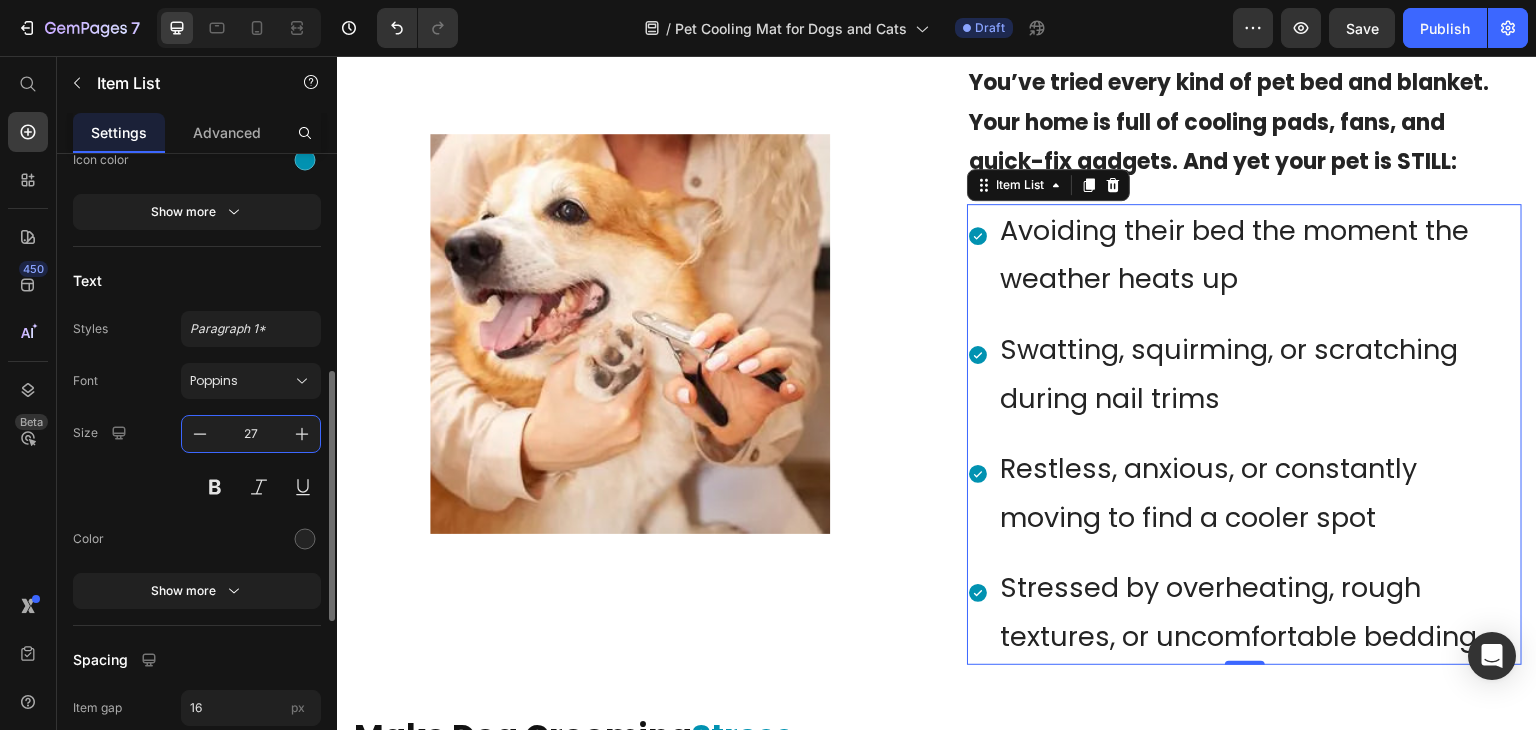 click on "27" at bounding box center (251, 434) 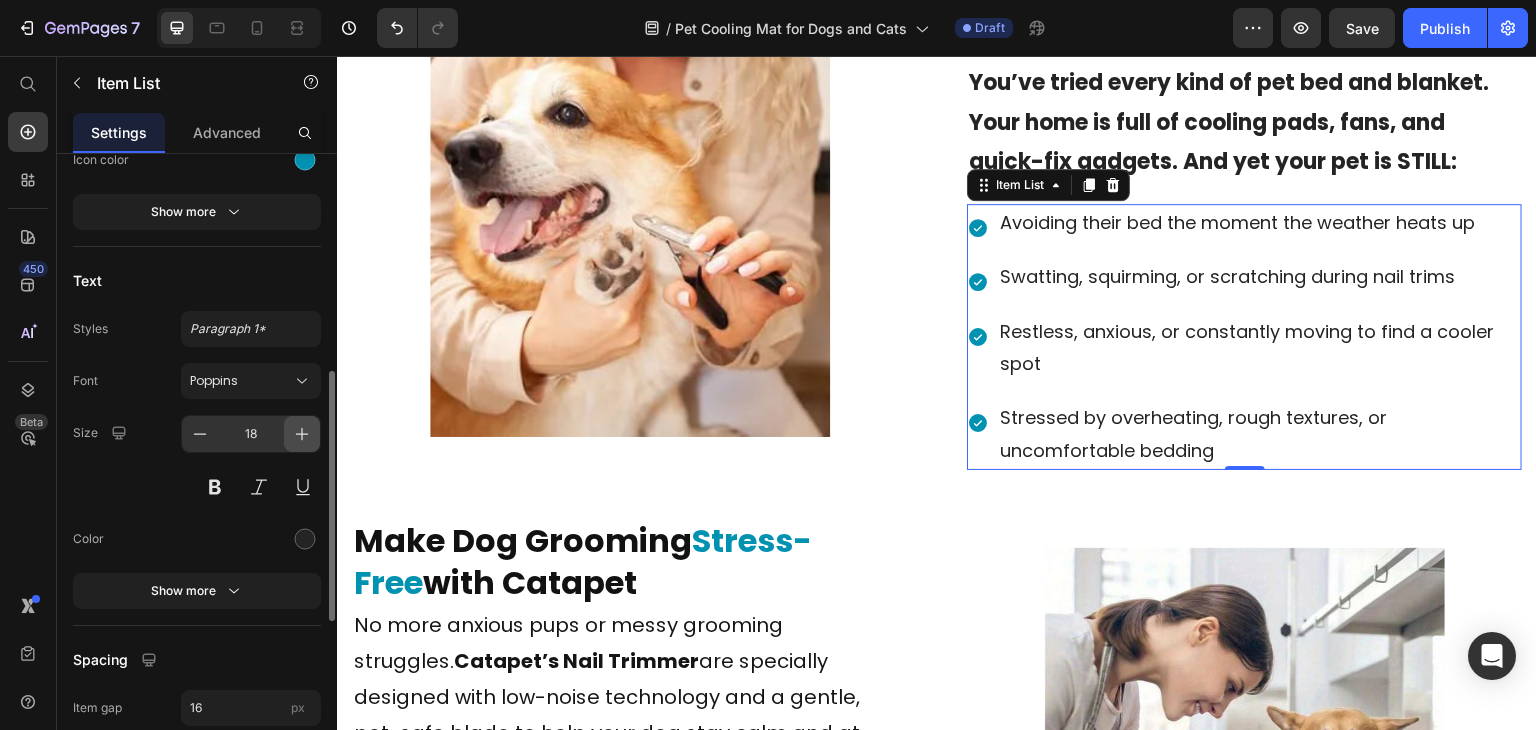 click 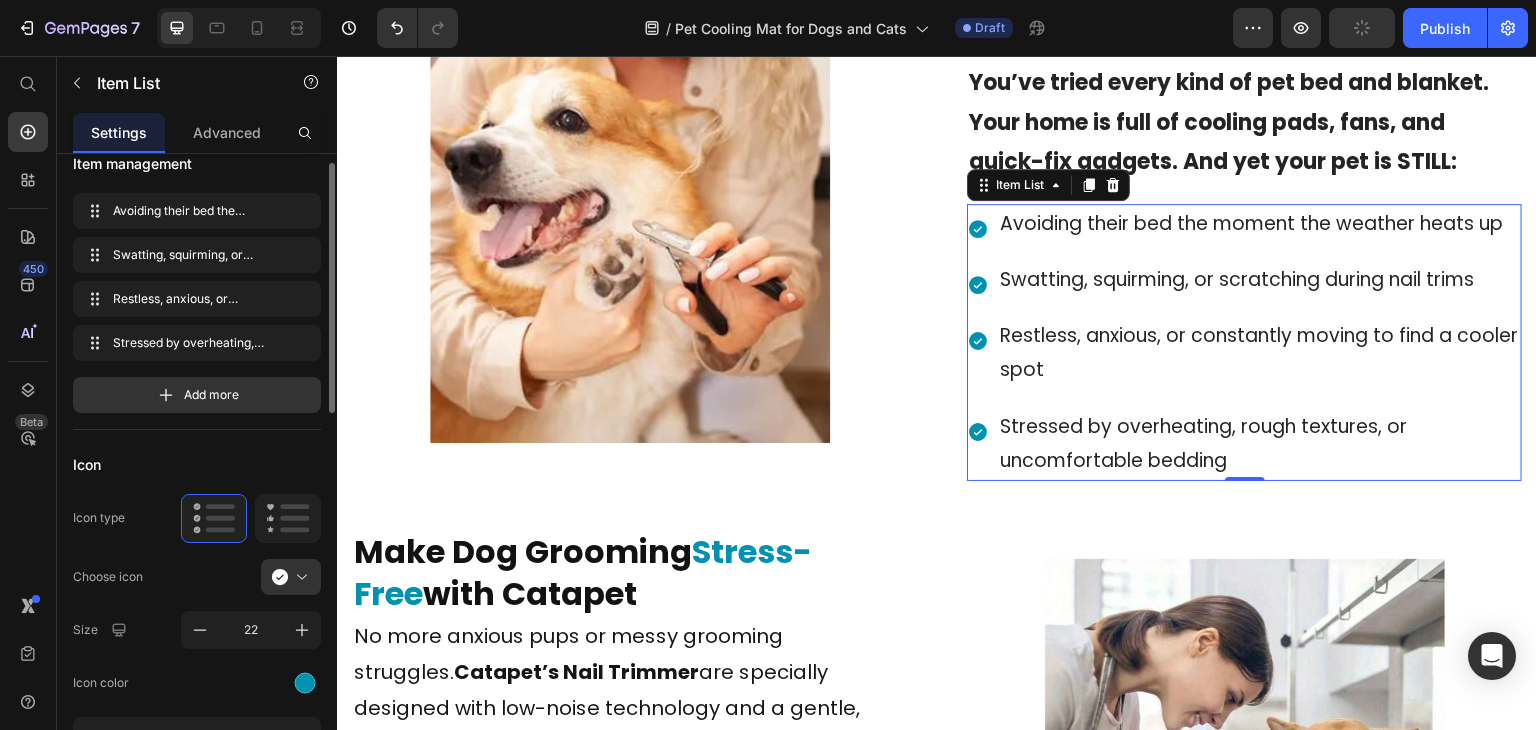 scroll, scrollTop: 0, scrollLeft: 0, axis: both 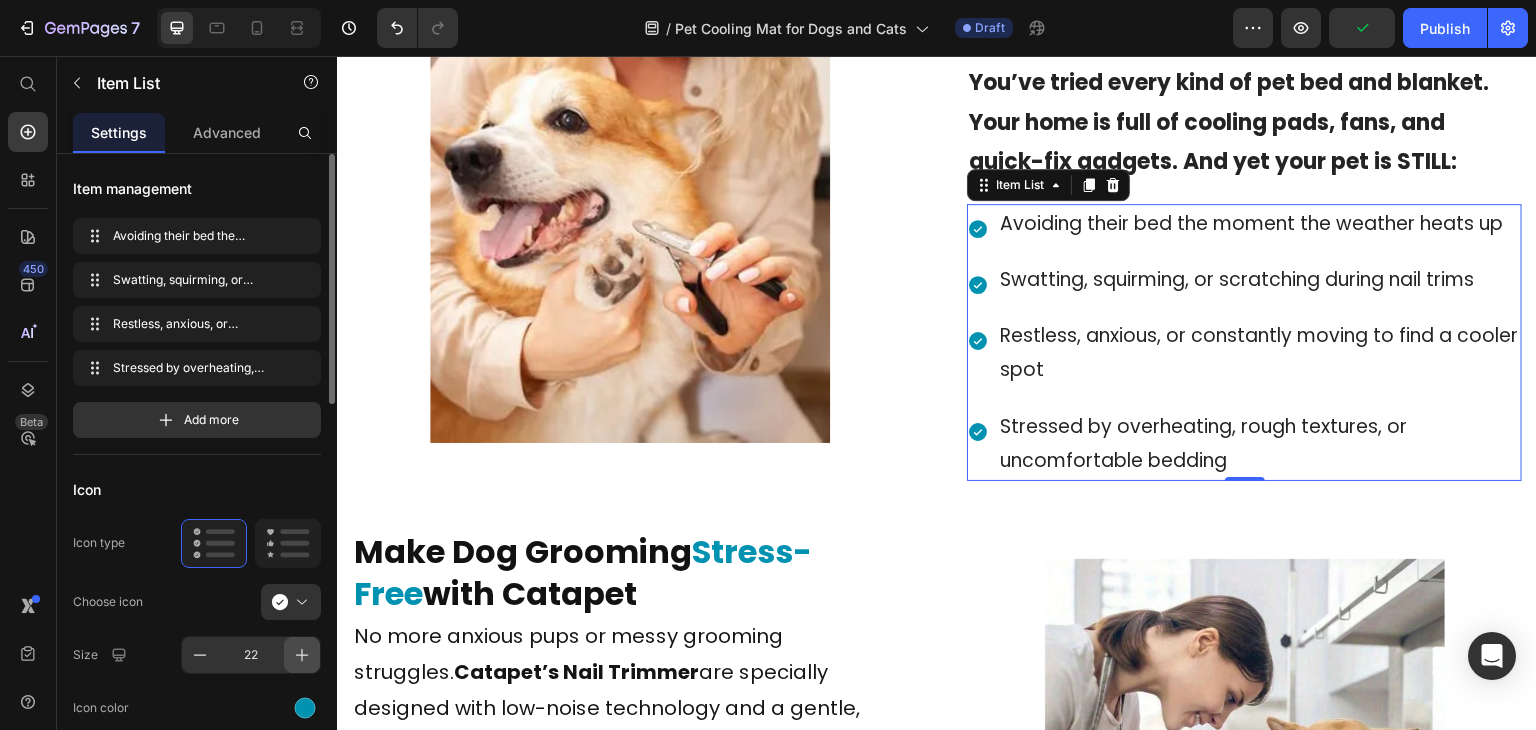 click 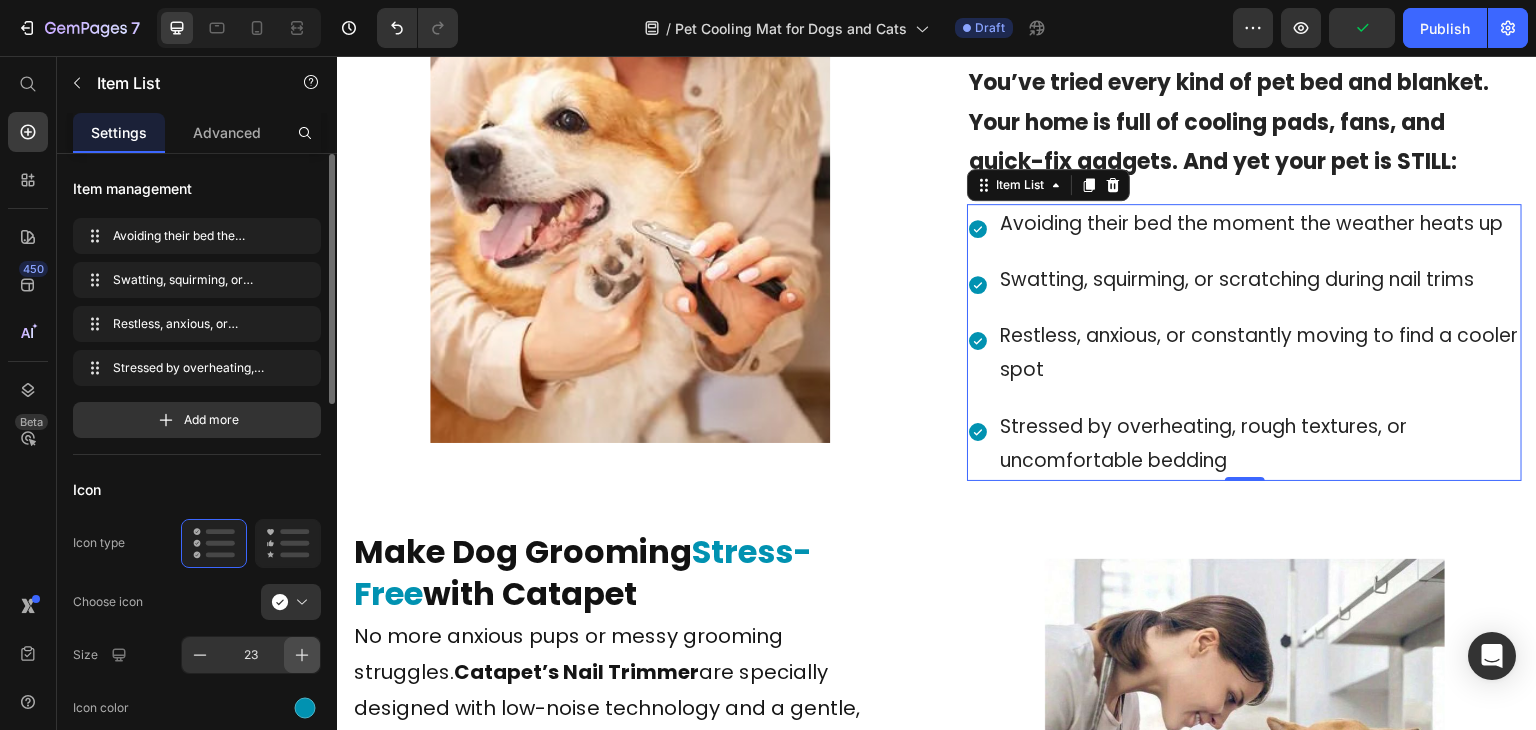 click 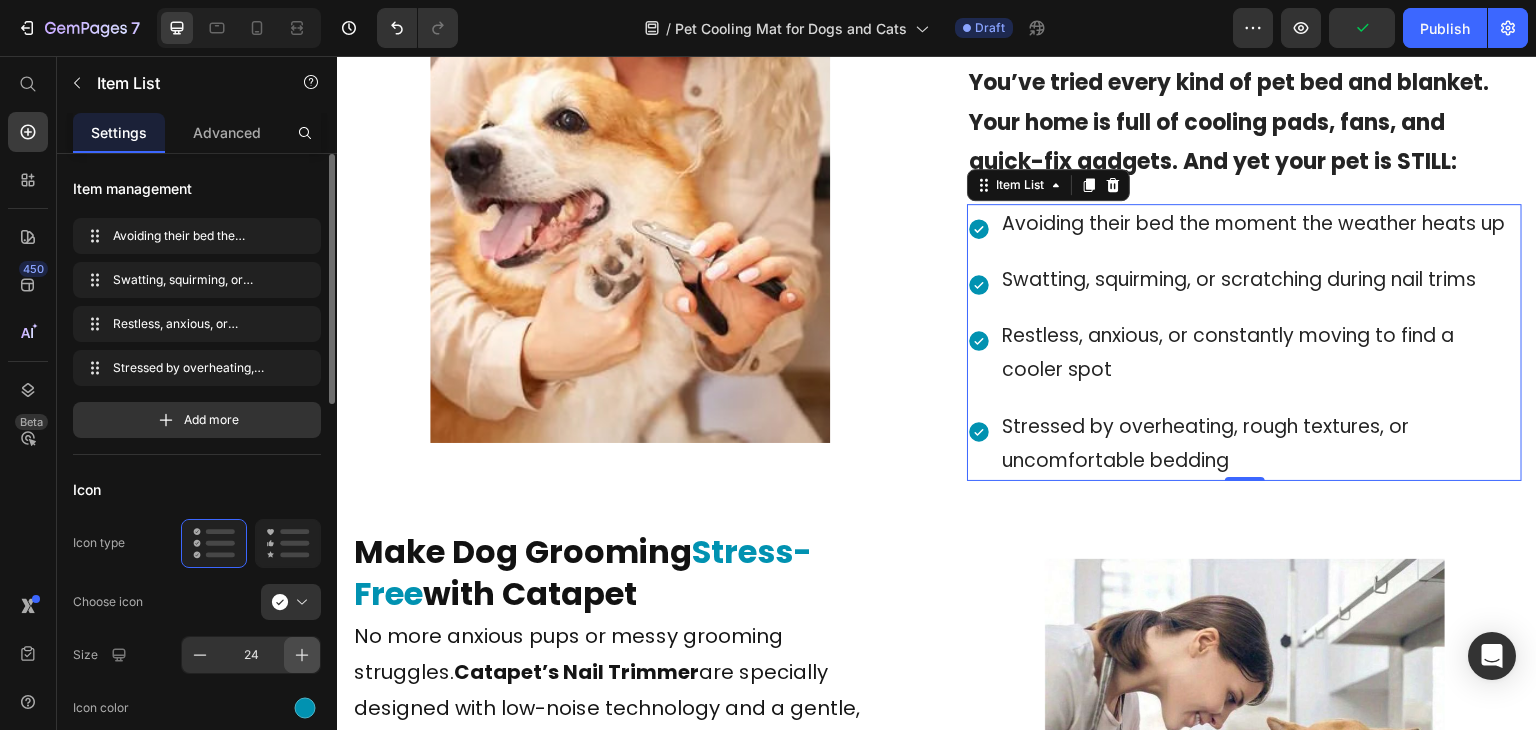 click 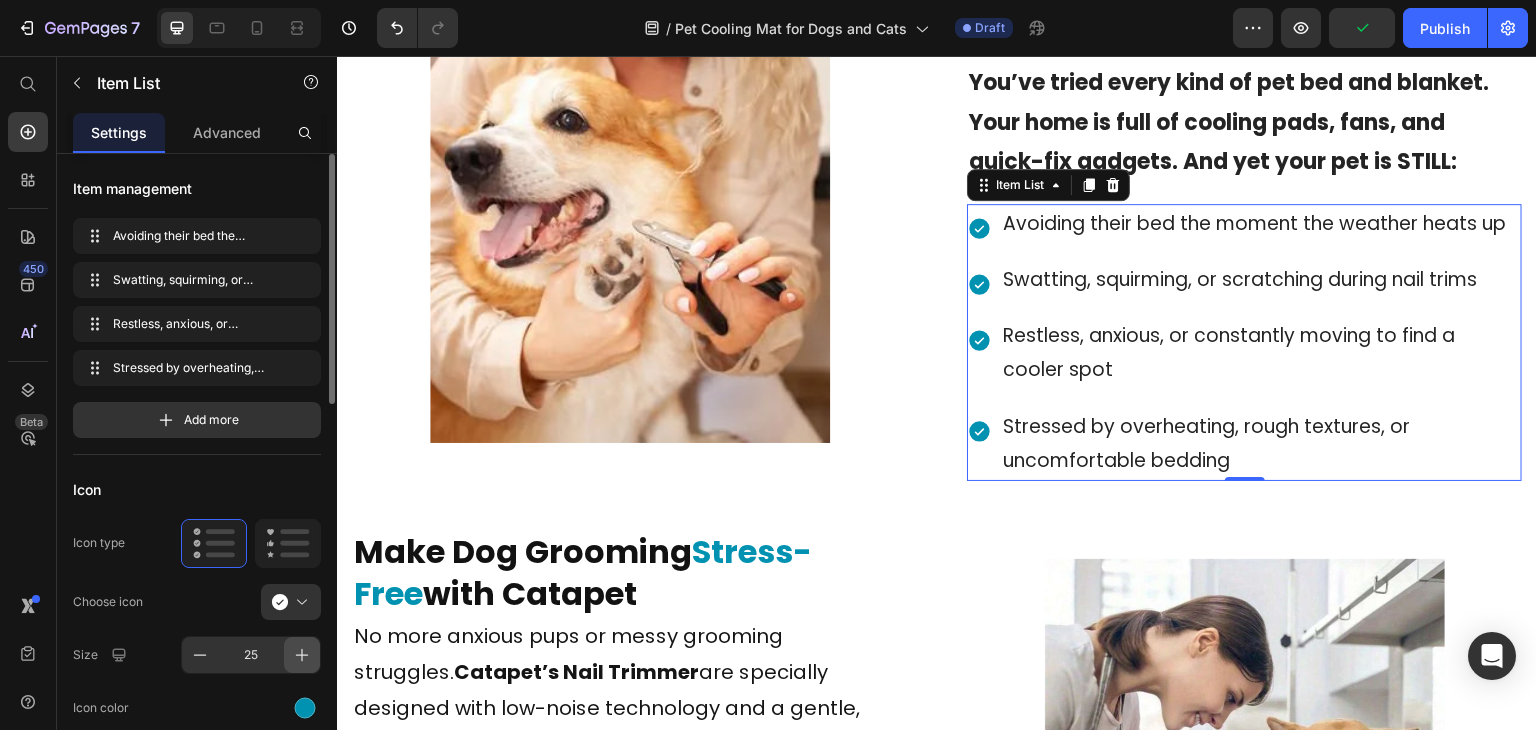 click 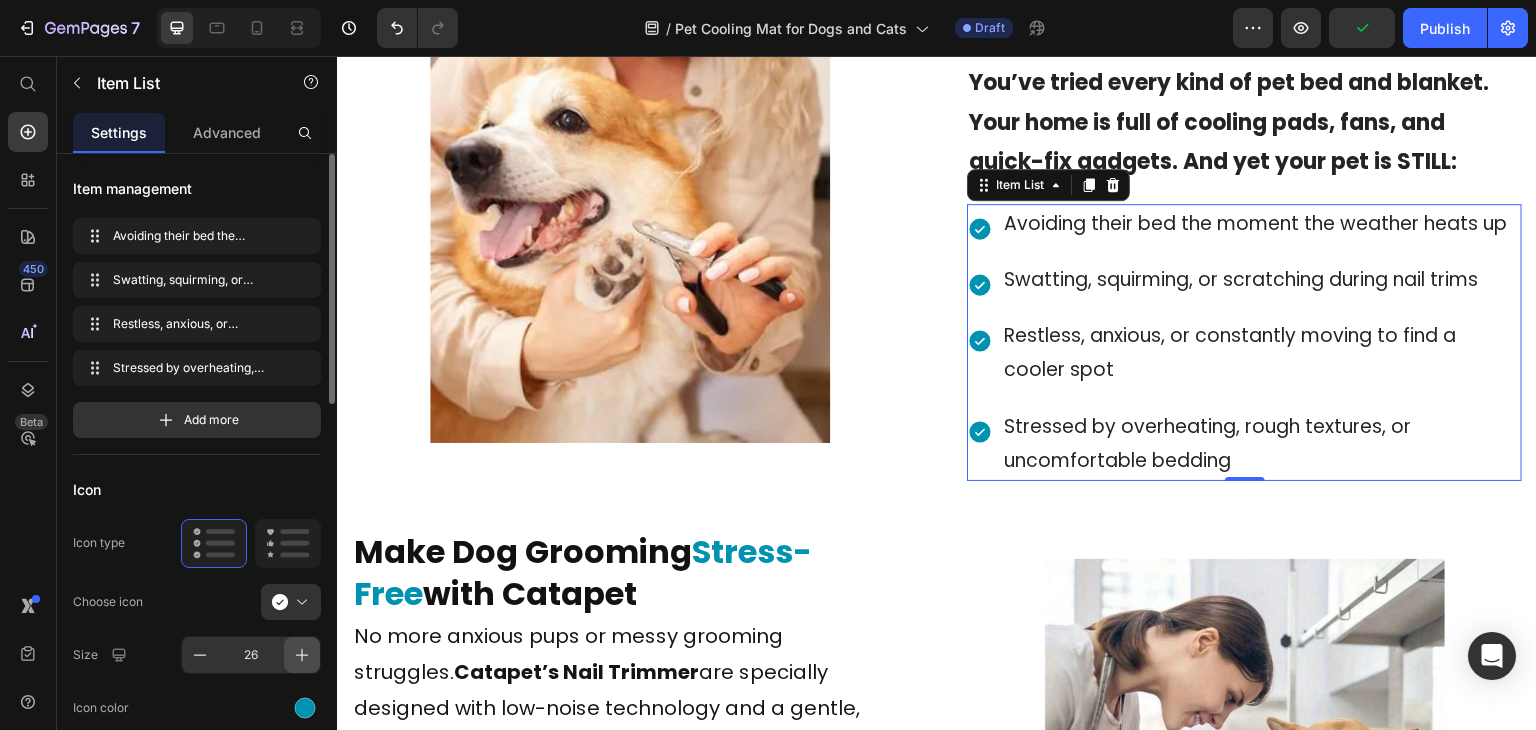 click 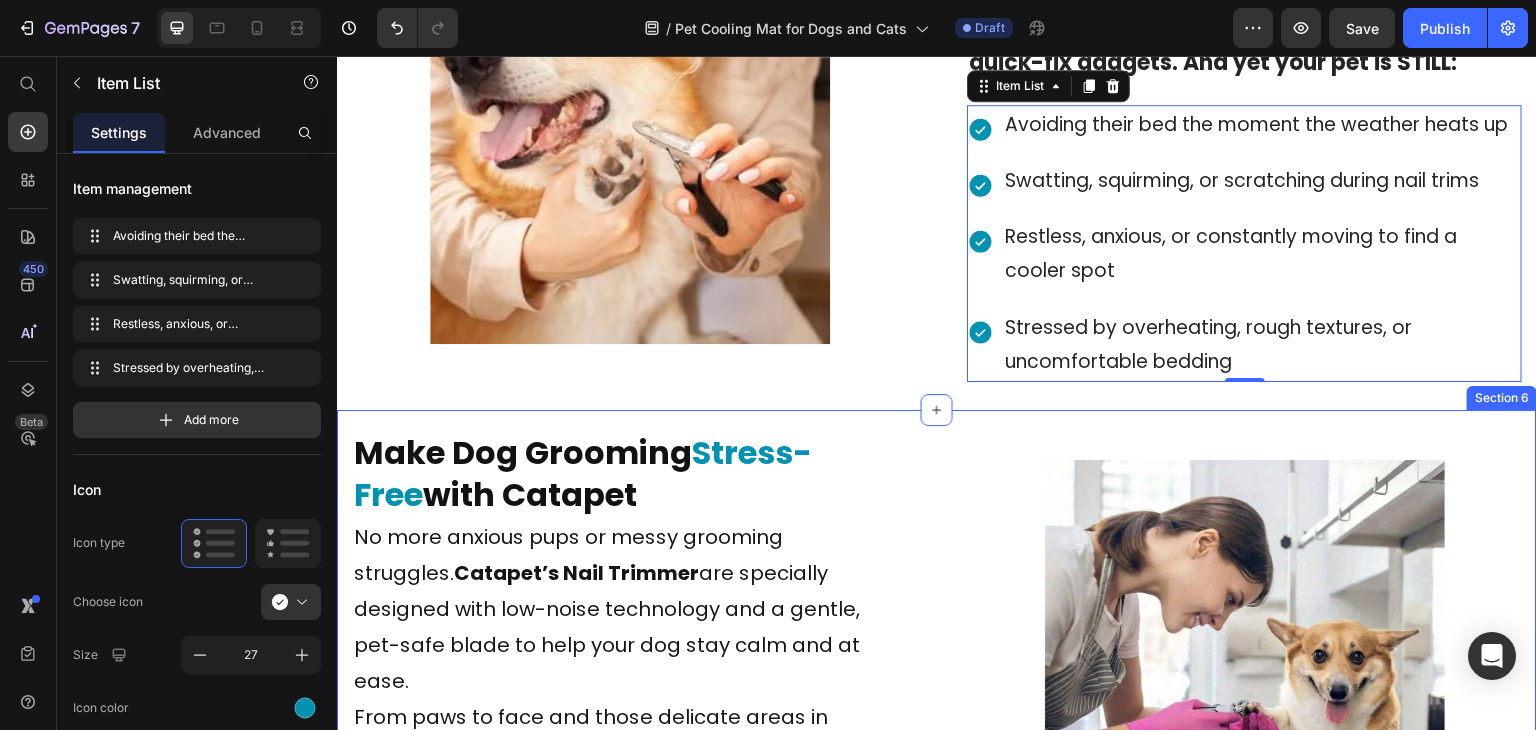 scroll, scrollTop: 1979, scrollLeft: 0, axis: vertical 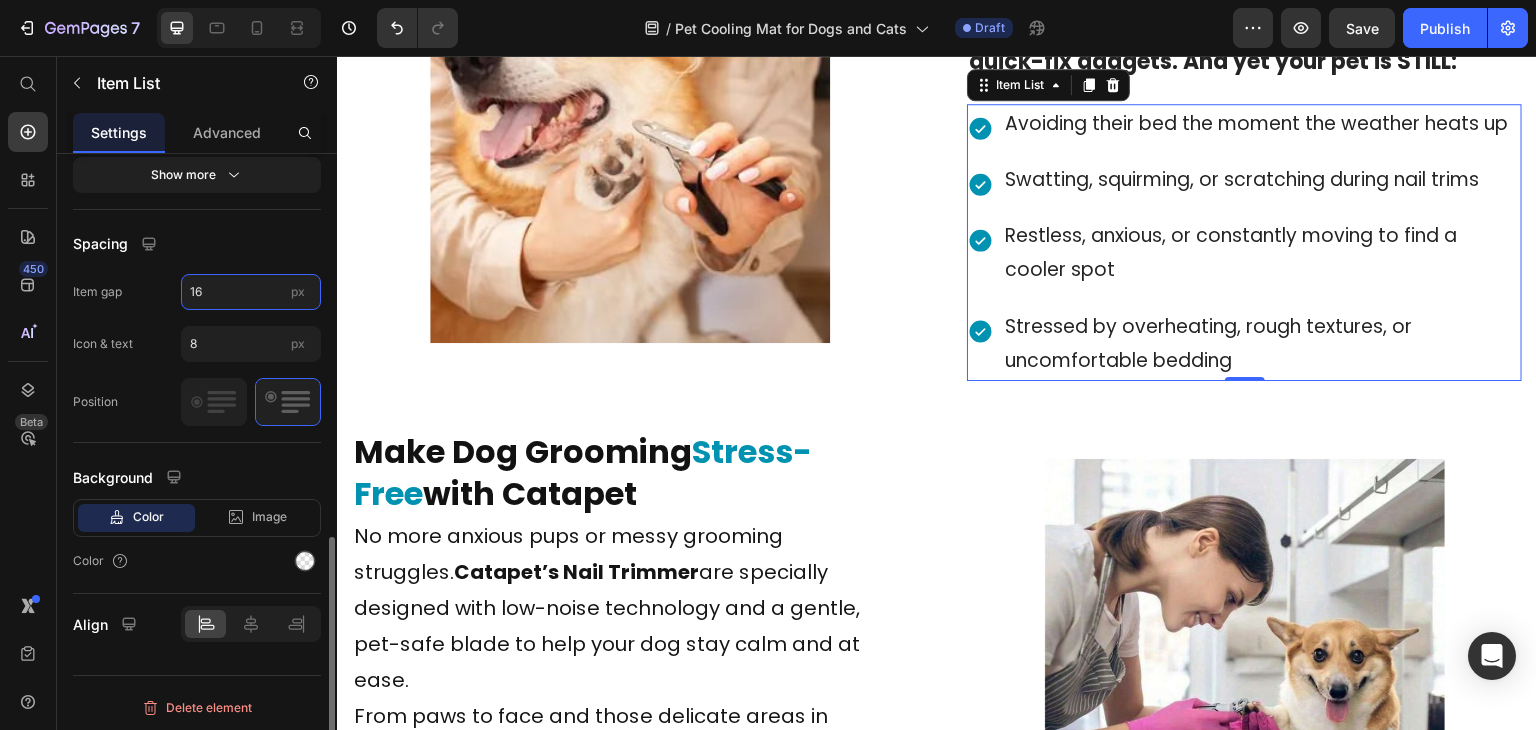 click on "16" at bounding box center [251, 292] 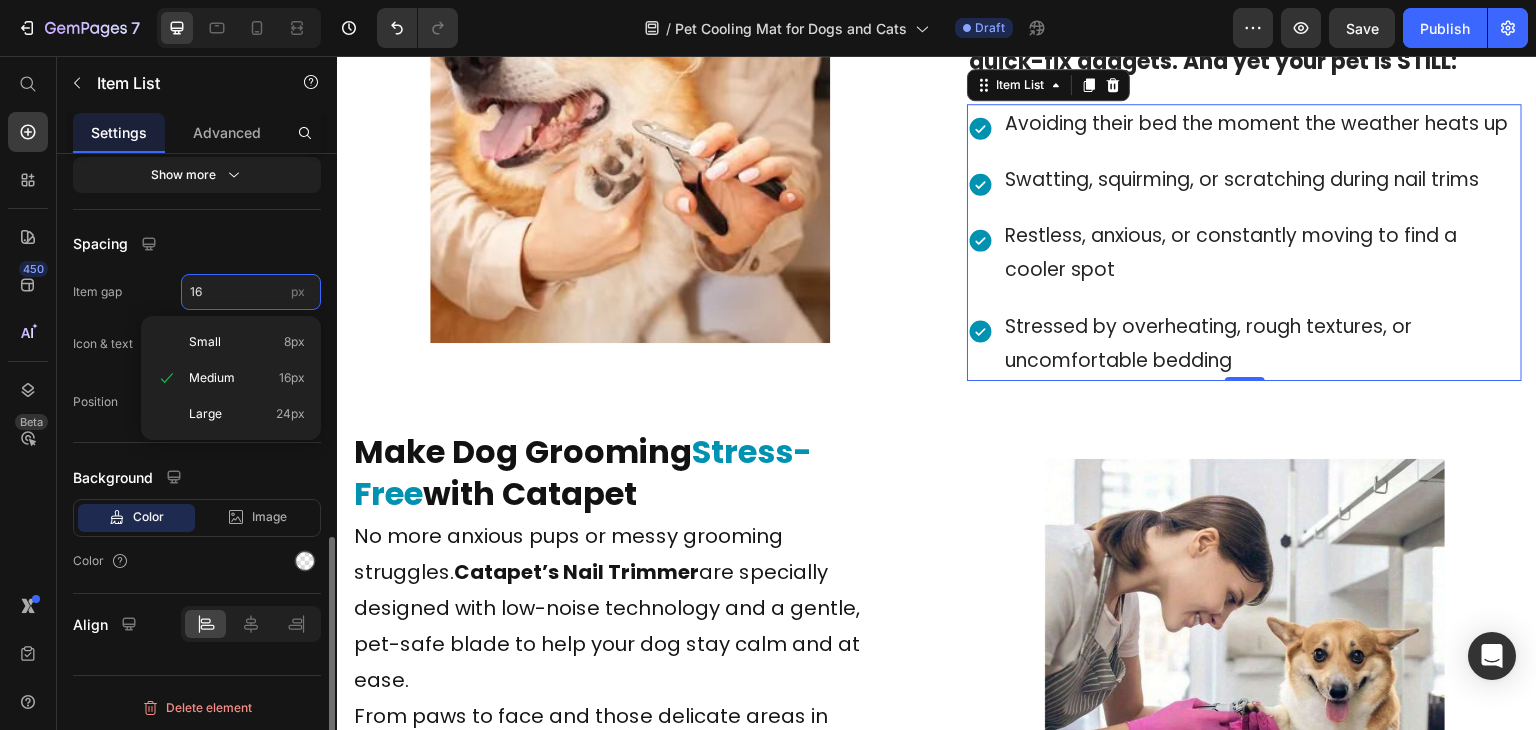 type on "8" 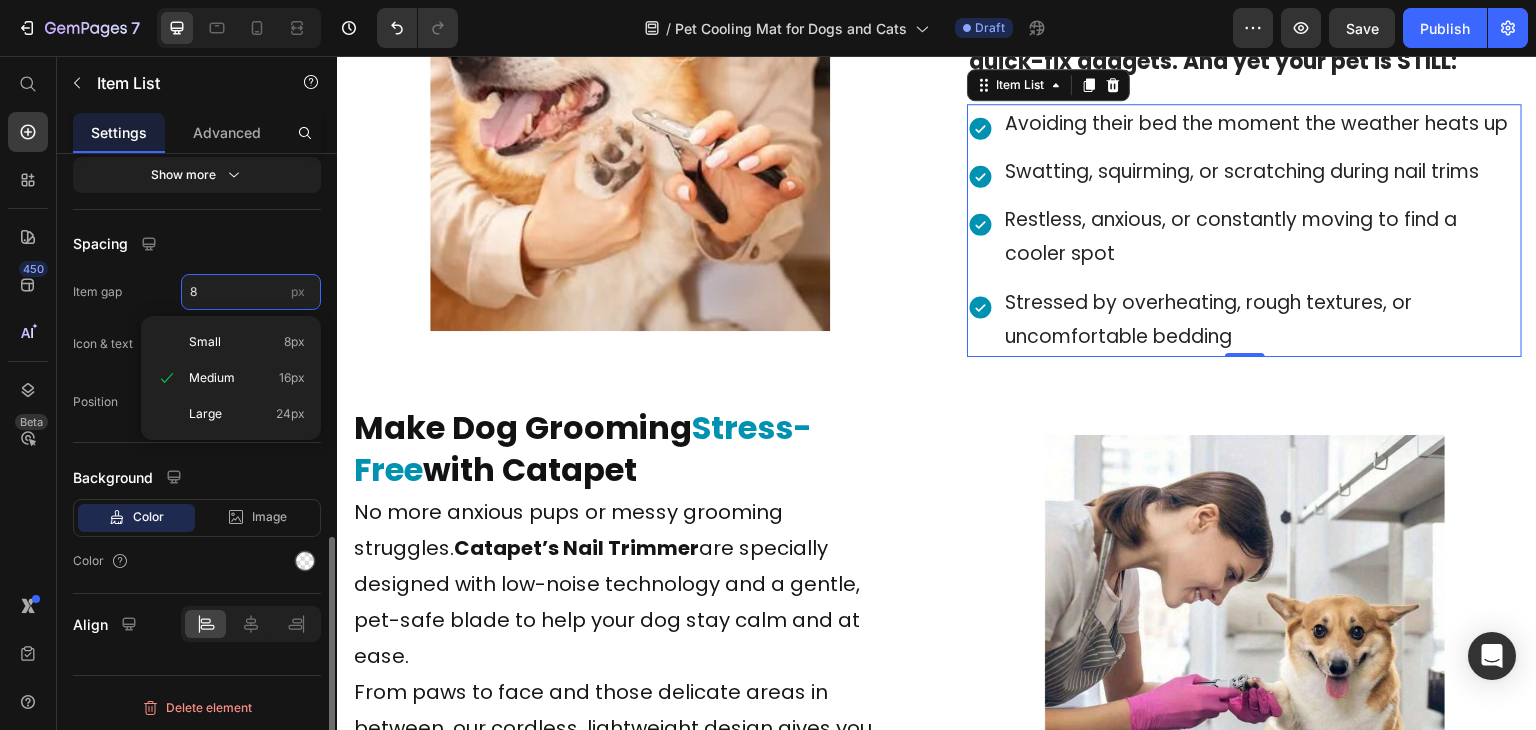 scroll, scrollTop: 1967, scrollLeft: 0, axis: vertical 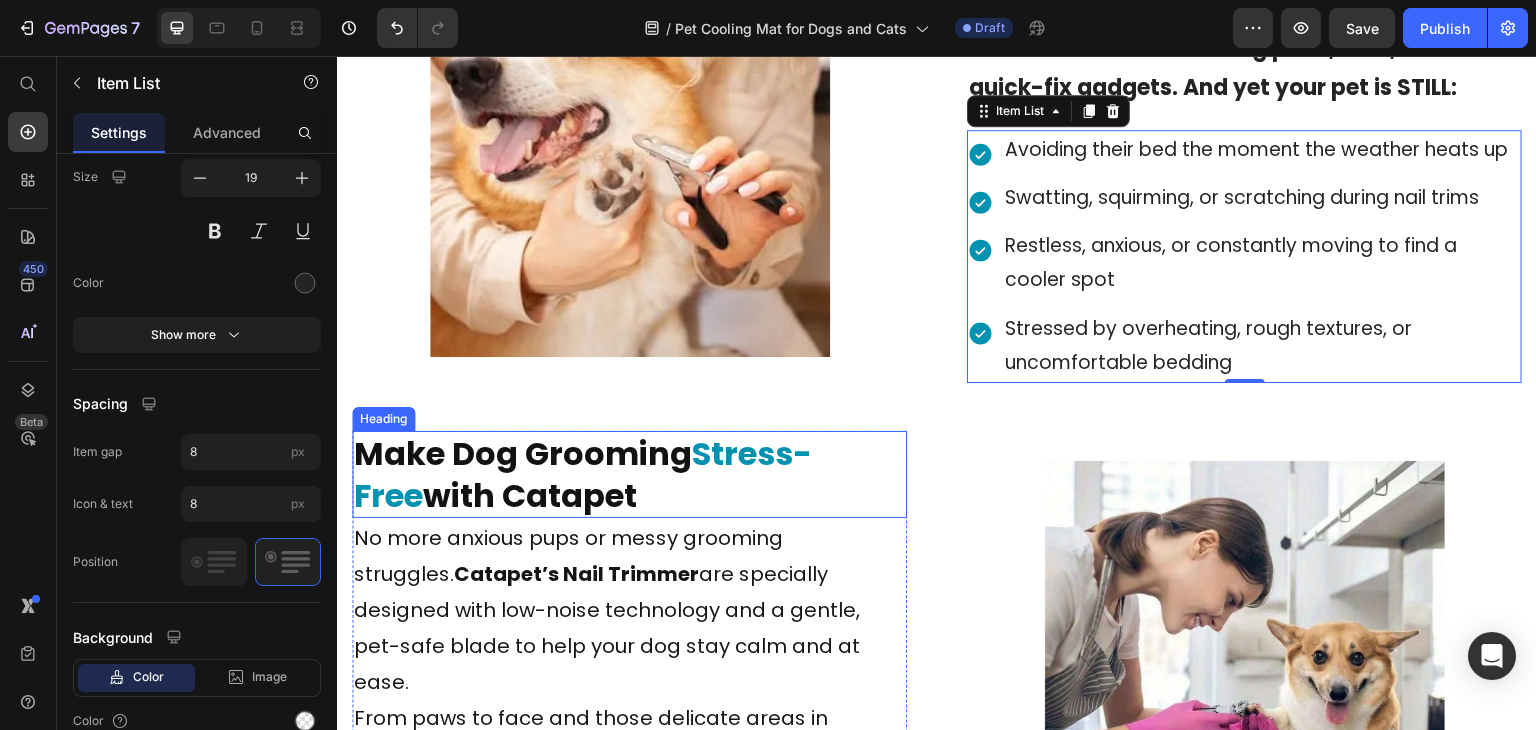 click on "Make Dog Grooming" at bounding box center [523, 453] 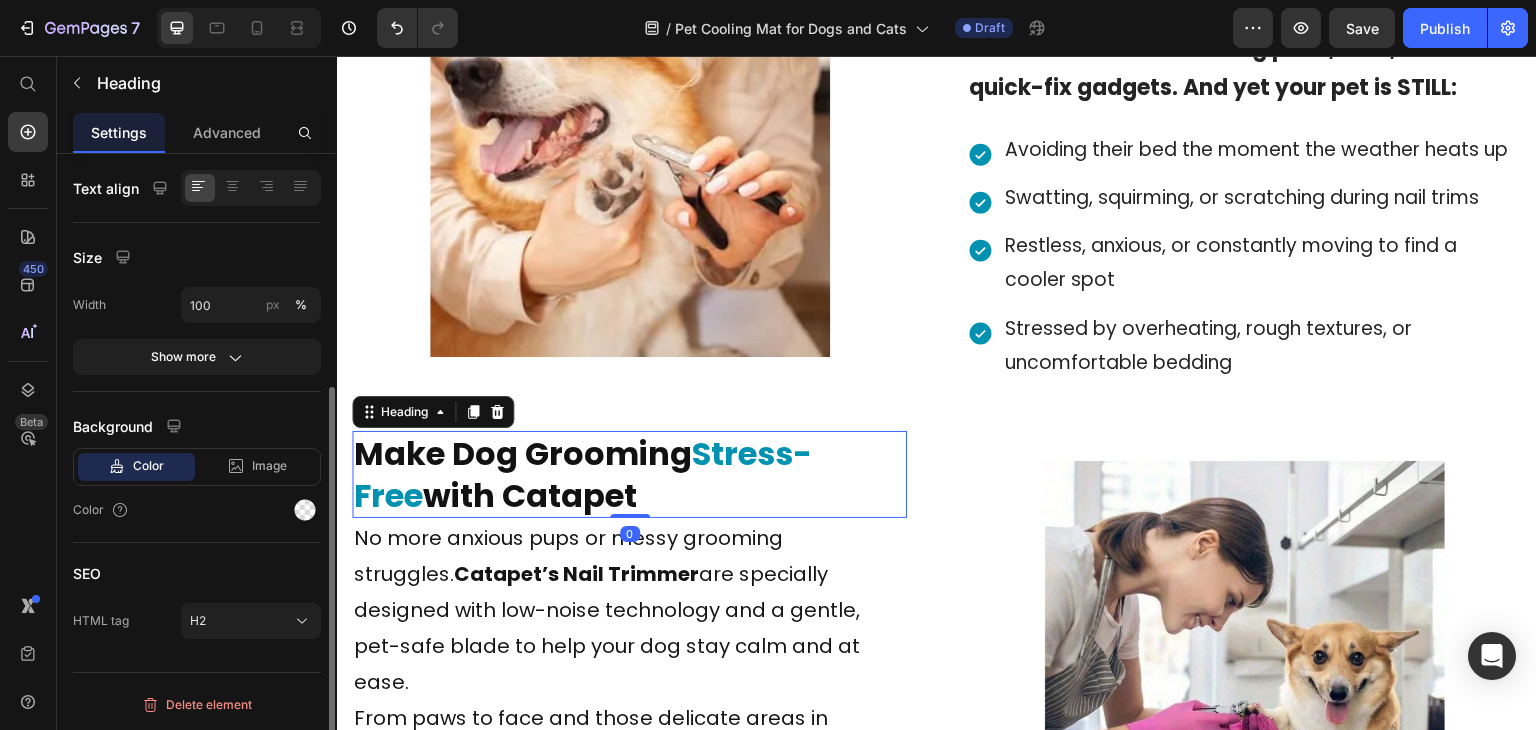 scroll, scrollTop: 0, scrollLeft: 0, axis: both 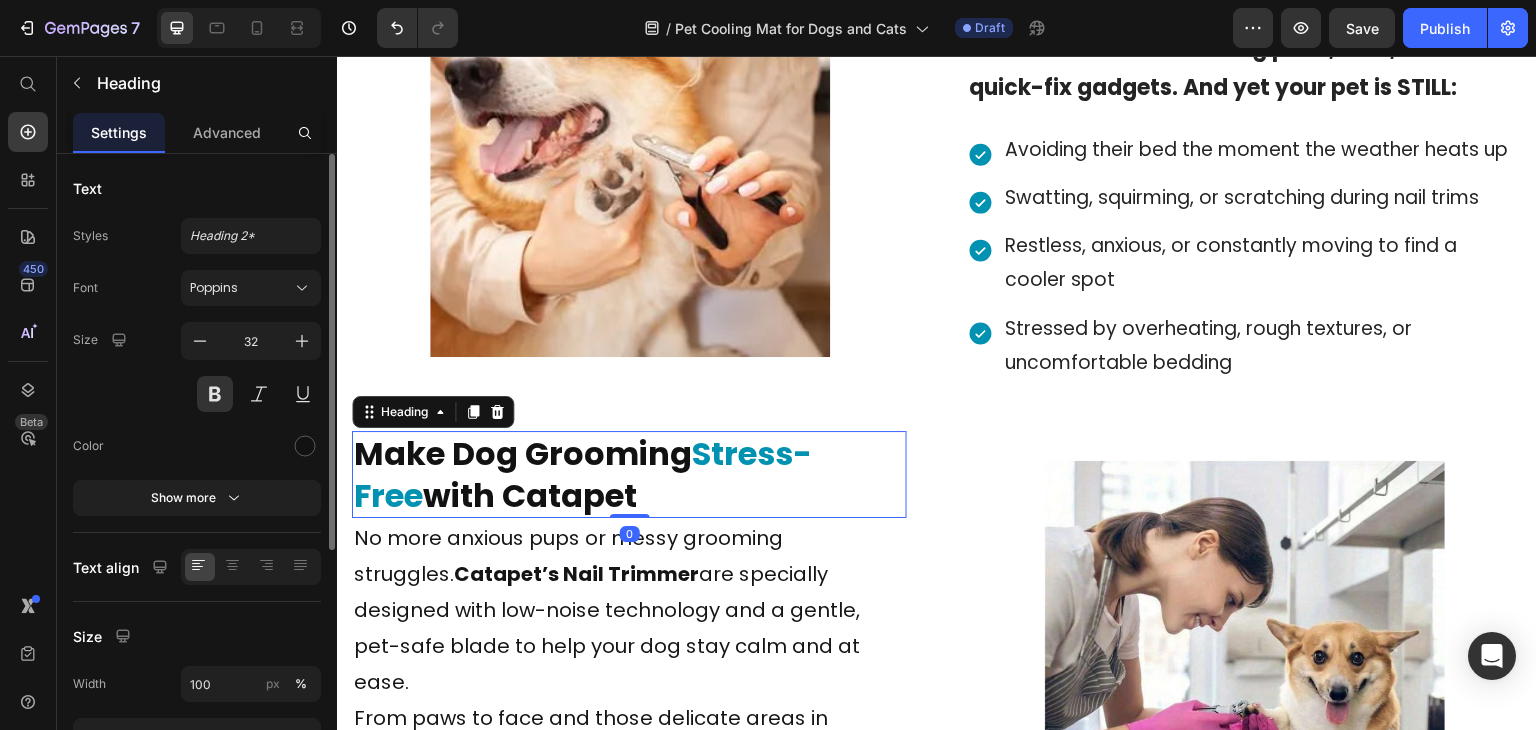 click on "Make Dog Grooming" at bounding box center (523, 453) 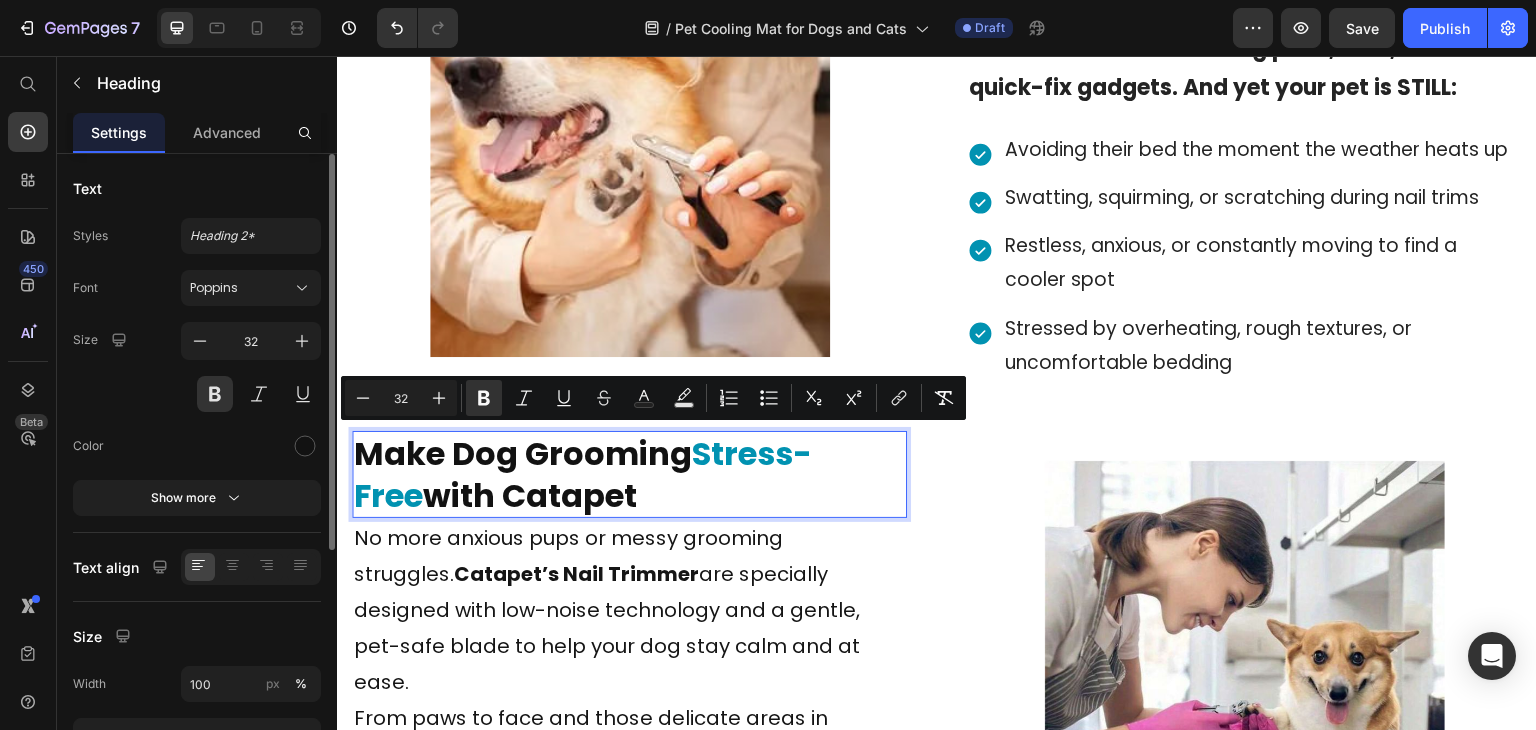 click on "Make Dog Grooming" at bounding box center (523, 453) 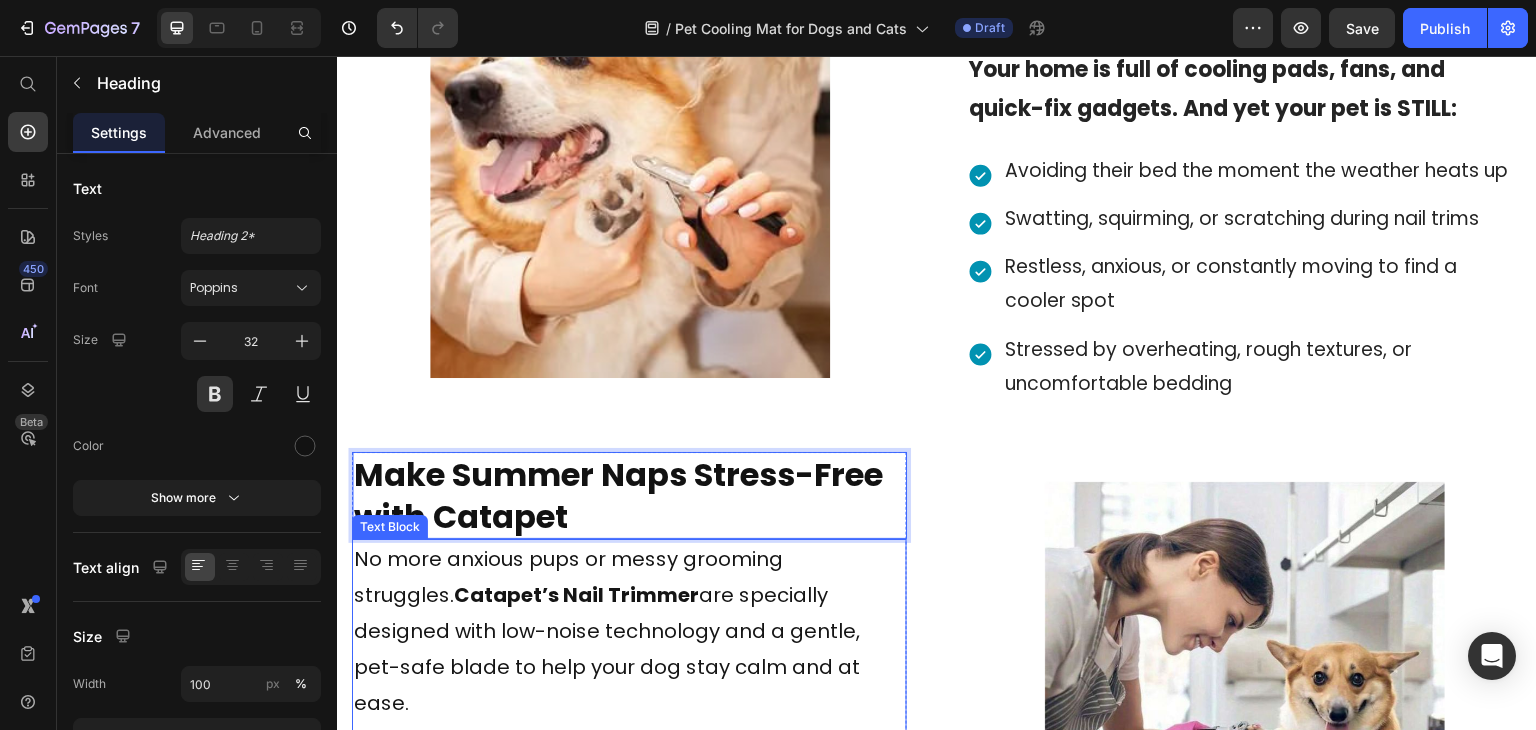 scroll, scrollTop: 2154, scrollLeft: 0, axis: vertical 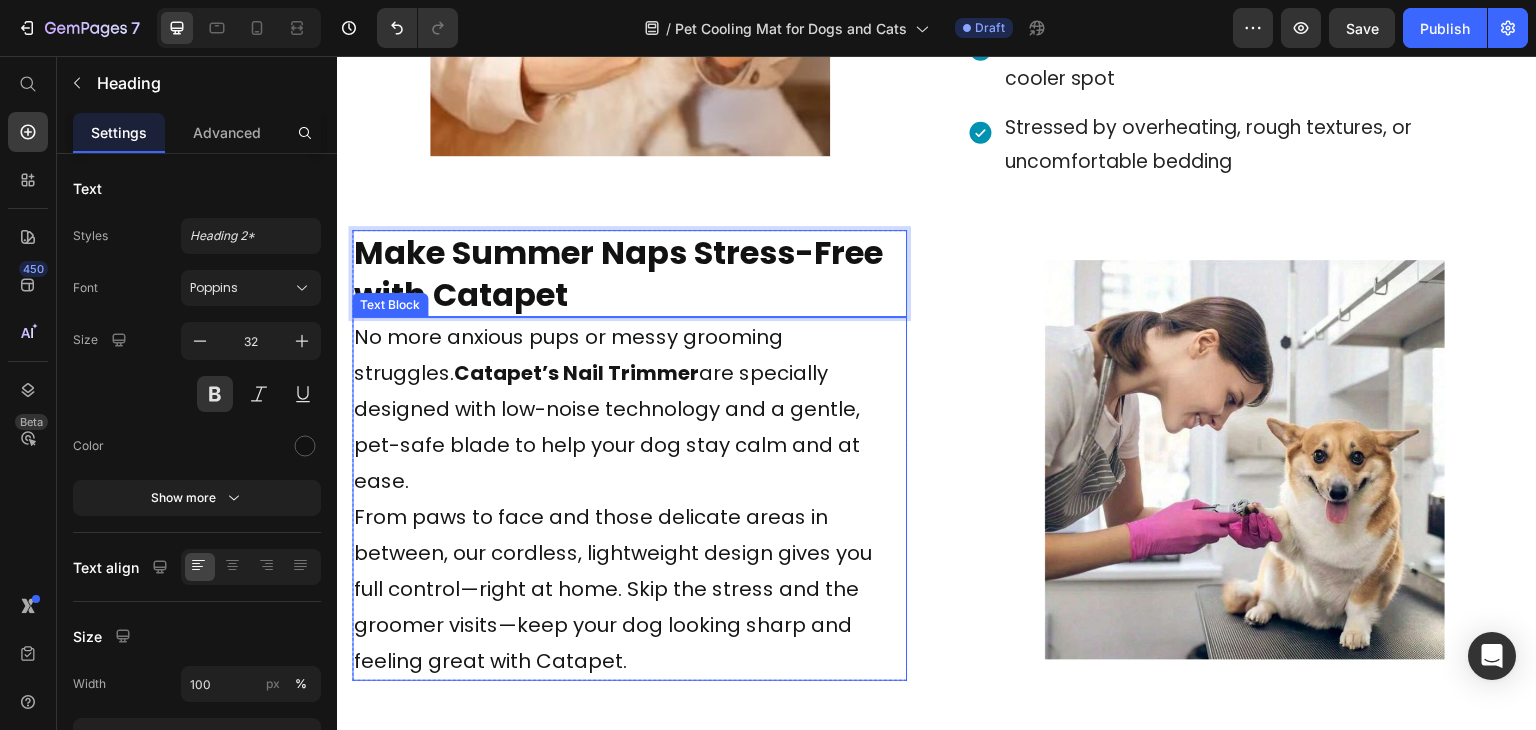 click on "From paws to face and those delicate areas in between, our cordless, lightweight design gives you full control—right at home. Skip the stress and the groomer visits—keep your dog looking sharp and feeling great with Catapet." at bounding box center [629, 589] 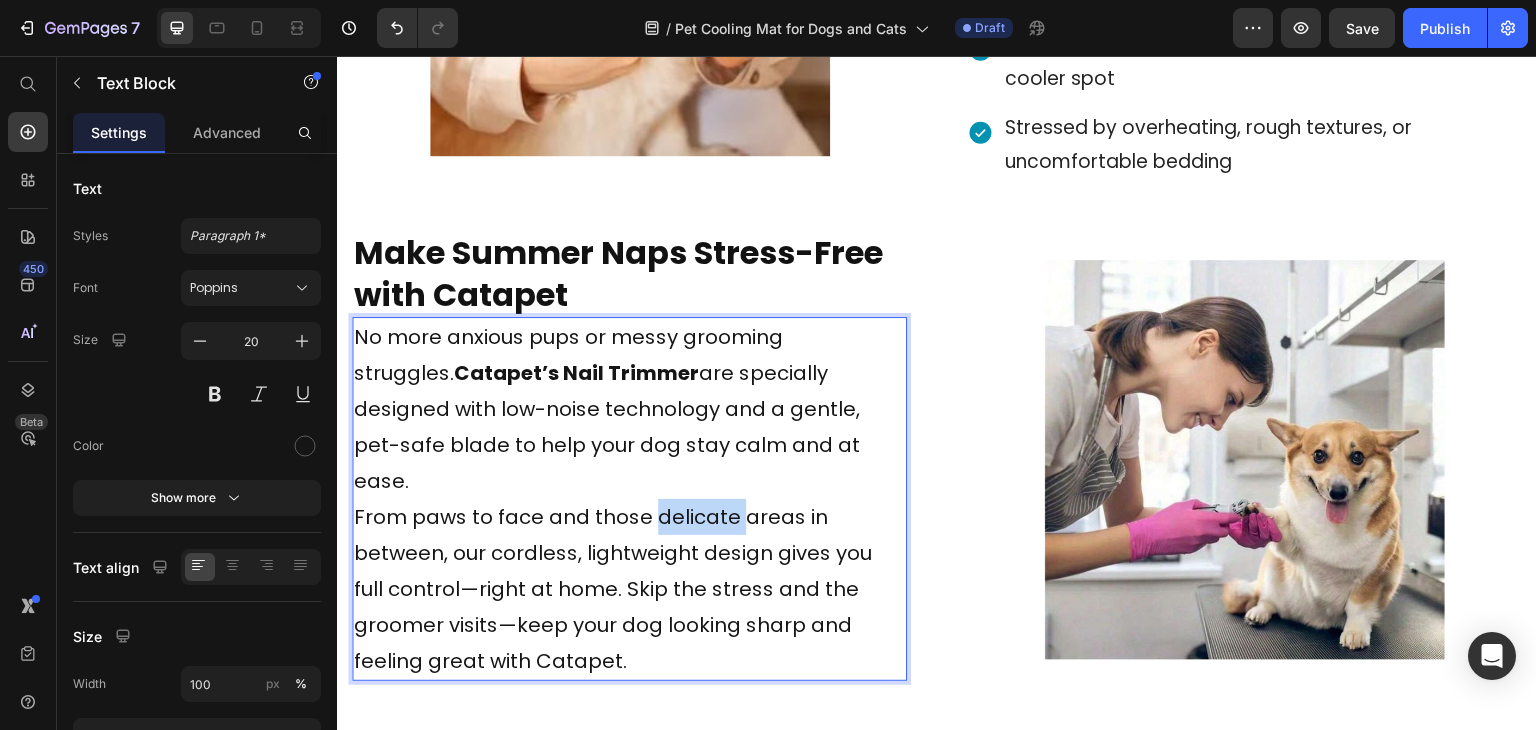 click on "From paws to face and those delicate areas in between, our cordless, lightweight design gives you full control—right at home. Skip the stress and the groomer visits—keep your dog looking sharp and feeling great with Catapet." at bounding box center (629, 589) 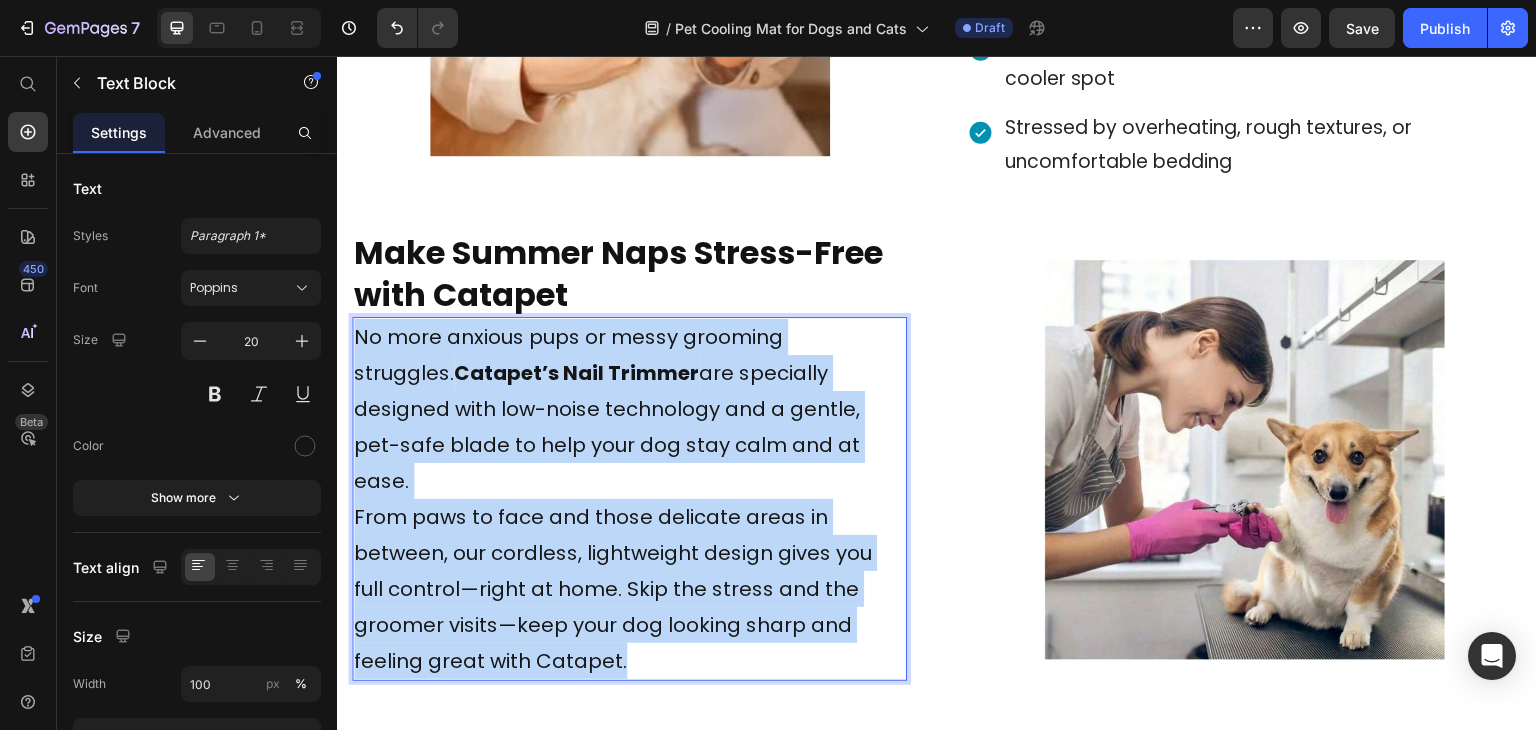 click on "From paws to face and those delicate areas in between, our cordless, lightweight design gives you full control—right at home. Skip the stress and the groomer visits—keep your dog looking sharp and feeling great with Catapet." at bounding box center [629, 589] 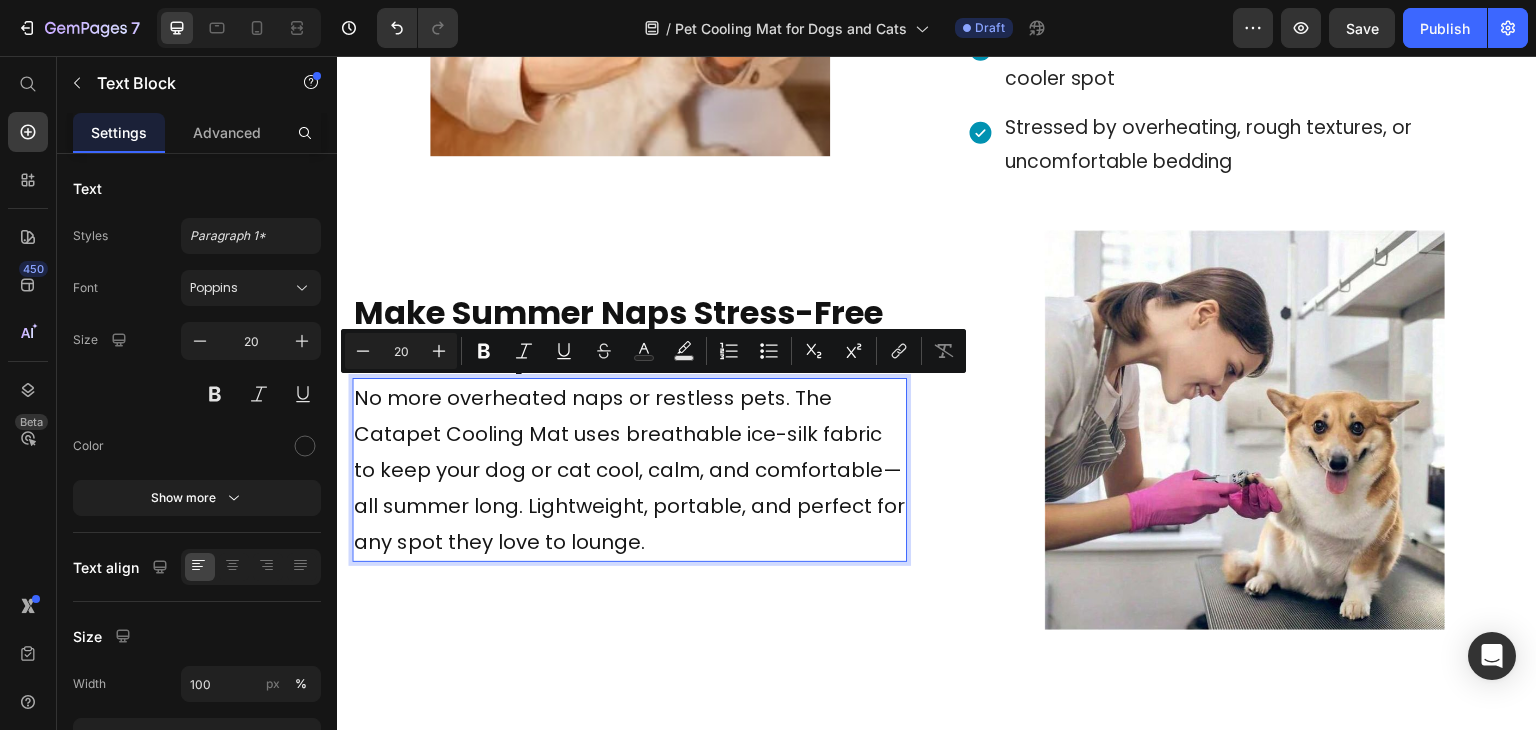 click on "No more overheated naps or restless pets. The Catapet Cooling Mat uses breathable ice-silk fabric to keep your dog or cat cool, calm, and comfortable—all summer long. Lightweight, portable, and perfect for any spot they love to lounge." at bounding box center [629, 470] 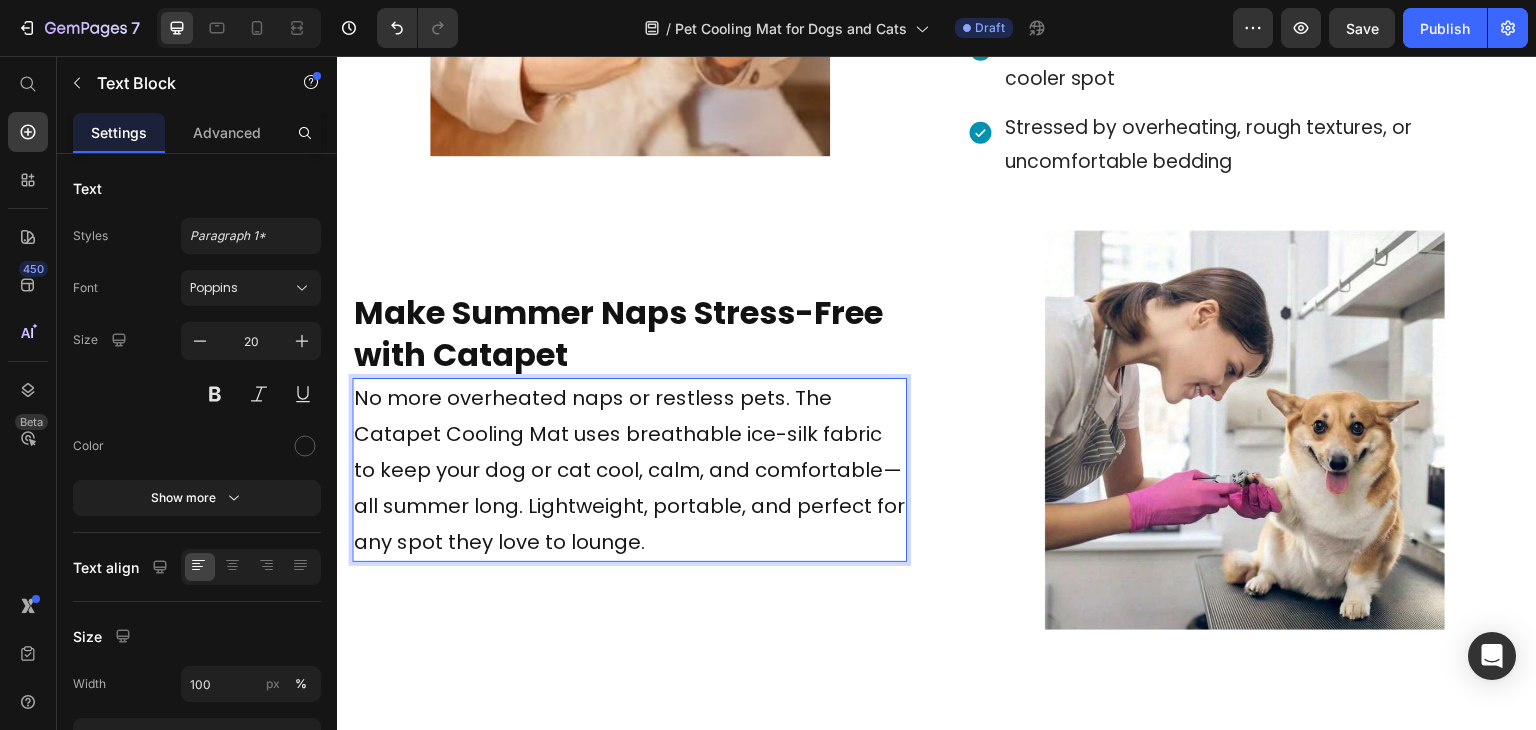 click on "No more overheated naps or restless pets. The Catapet Cooling Mat uses breathable ice-silk fabric to keep your dog or cat cool, calm, and comfortable—all summer long. Lightweight, portable, and perfect for any spot they love to lounge." at bounding box center [629, 470] 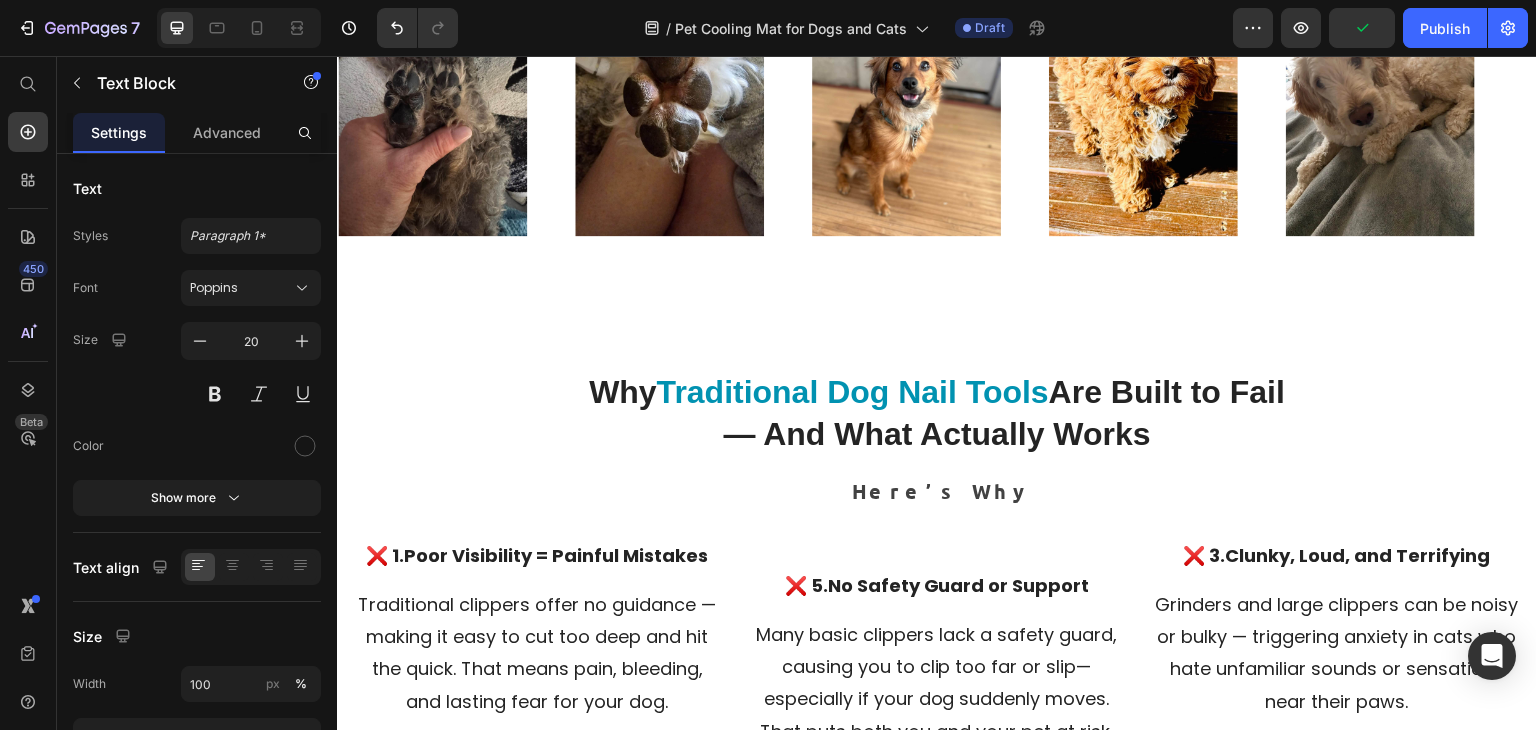 scroll, scrollTop: 3068, scrollLeft: 0, axis: vertical 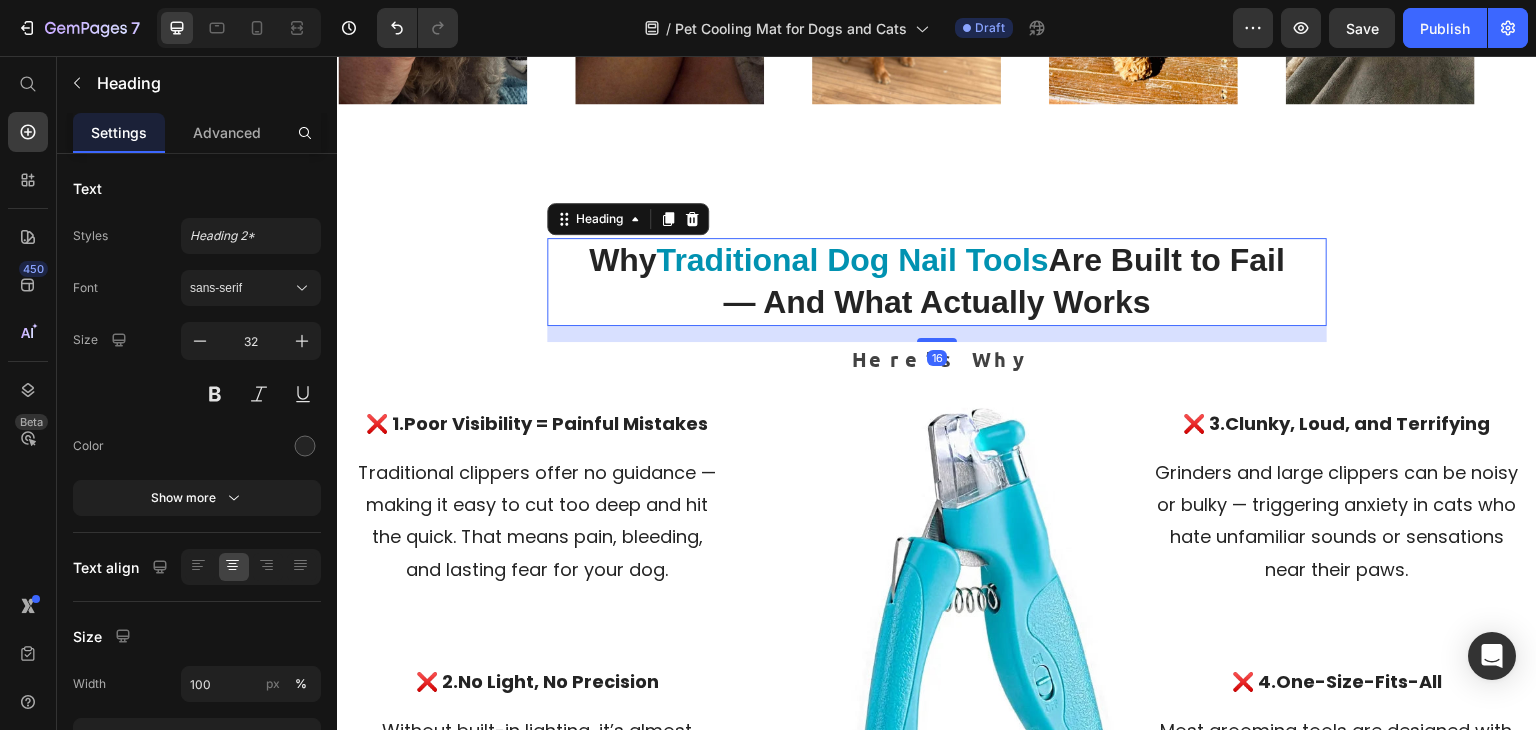 click on "Are Built to Fail — And What Actually Works" at bounding box center [1004, 281] 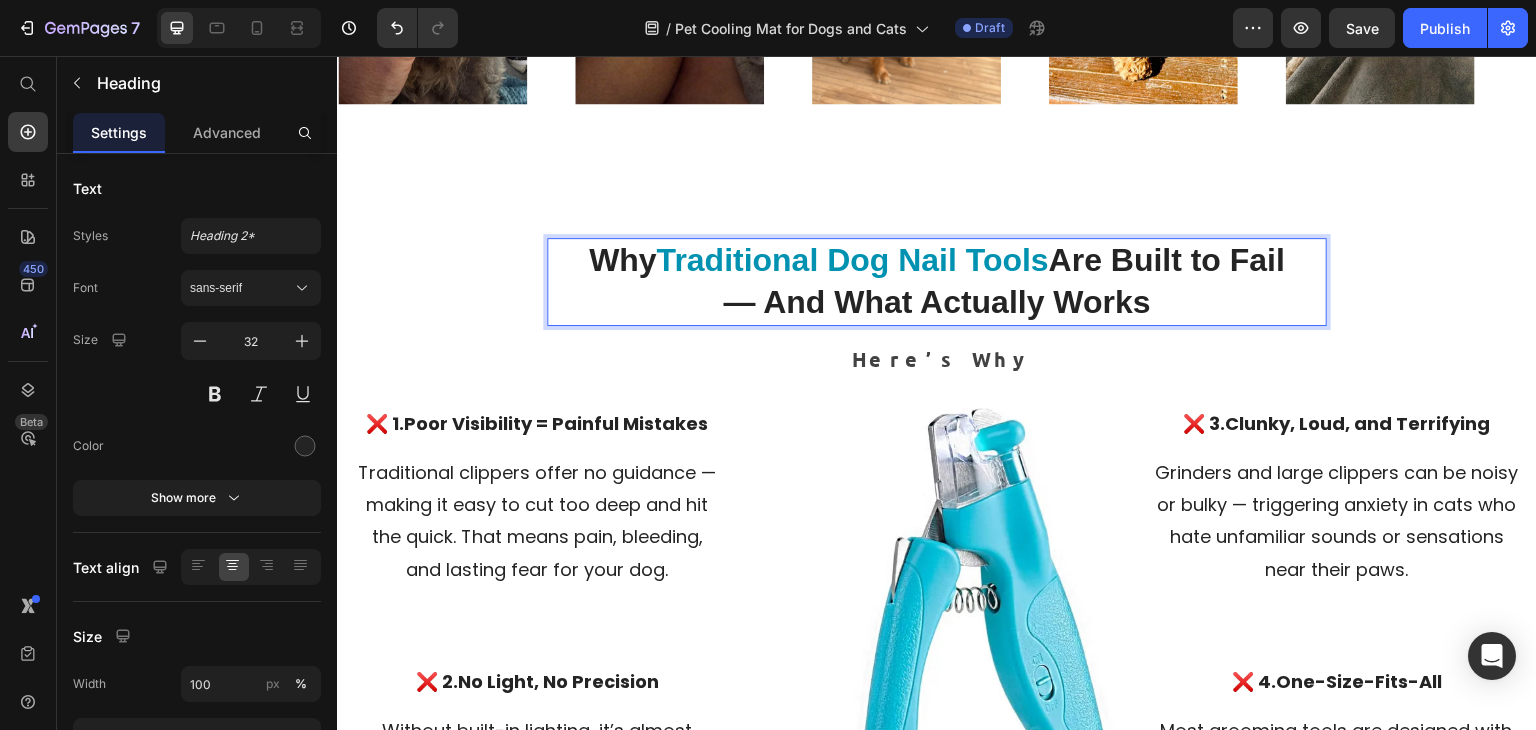 click on "Are Built to Fail — And What Actually Works" at bounding box center (1004, 281) 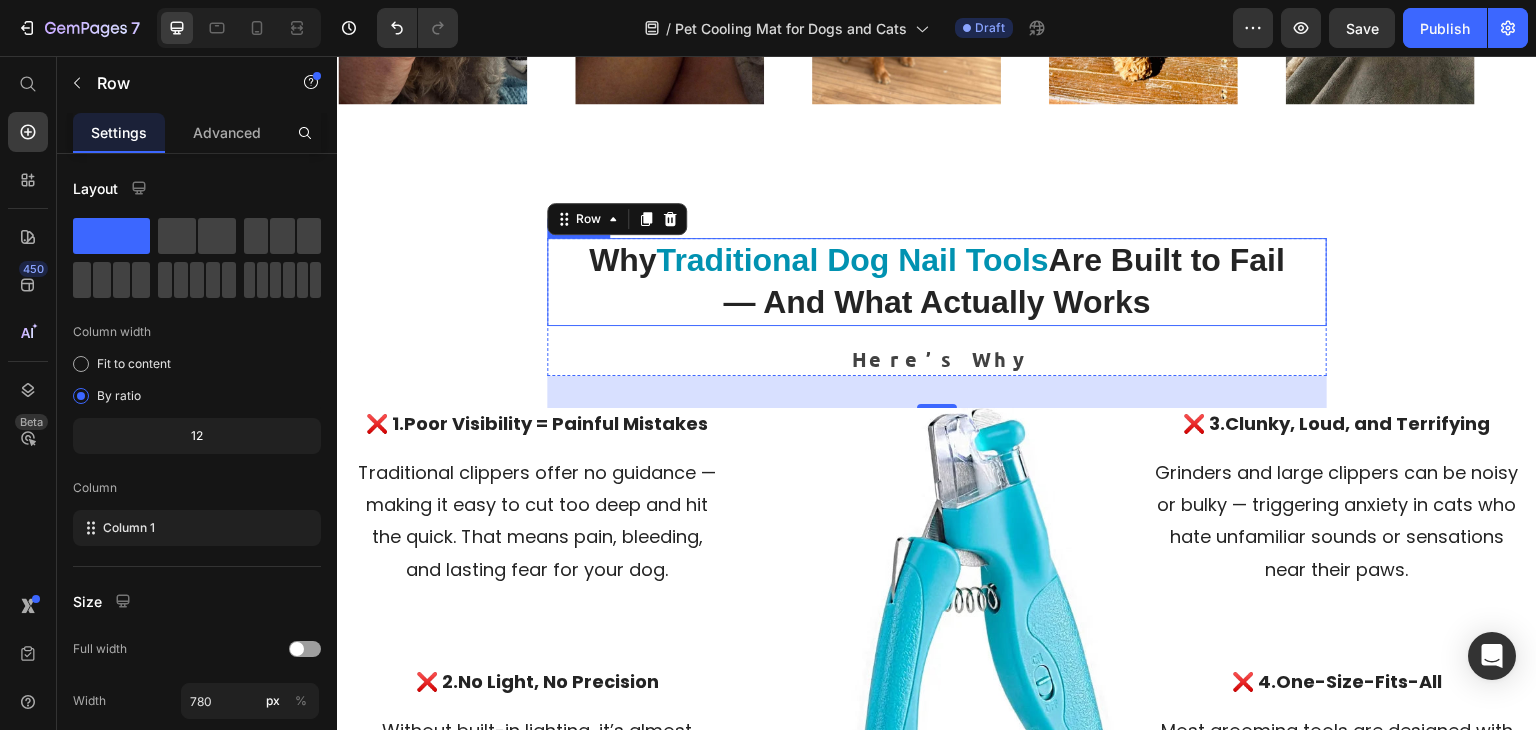 click on "Are Built to Fail — And What Actually Works" at bounding box center (1004, 281) 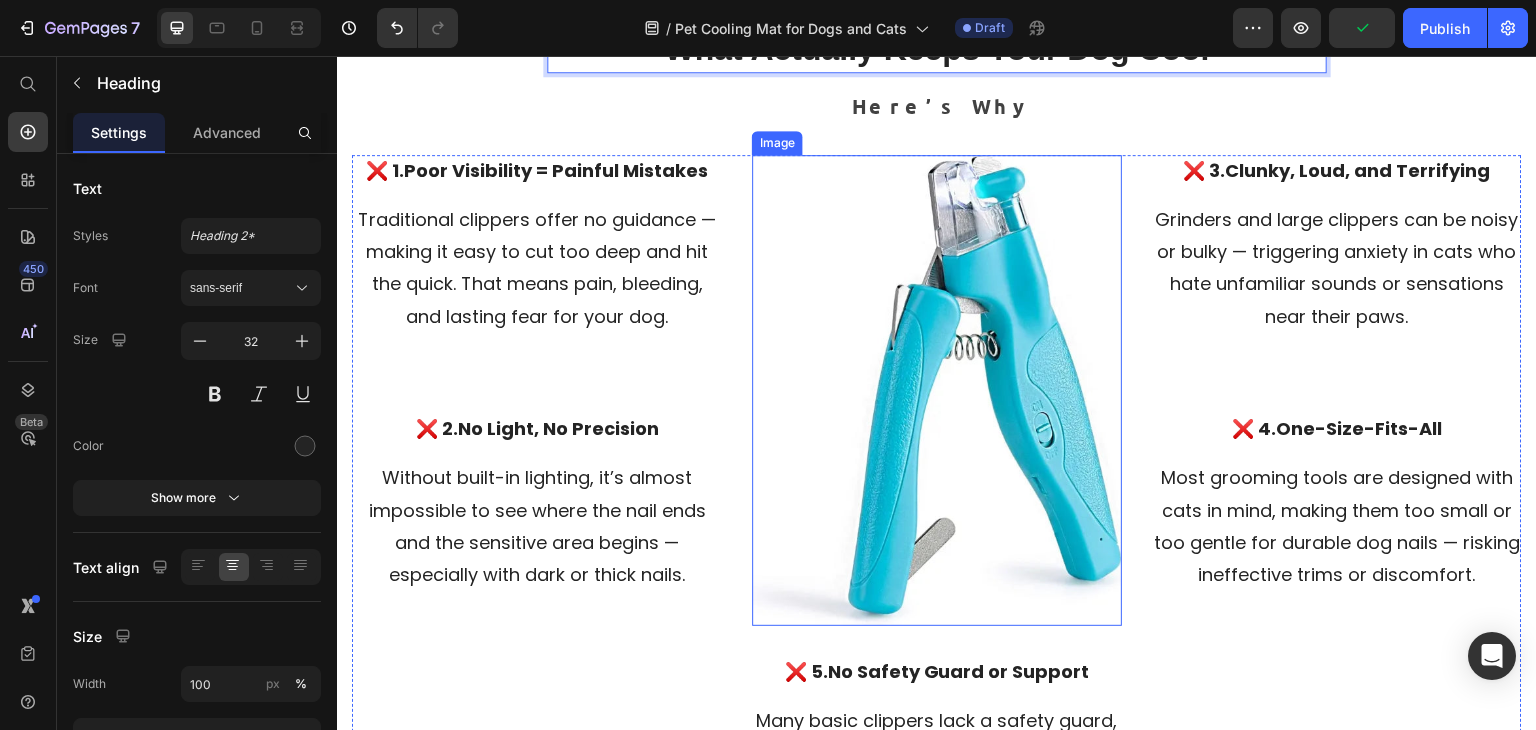 scroll, scrollTop: 3322, scrollLeft: 0, axis: vertical 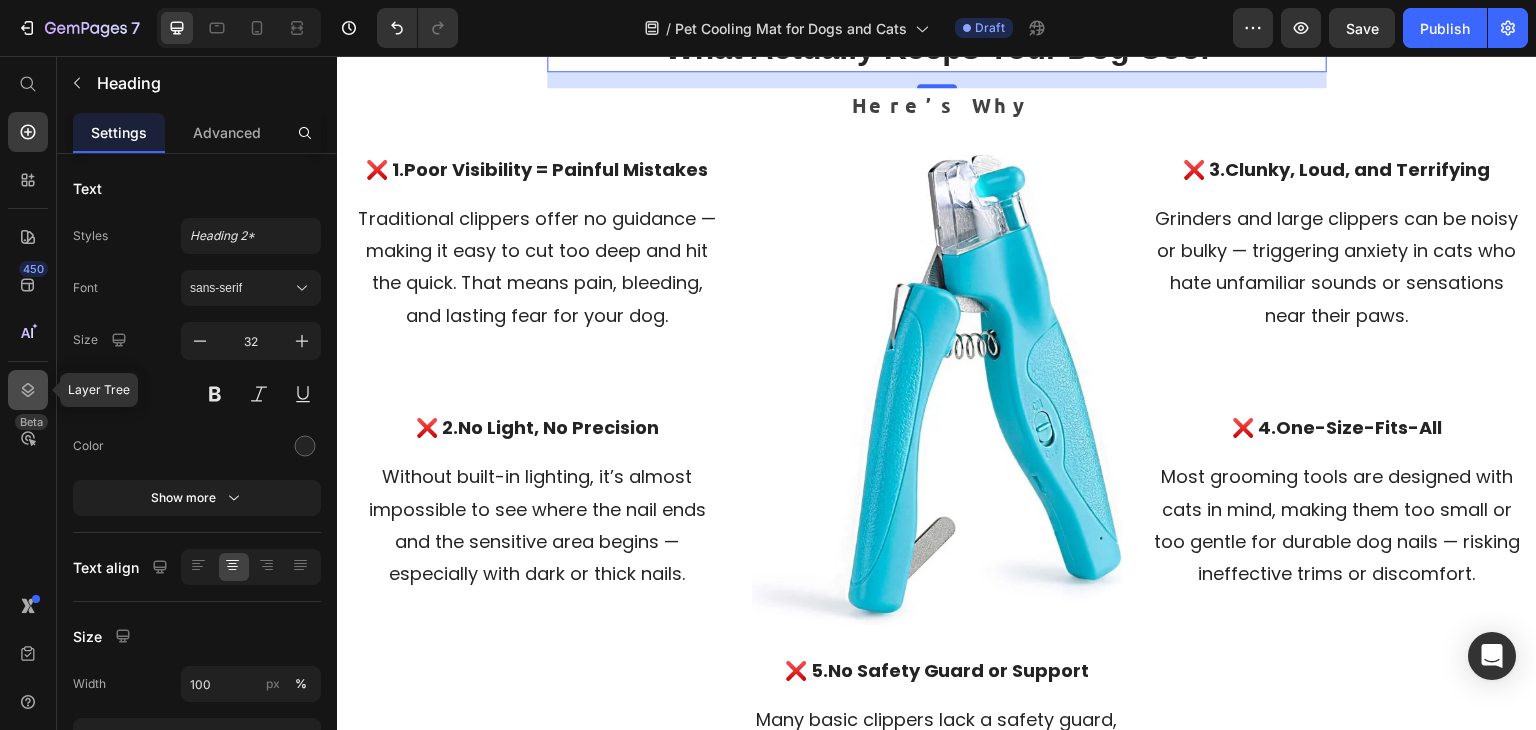 click 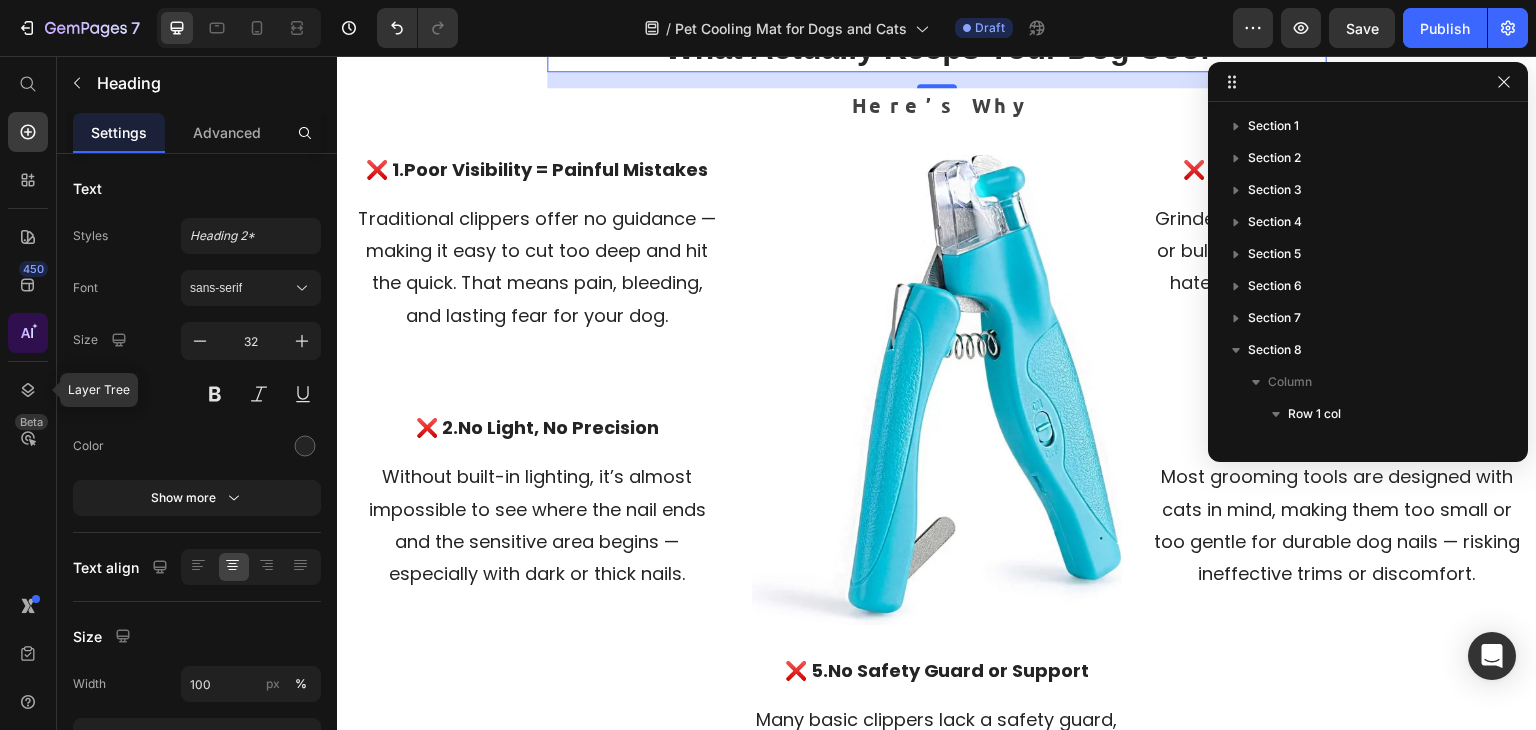 scroll, scrollTop: 218, scrollLeft: 0, axis: vertical 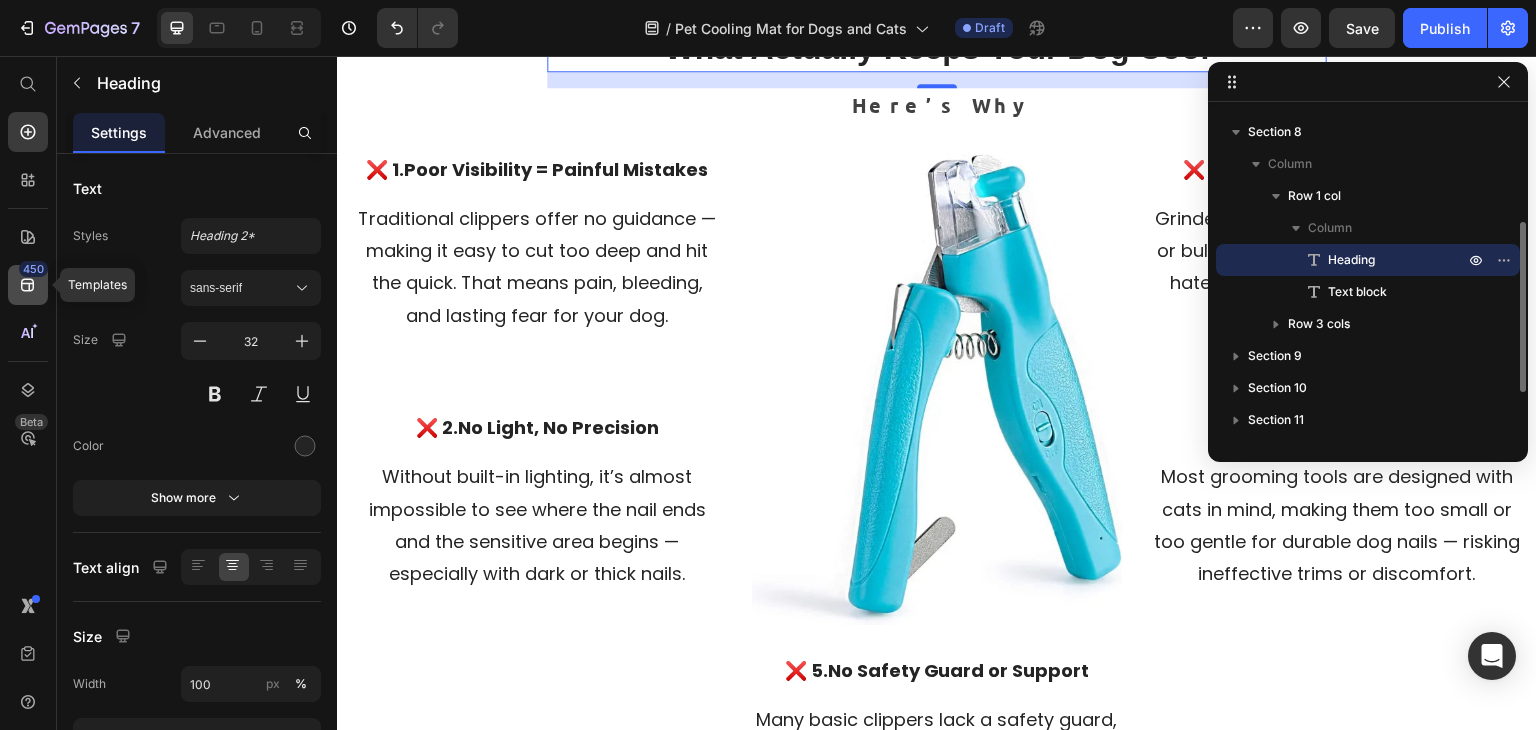 click 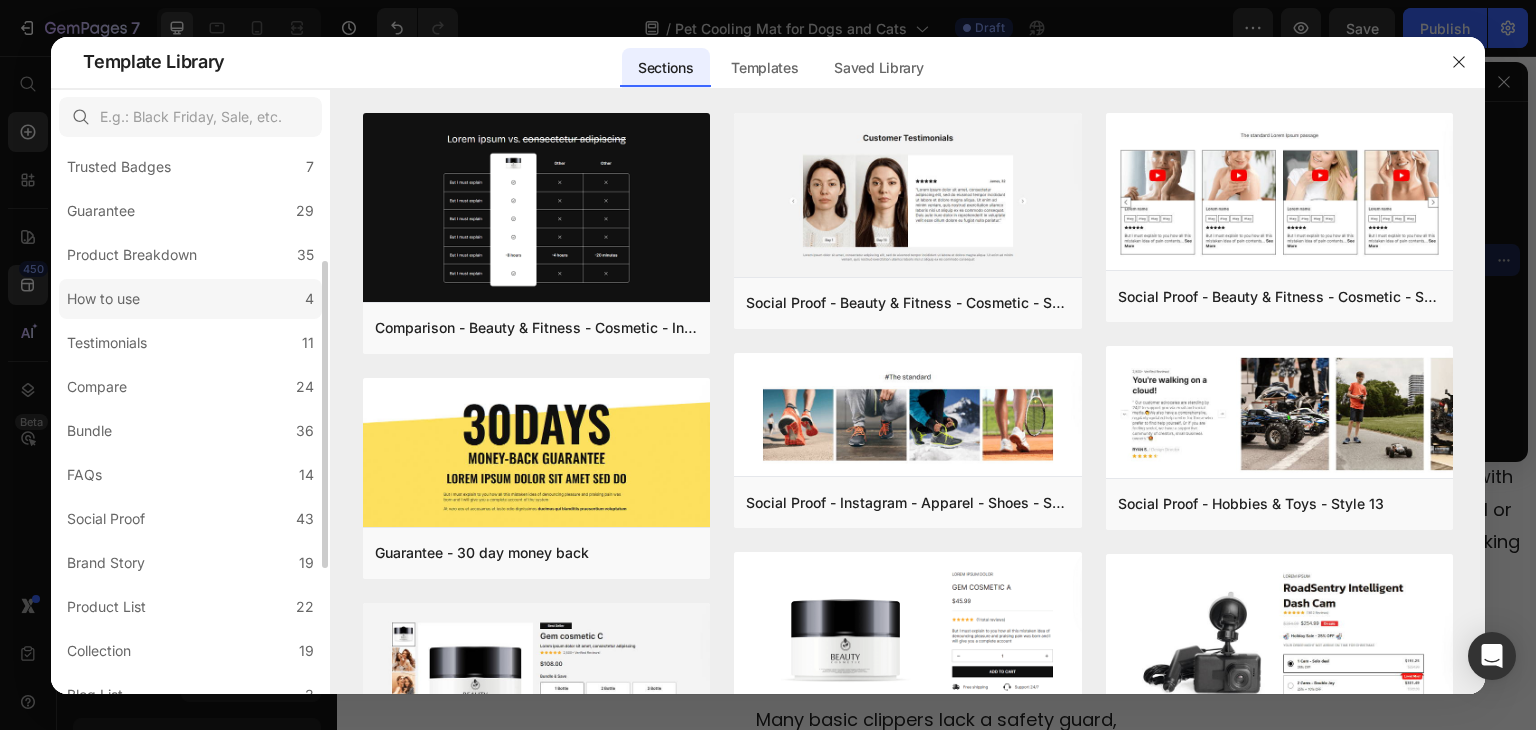 scroll, scrollTop: 196, scrollLeft: 0, axis: vertical 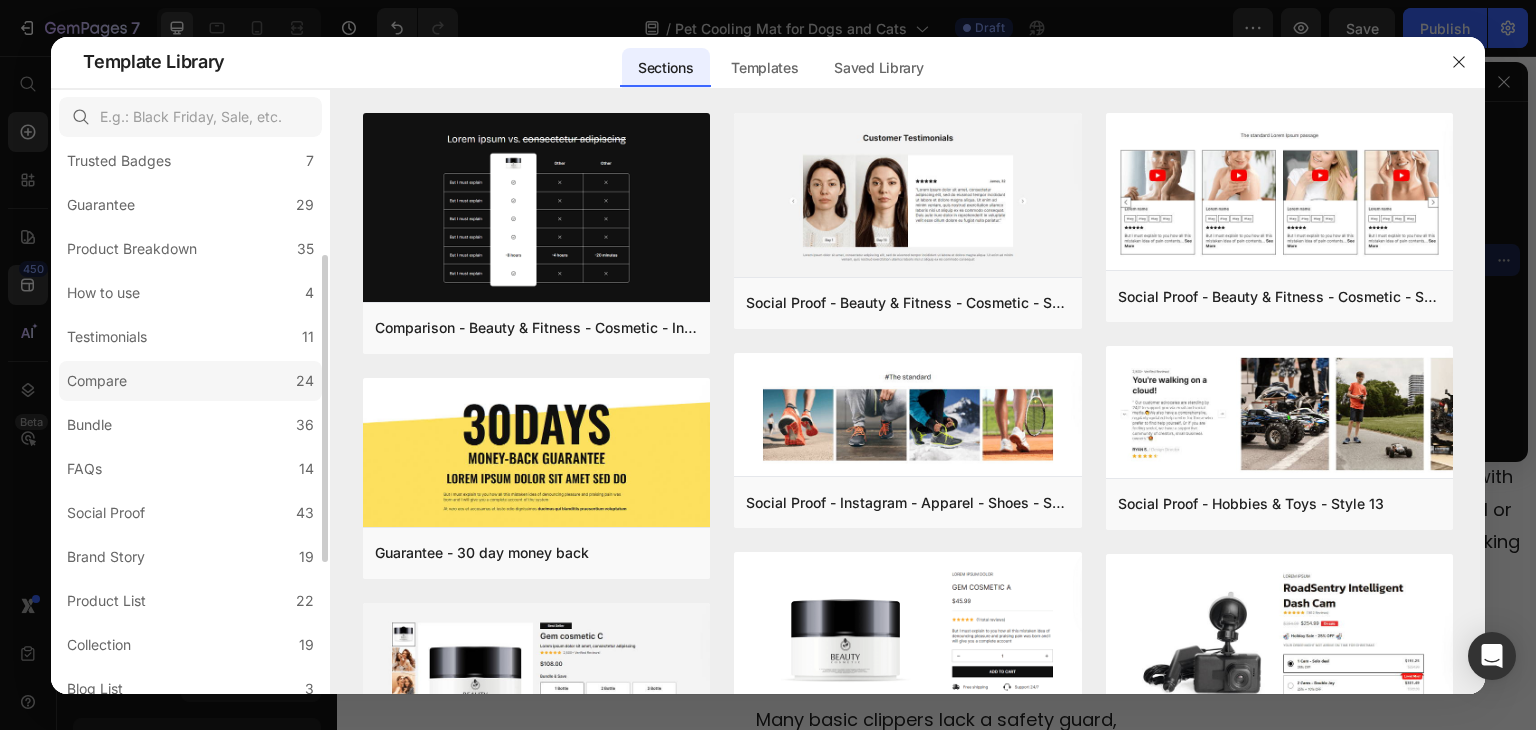 click on "Compare 24" 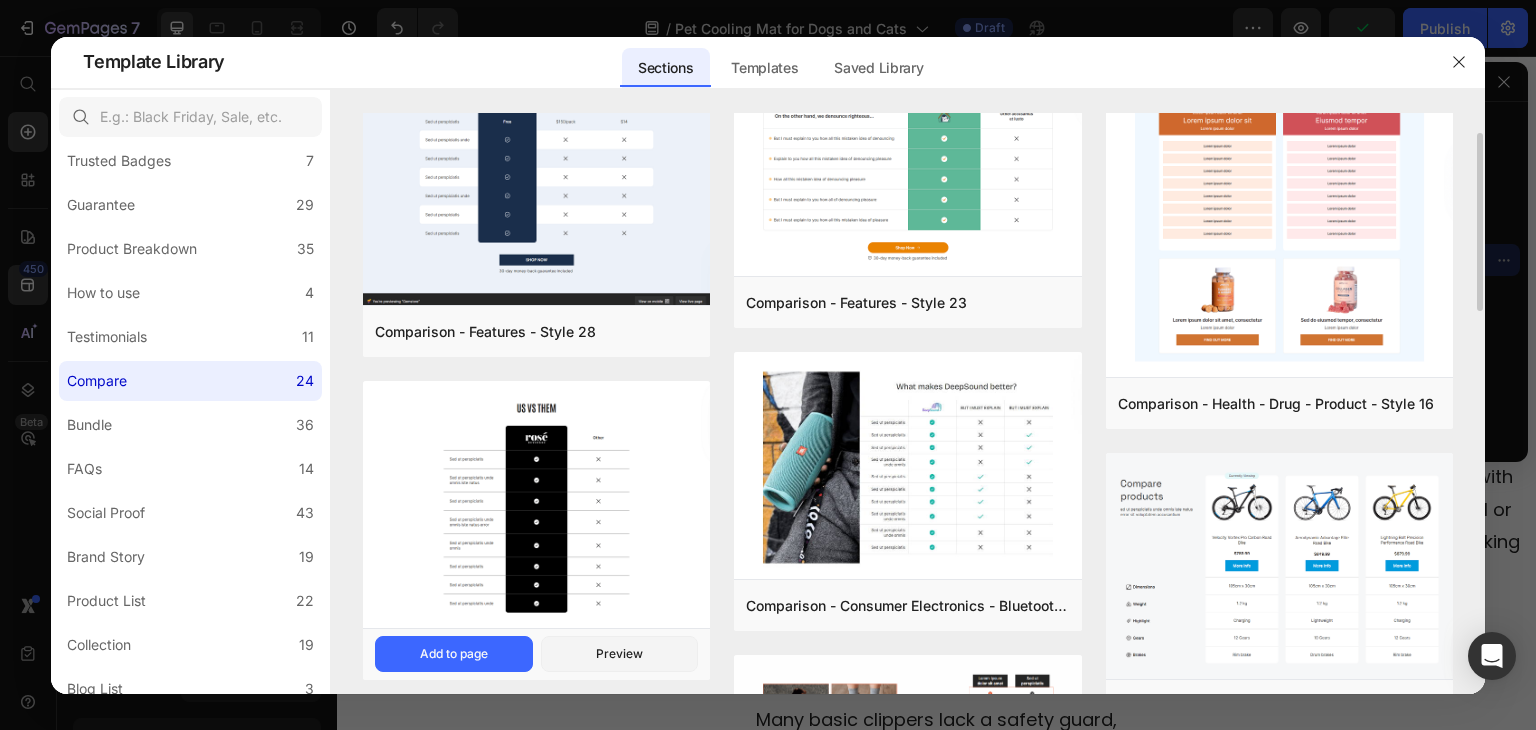 scroll, scrollTop: 78, scrollLeft: 0, axis: vertical 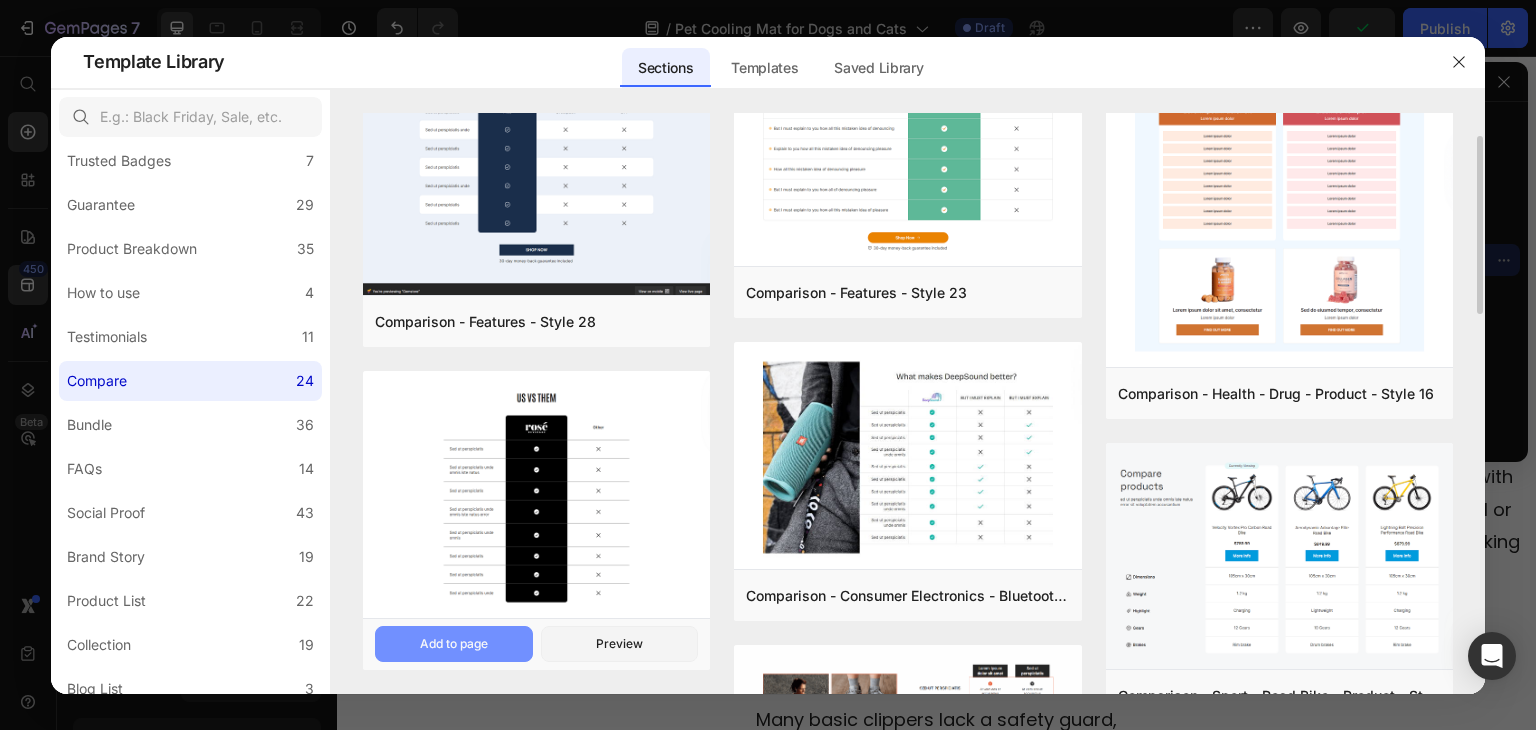 click on "Add to page" at bounding box center [454, 644] 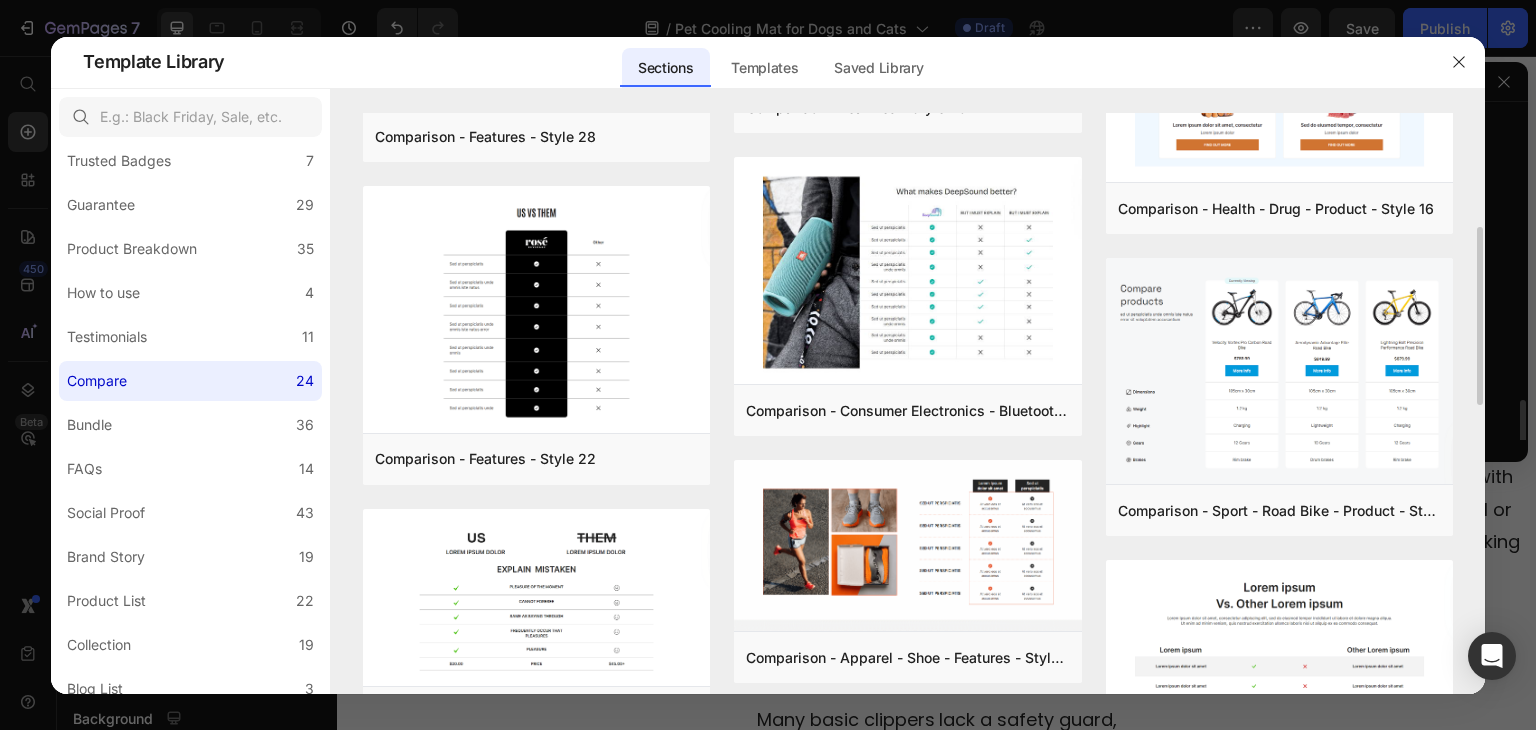 scroll, scrollTop: 0, scrollLeft: 0, axis: both 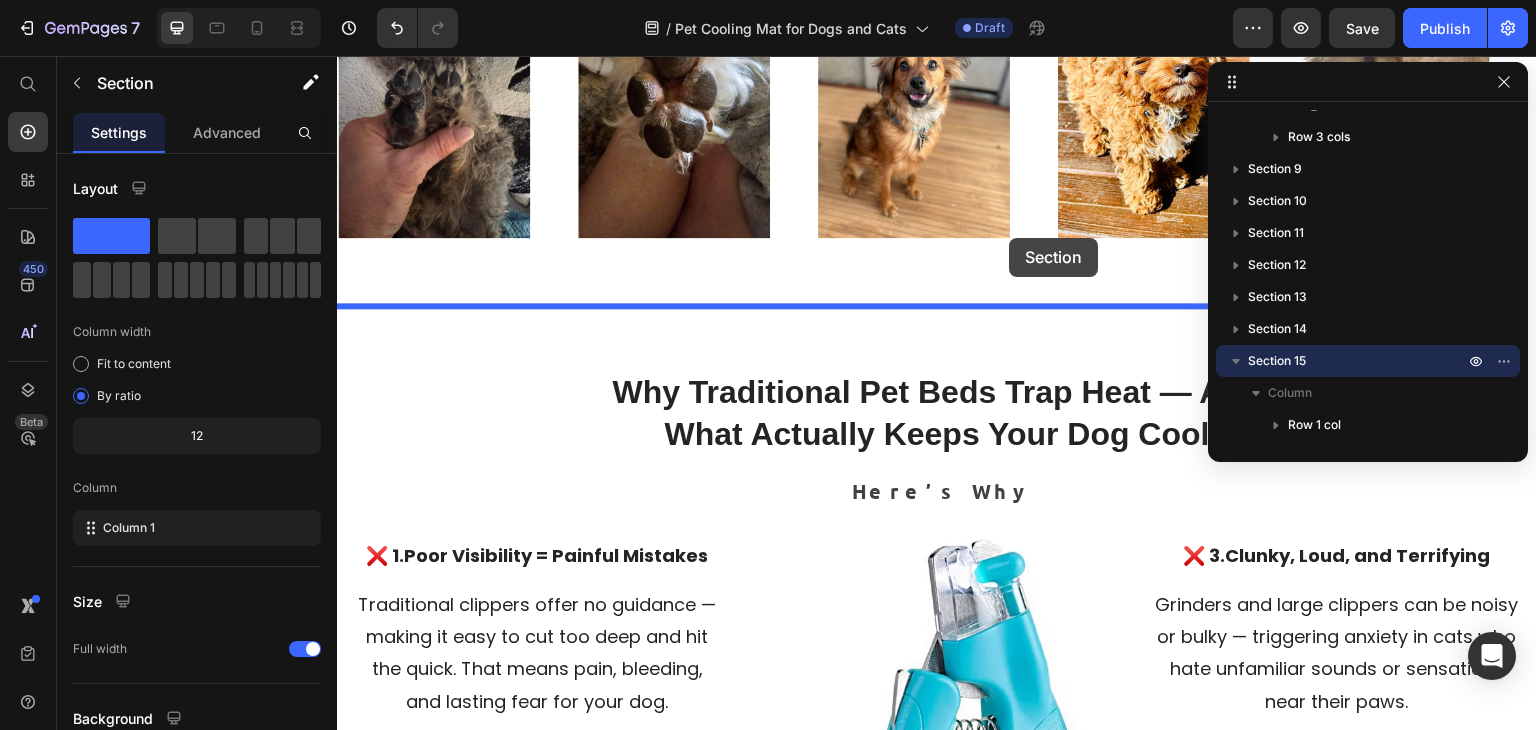 drag, startPoint x: 853, startPoint y: 348, endPoint x: 1127, endPoint y: 151, distance: 337.4685 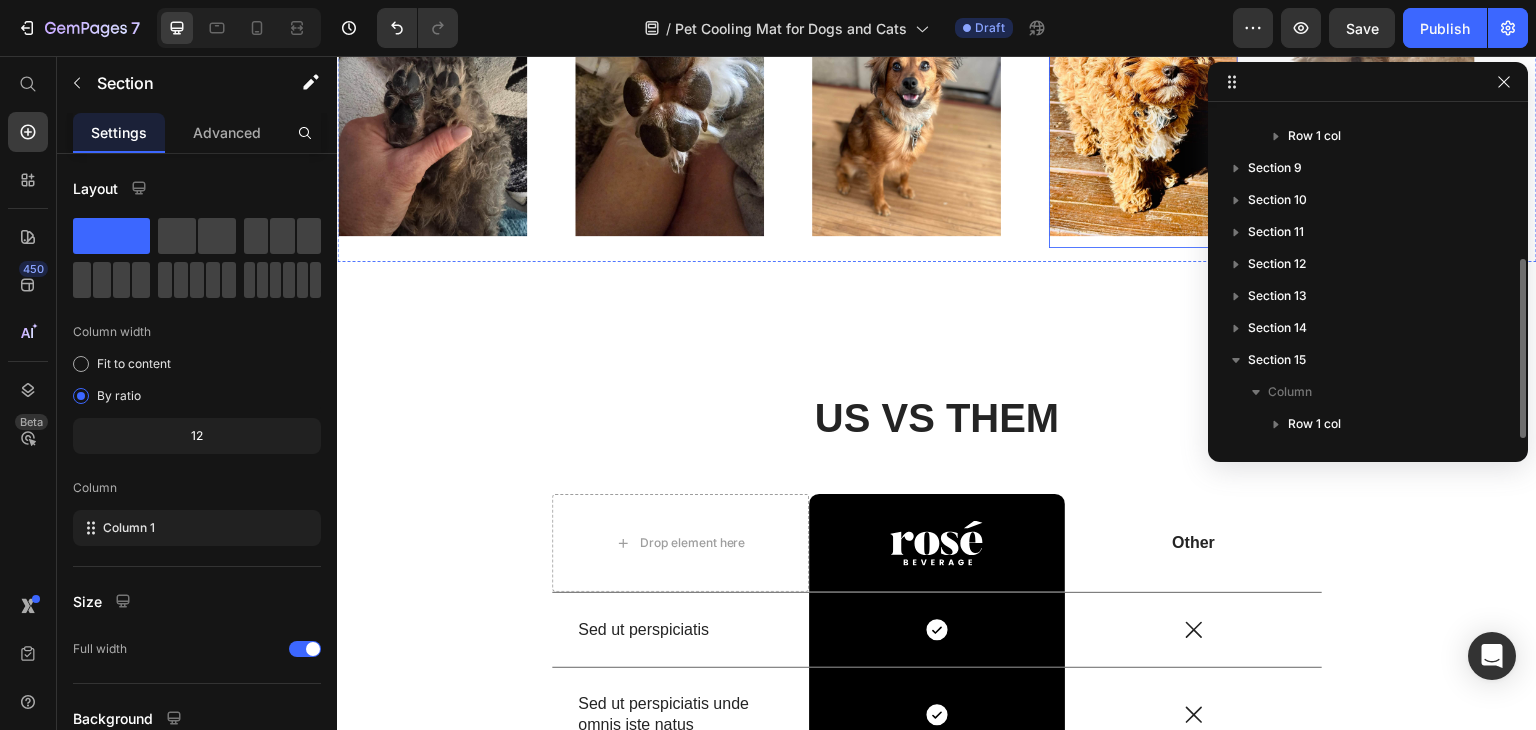 scroll, scrollTop: 277, scrollLeft: 0, axis: vertical 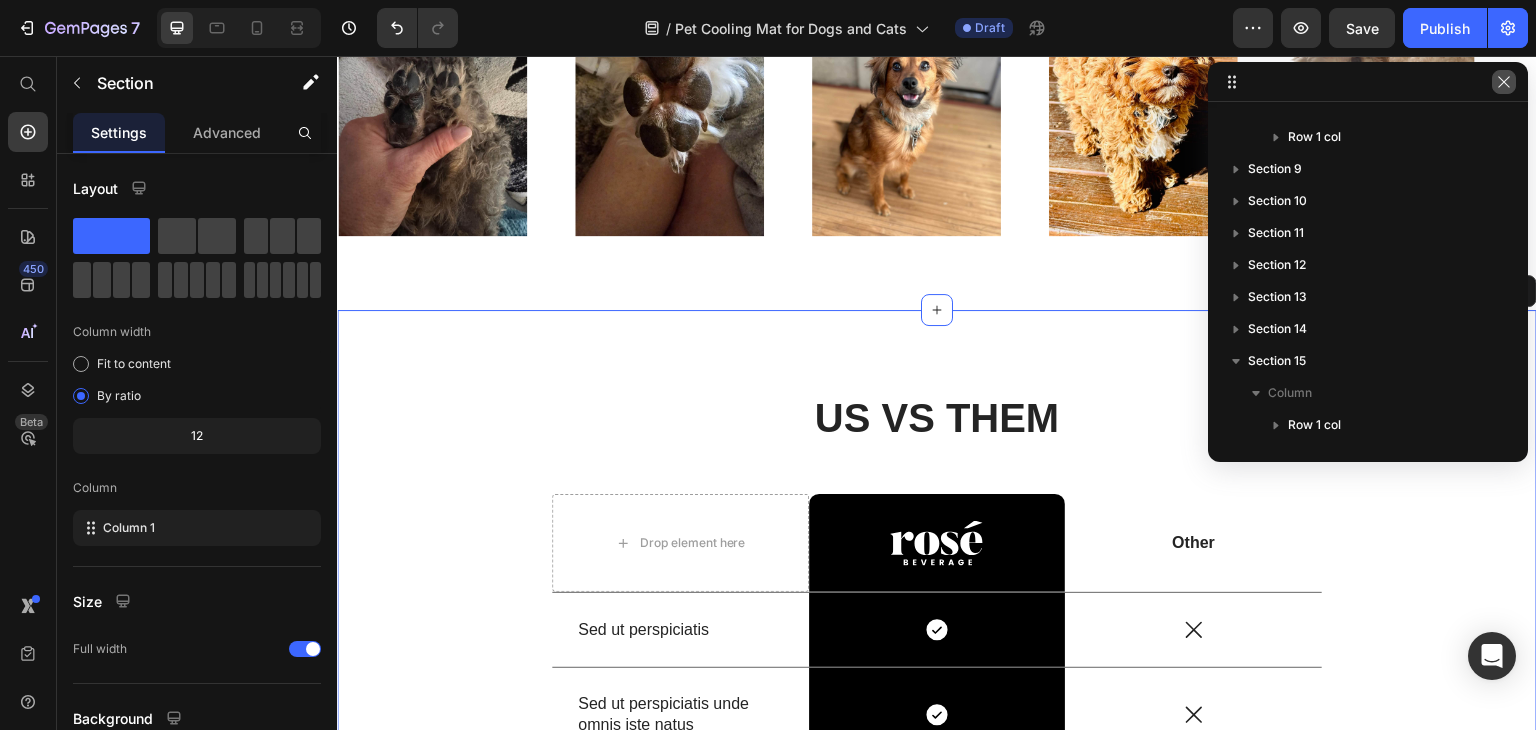 drag, startPoint x: 1512, startPoint y: 92, endPoint x: 783, endPoint y: 298, distance: 757.5467 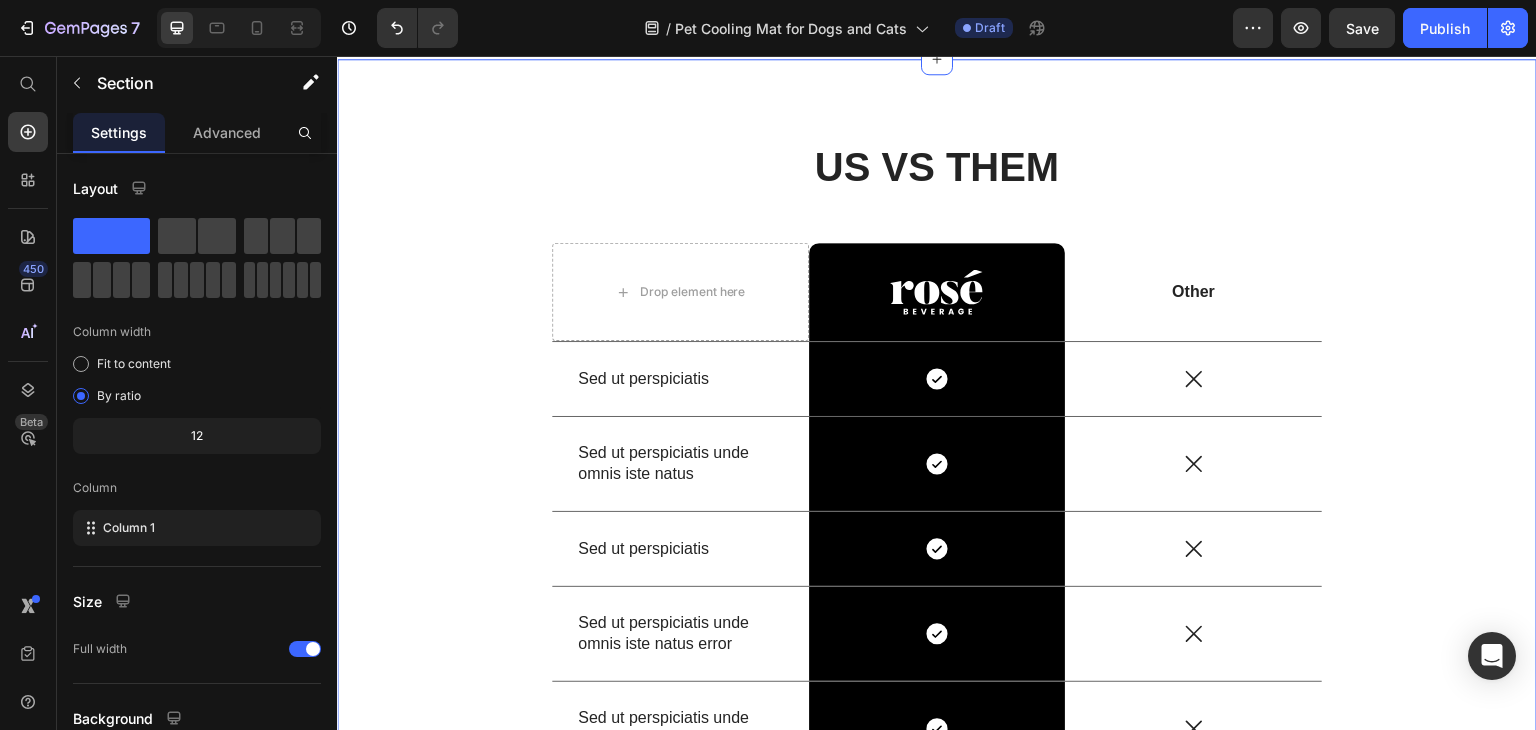 scroll, scrollTop: 3188, scrollLeft: 0, axis: vertical 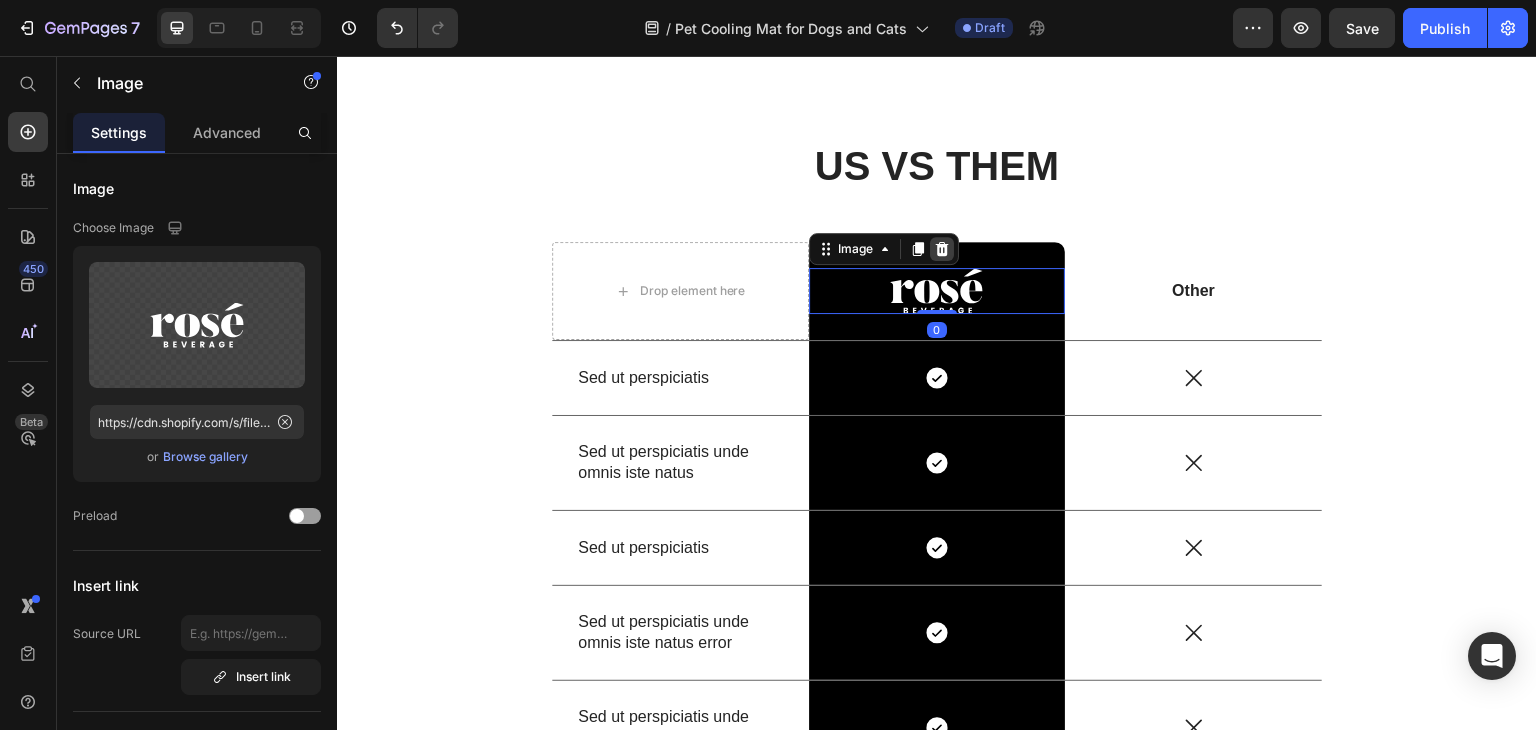 click 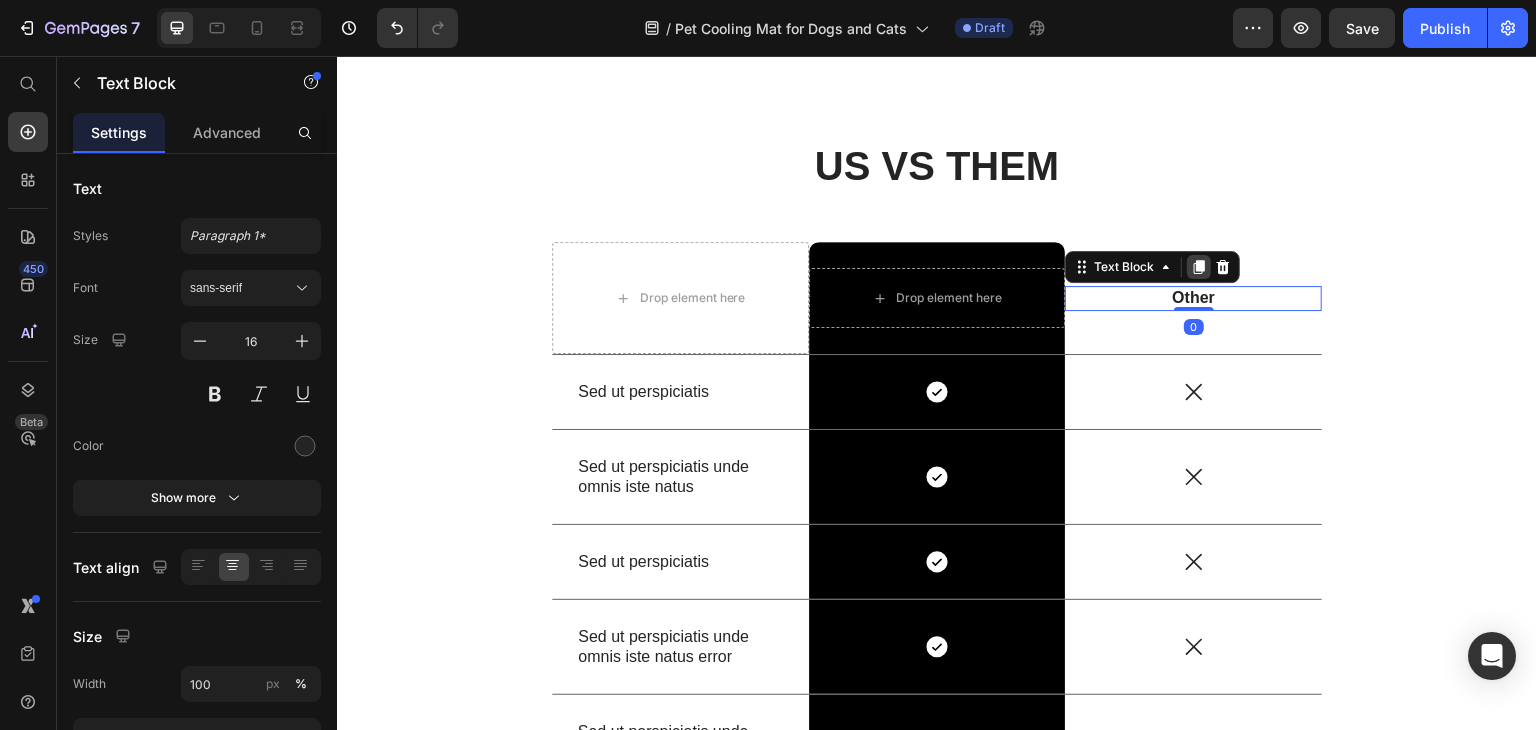 click 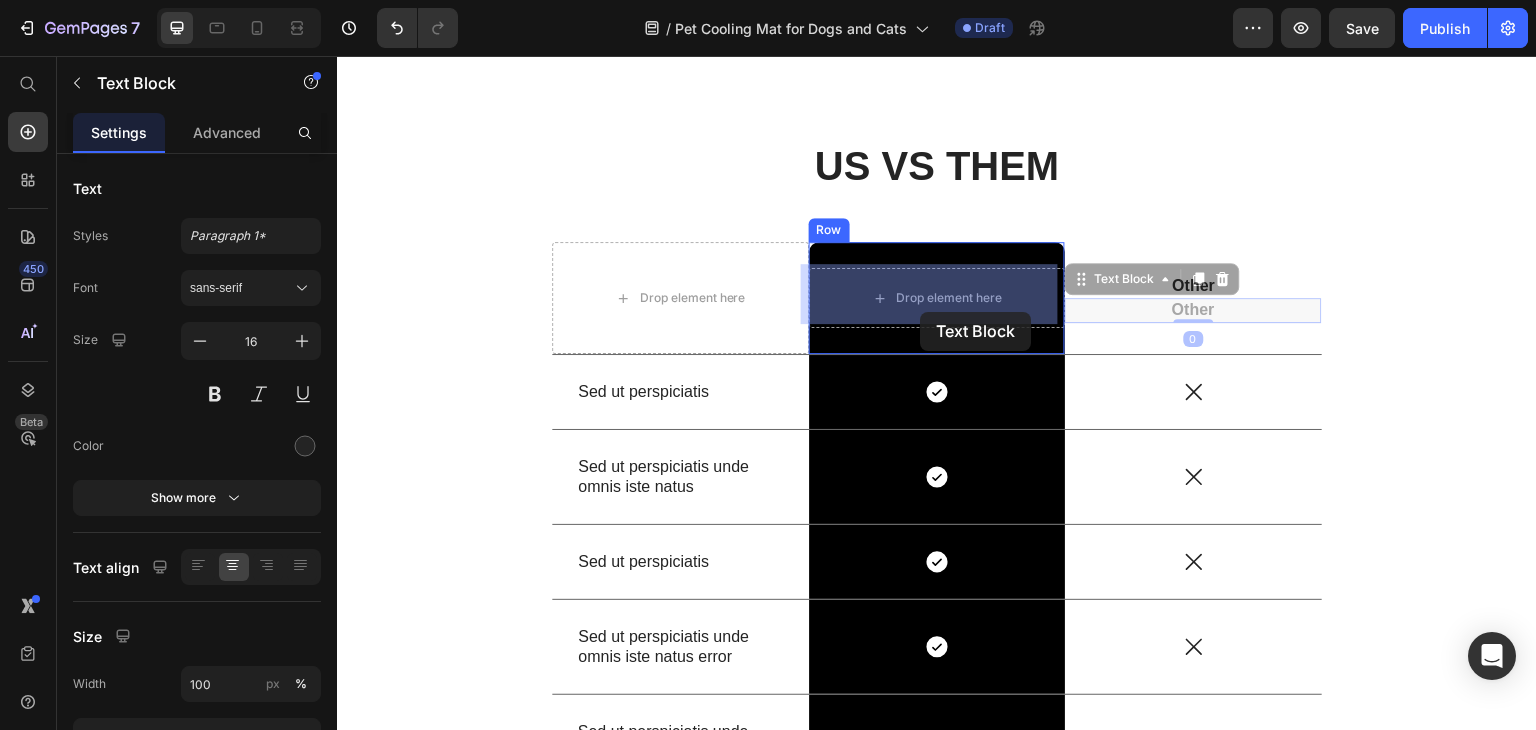 drag, startPoint x: 1126, startPoint y: 271, endPoint x: 920, endPoint y: 312, distance: 210.04047 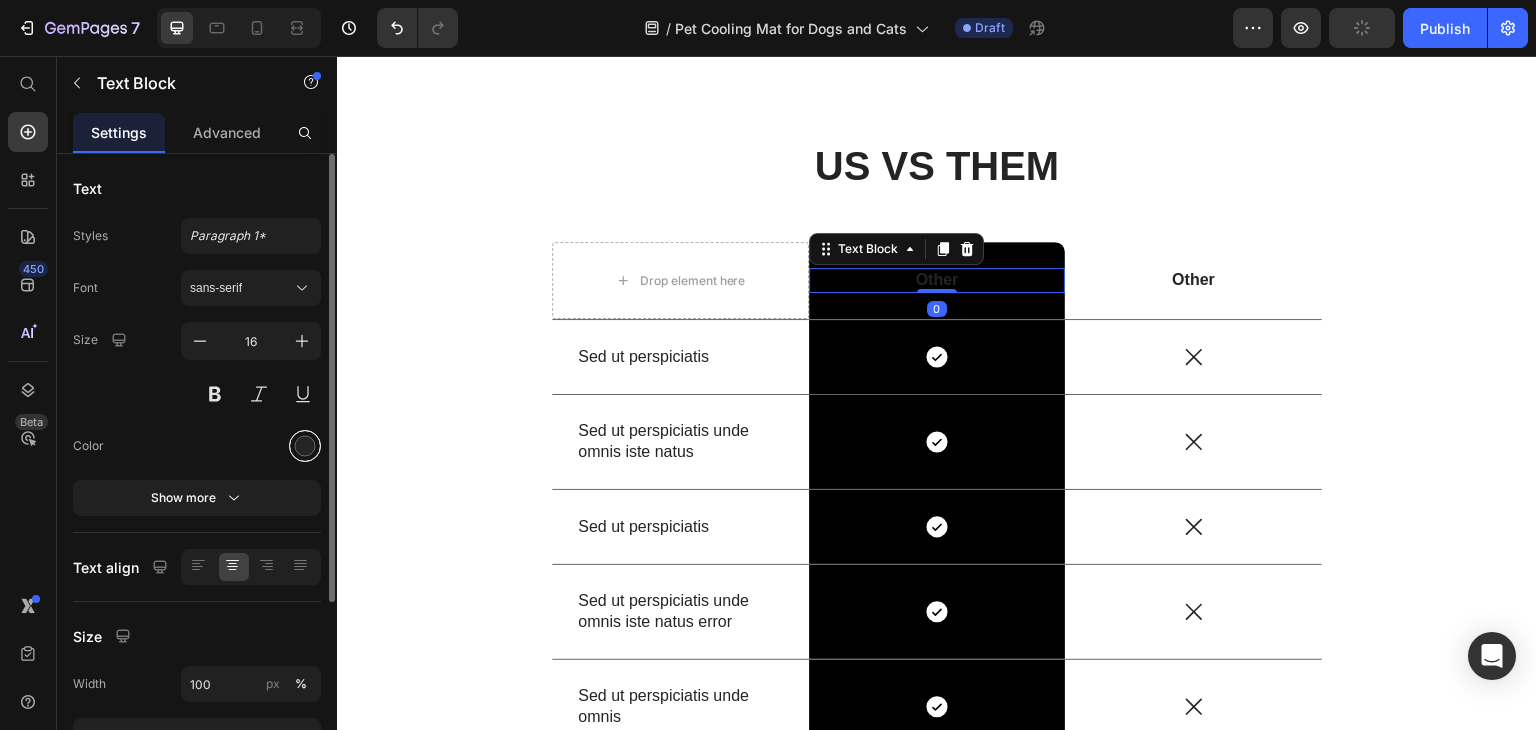 click at bounding box center (305, 446) 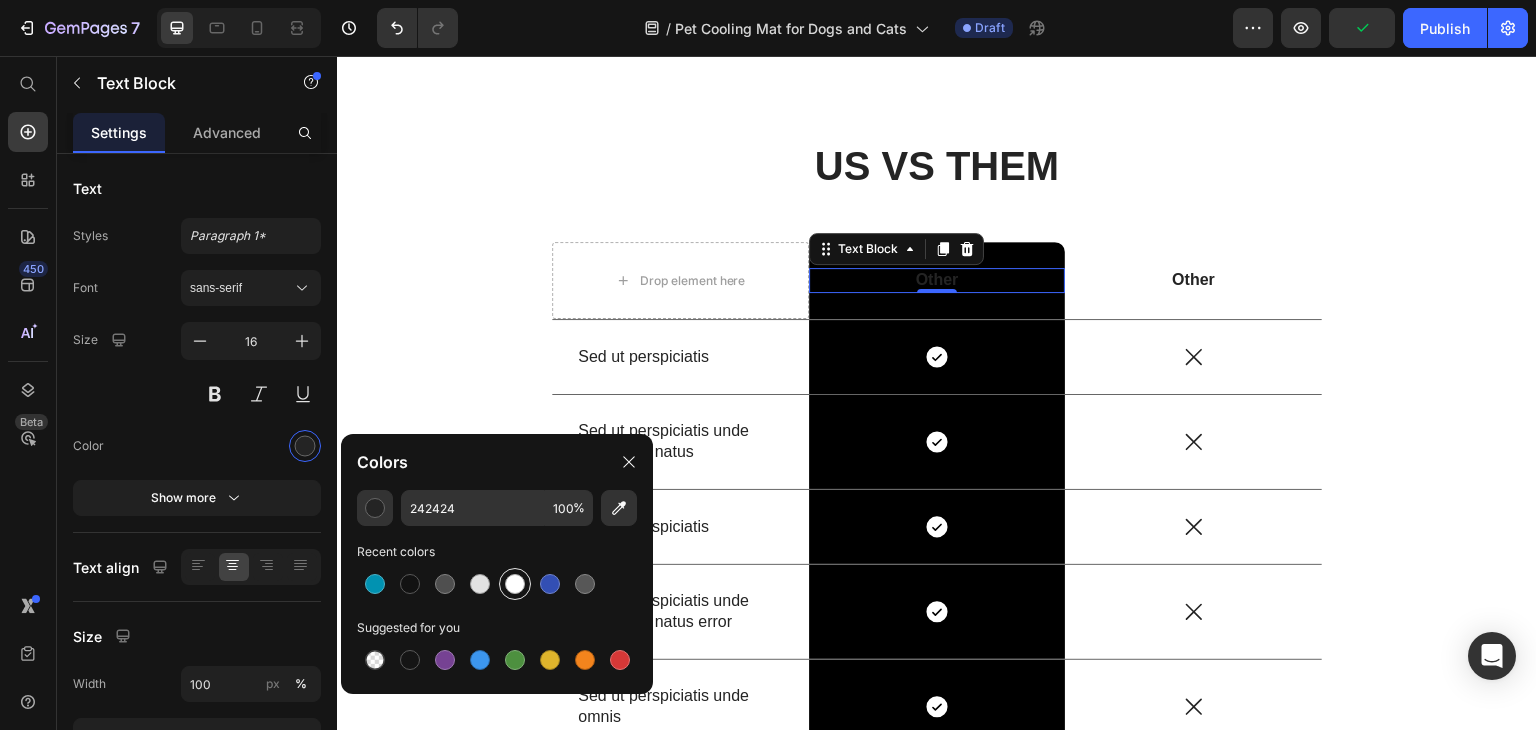 click at bounding box center [515, 584] 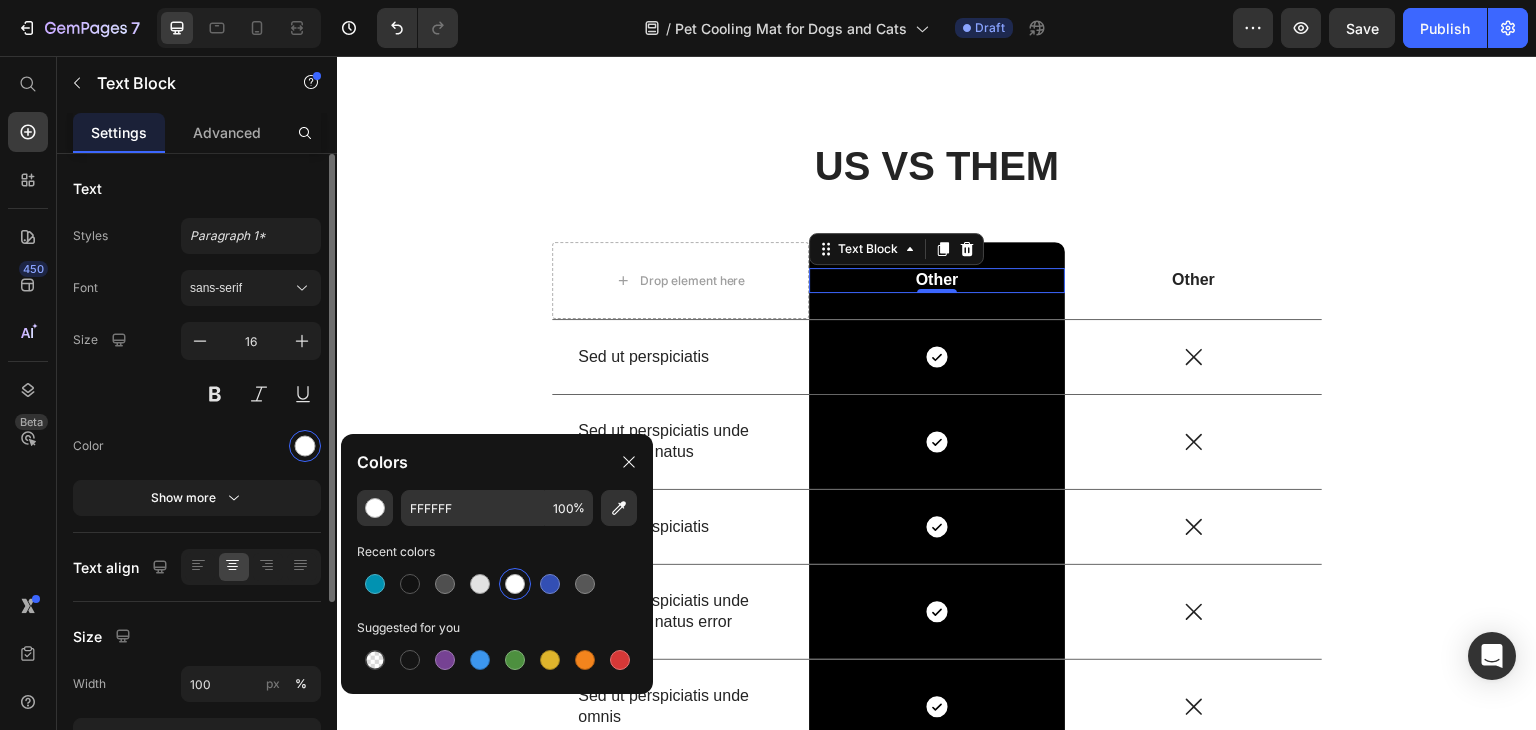 click on "Font sans-serif Size 16 Color Show more" at bounding box center [197, 393] 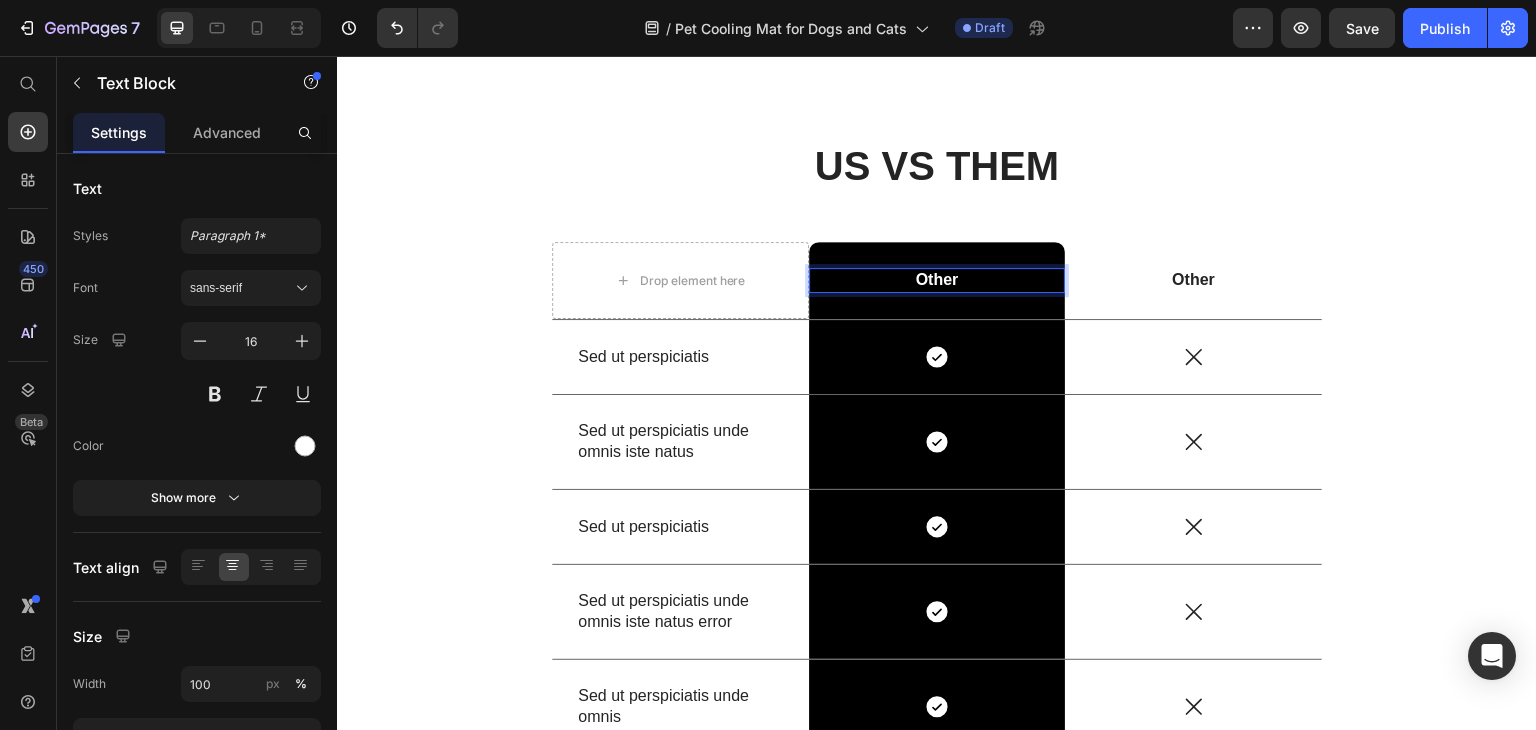 click on "Other" at bounding box center (937, 280) 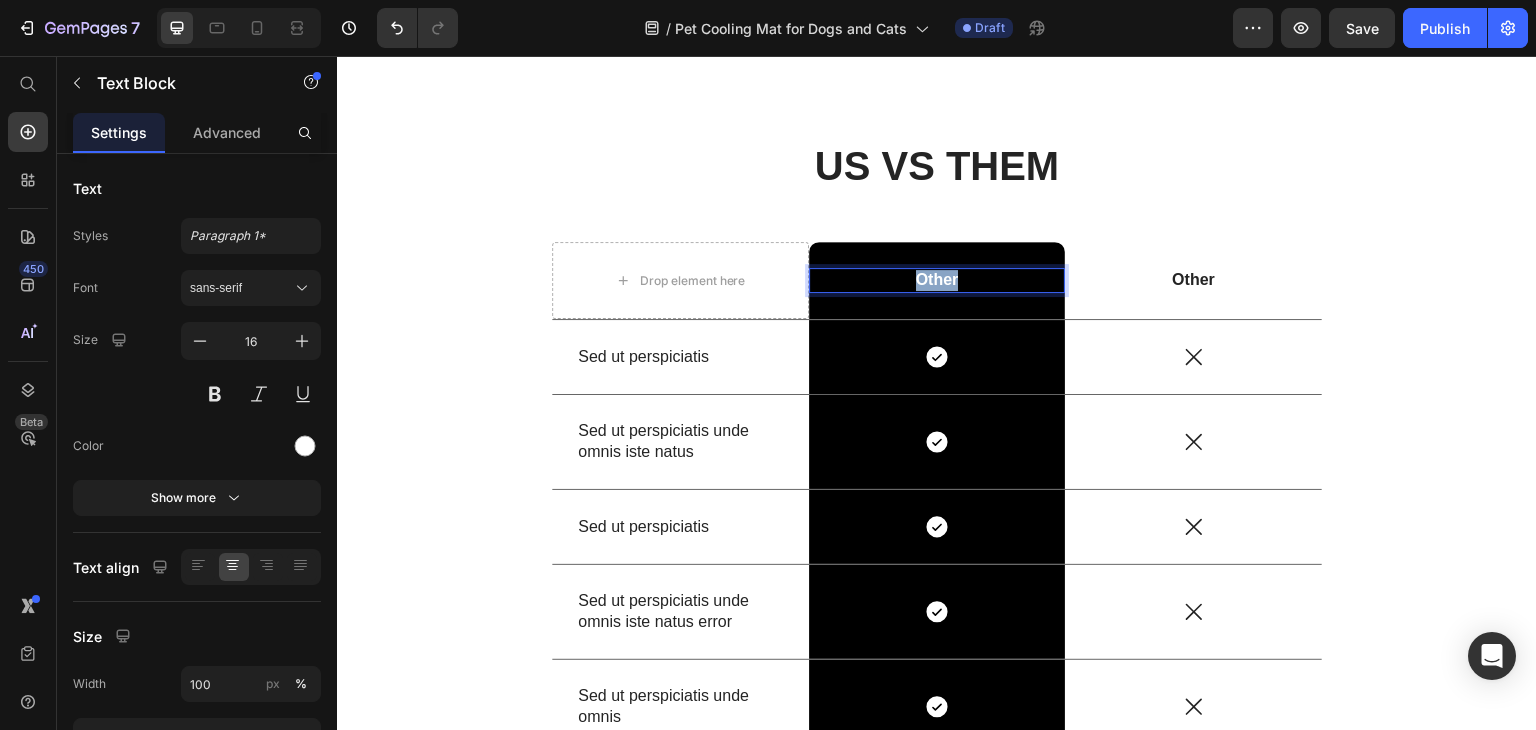 click on "Other" at bounding box center (937, 280) 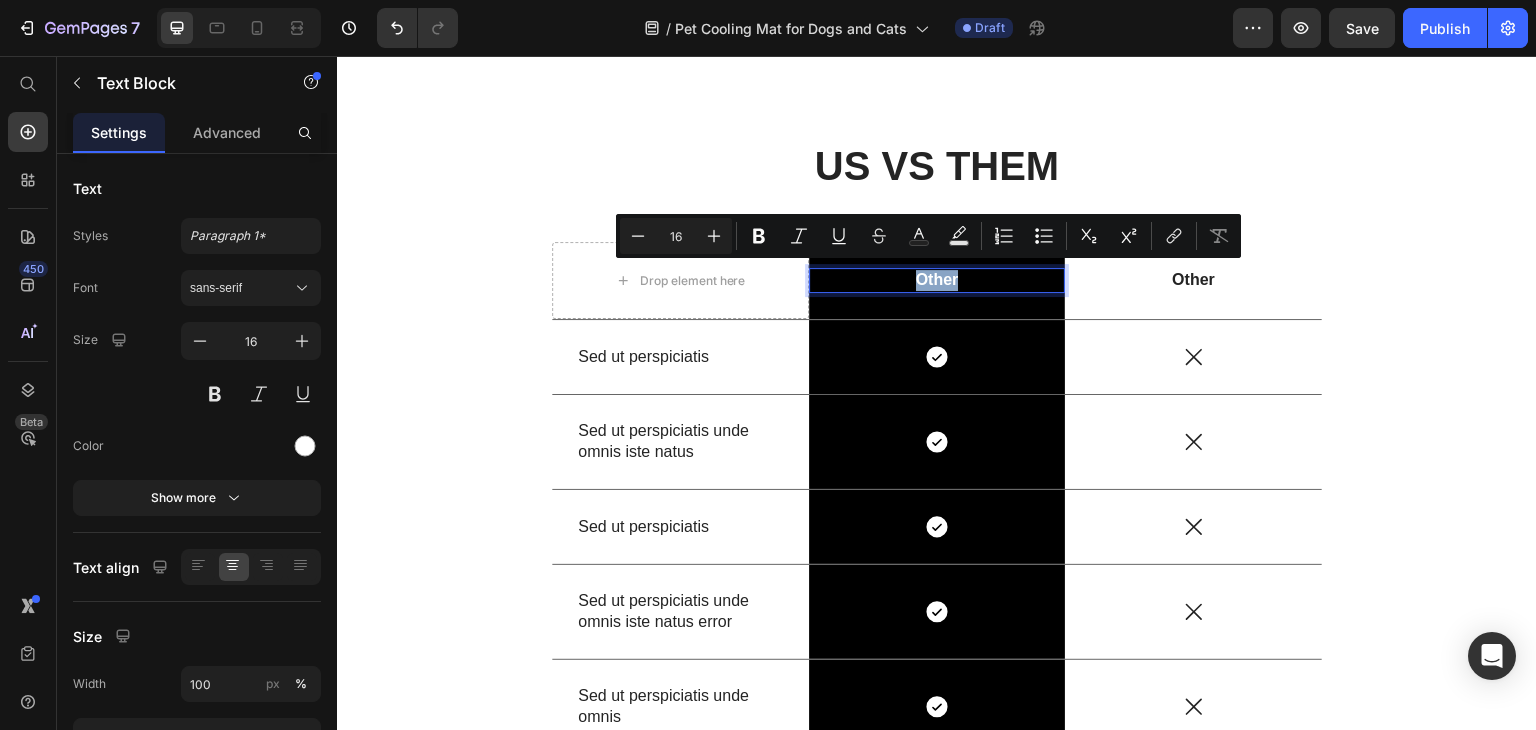 click on "Other" at bounding box center (937, 280) 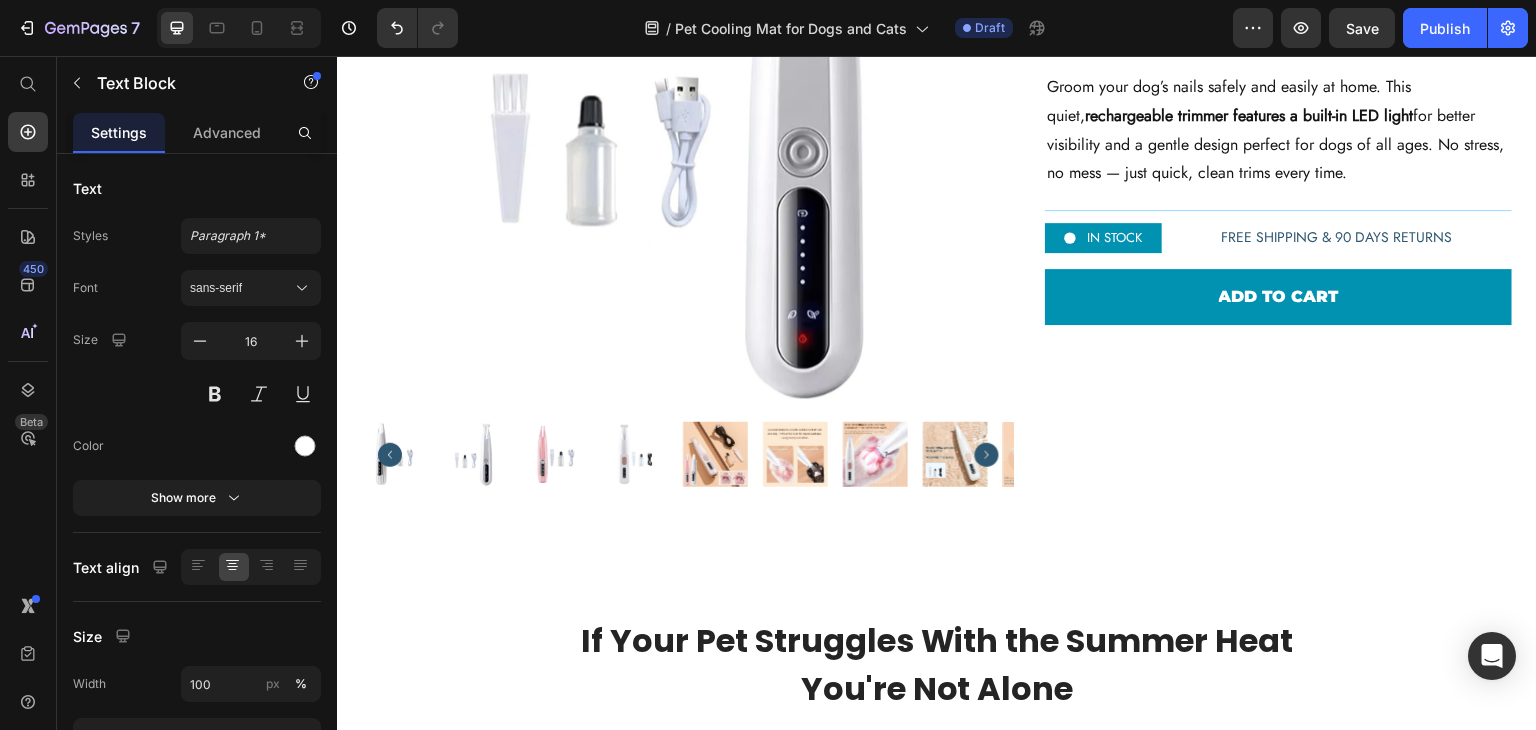scroll, scrollTop: 870, scrollLeft: 0, axis: vertical 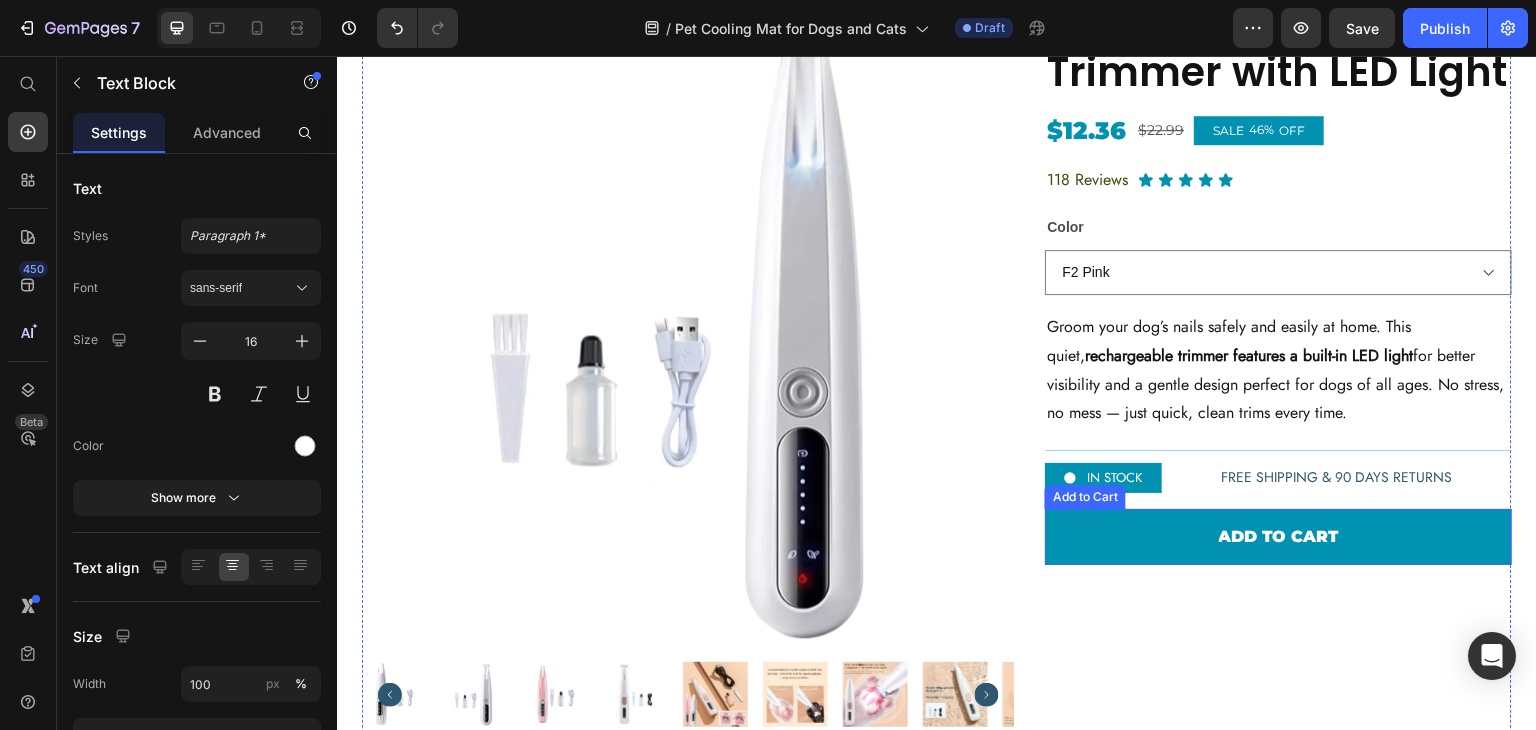 click on "Add to cart" at bounding box center (1278, 537) 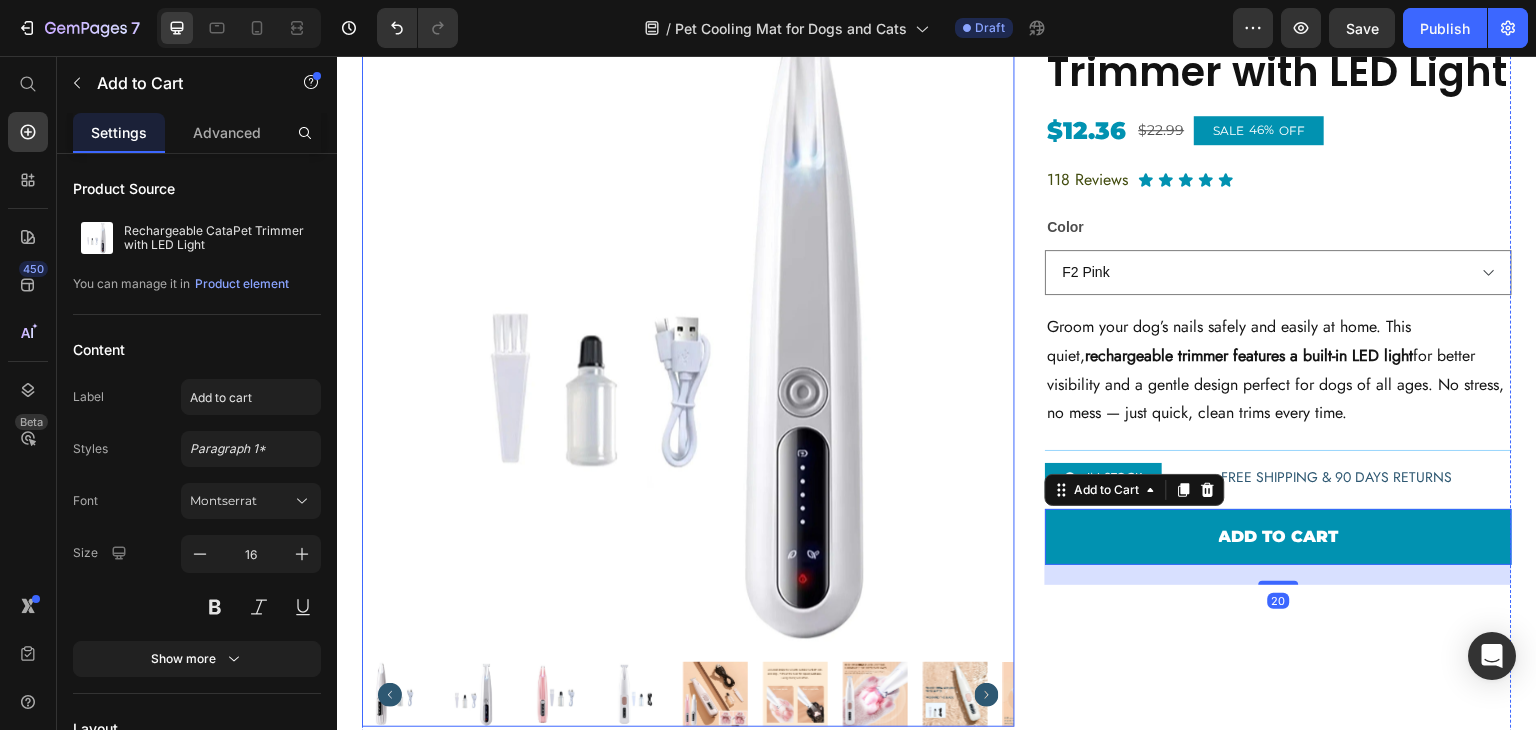 scroll, scrollTop: 893, scrollLeft: 0, axis: vertical 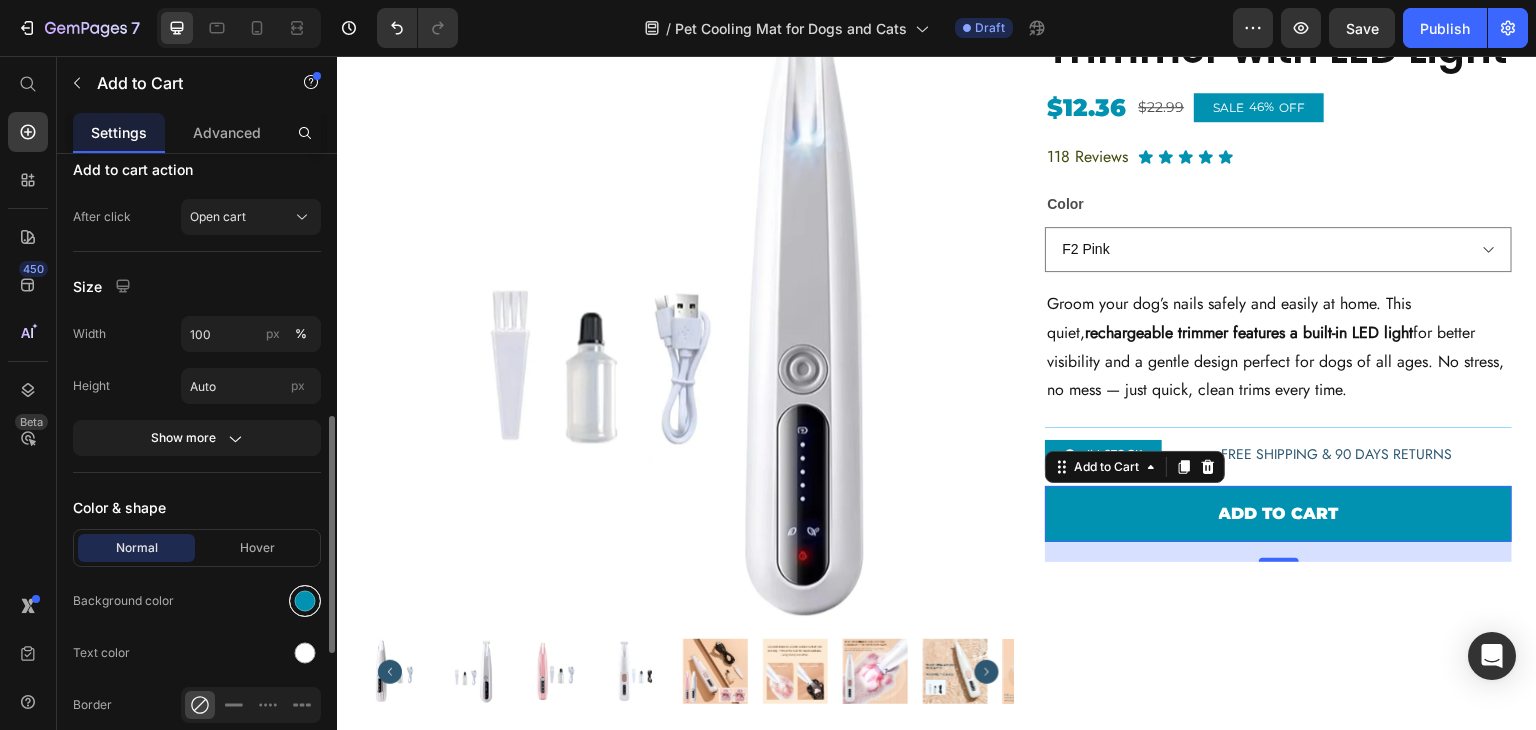click at bounding box center (305, 601) 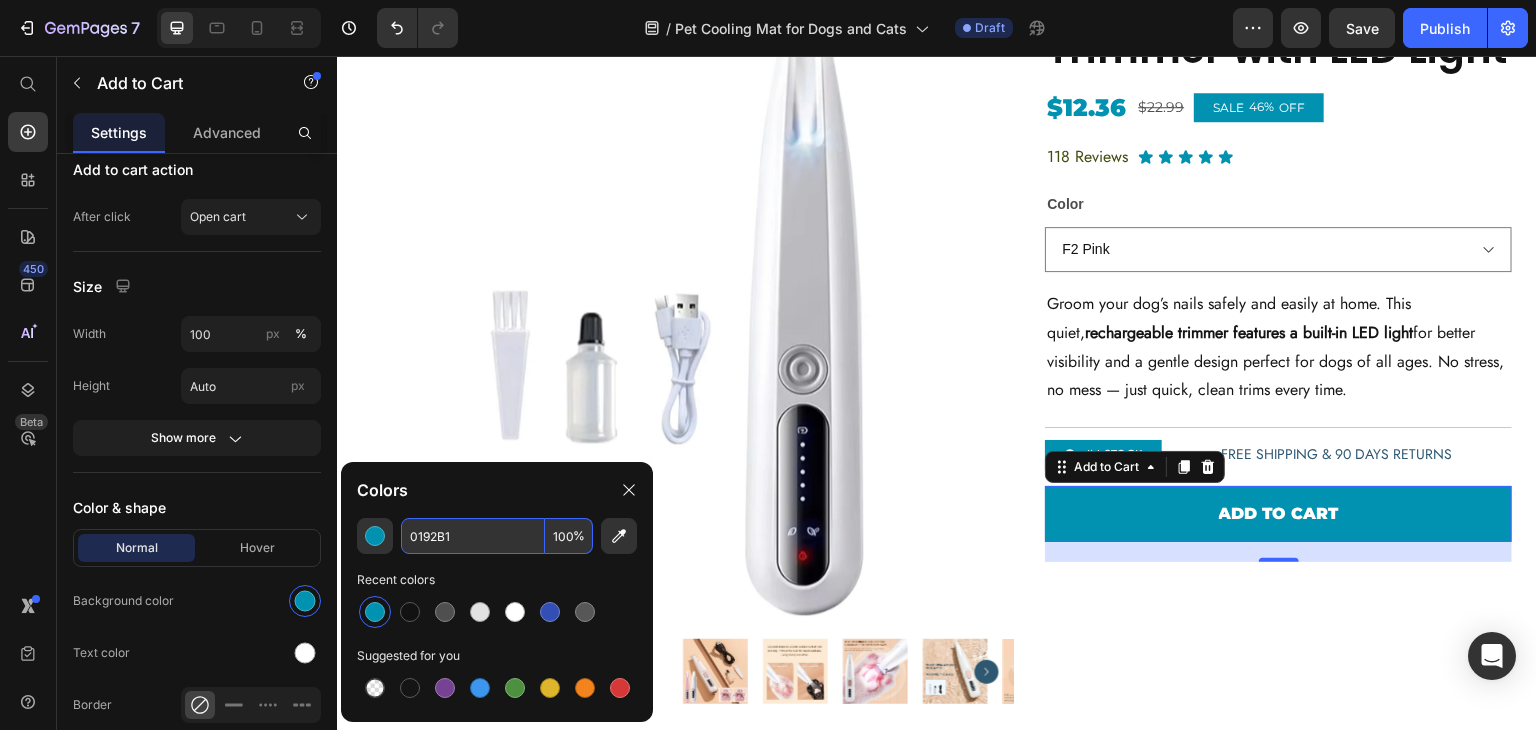 click on "0192B1" at bounding box center (473, 536) 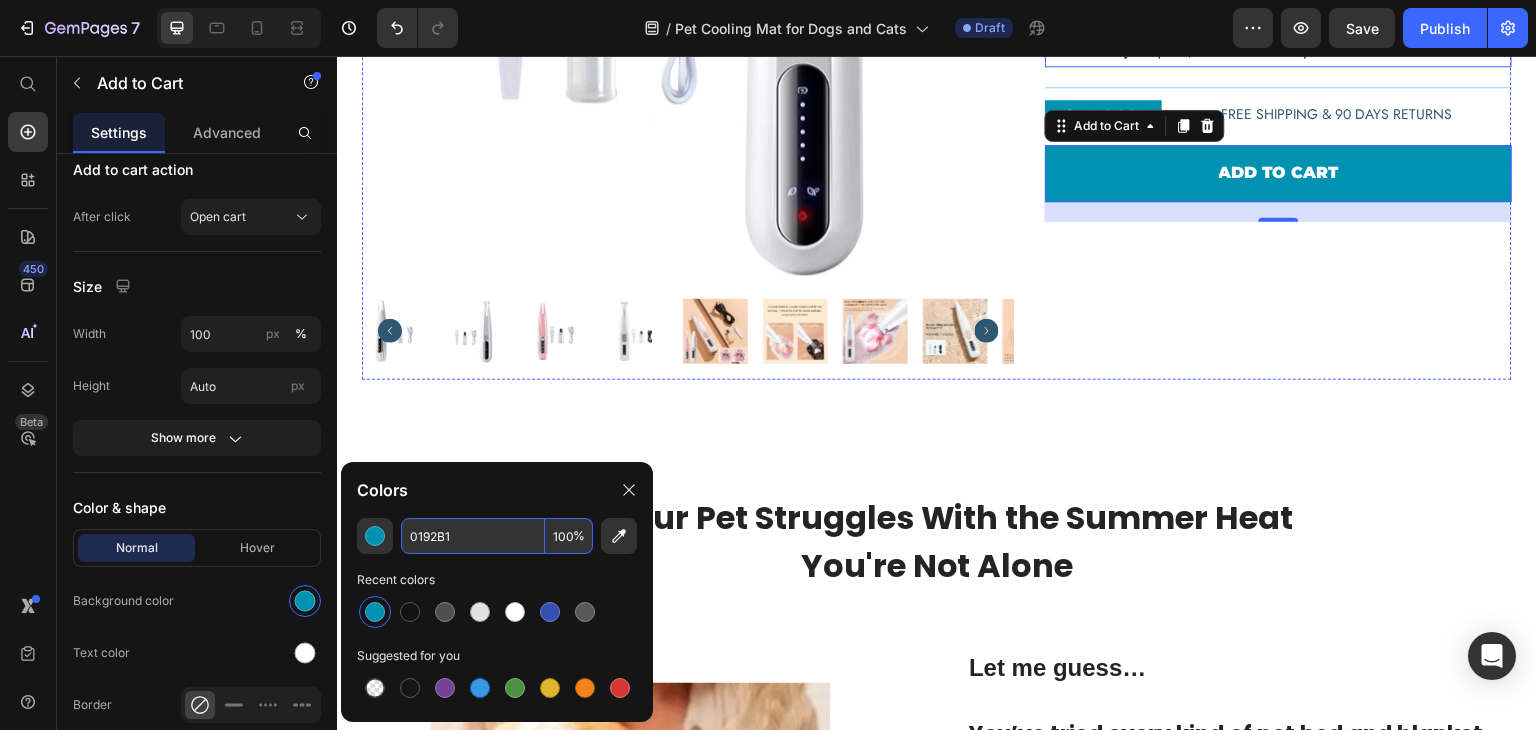 scroll, scrollTop: 1279, scrollLeft: 0, axis: vertical 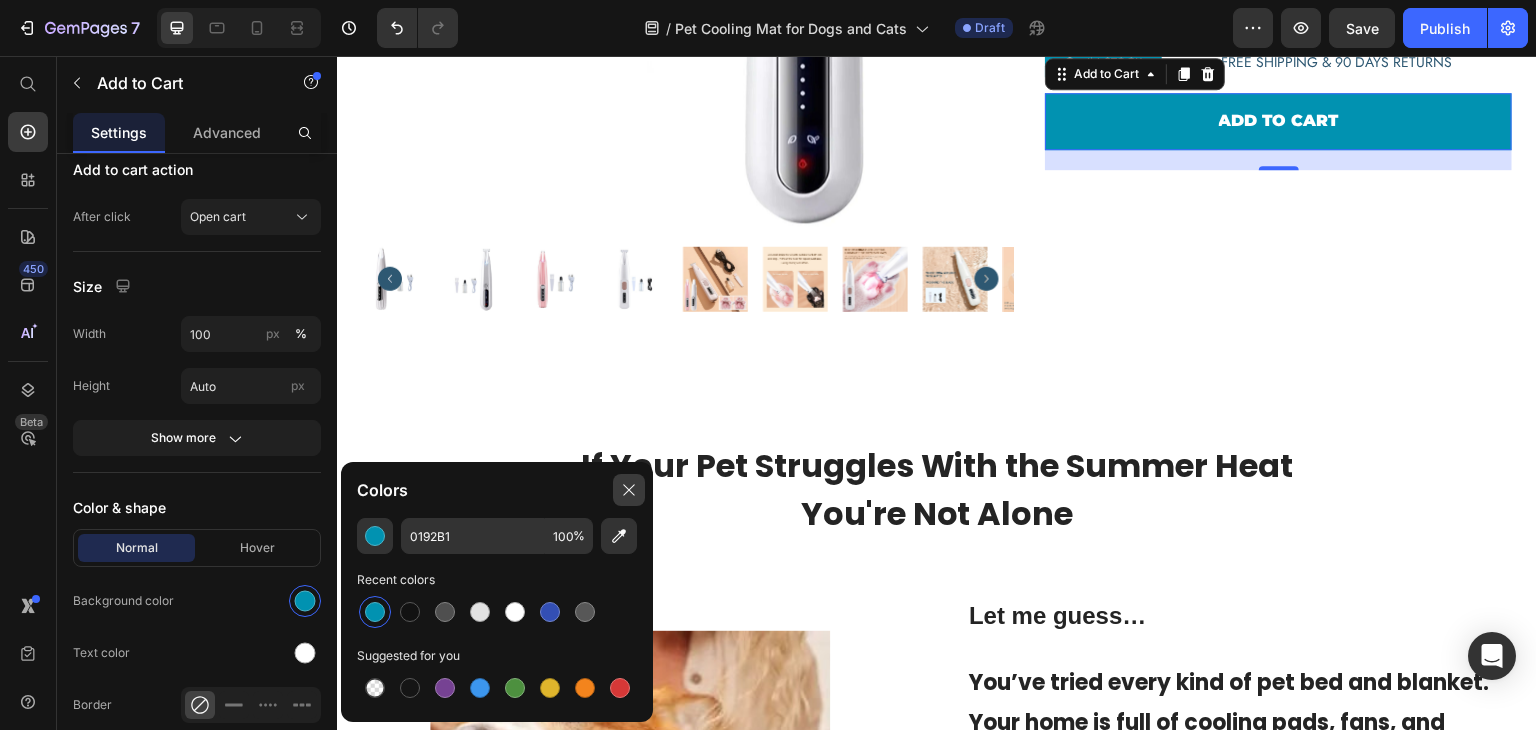 click at bounding box center (629, 490) 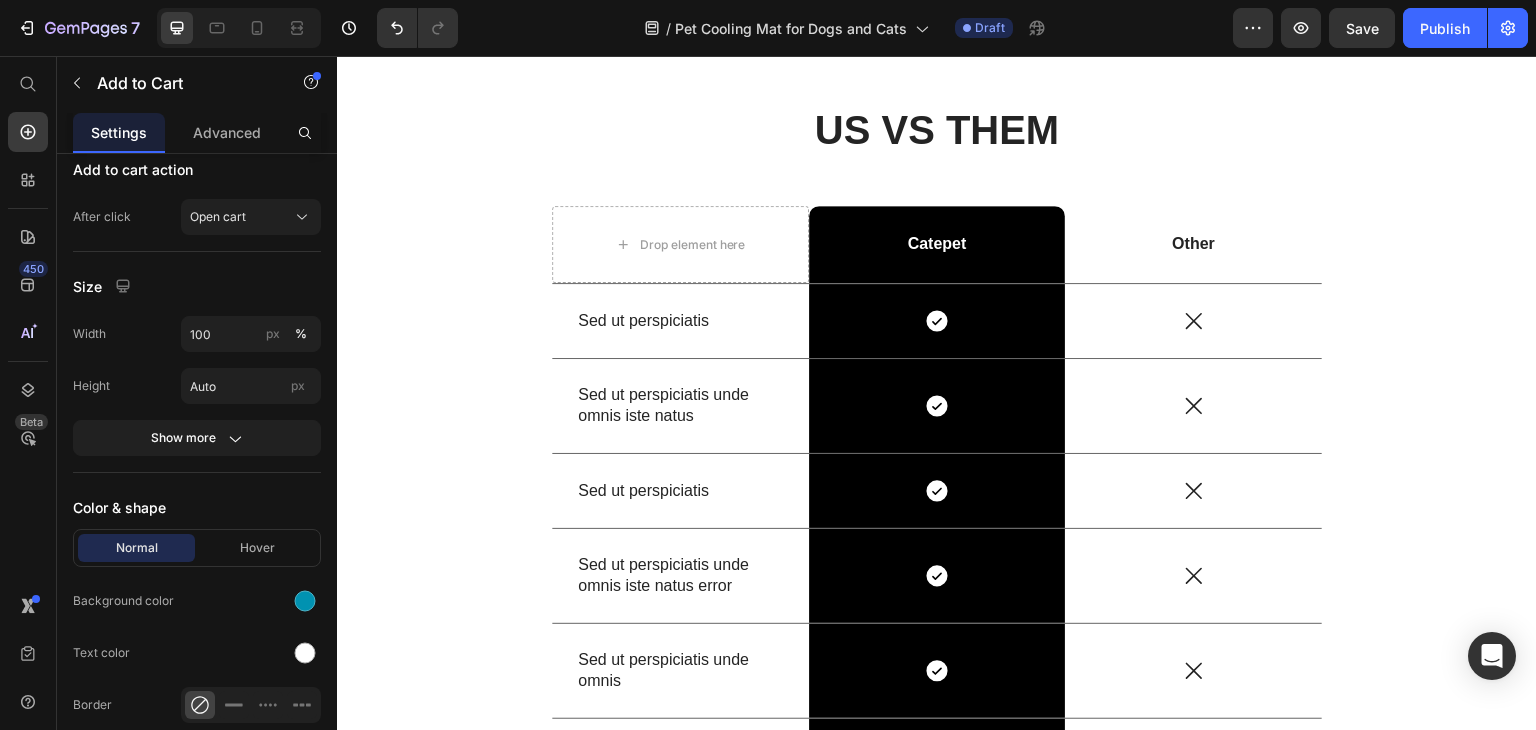 scroll, scrollTop: 3232, scrollLeft: 0, axis: vertical 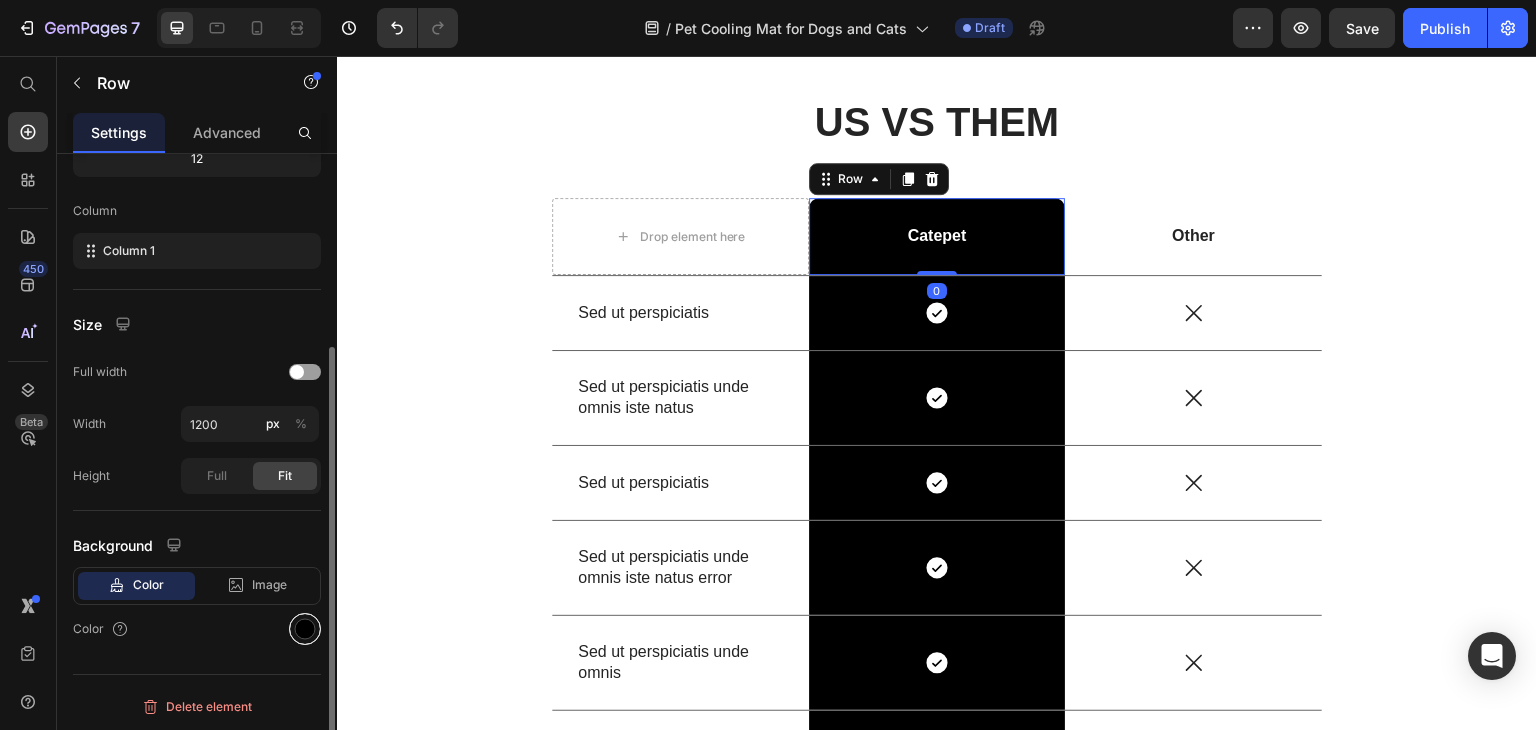 click at bounding box center [305, 629] 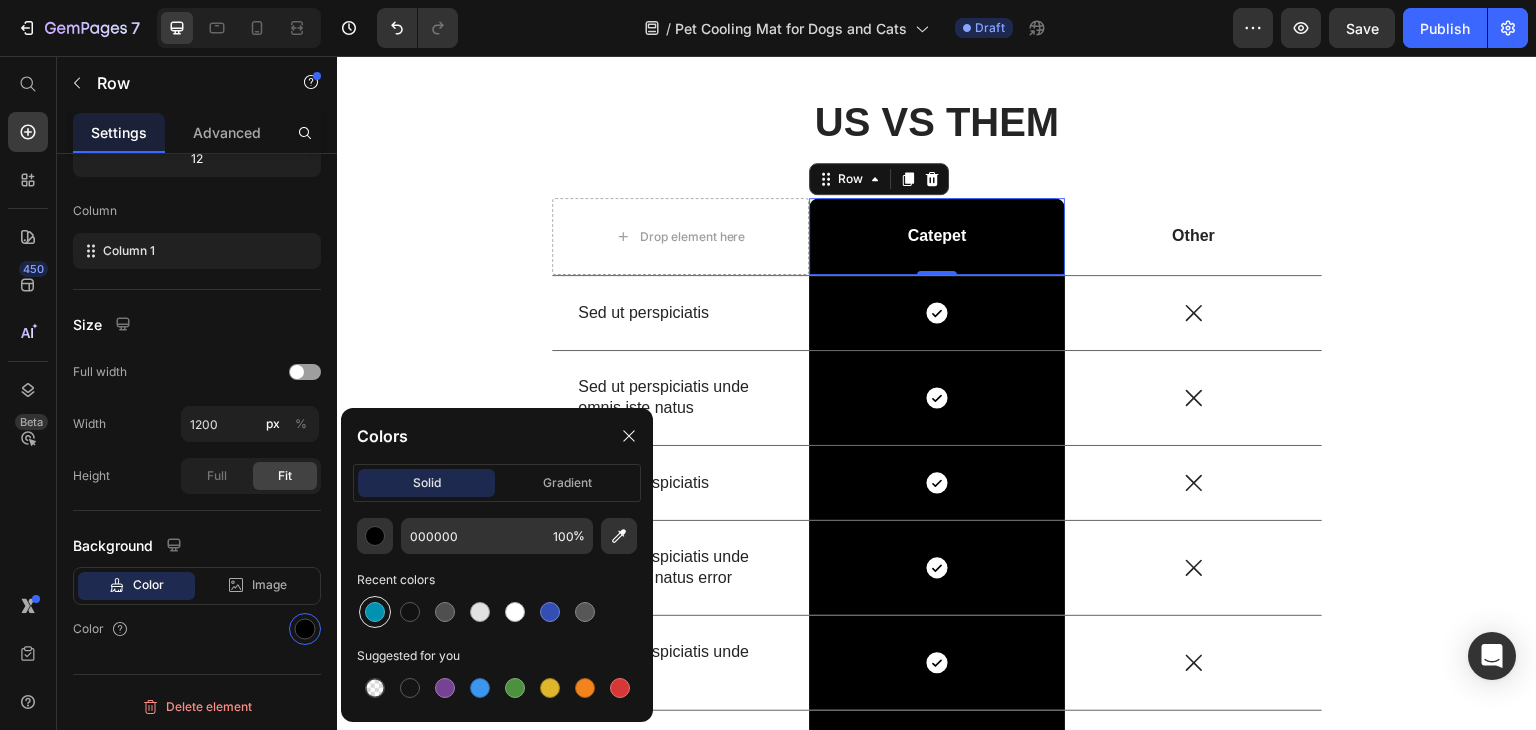 drag, startPoint x: 374, startPoint y: 601, endPoint x: 501, endPoint y: 167, distance: 452.20016 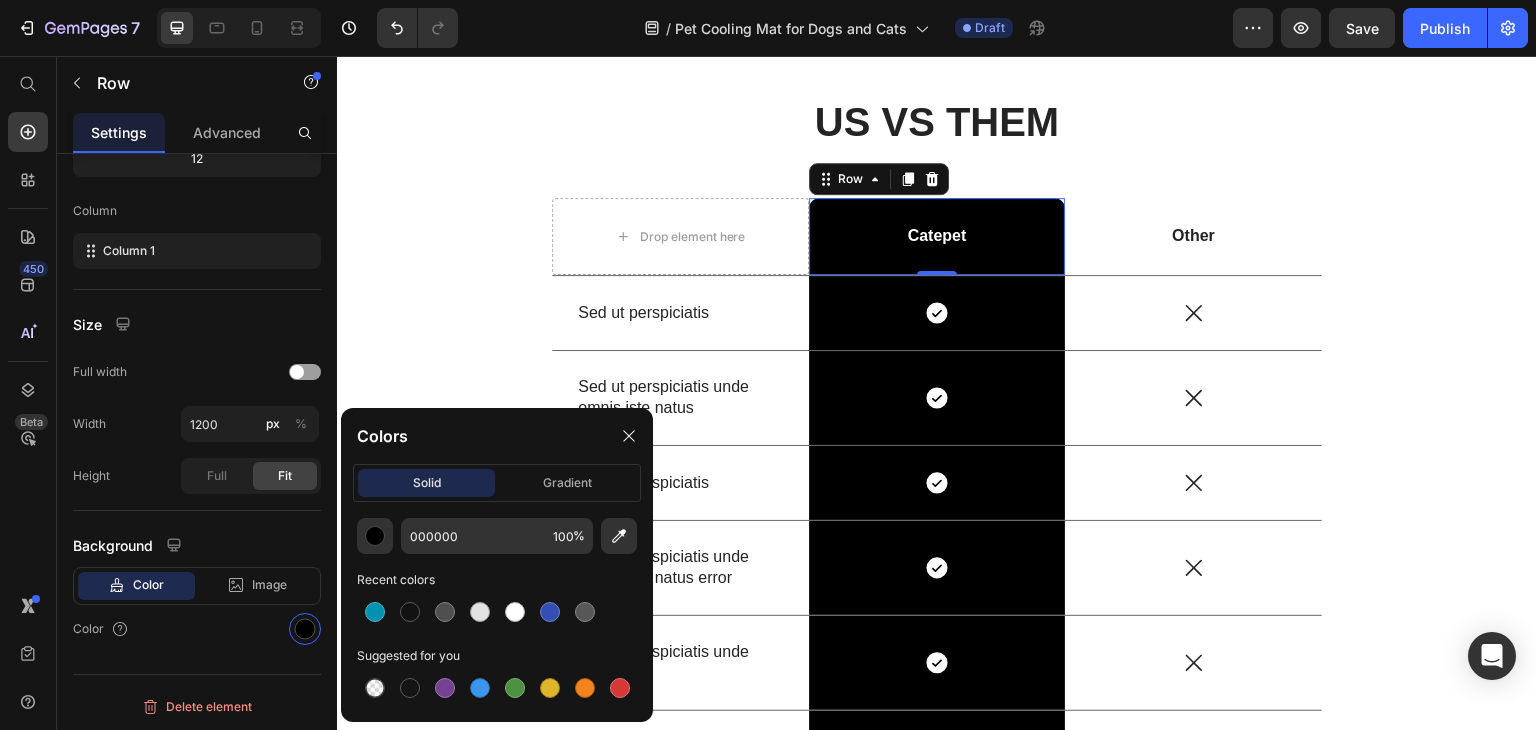 type on "0192B1" 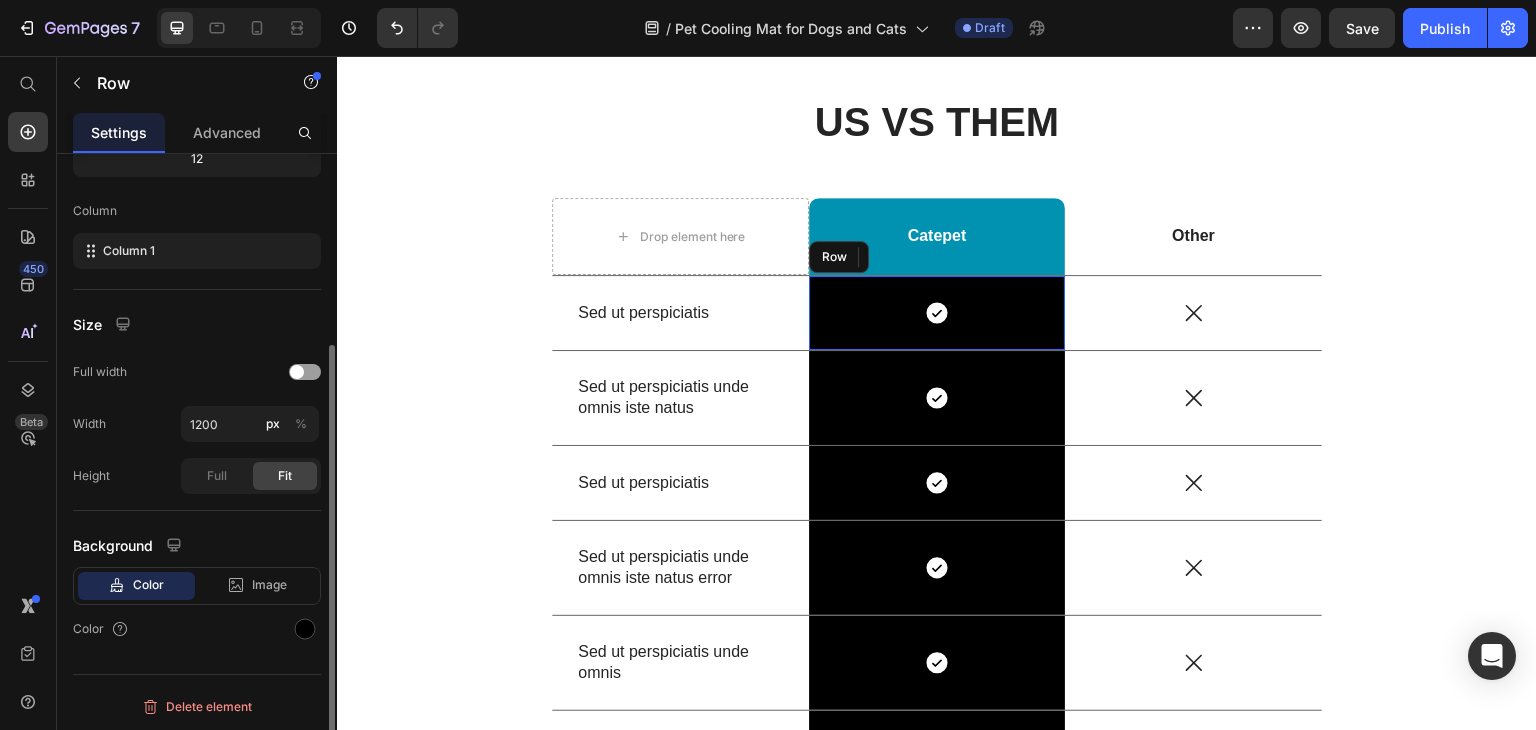 scroll, scrollTop: 276, scrollLeft: 0, axis: vertical 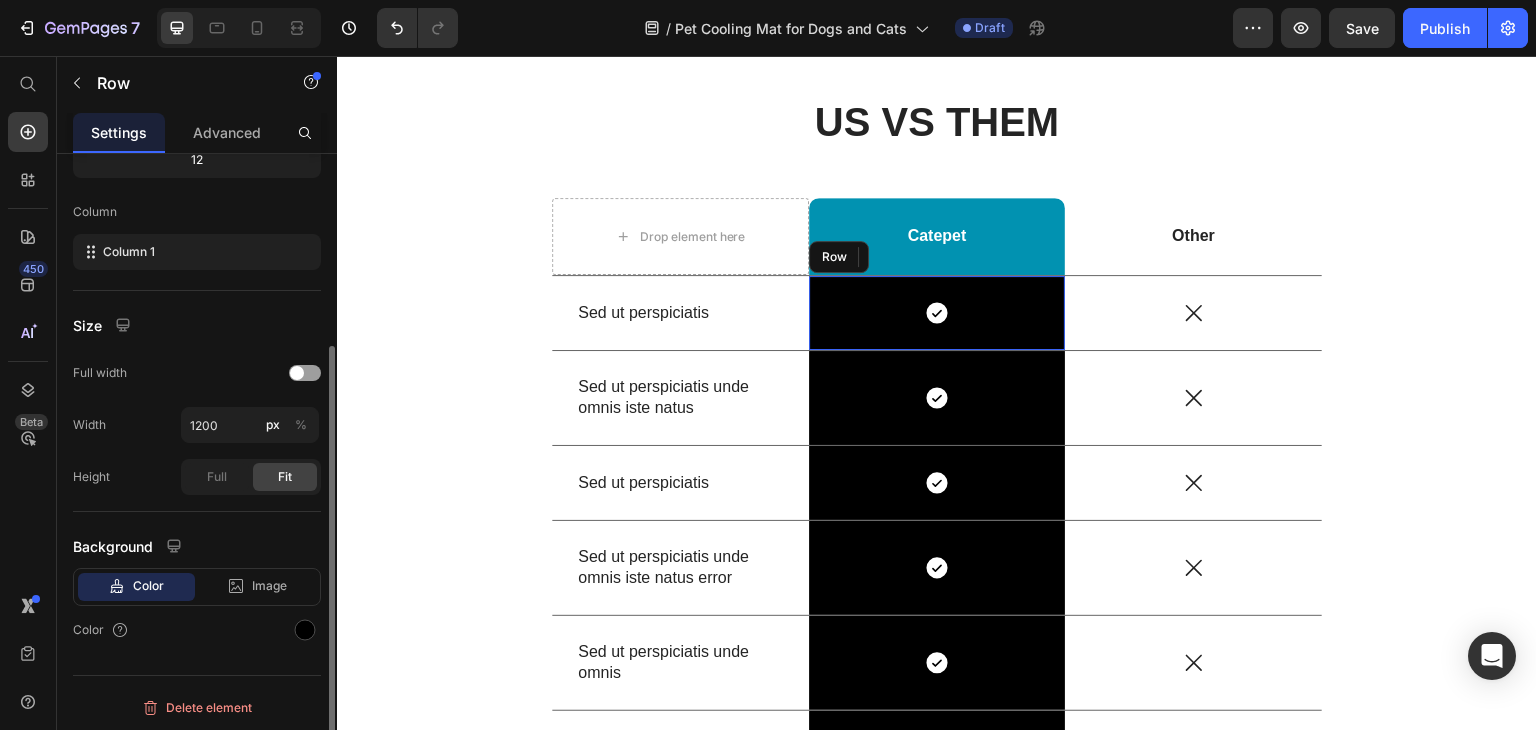 click on "Icon Row" at bounding box center [937, 313] 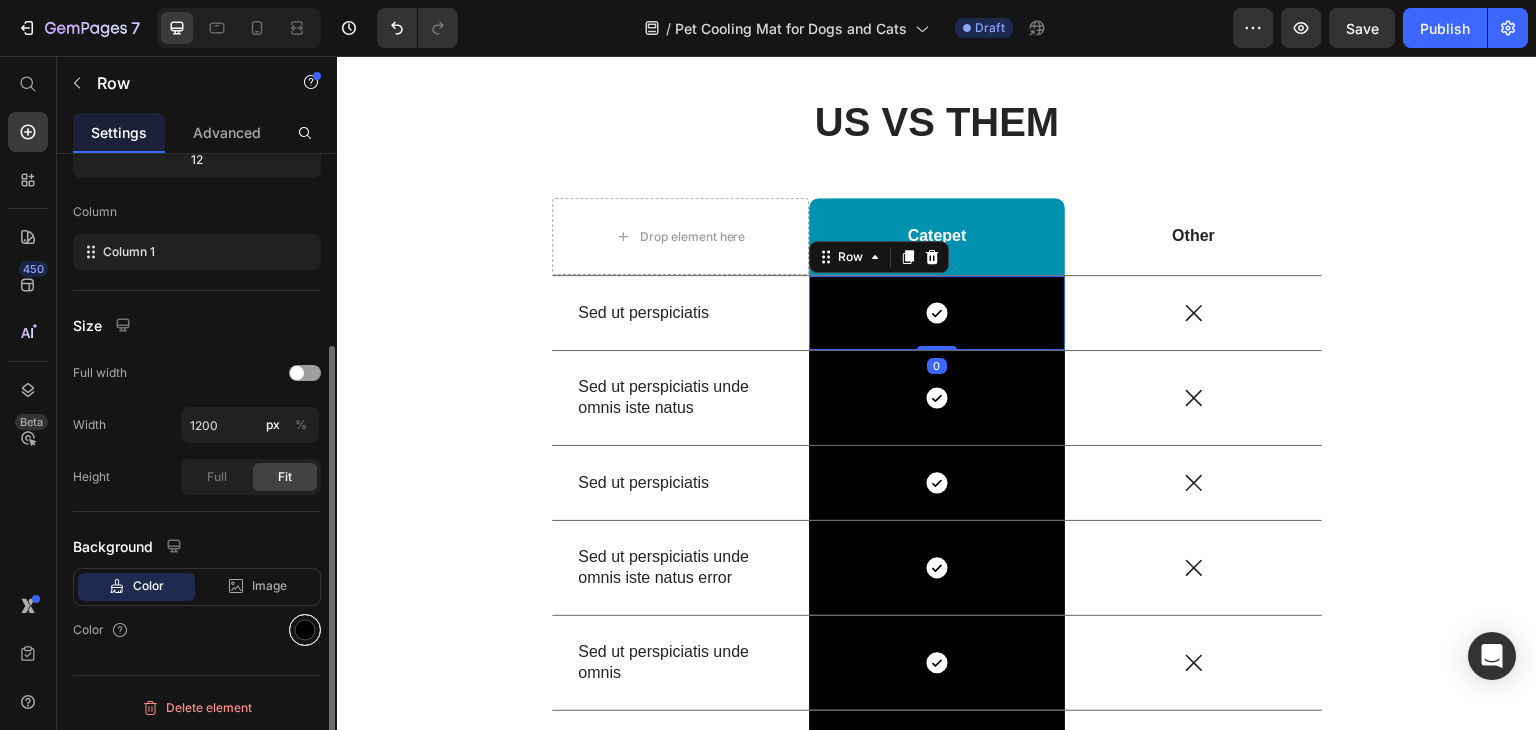 click at bounding box center [305, 630] 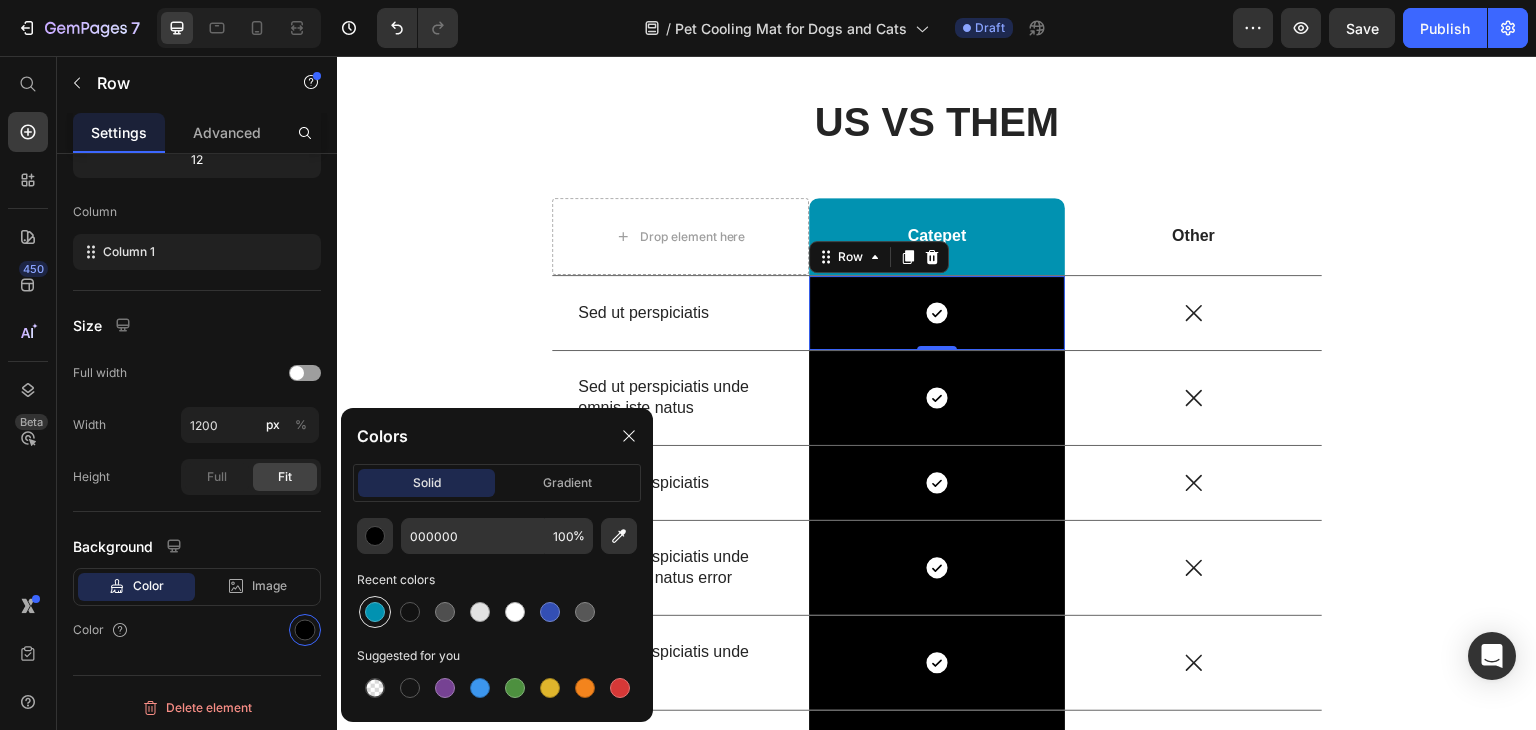 click at bounding box center [375, 612] 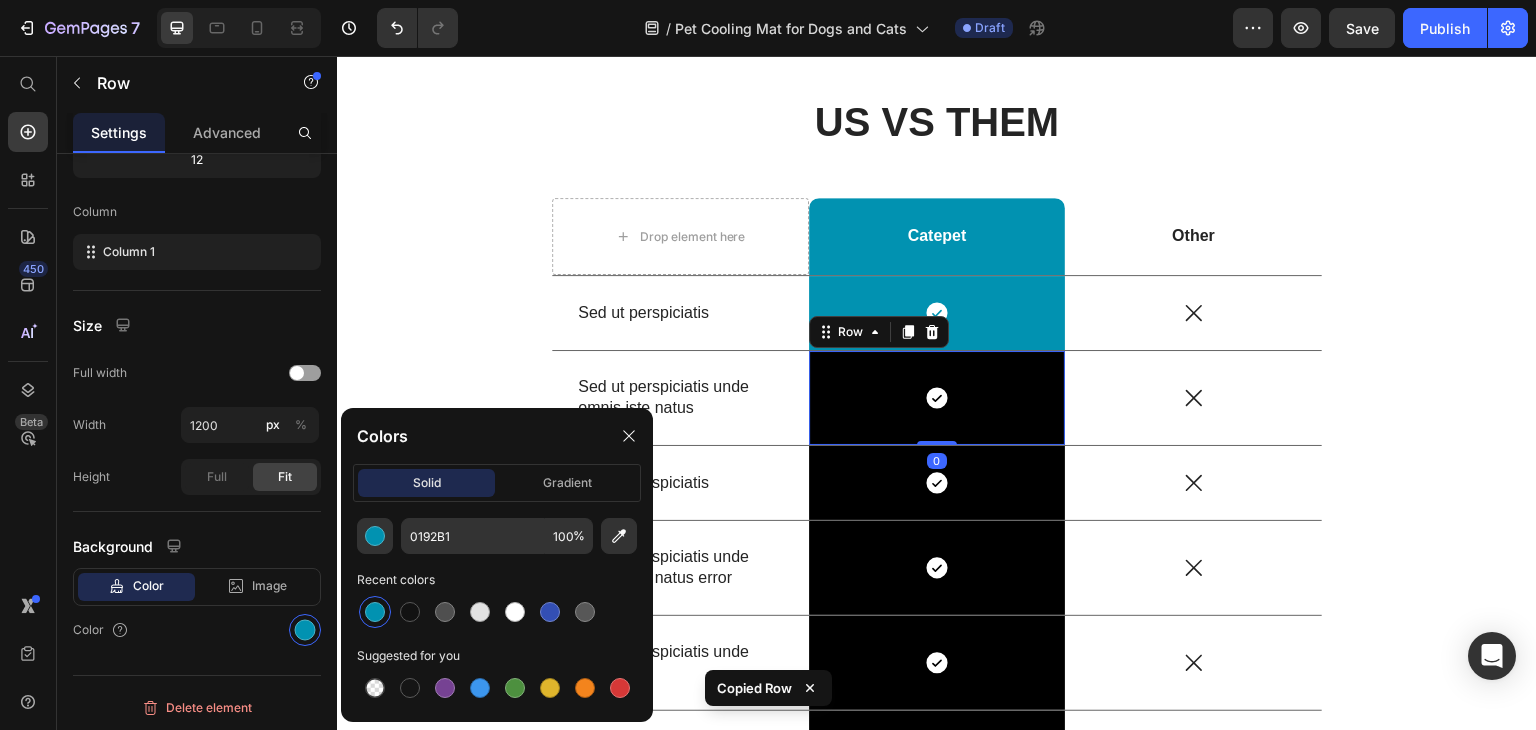 scroll, scrollTop: 276, scrollLeft: 0, axis: vertical 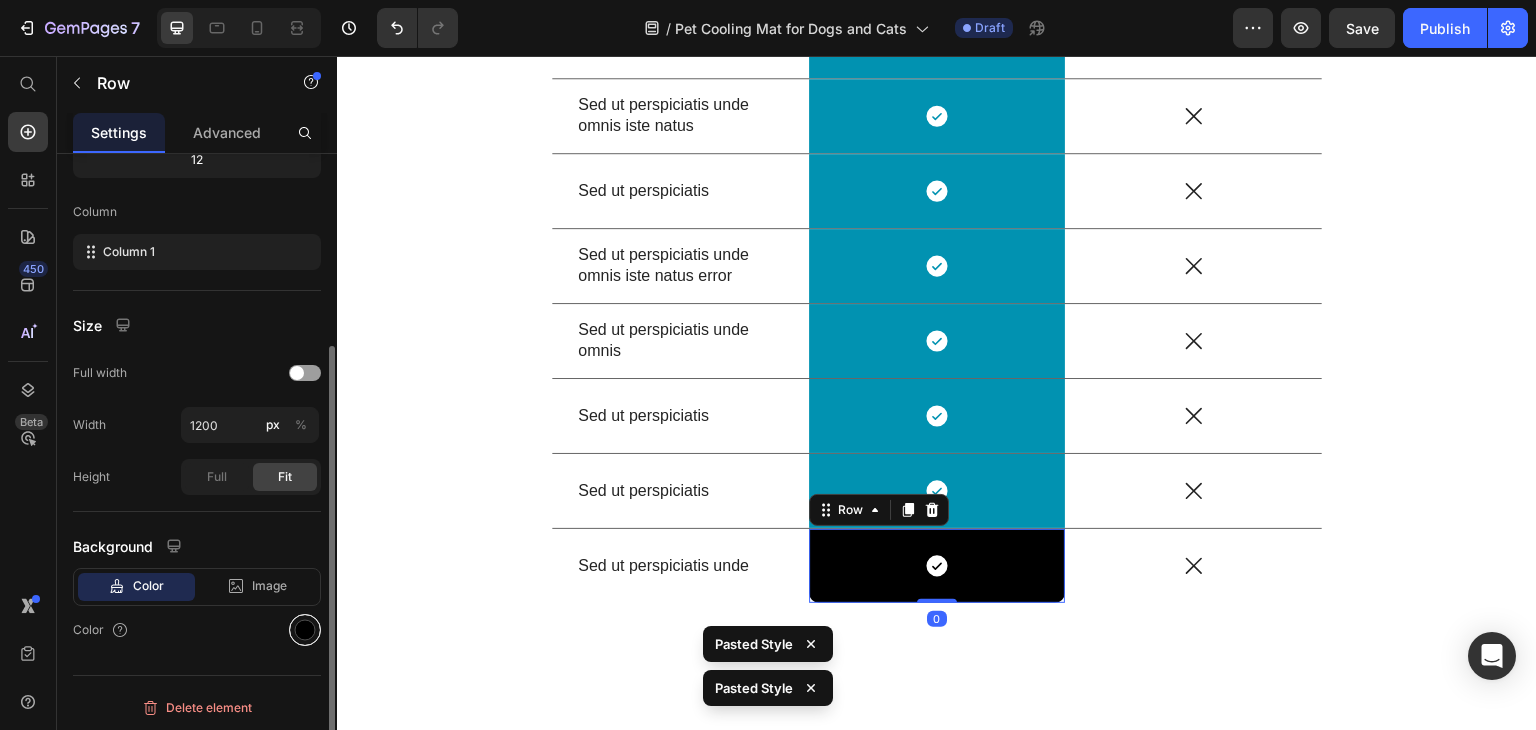 drag, startPoint x: 313, startPoint y: 621, endPoint x: 0, endPoint y: 547, distance: 321.62866 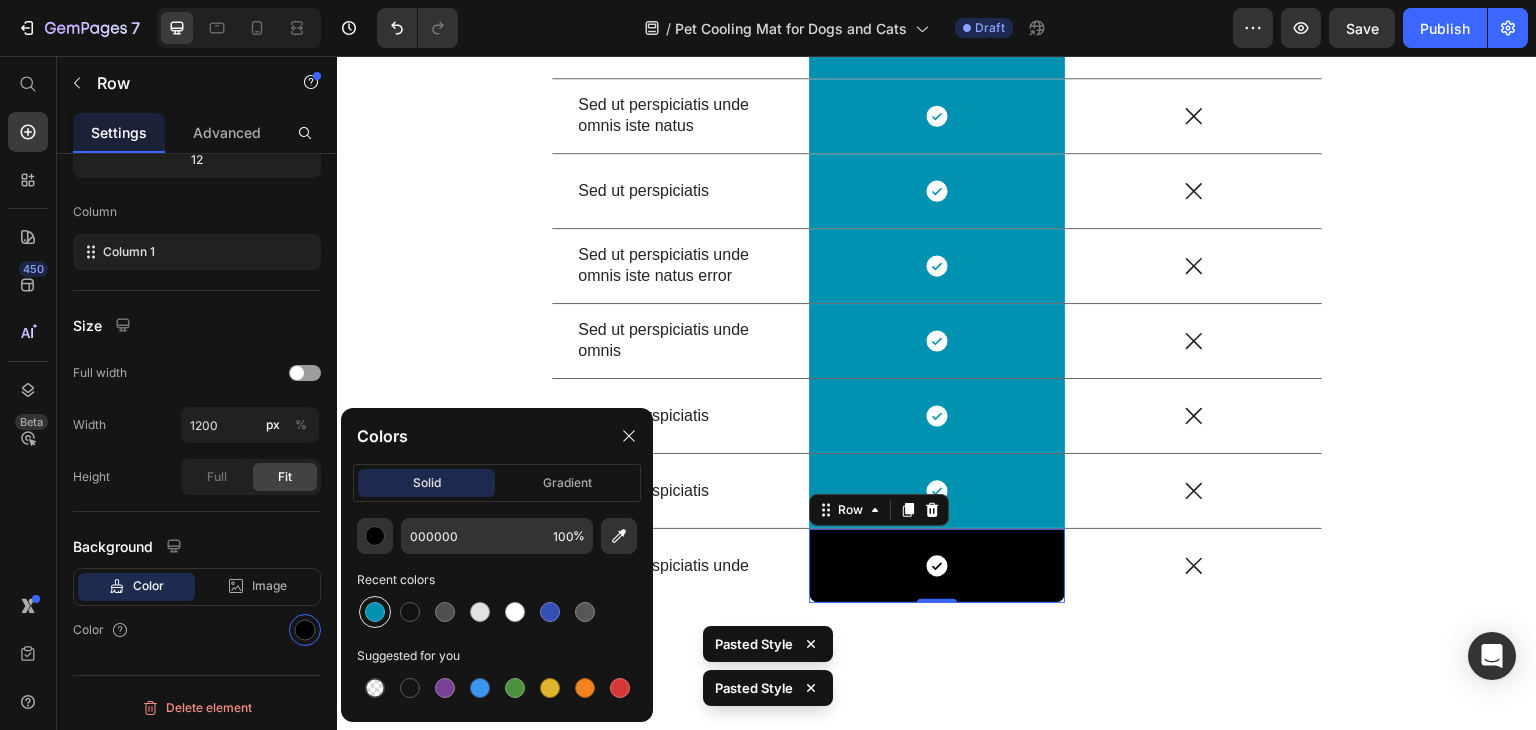 click at bounding box center (375, 612) 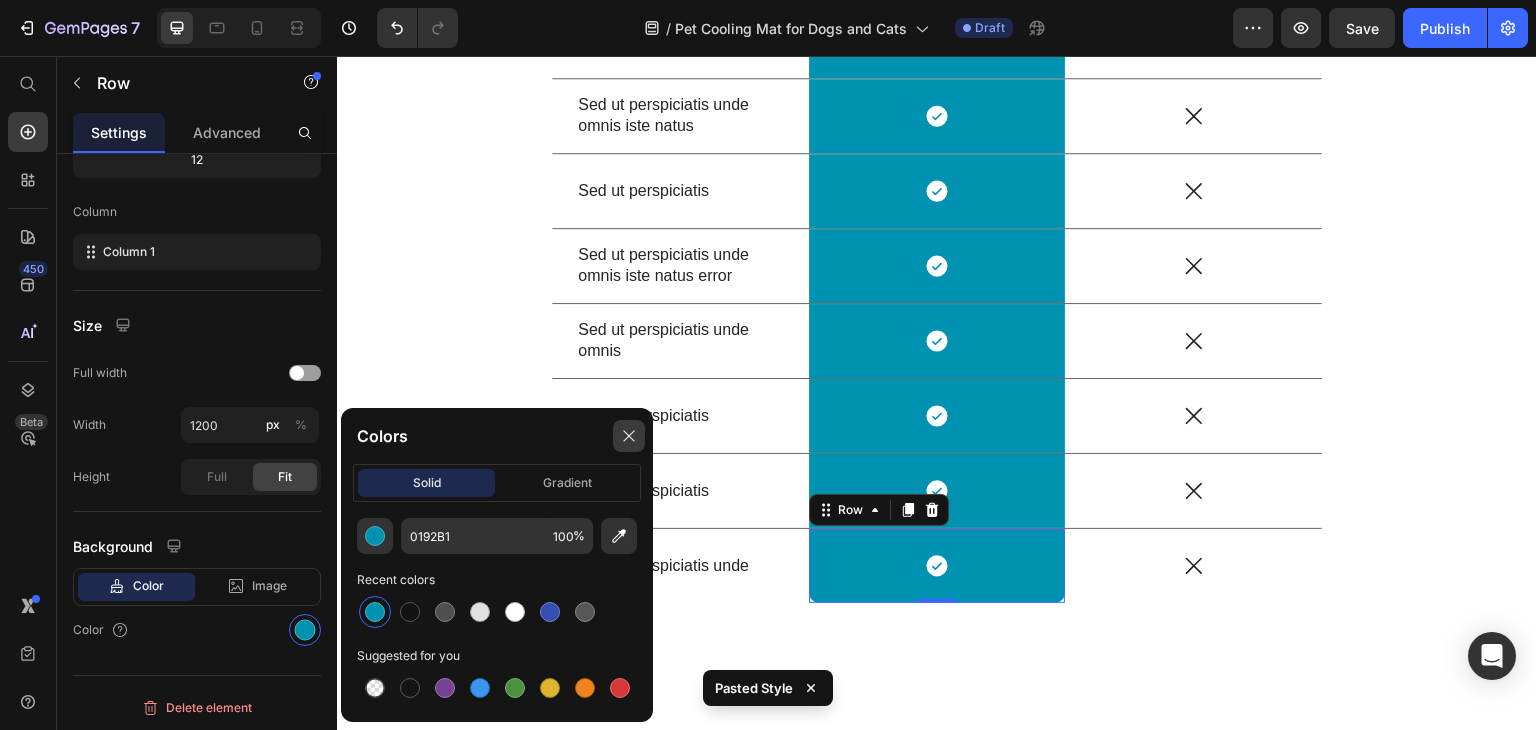 click at bounding box center [629, 436] 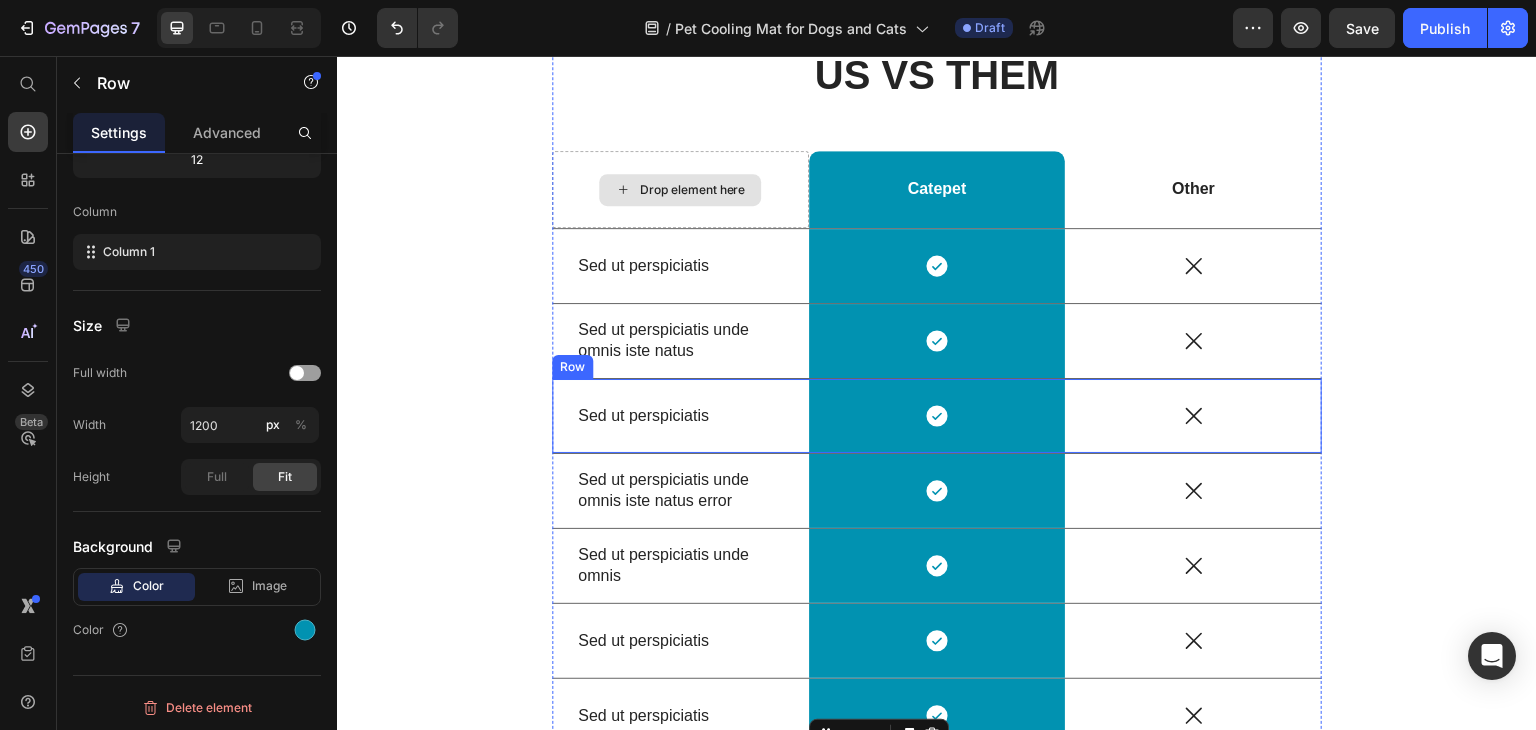 scroll, scrollTop: 3278, scrollLeft: 0, axis: vertical 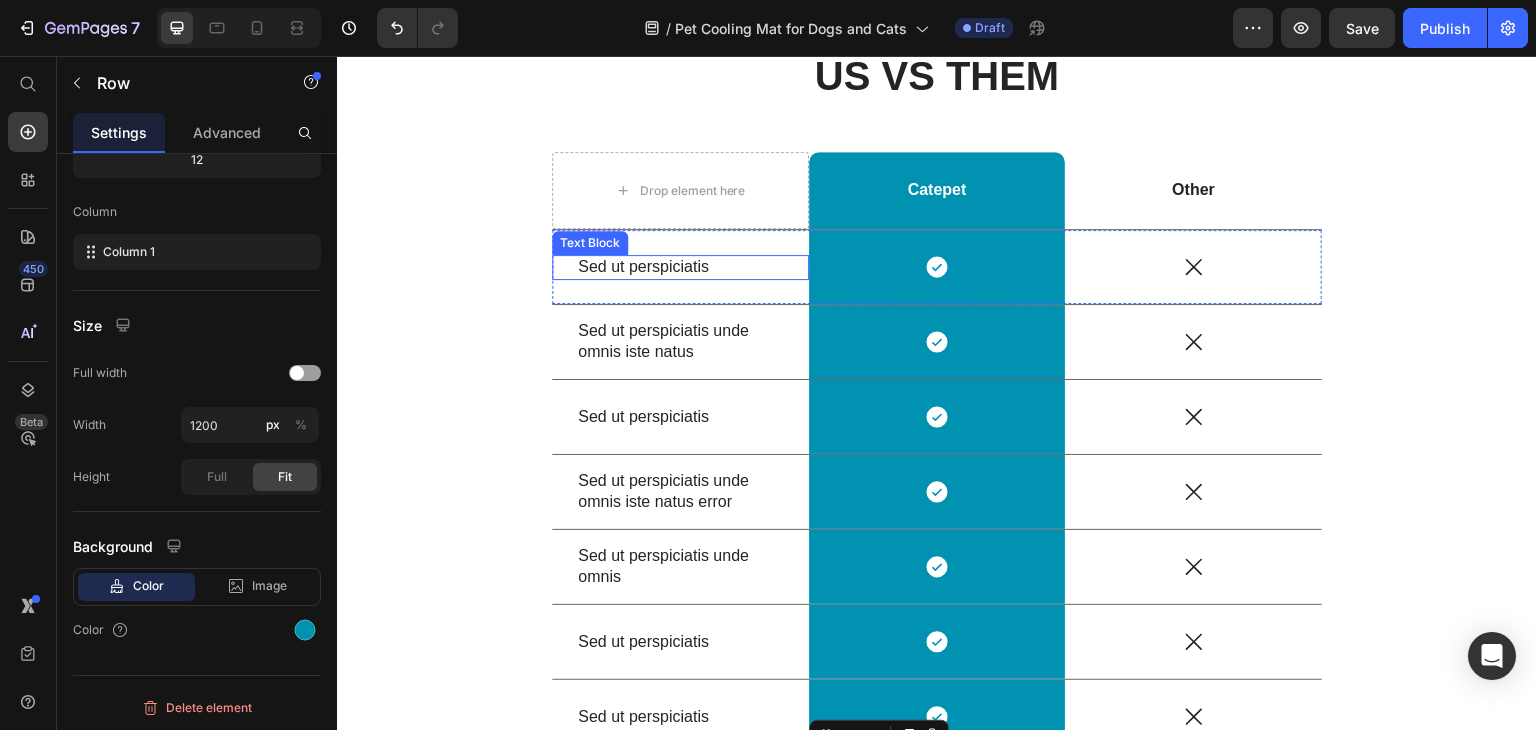 click on "Sed ut perspiciatis" at bounding box center [680, 267] 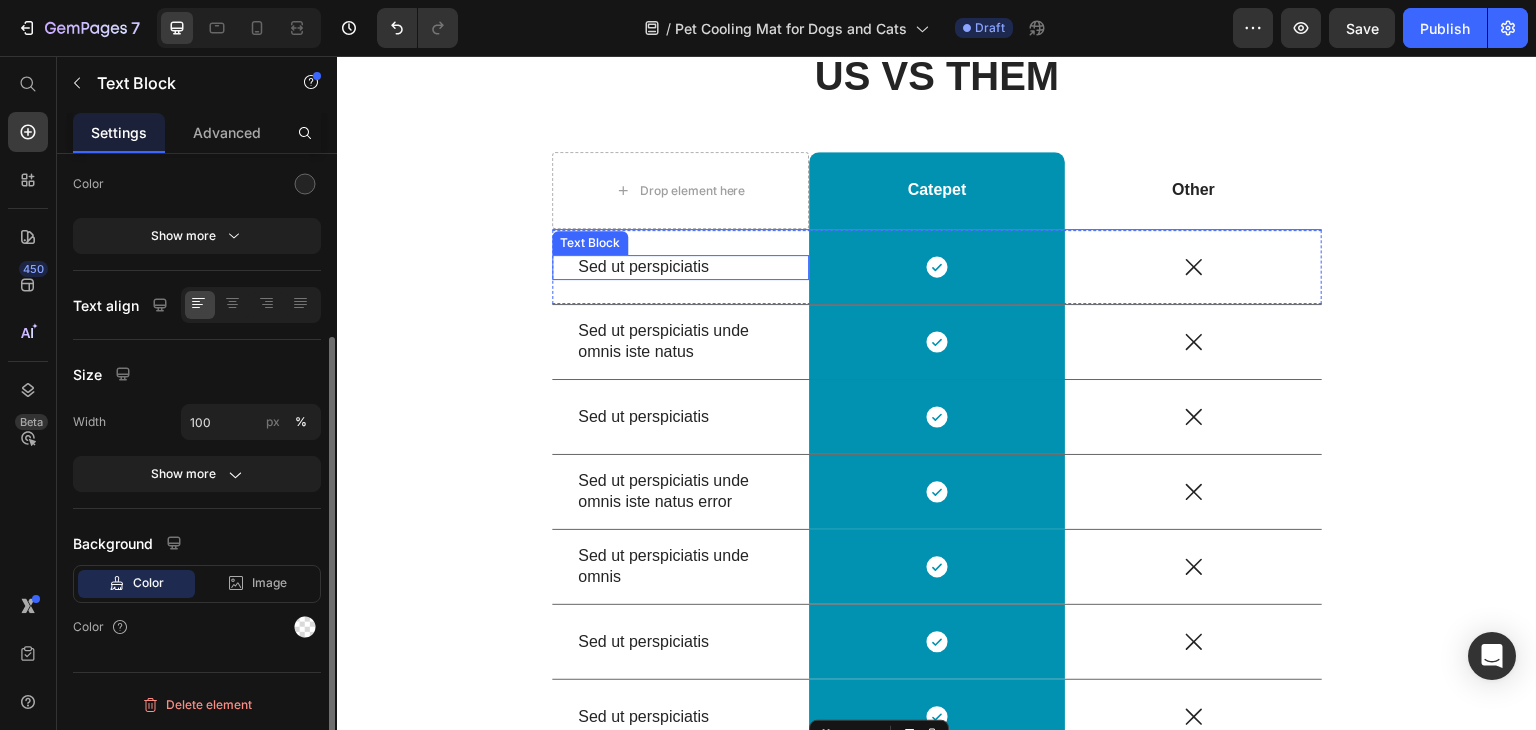 scroll, scrollTop: 0, scrollLeft: 0, axis: both 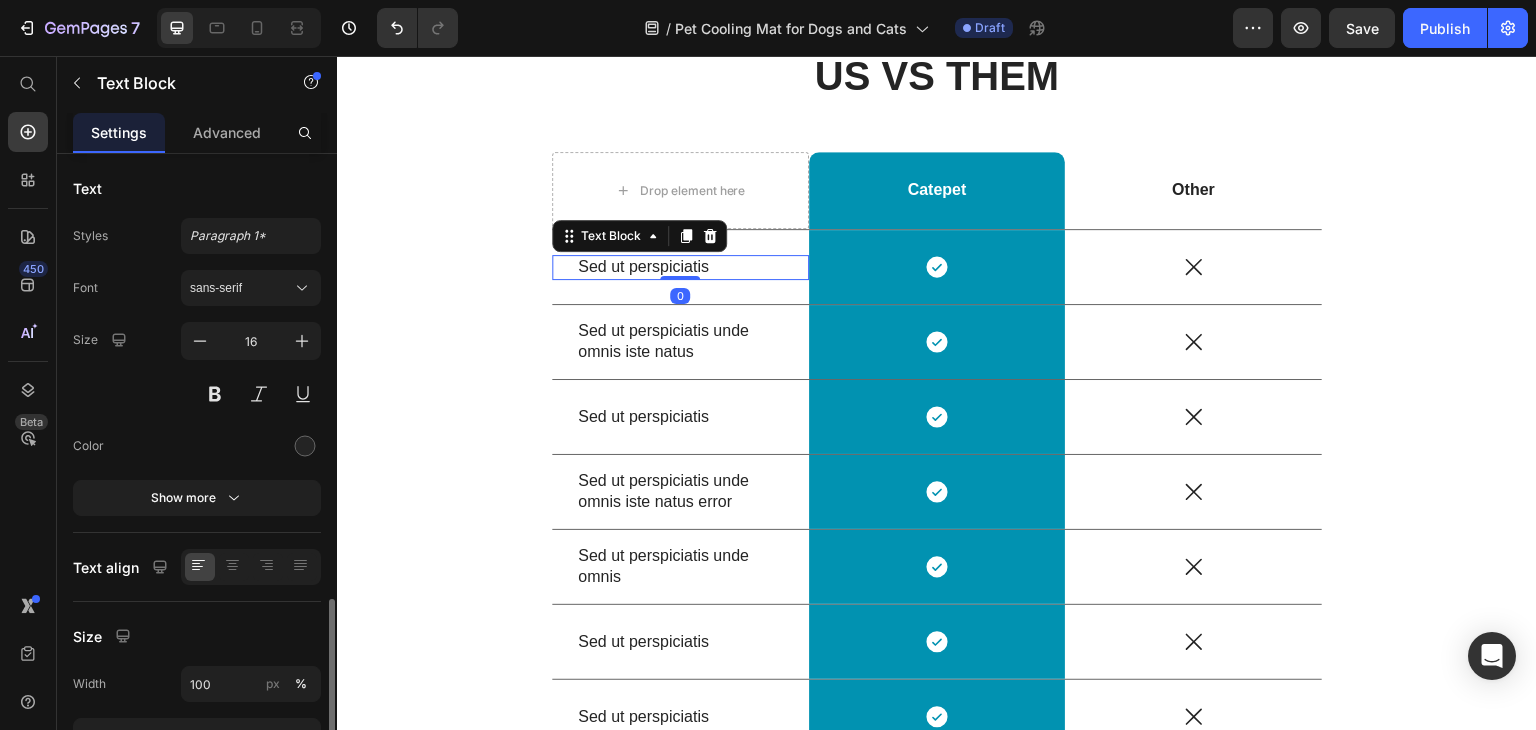 click on "Sed ut perspiciatis" at bounding box center (680, 267) 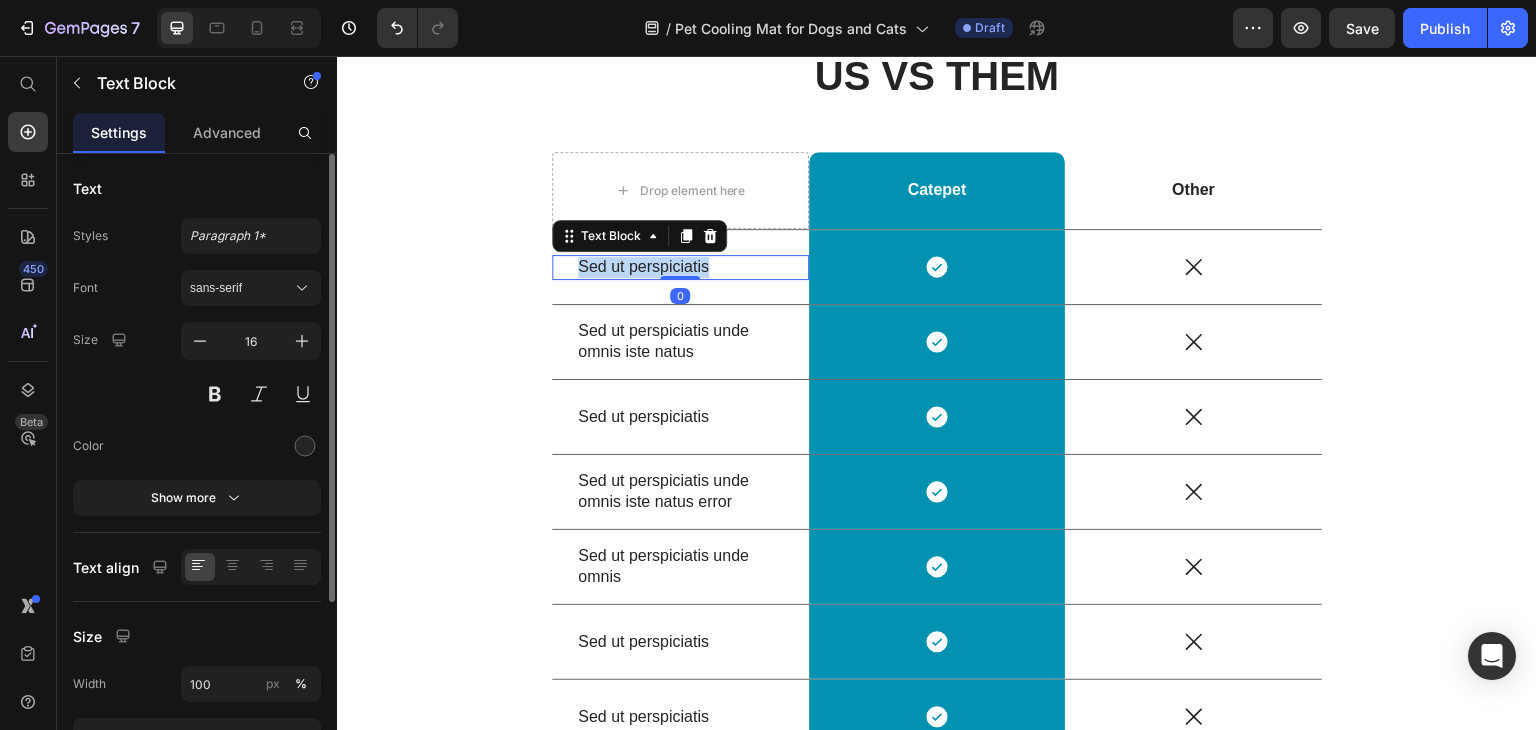 click on "Sed ut perspiciatis" at bounding box center (680, 267) 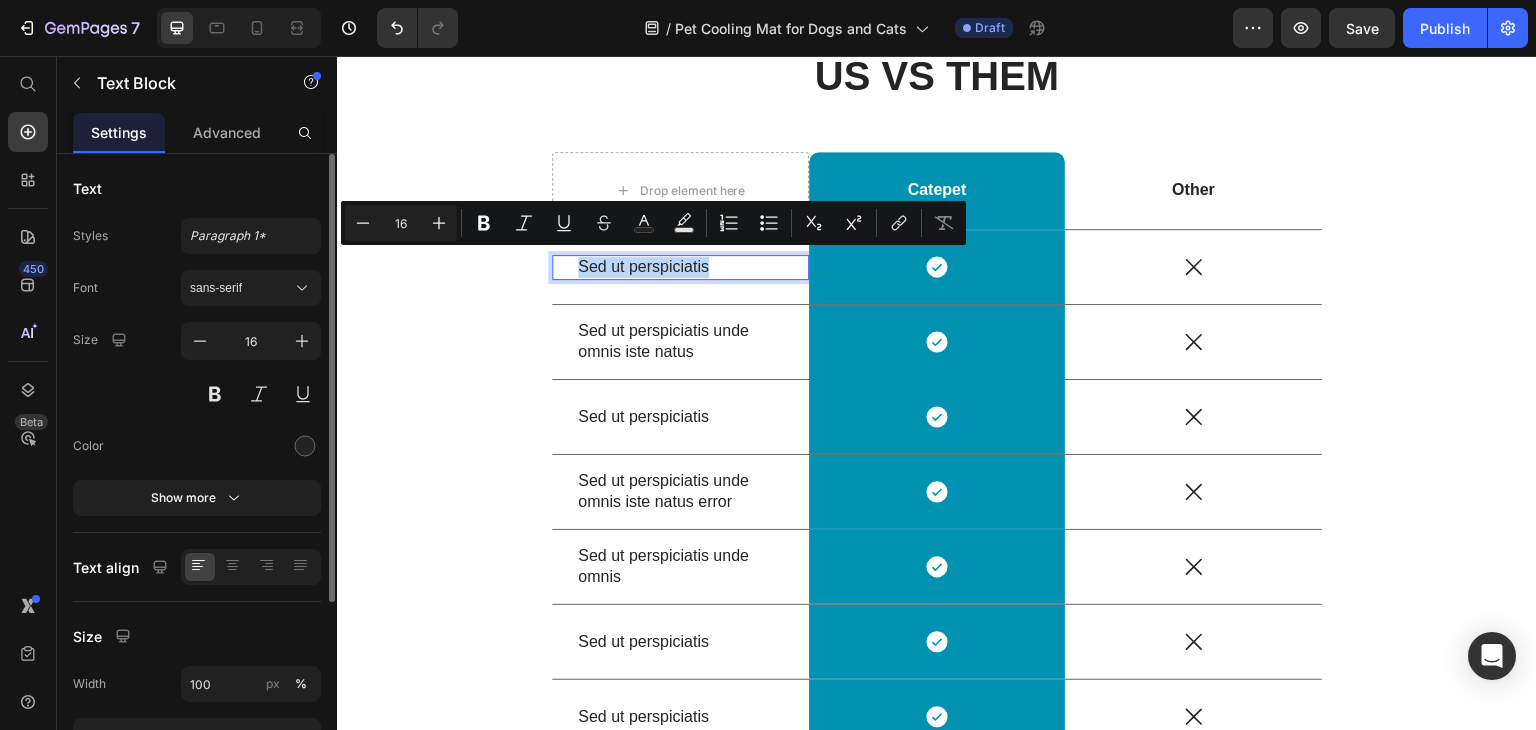 click on "Sed ut perspiciatis" at bounding box center [680, 267] 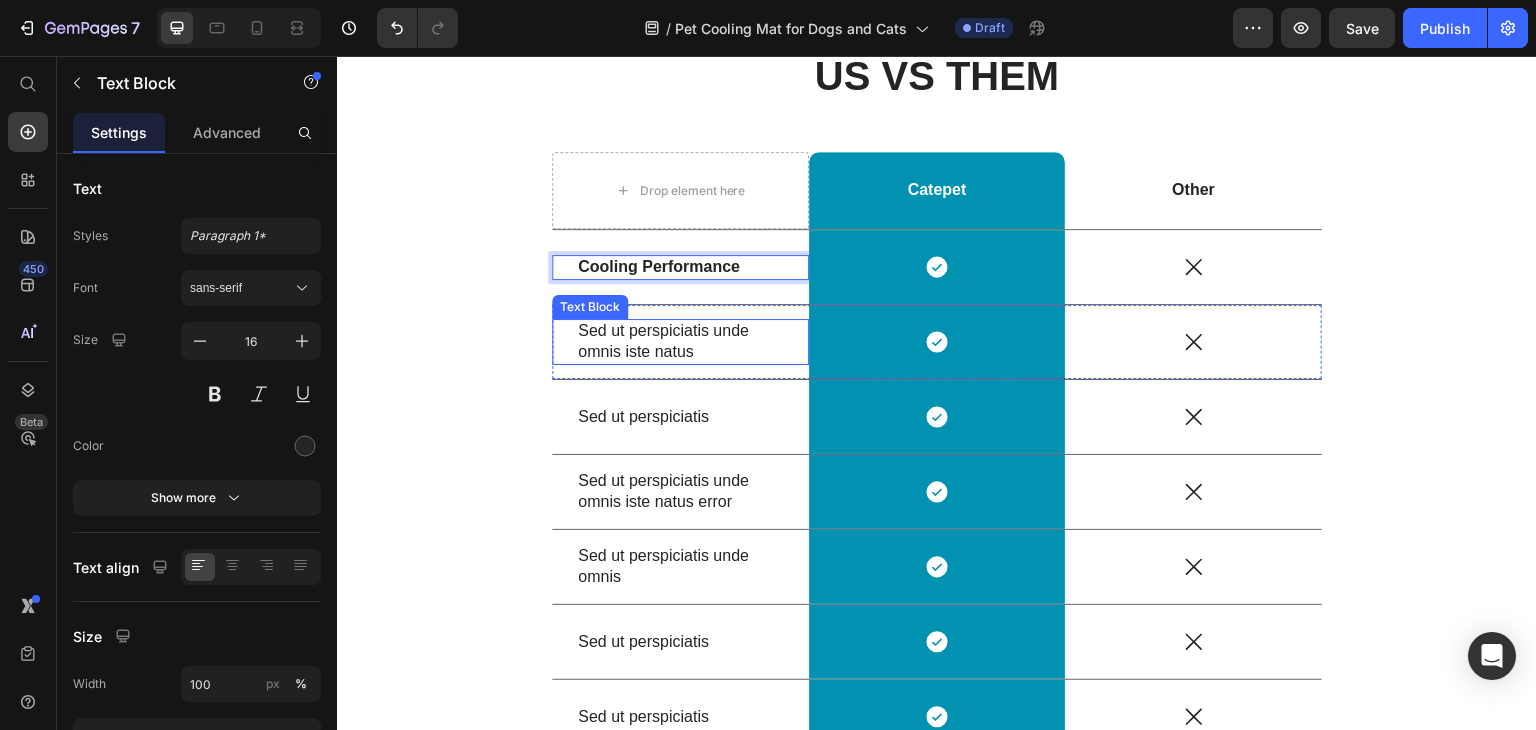 click on "Sed ut perspiciatis unde omnis iste natus" at bounding box center (680, 342) 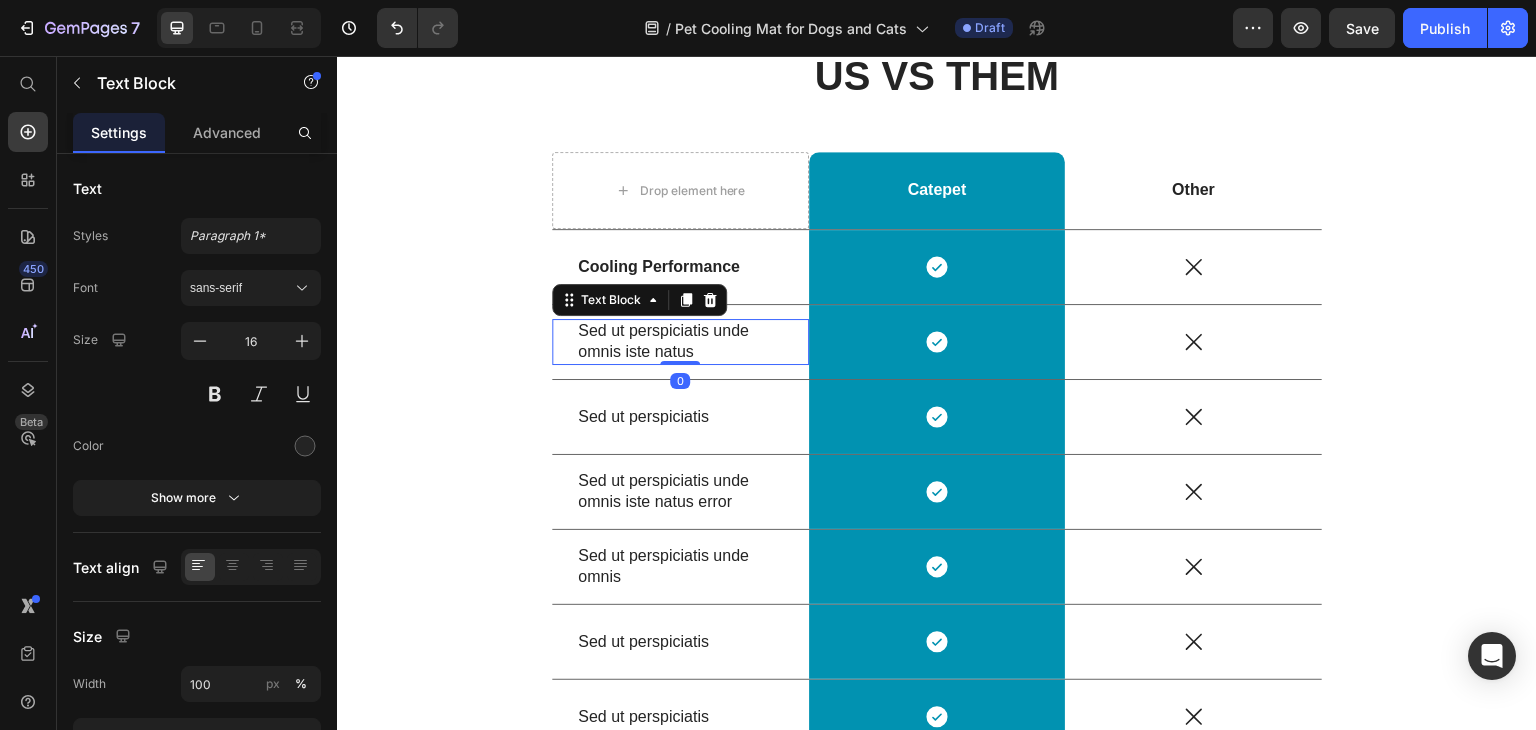 click on "Sed ut perspiciatis unde omnis iste natus" at bounding box center (680, 342) 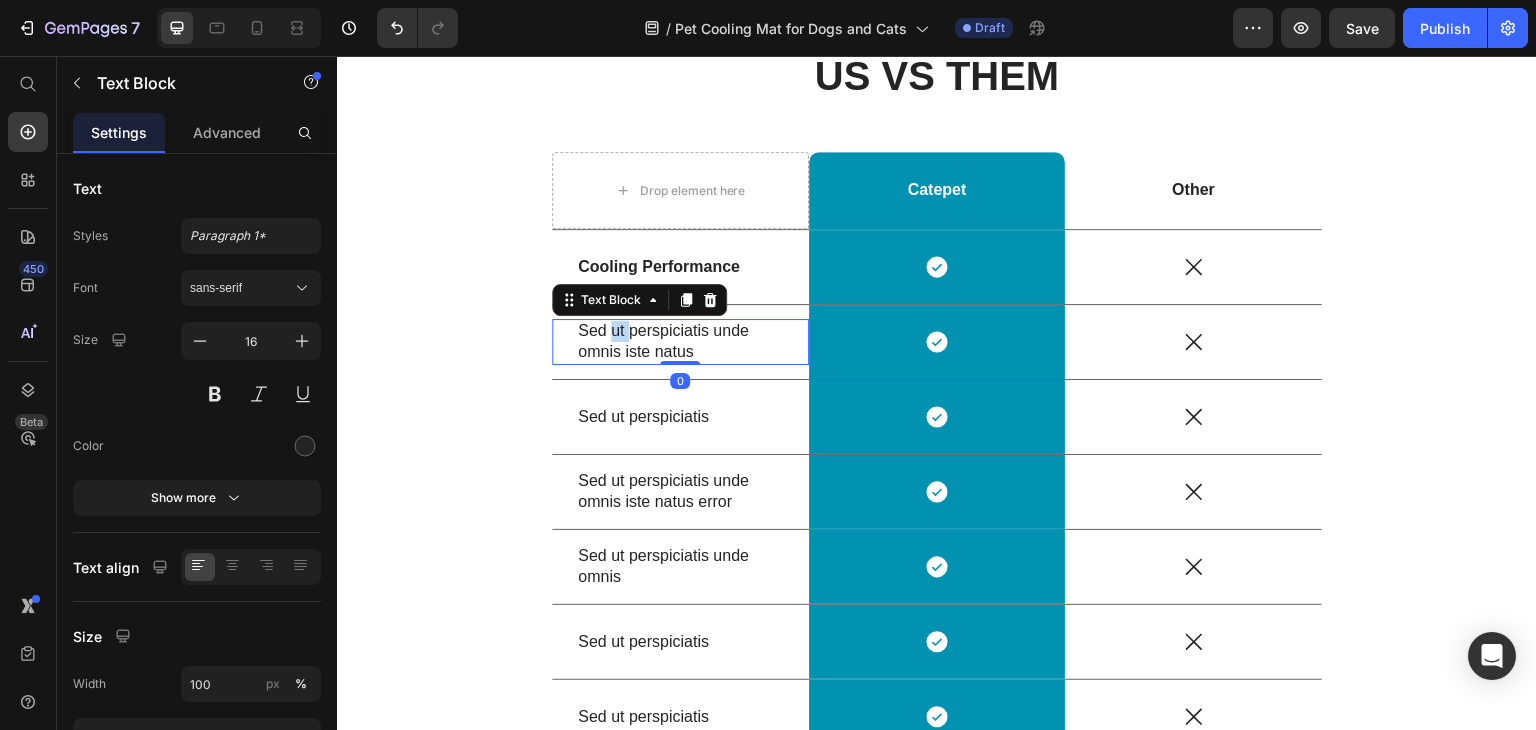 click on "Sed ut perspiciatis unde omnis iste natus" at bounding box center [680, 342] 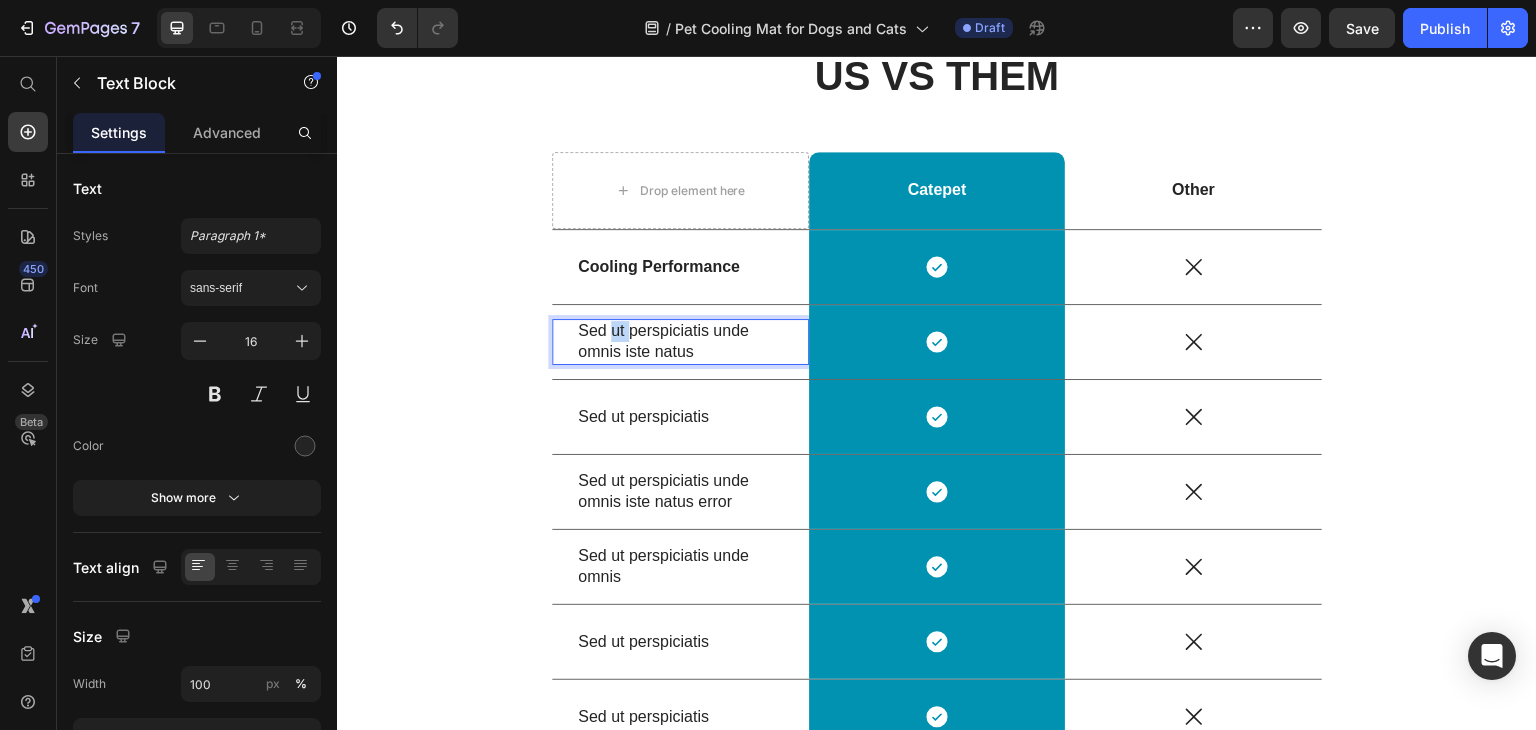 click on "Sed ut perspiciatis unde omnis iste natus" at bounding box center [680, 342] 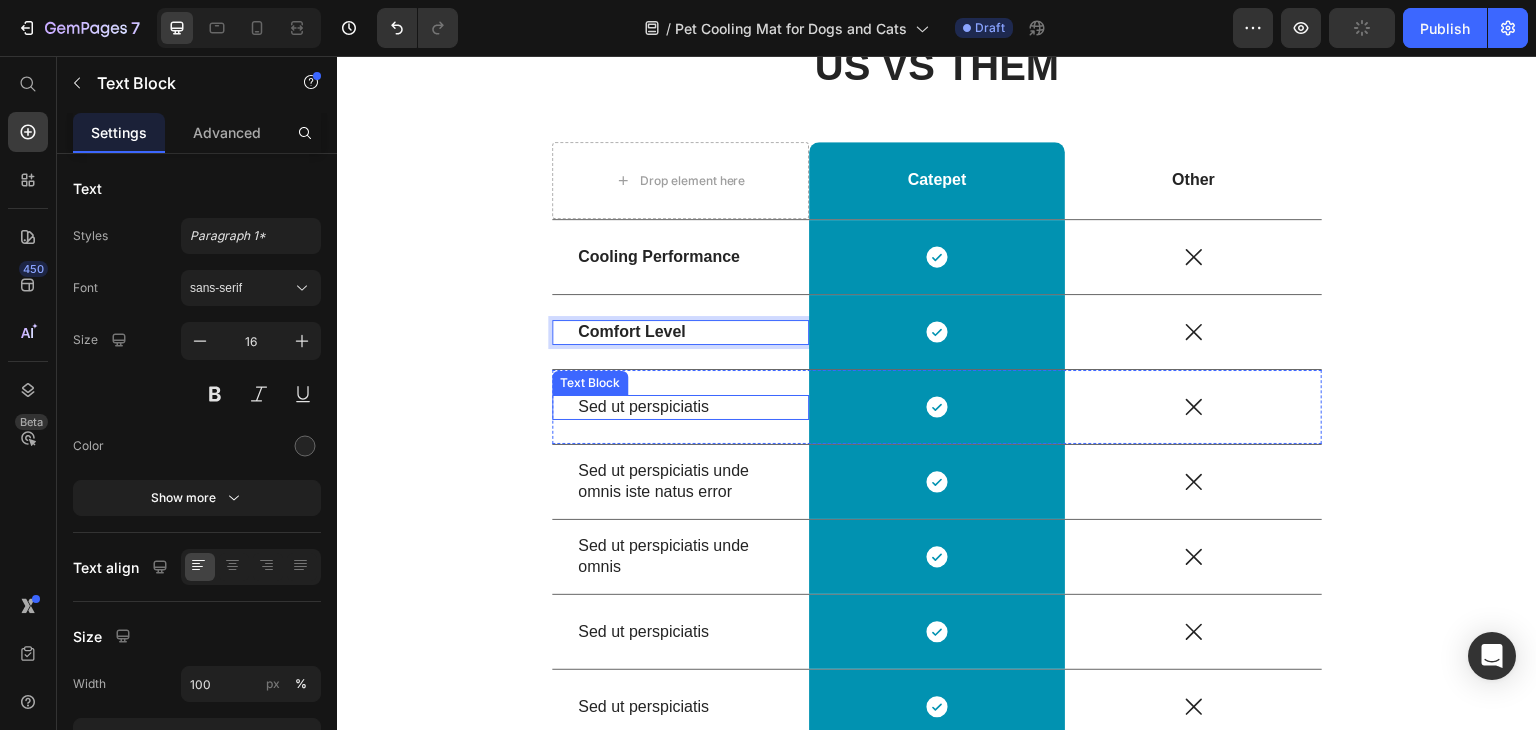click on "Sed ut perspiciatis" at bounding box center (680, 407) 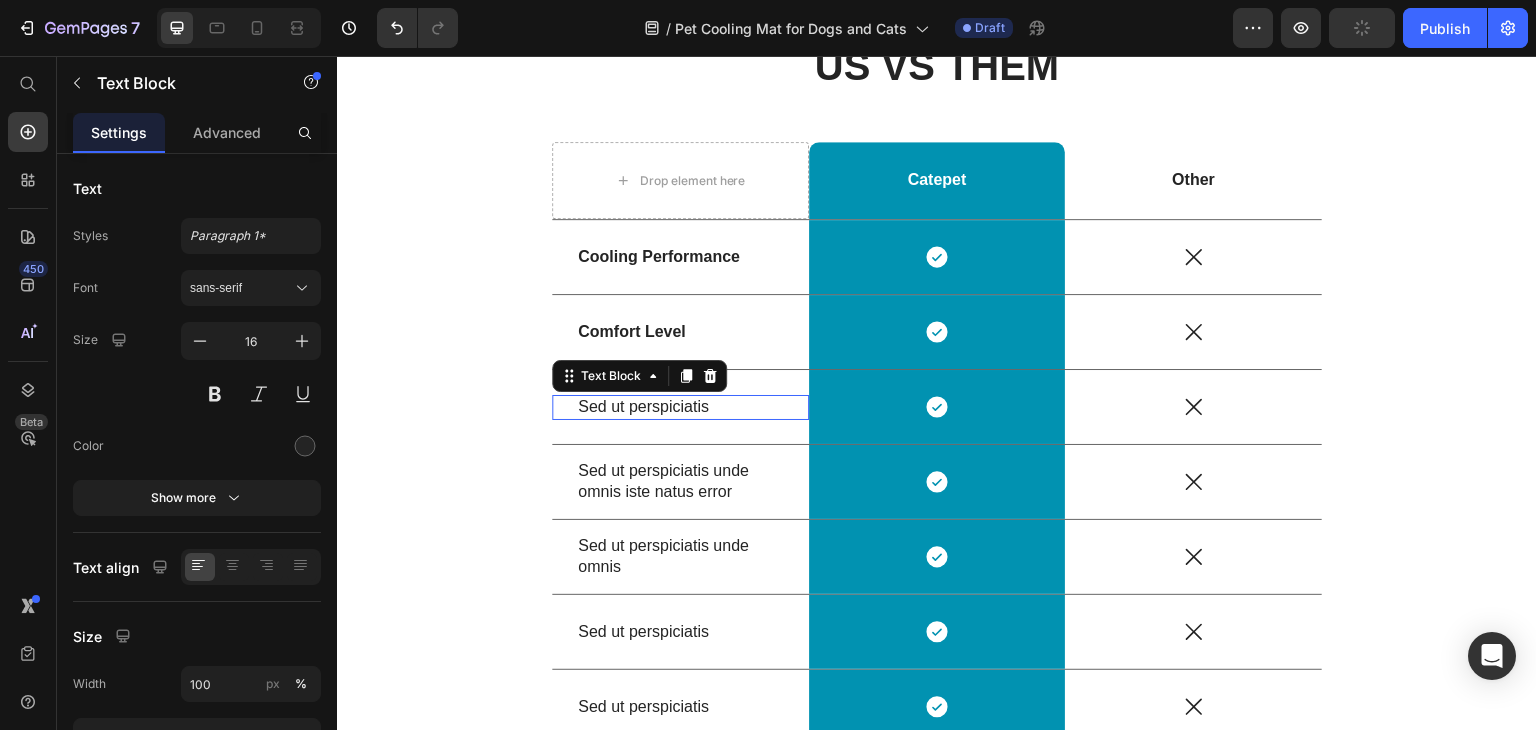 click on "Sed ut perspiciatis" at bounding box center (680, 407) 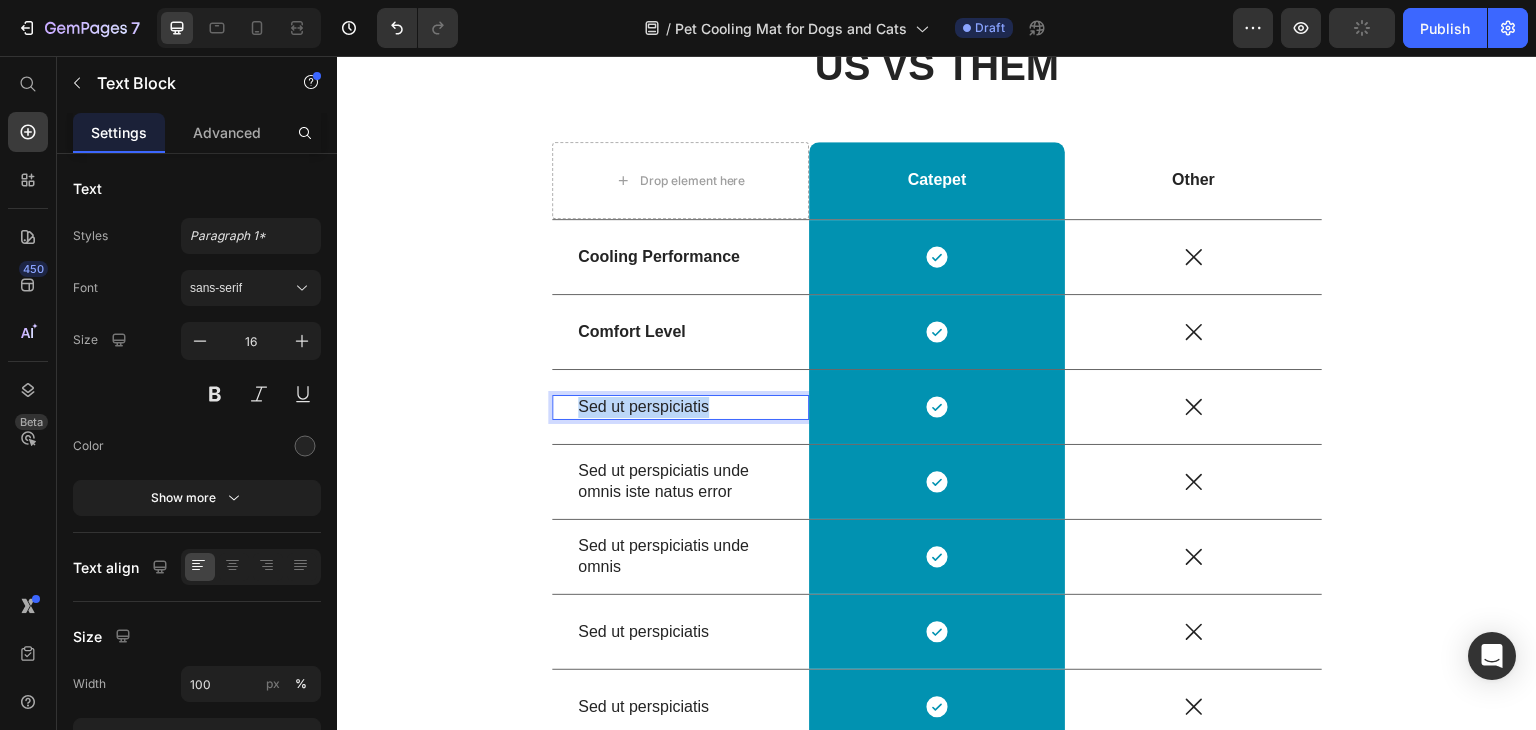 click on "Sed ut perspiciatis" at bounding box center [680, 407] 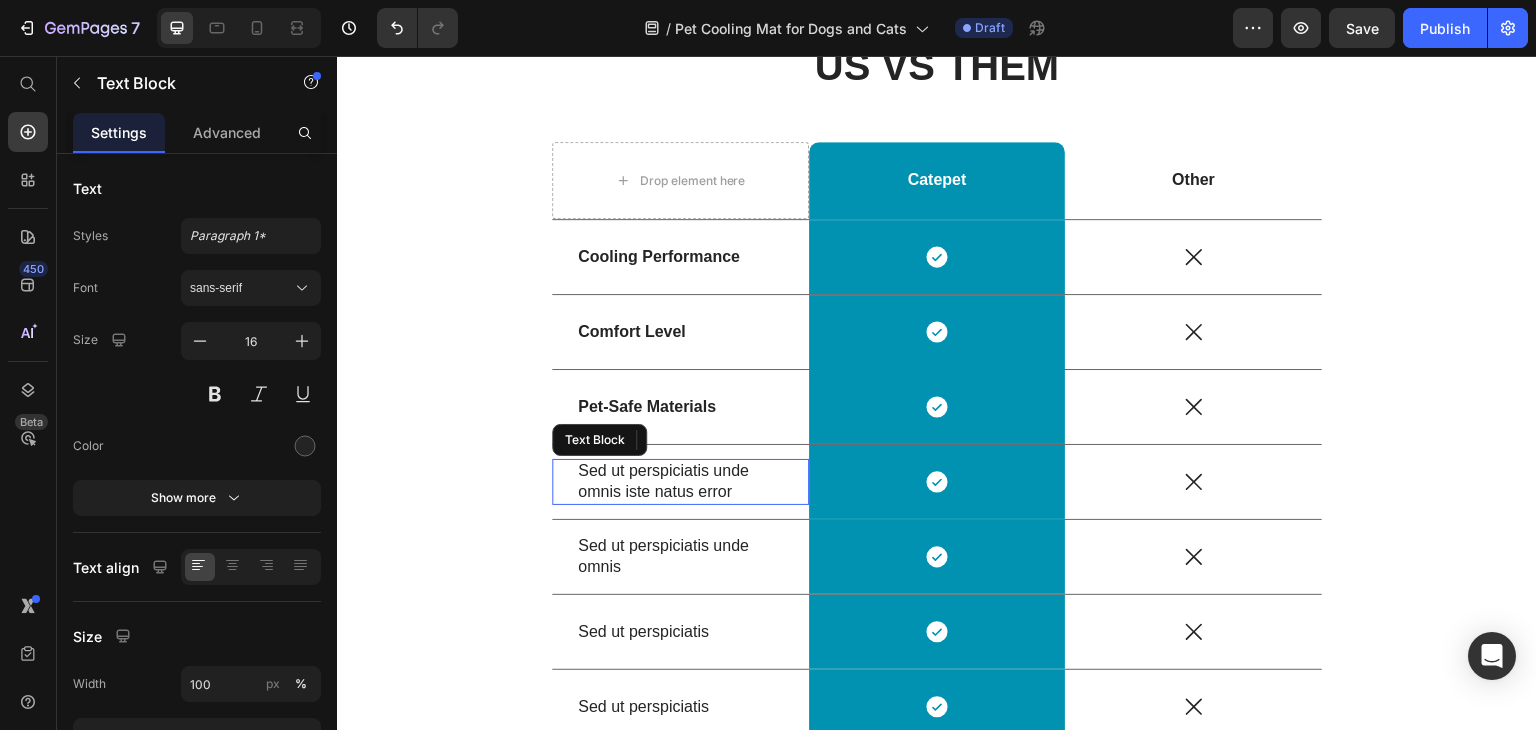 click on "Sed ut perspiciatis unde omnis iste natus error" at bounding box center [680, 482] 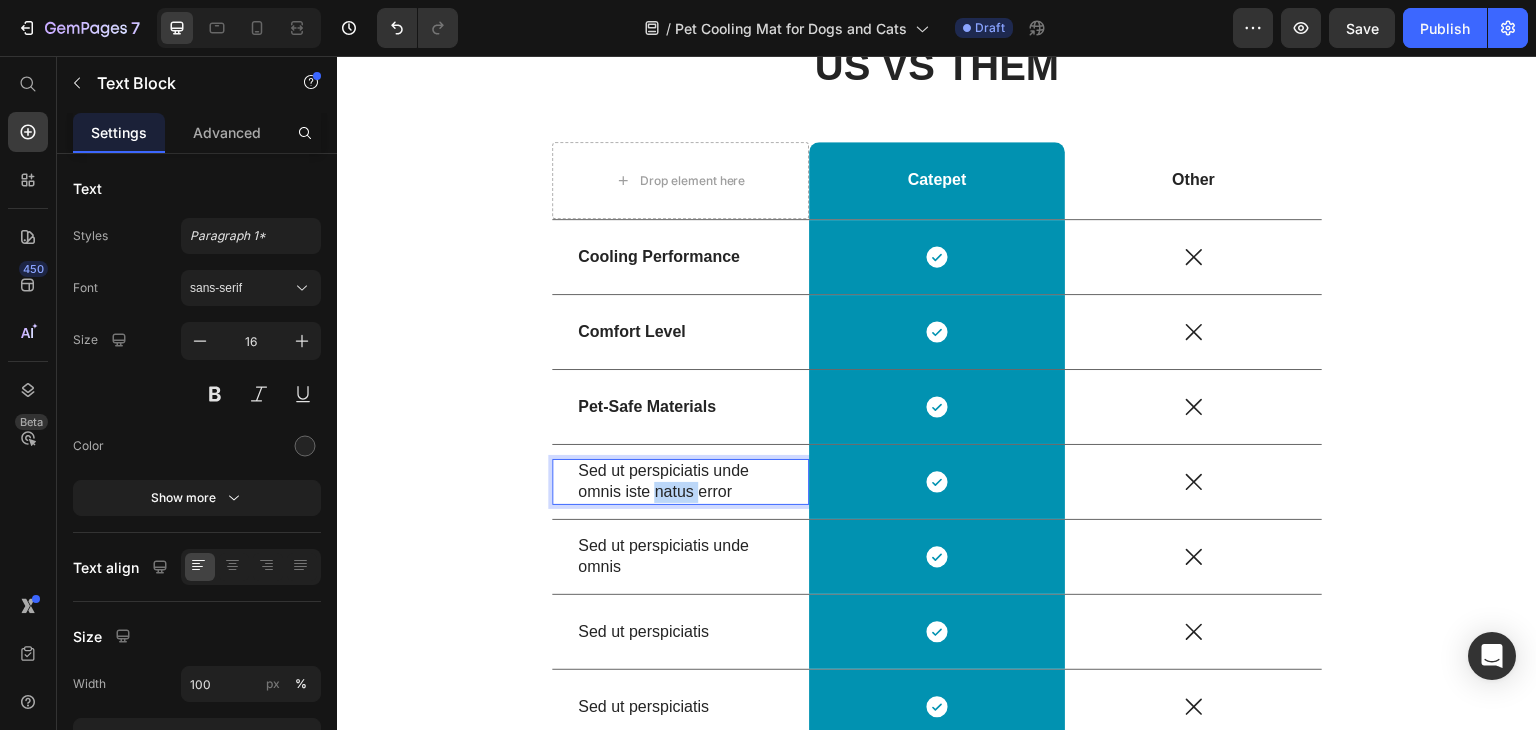 click on "Sed ut perspiciatis unde omnis iste natus error" at bounding box center (680, 482) 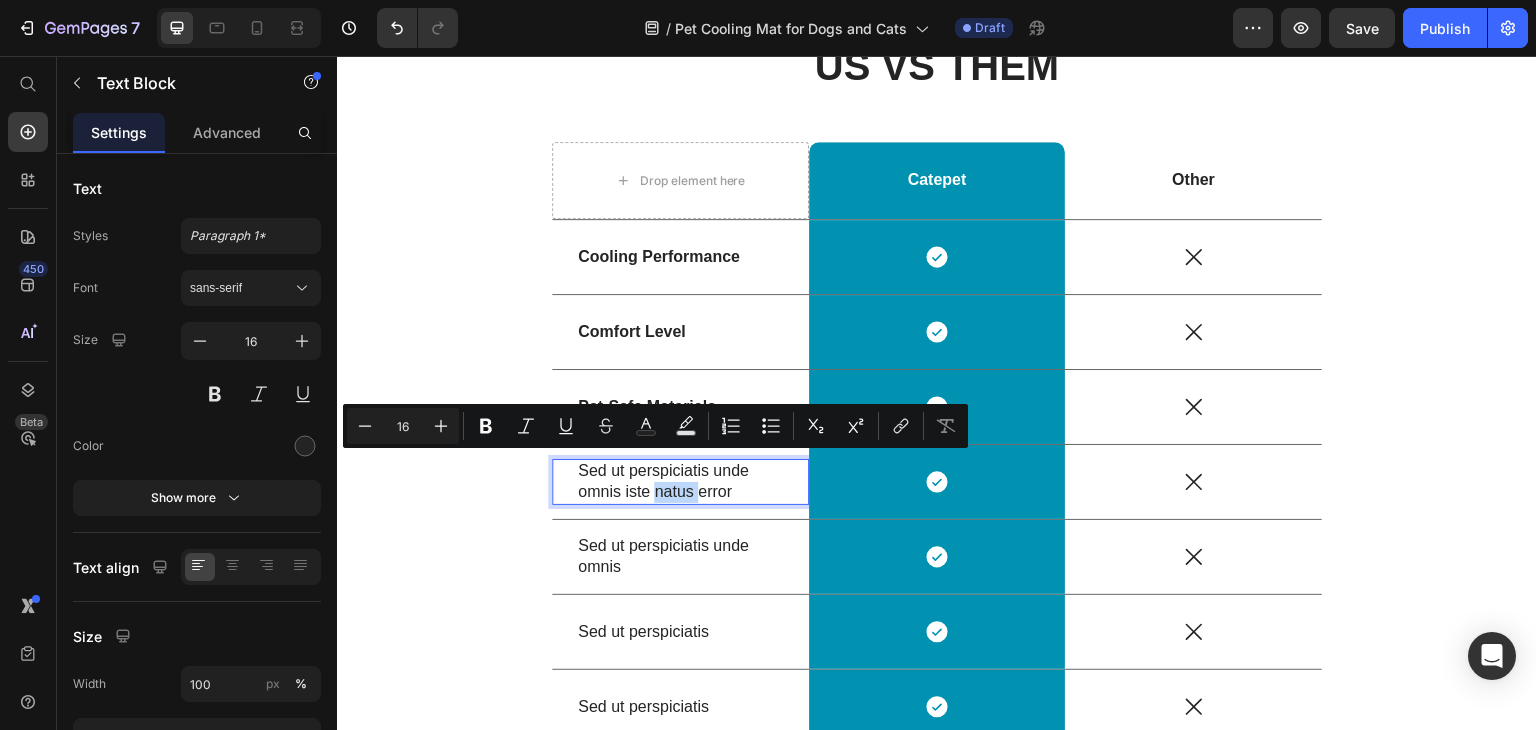click on "Sed ut perspiciatis unde omnis iste natus error" at bounding box center [680, 482] 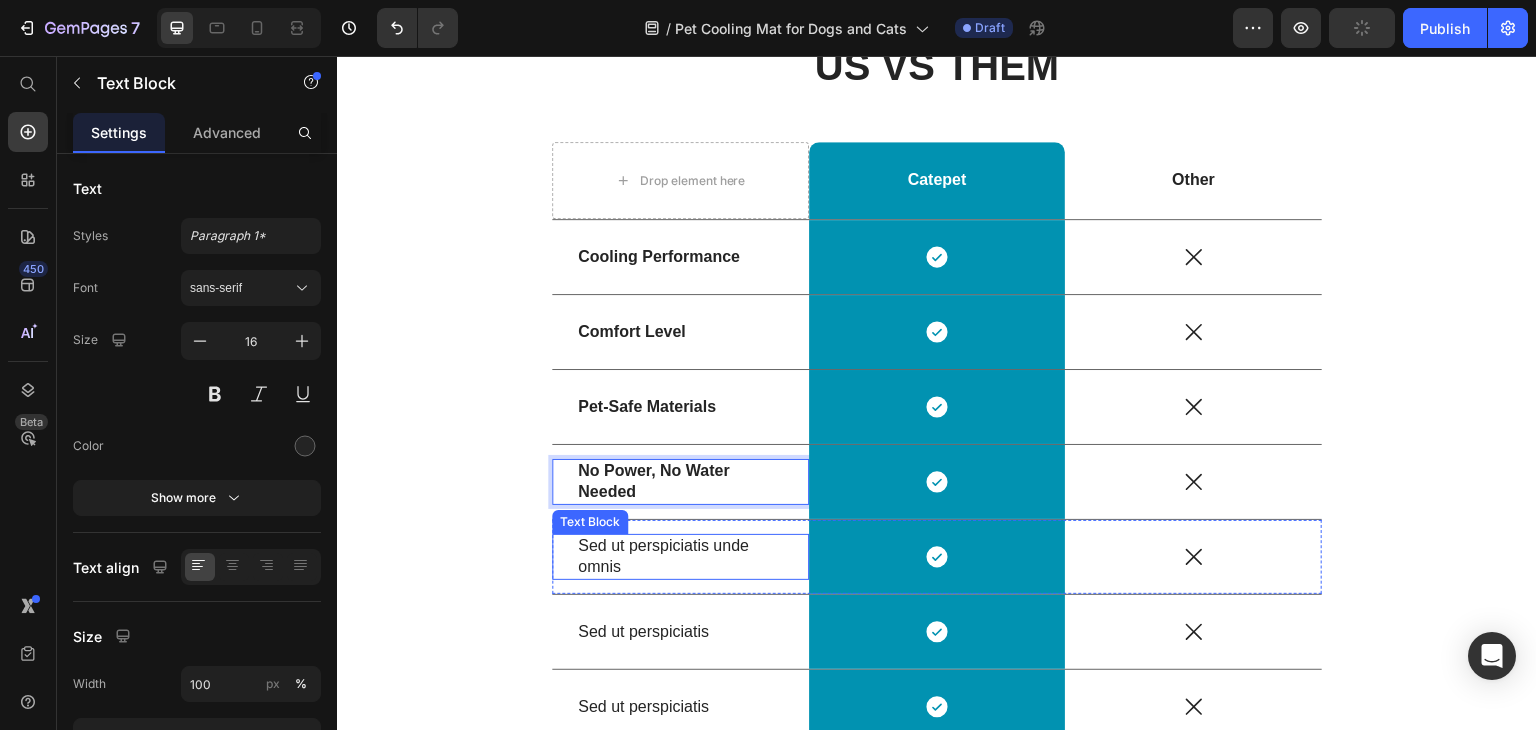 click on "Sed ut perspiciatis unde omnis" at bounding box center (680, 557) 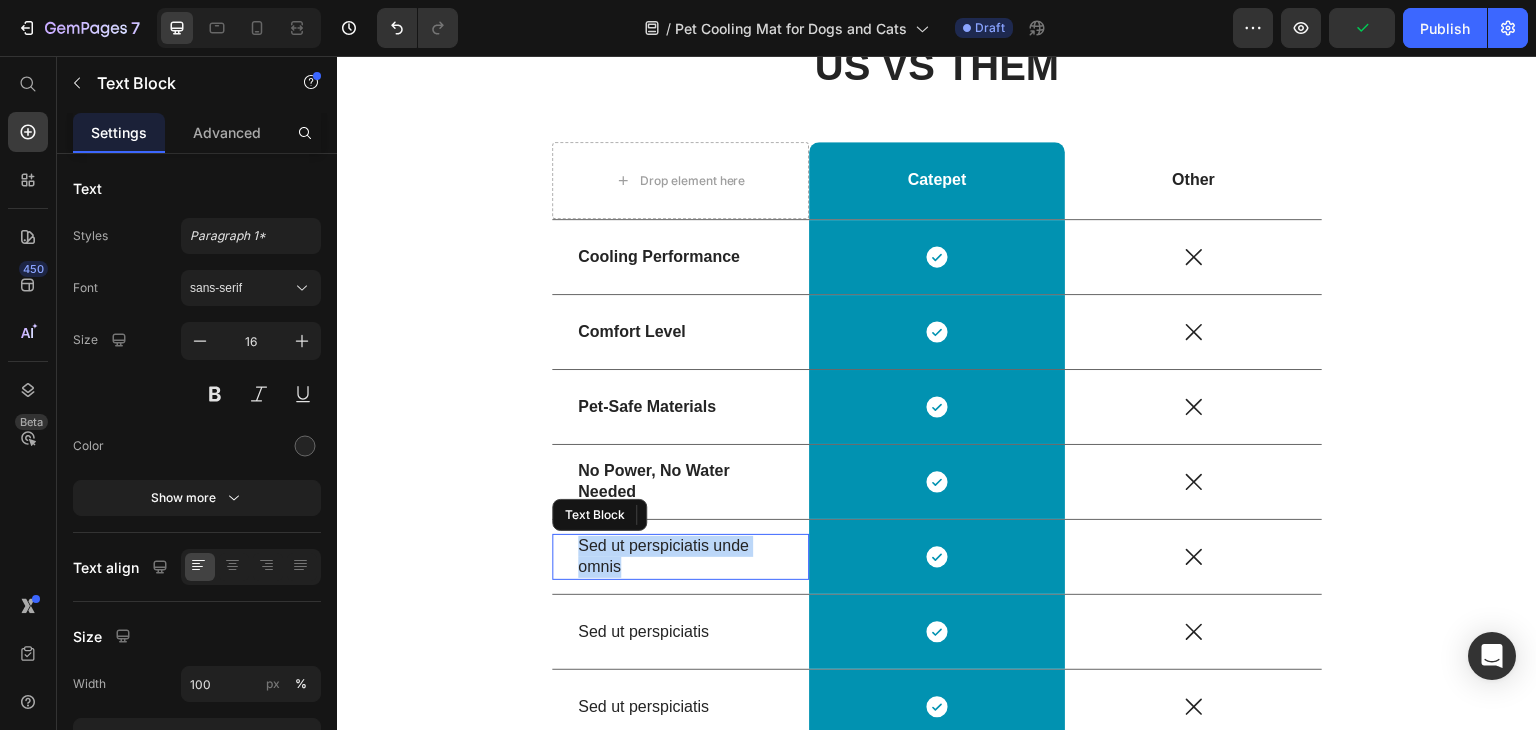 click on "Sed ut perspiciatis unde omnis" at bounding box center (680, 557) 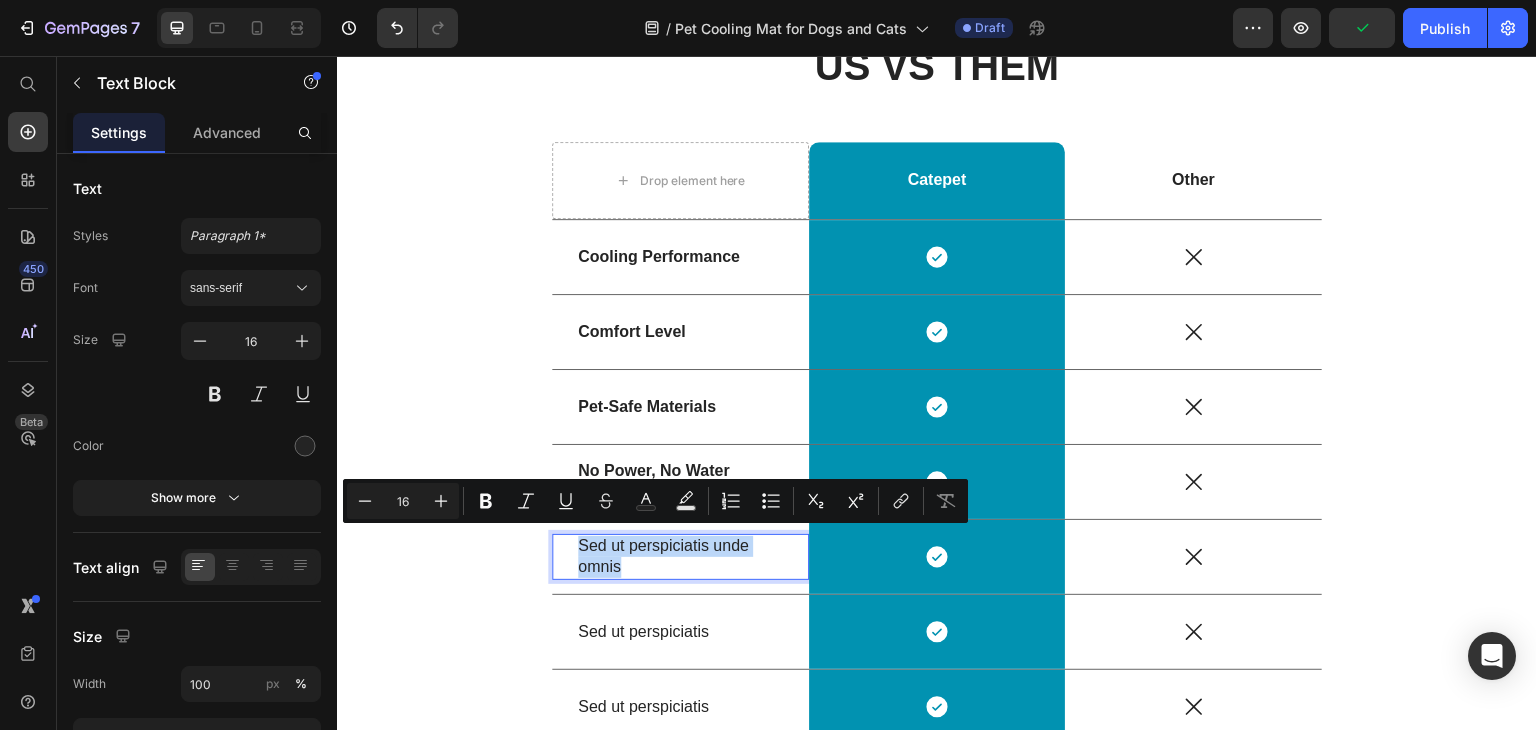 click on "Sed ut perspiciatis unde omnis" at bounding box center (680, 557) 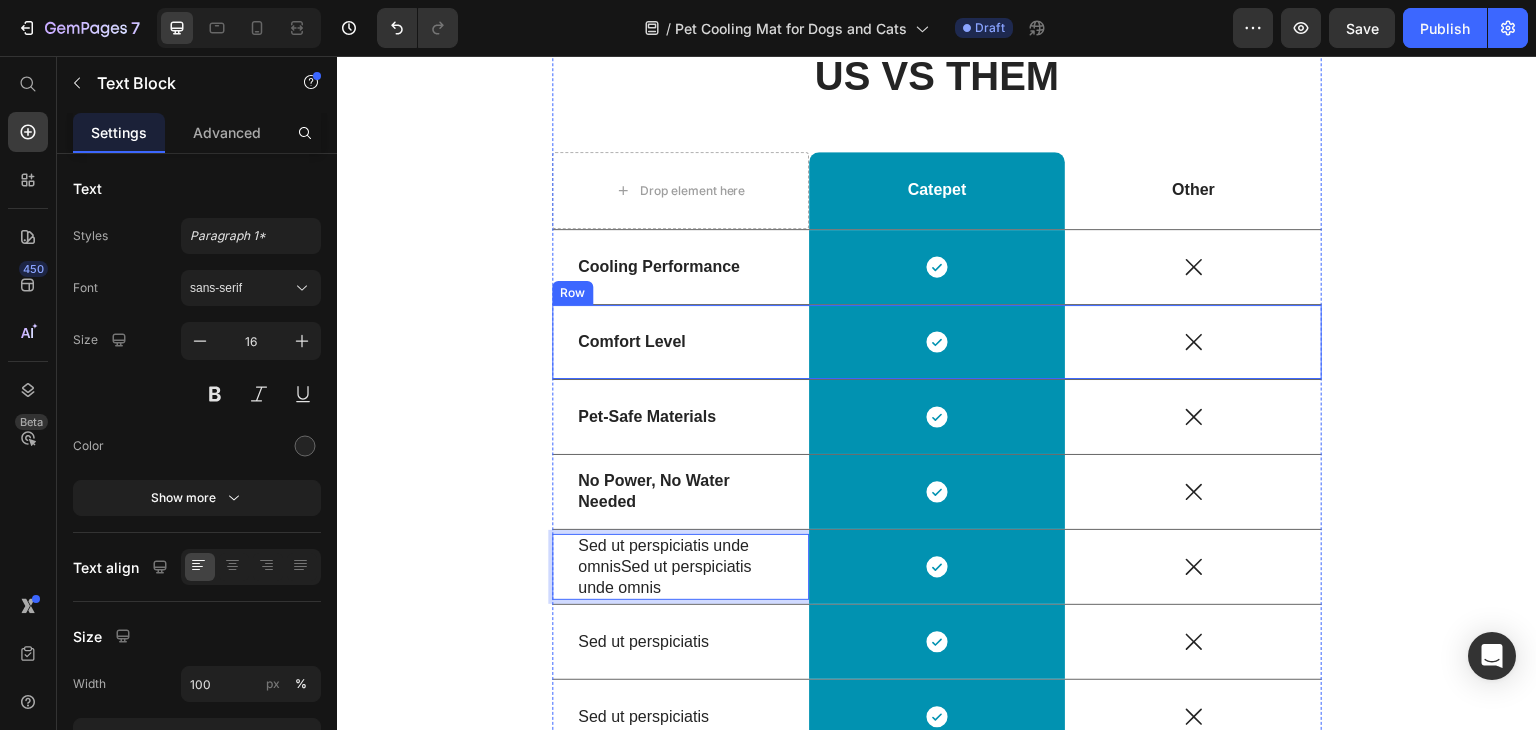 scroll, scrollTop: 3288, scrollLeft: 0, axis: vertical 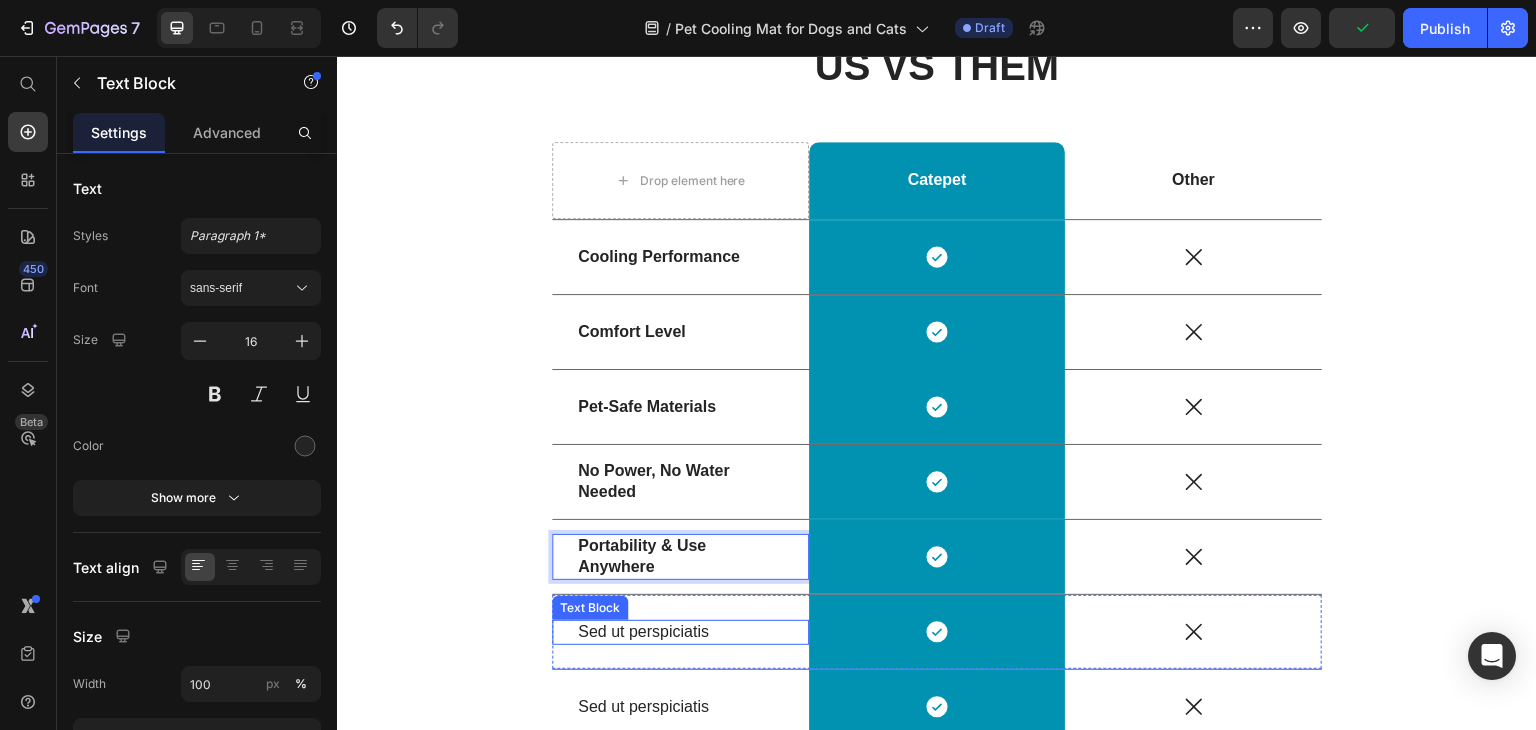 click on "Sed ut perspiciatis" at bounding box center [680, 632] 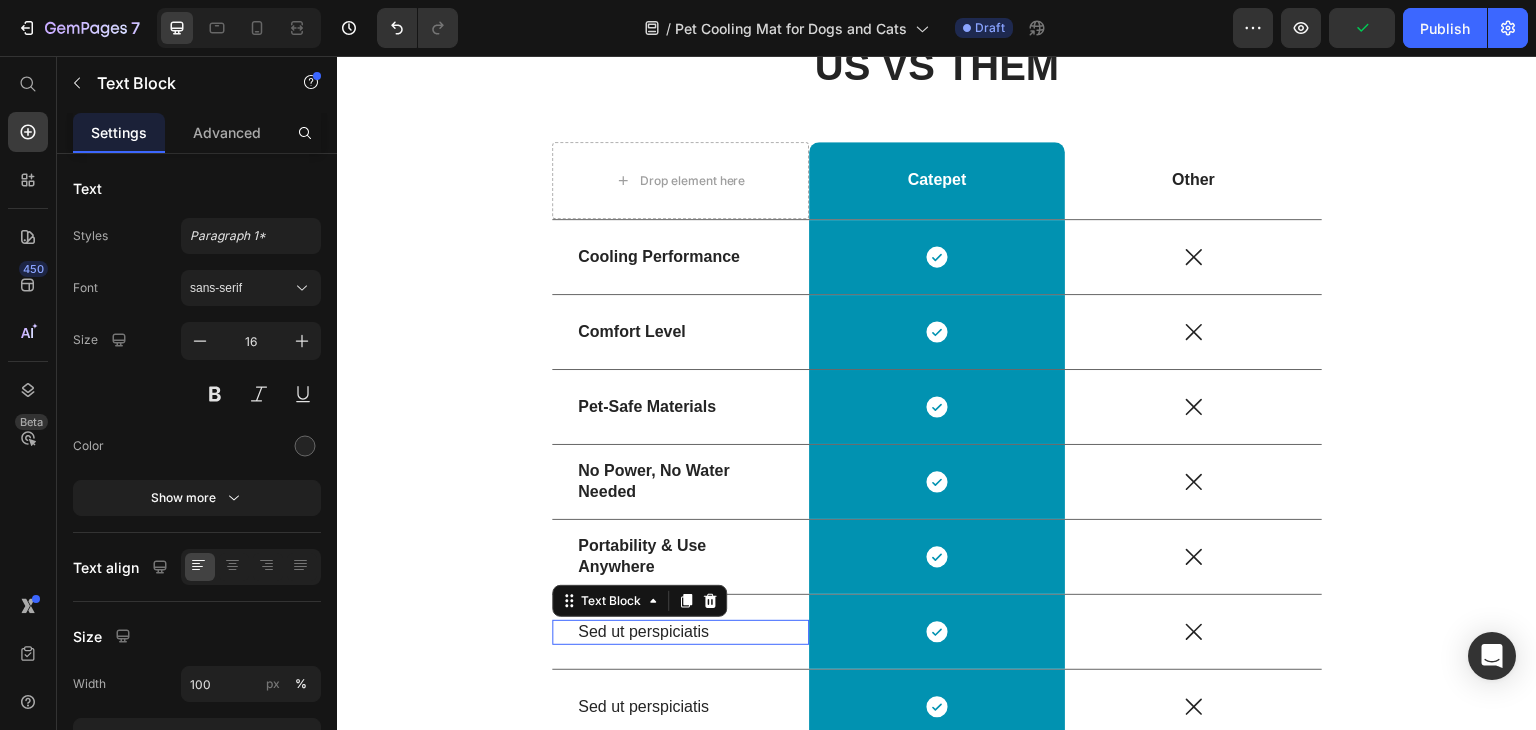 click on "Sed ut perspiciatis" at bounding box center (680, 632) 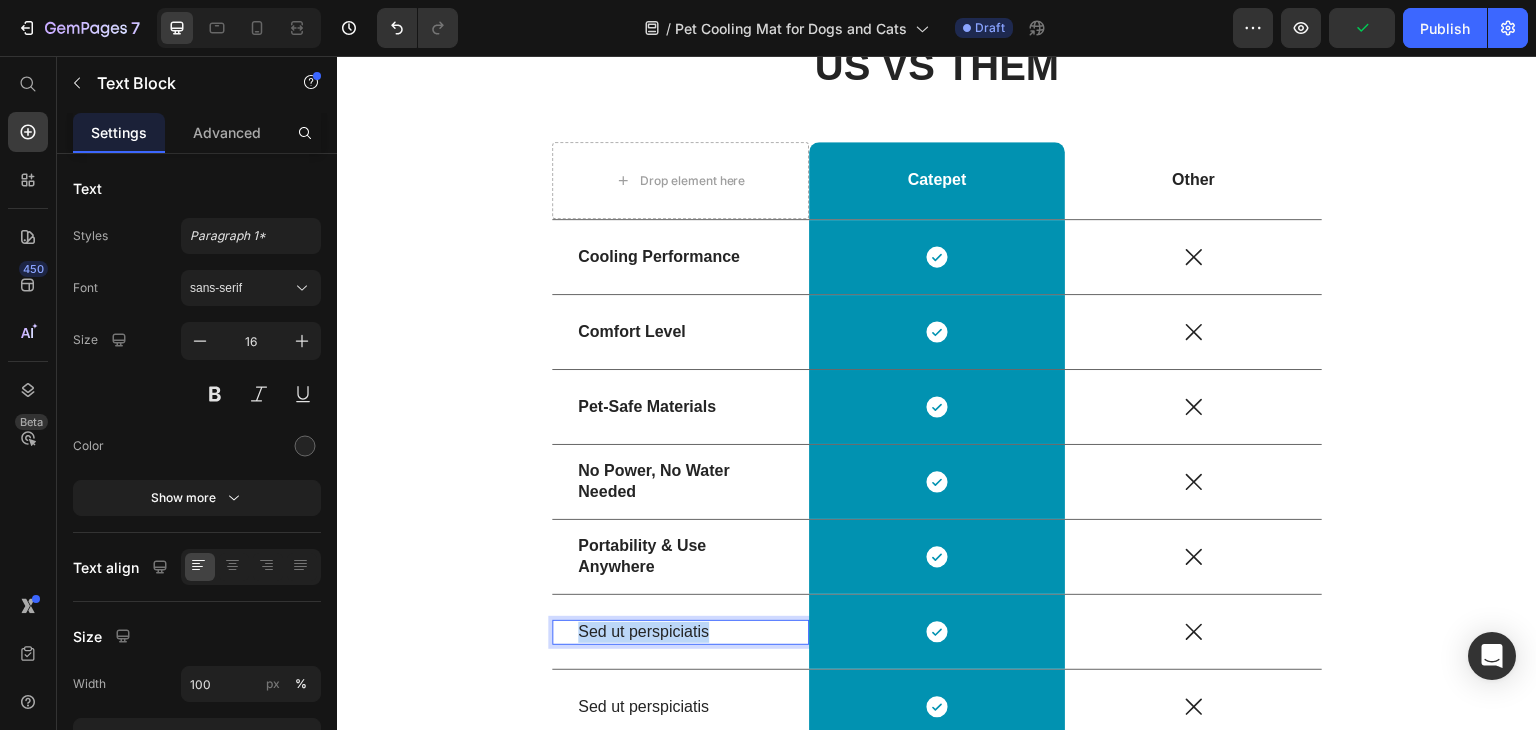click on "Sed ut perspiciatis" at bounding box center [680, 632] 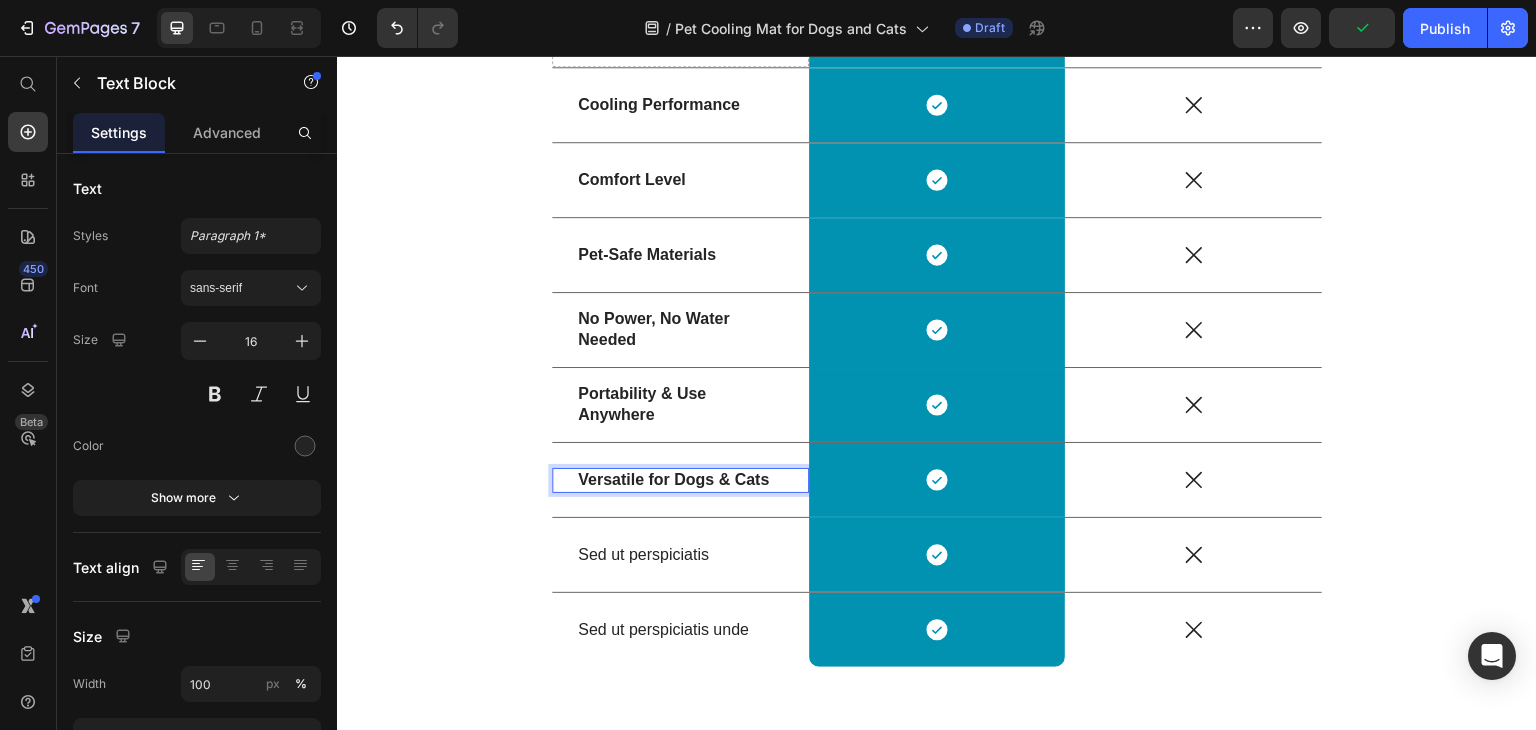 scroll, scrollTop: 3448, scrollLeft: 0, axis: vertical 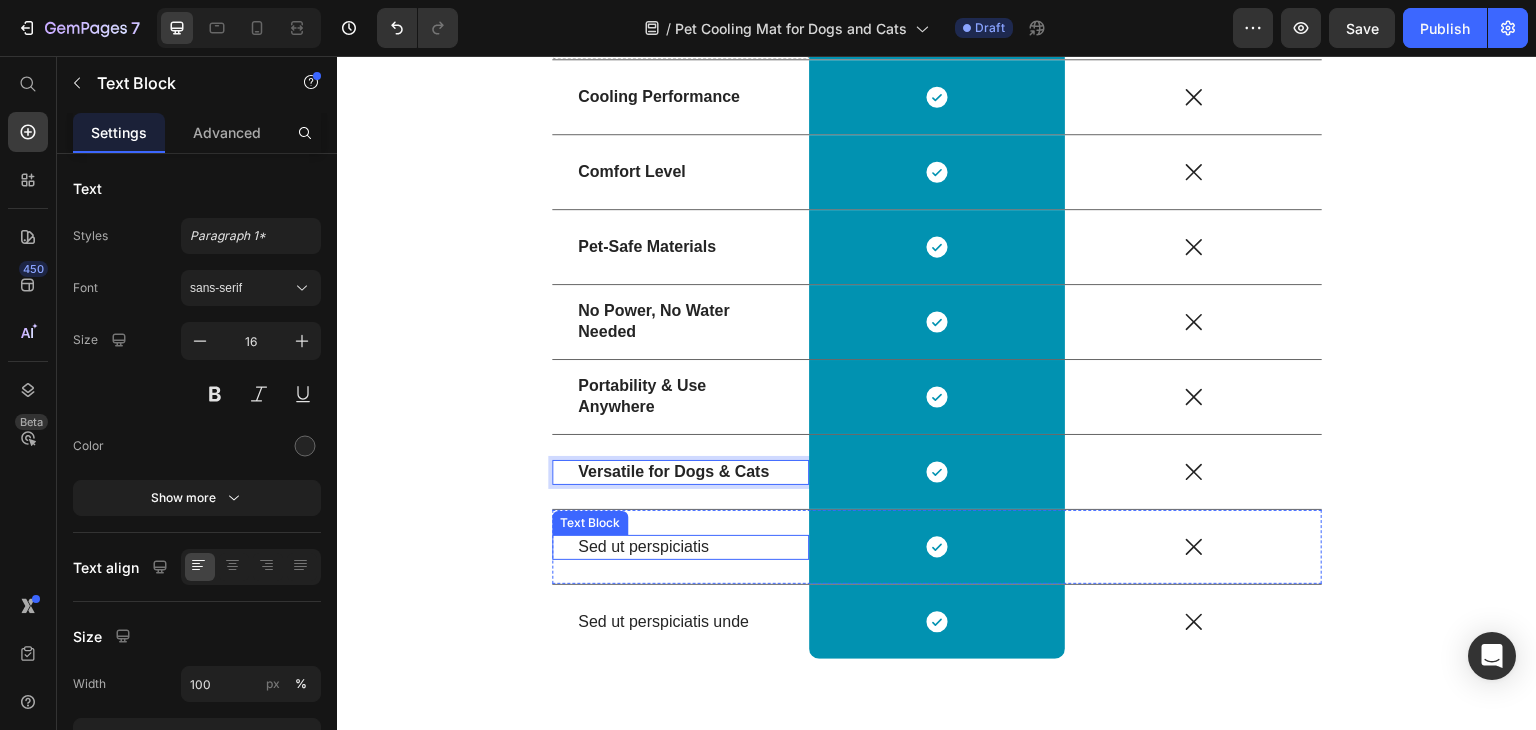 click on "Sed ut perspiciatis" at bounding box center [680, 547] 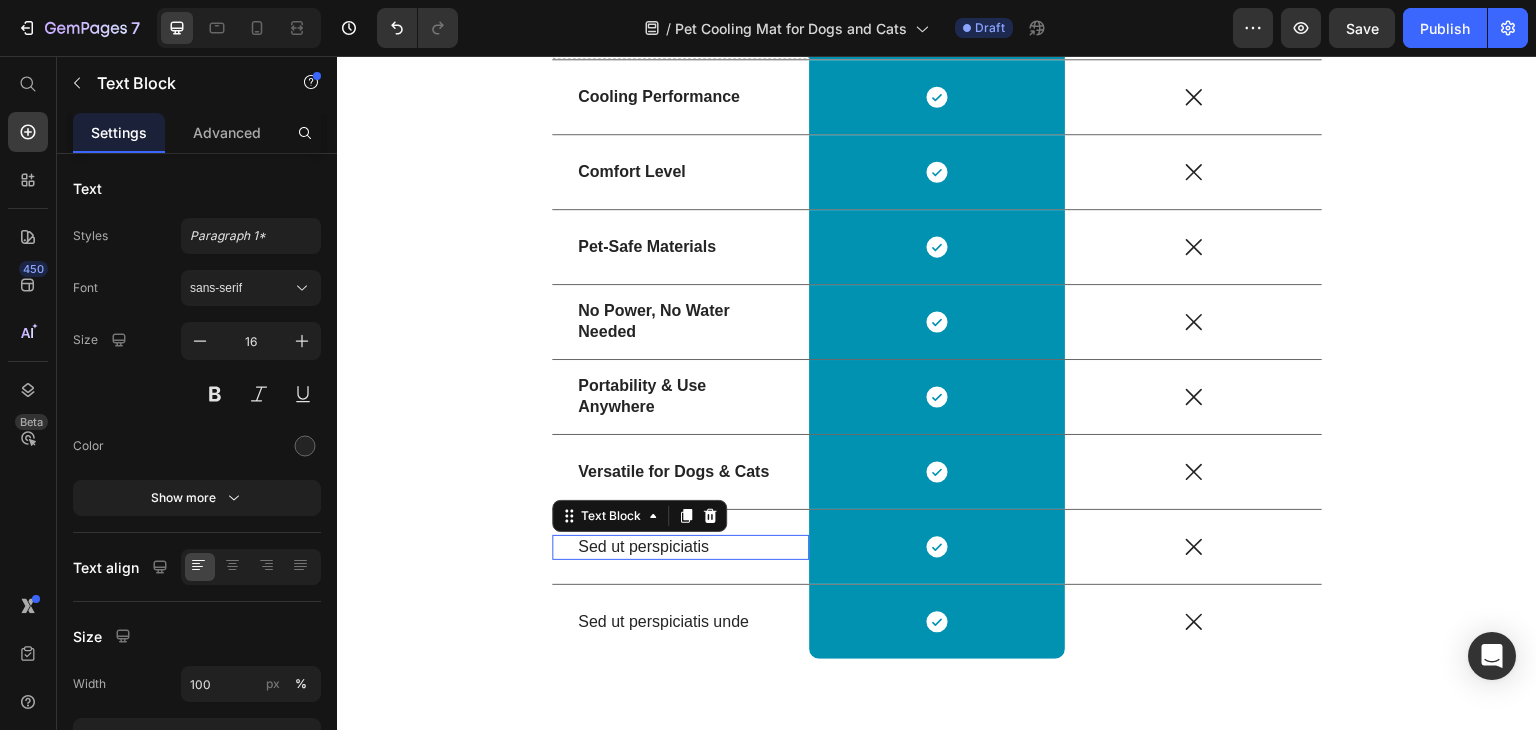 click on "Sed ut perspiciatis" at bounding box center (680, 547) 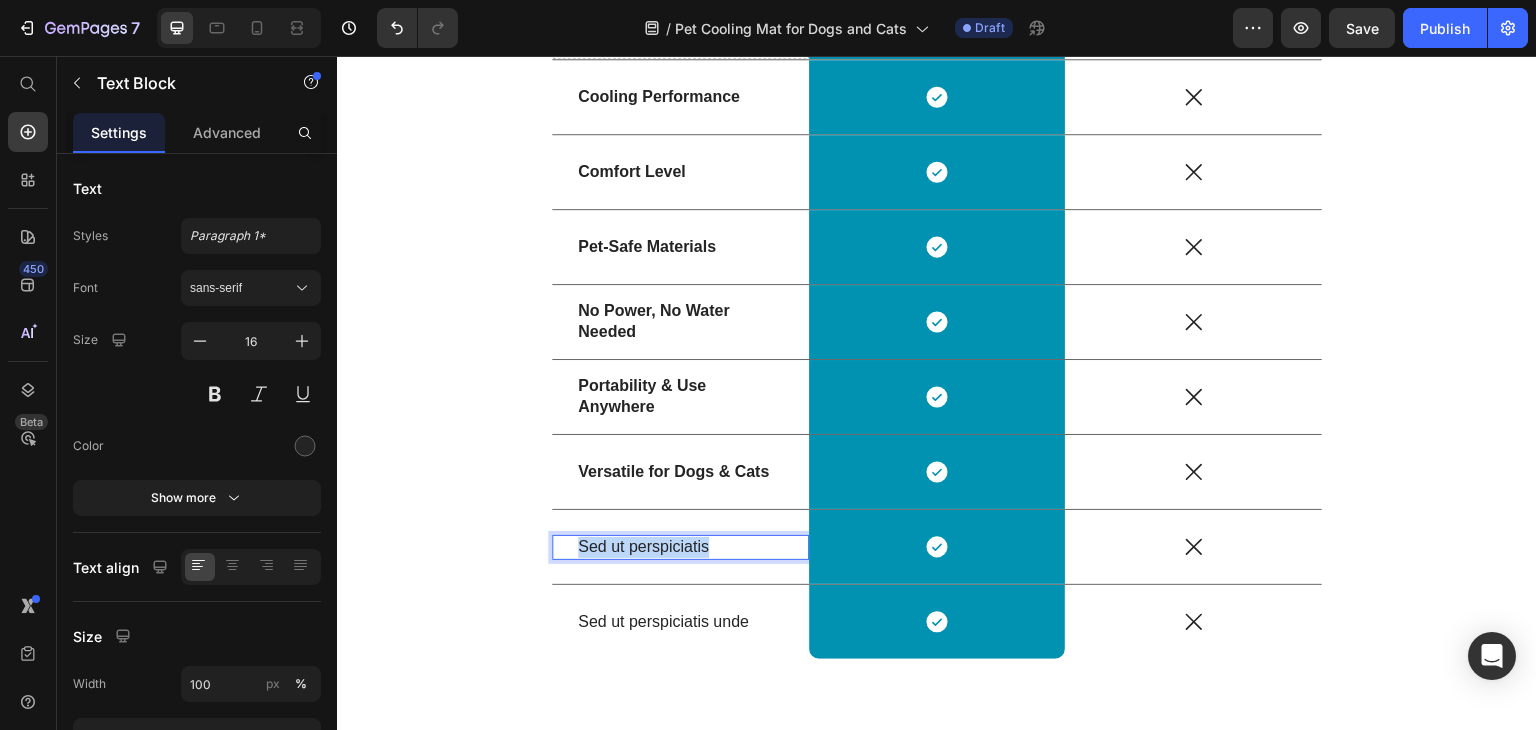 click on "Sed ut perspiciatis" at bounding box center (680, 547) 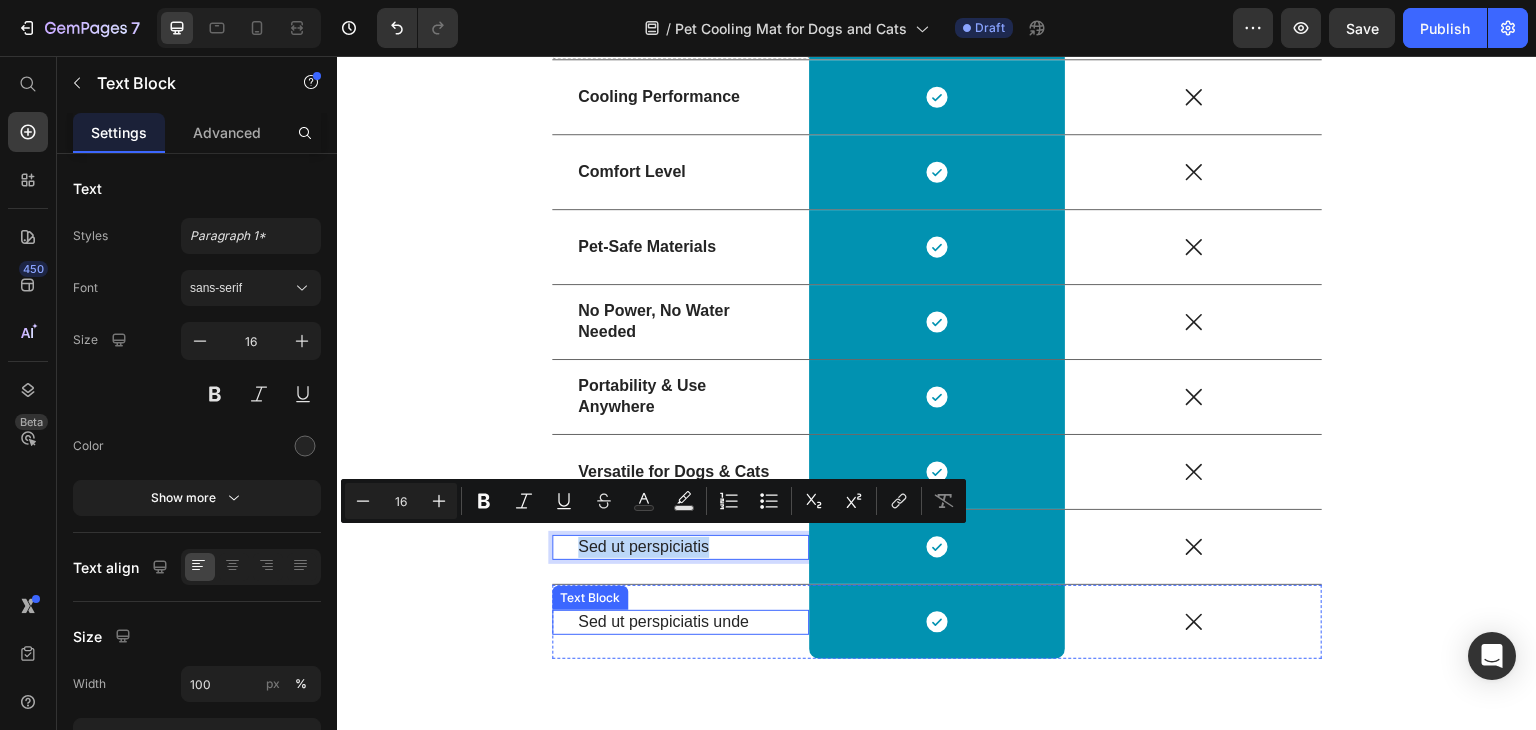 click on "Sed ut perspiciatis unde" at bounding box center [680, 622] 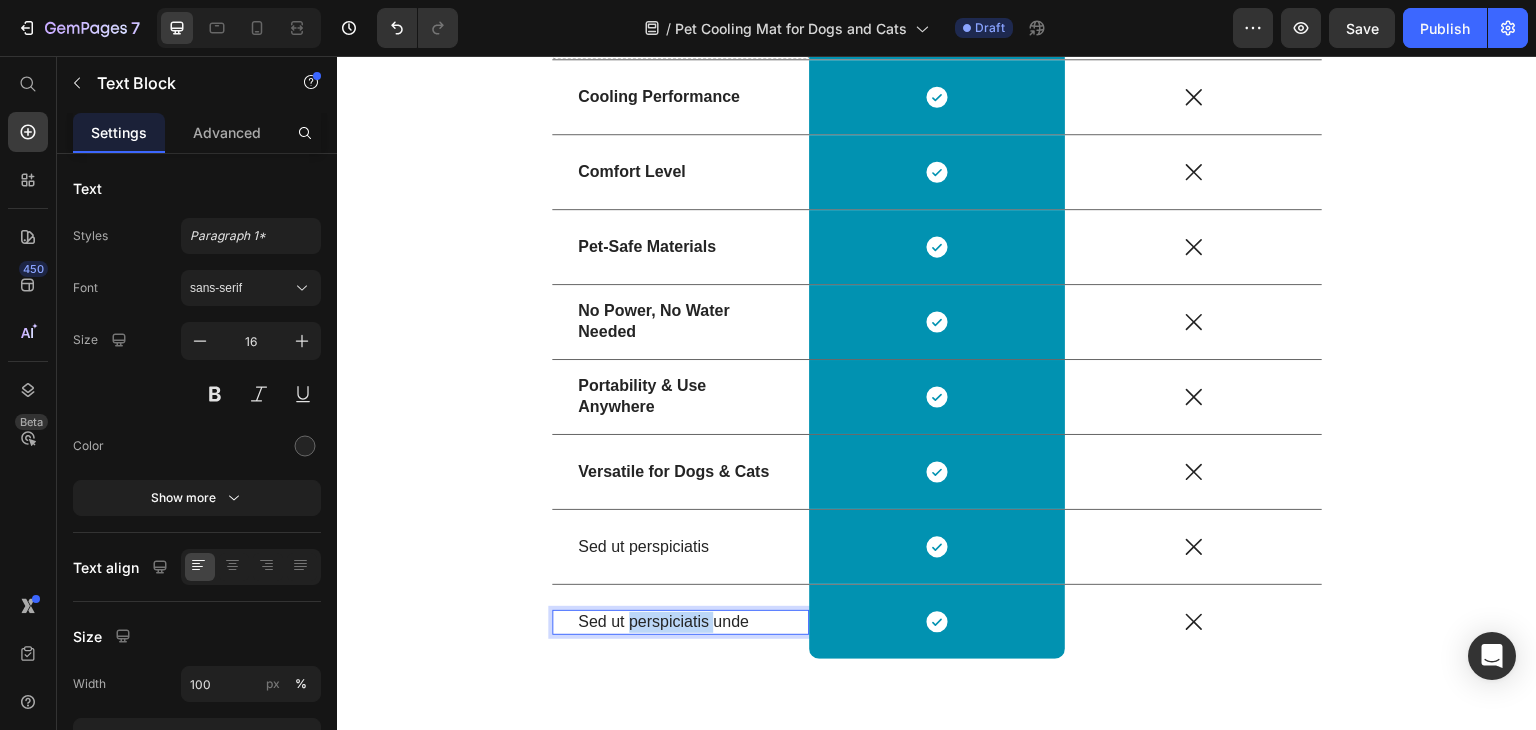 click on "Sed ut perspiciatis unde" at bounding box center [680, 622] 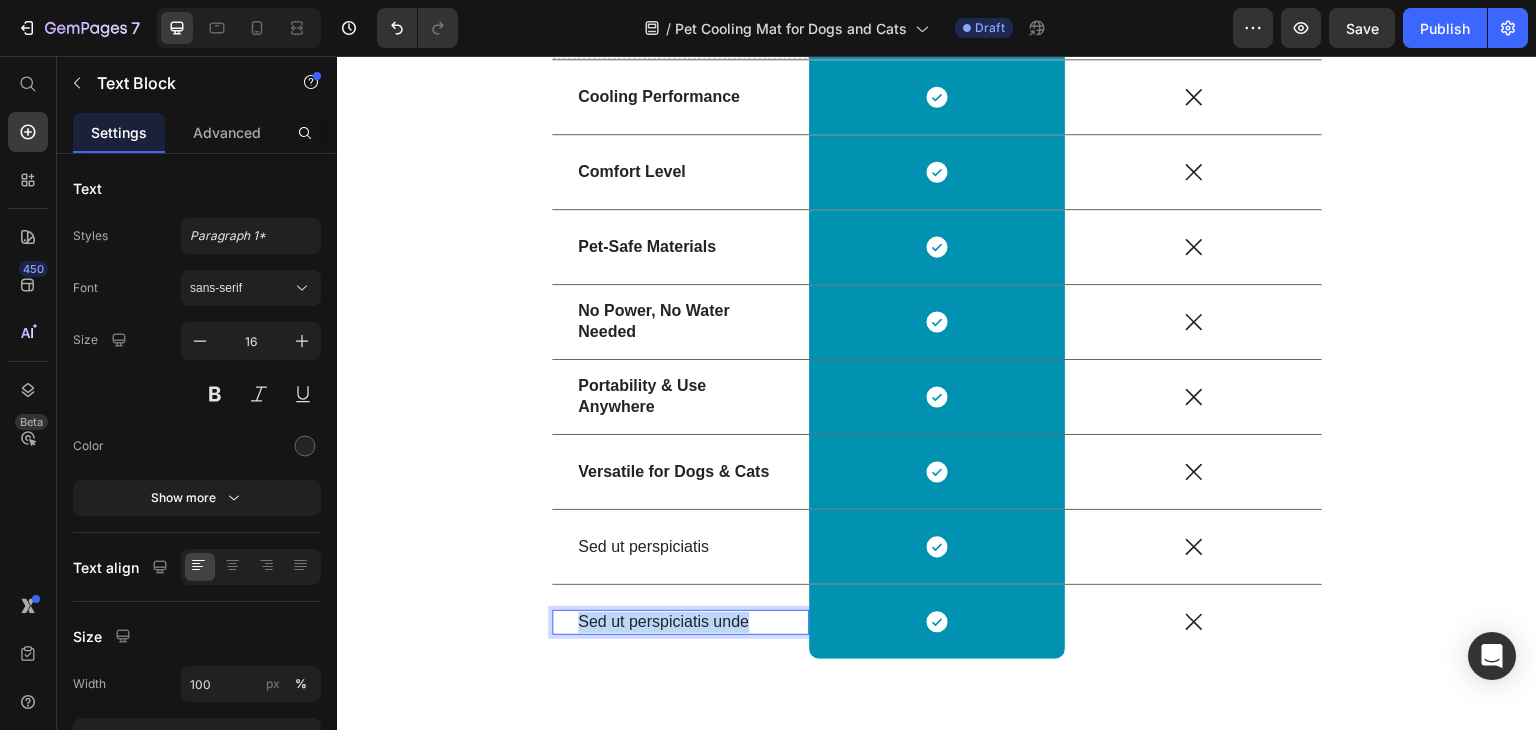 click on "Sed ut perspiciatis unde" at bounding box center (680, 622) 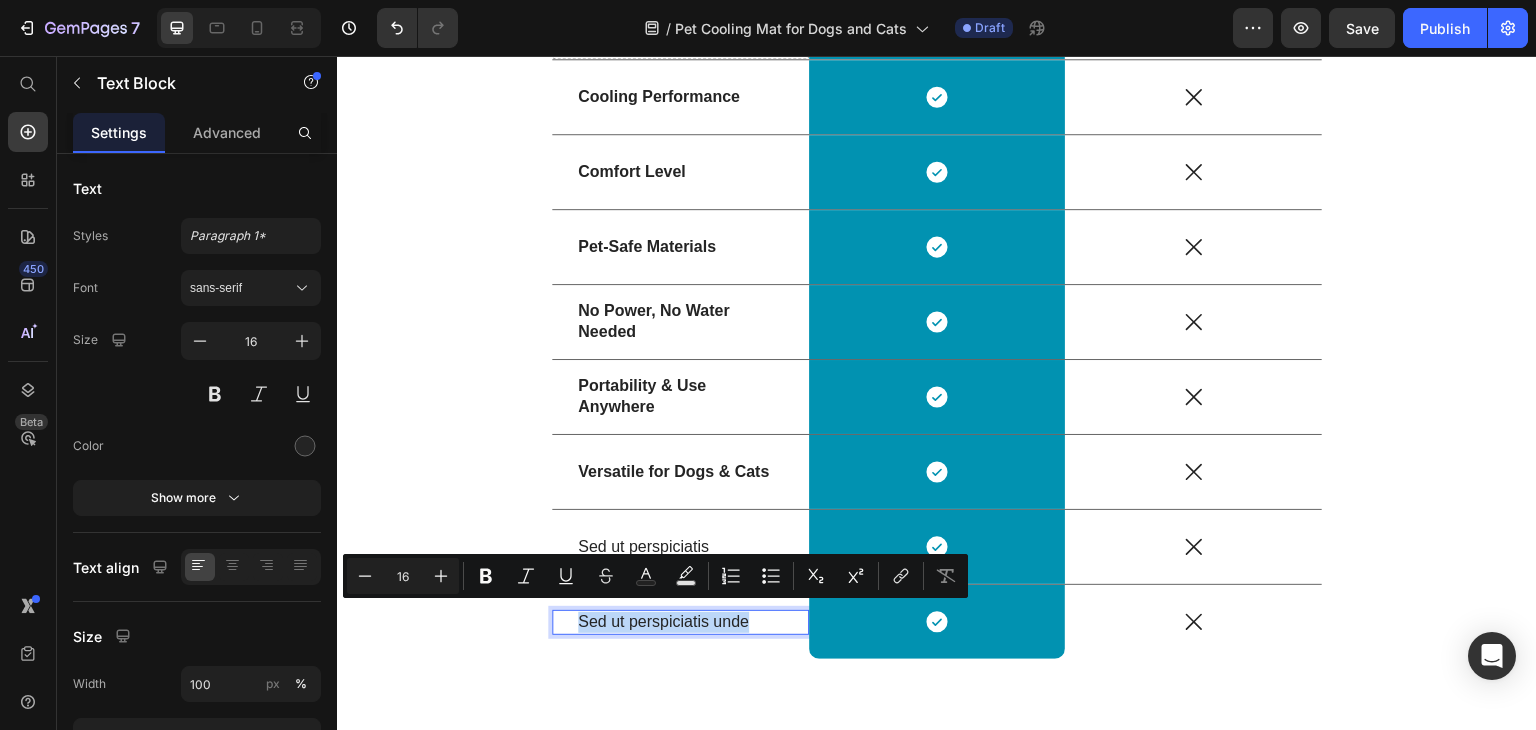 click on "Sed ut perspiciatis unde" at bounding box center (680, 622) 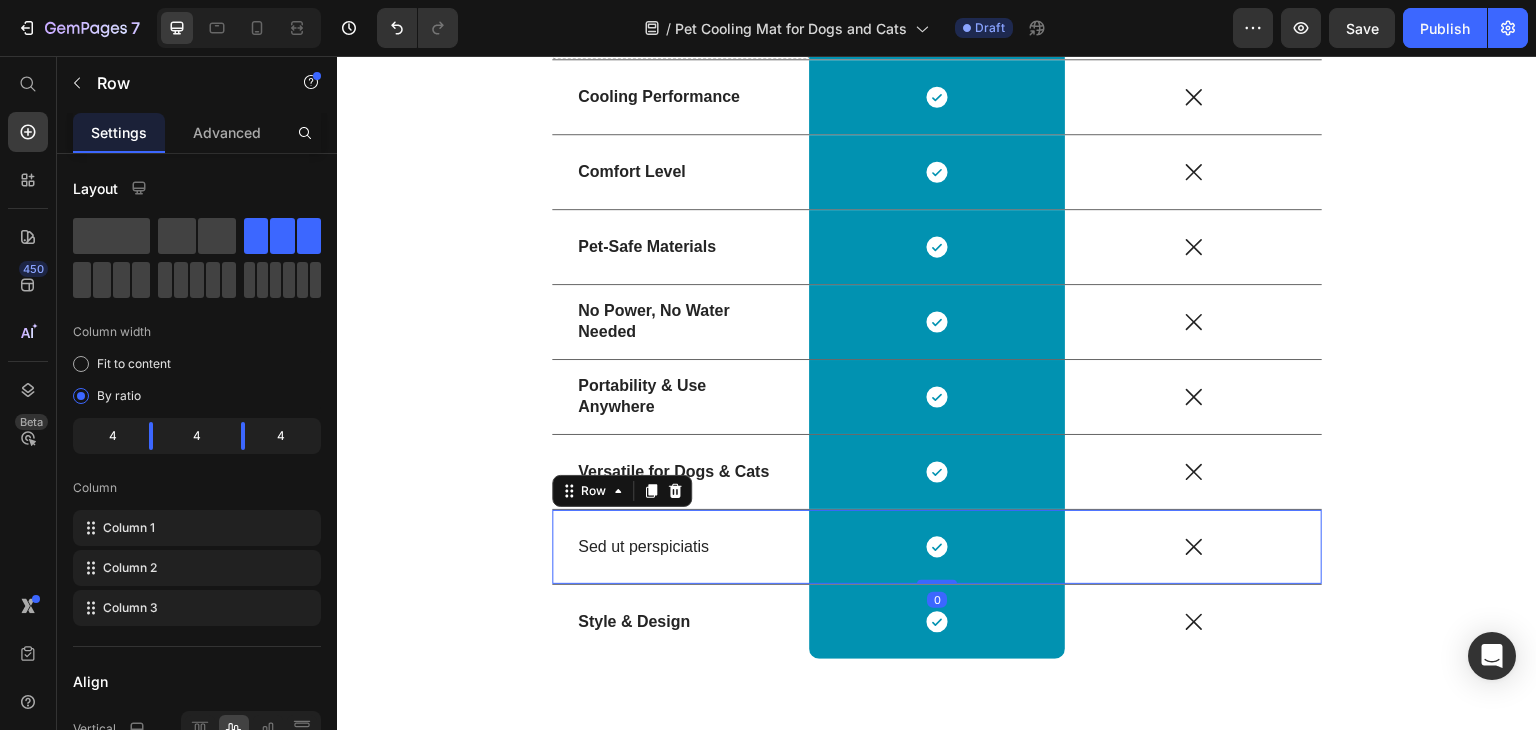 click on "Sed ut perspiciatis Text Block" at bounding box center [680, 547] 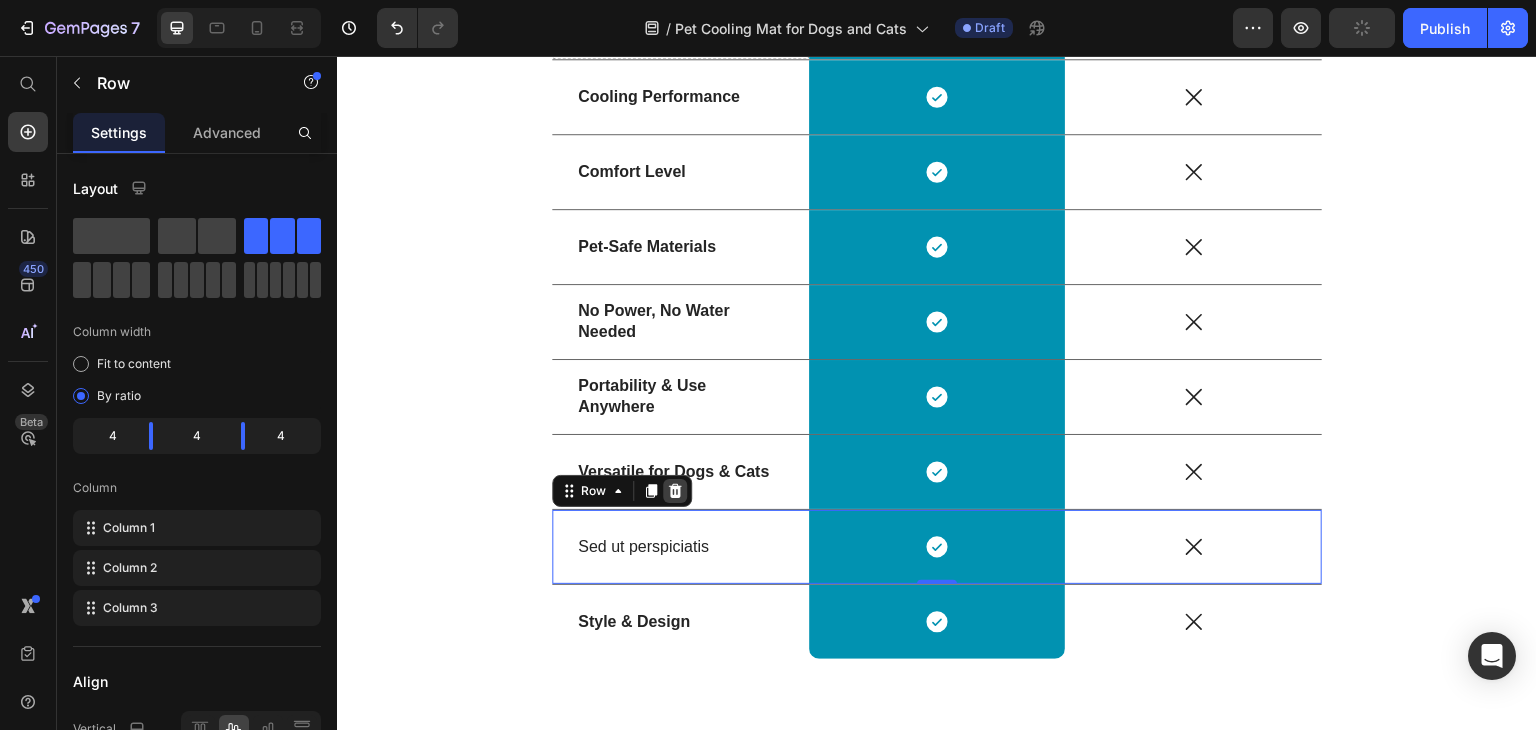 click 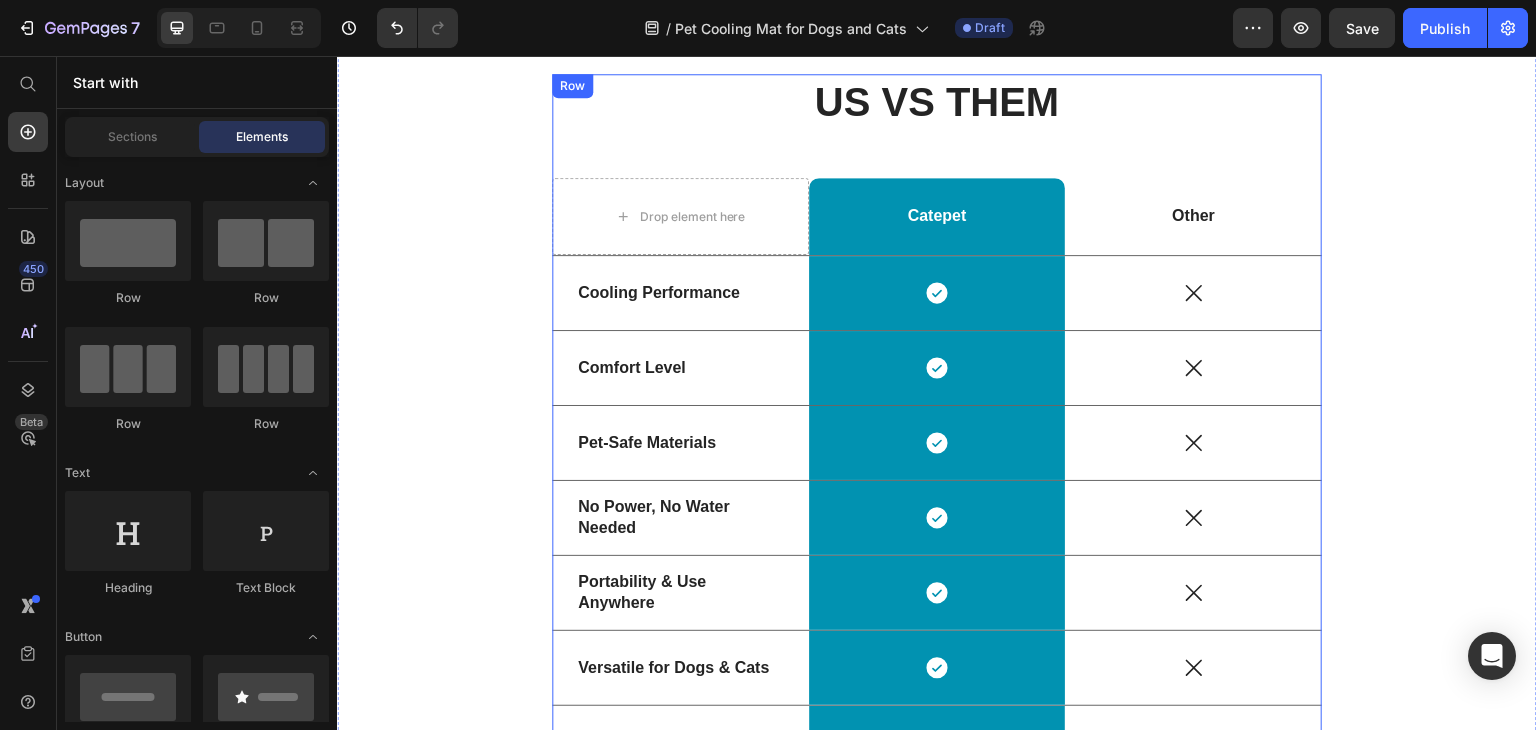 scroll, scrollTop: 3040, scrollLeft: 0, axis: vertical 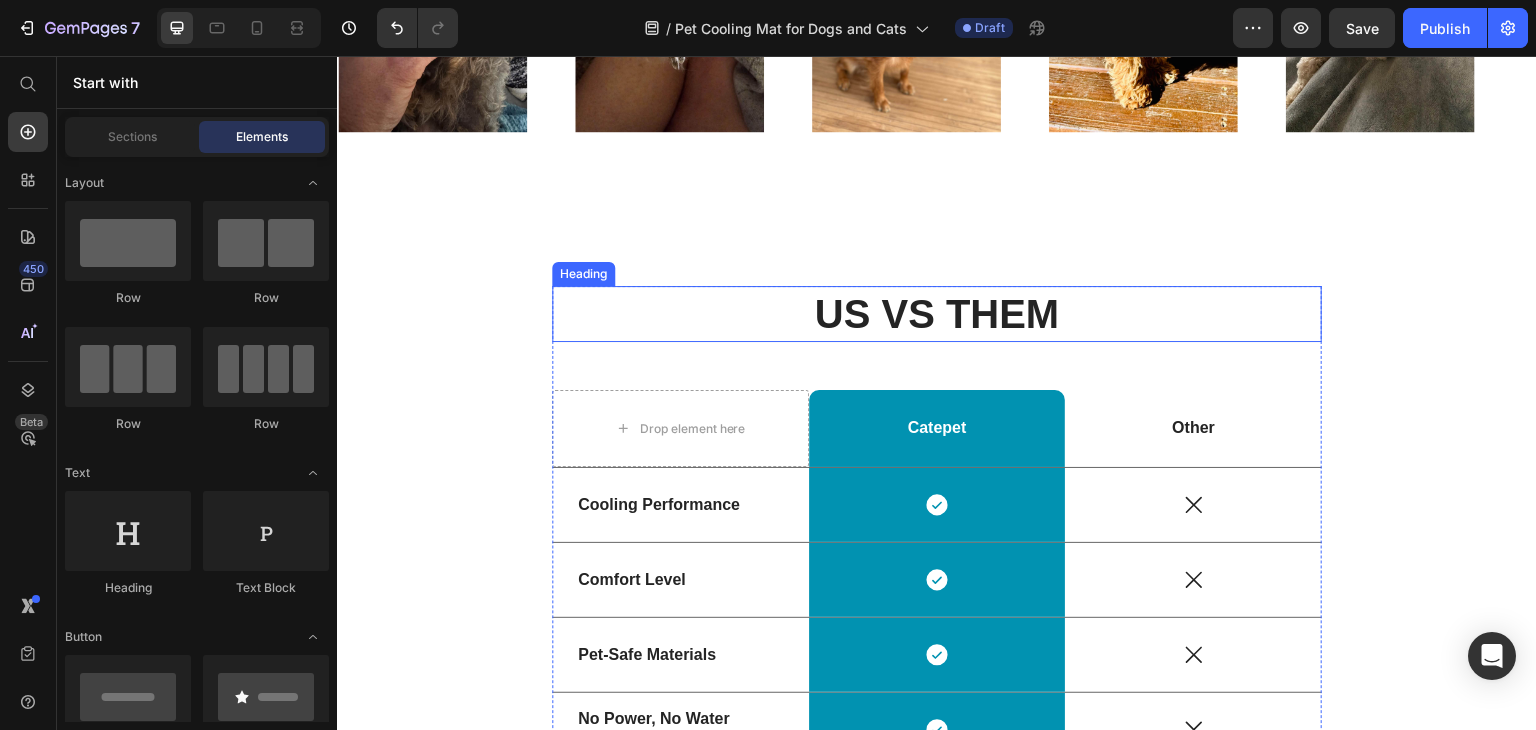 click on "US VS THEM" at bounding box center (937, 314) 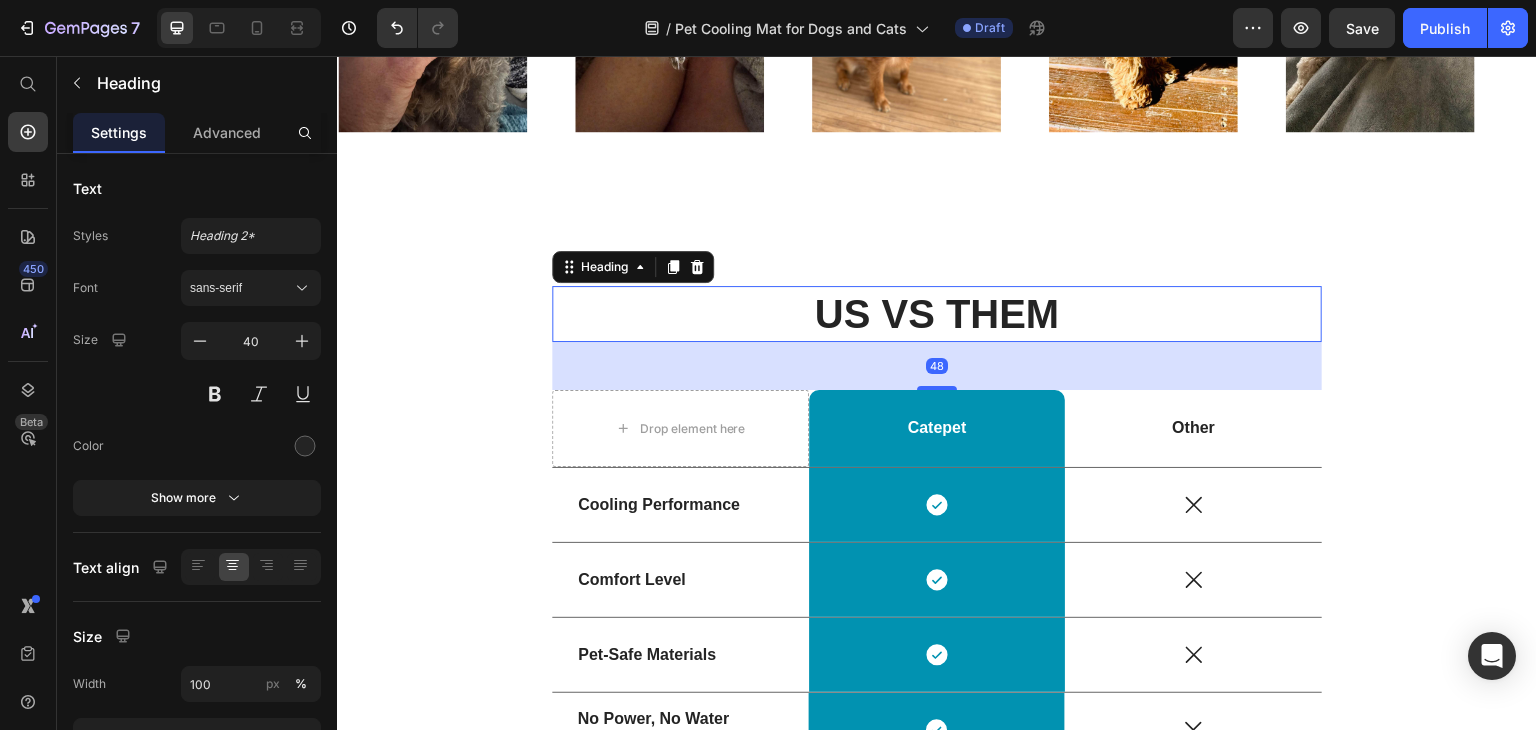 click on "US VS THEM" at bounding box center (937, 314) 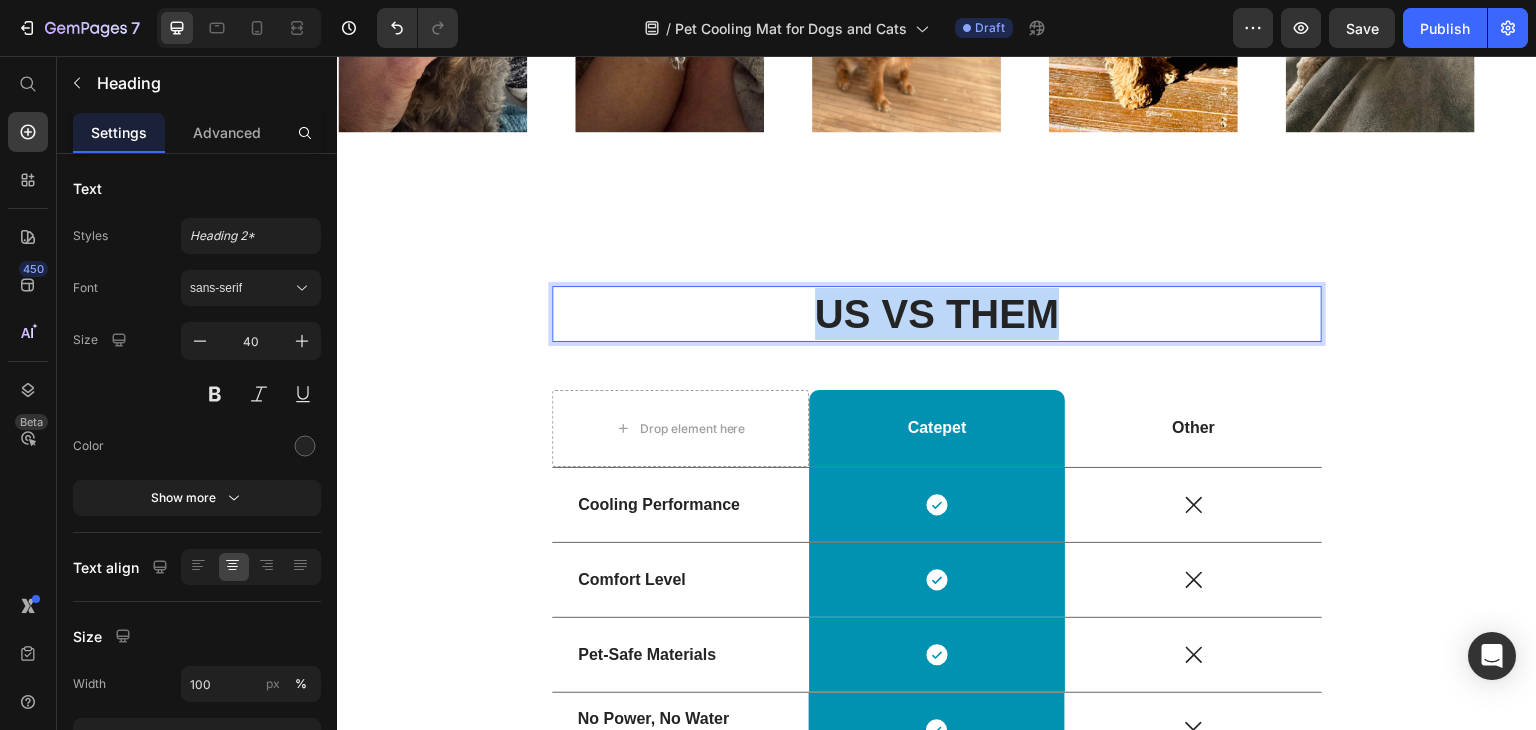 click on "US VS THEM" at bounding box center [937, 314] 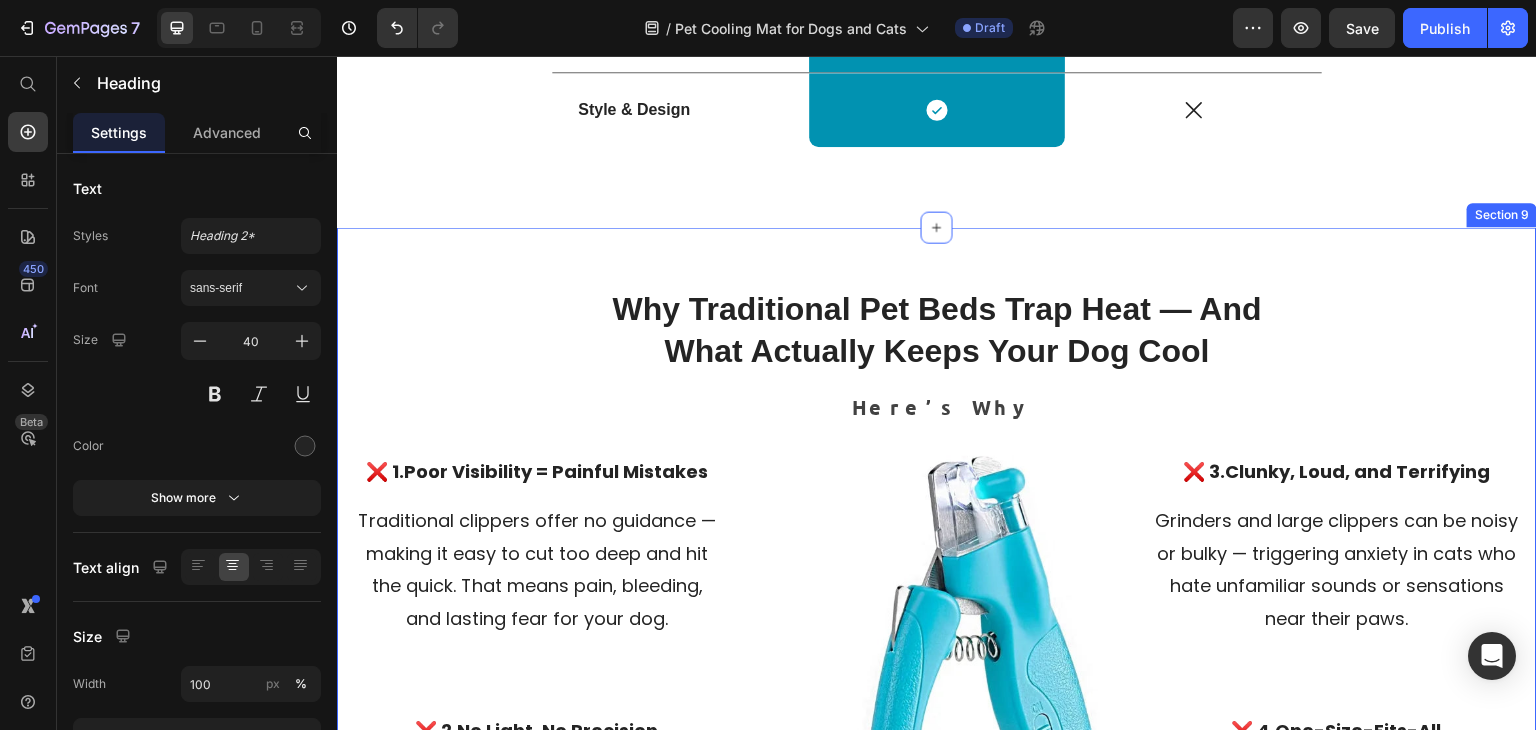 scroll, scrollTop: 3863, scrollLeft: 0, axis: vertical 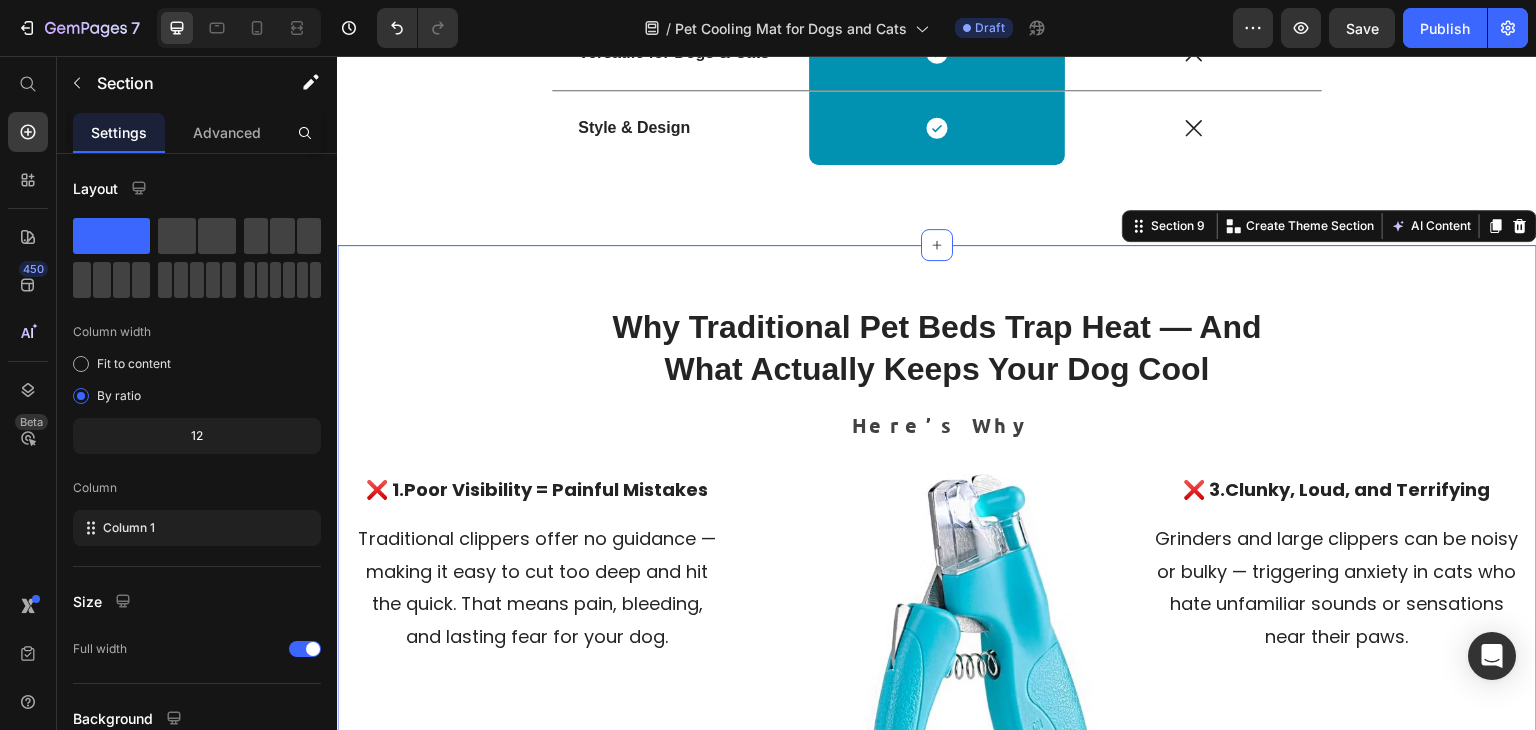 click on "Why Traditional Pet Beds Trap Heat — And What Actually Keeps Your Dog Cool Heading Here’s Why Text block Row ❌ 1.  Poor Visibility = Painful Mistakes Text block Traditional clippers offer no guidance — making it easy to cut too deep and hit the quick. That means pain, bleeding, and lasting fear for your dog. Text block Row ❌ 2.  No Light, No Precision Text block Without built-in lighting, it’s almost impossible to see where the nail ends and the sensitive area begins — especially with dark or thick nails. Text block Row Row Image
Icon Flaw #1: They’re Over in 5 Minutes Text block Your smart dog will figure out that $30 puzzle toy in no time. Then what? Their energy isn’t gone—it’s just been redirected into more destructive behaviors. Text block Row
Icon Flaw #2: Chewing ≠ Mental Stimulation Text block Text block Row
Icon Flaw #3: Lick Mats are Only Good for a Mess Text block Text block Row
Icon Text block Text block Row" at bounding box center (937, 730) 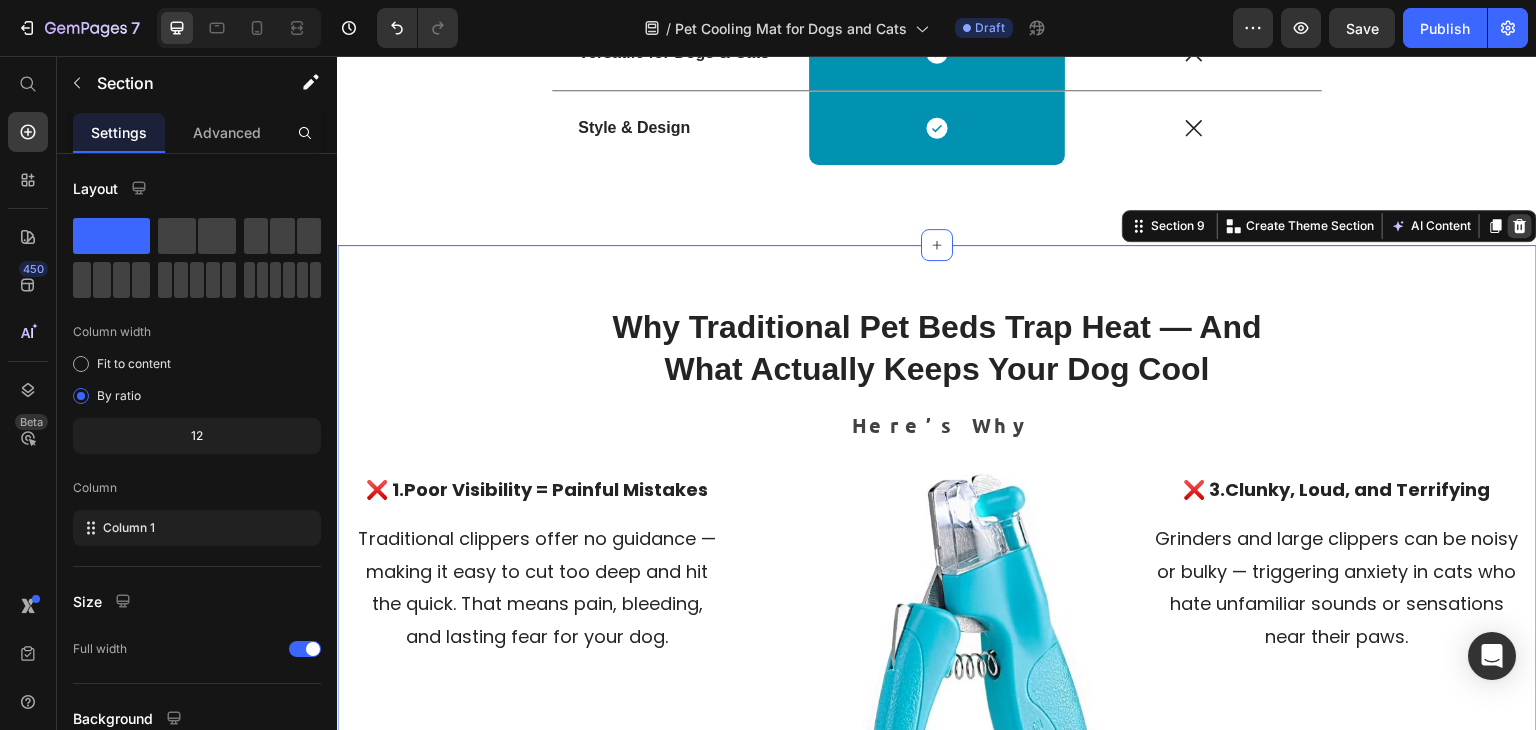 click 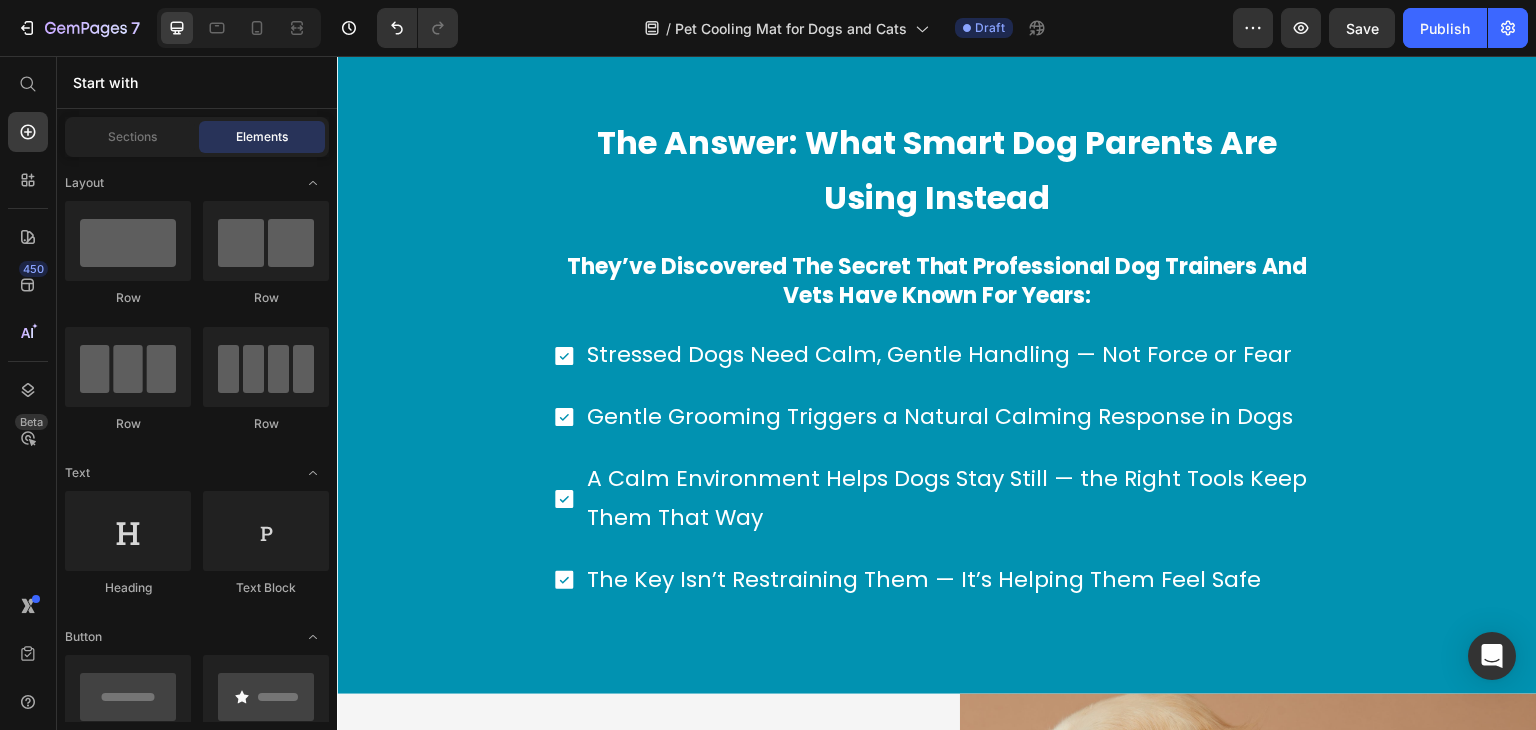 scroll, scrollTop: 4049, scrollLeft: 0, axis: vertical 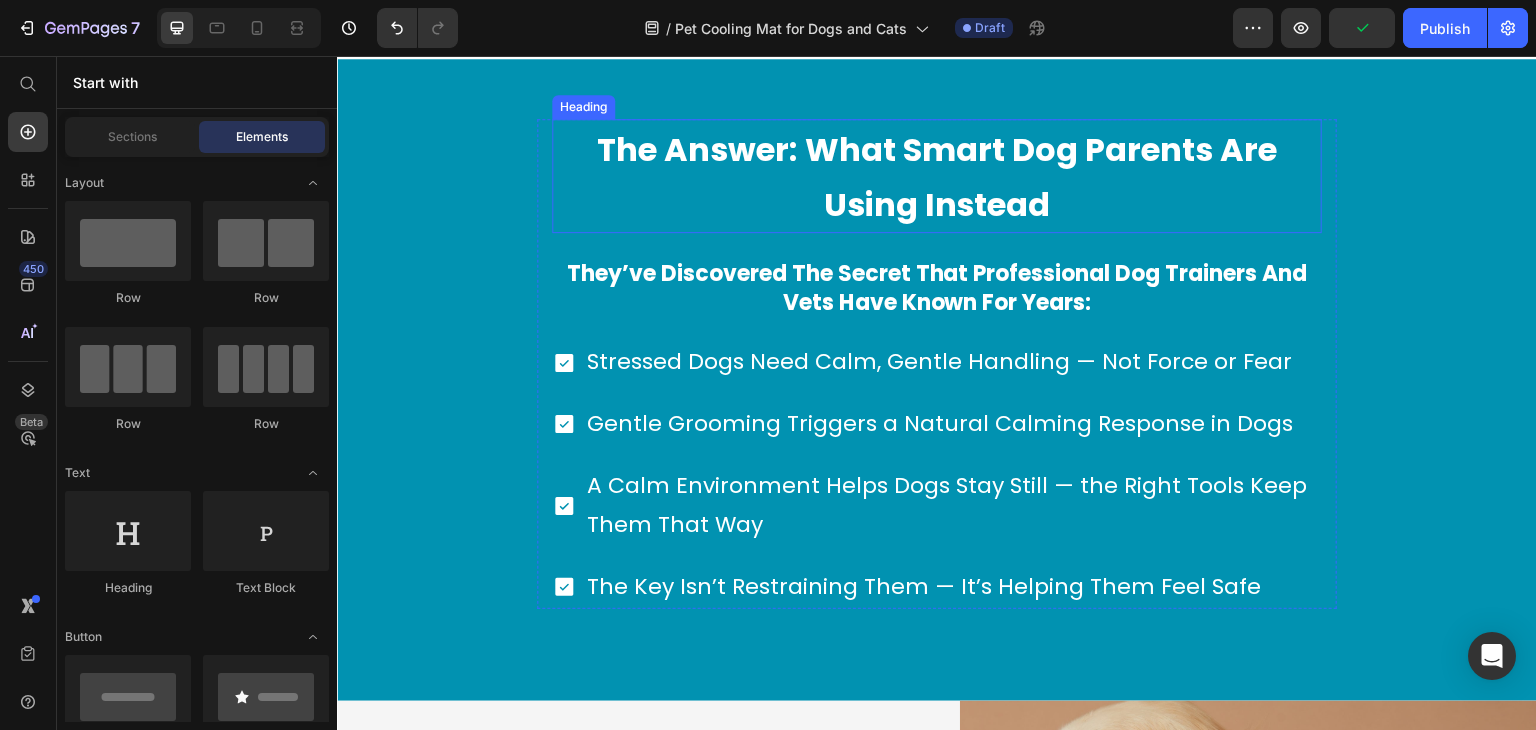 click on "The Answer: What Smart Dog Parents Are Using Instead" at bounding box center [937, 176] 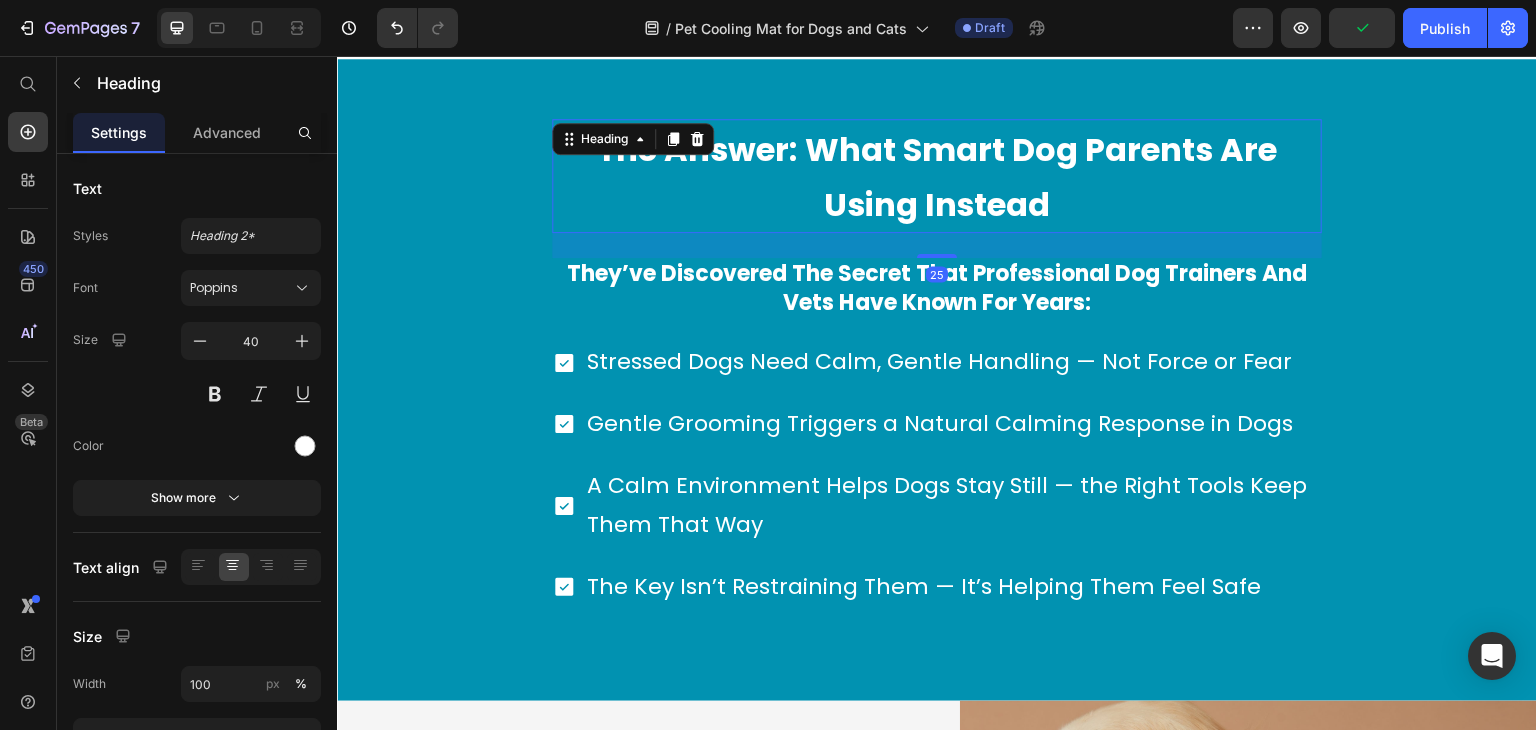 click on "The Answer: What Smart Dog Parents Are Using Instead" at bounding box center [937, 176] 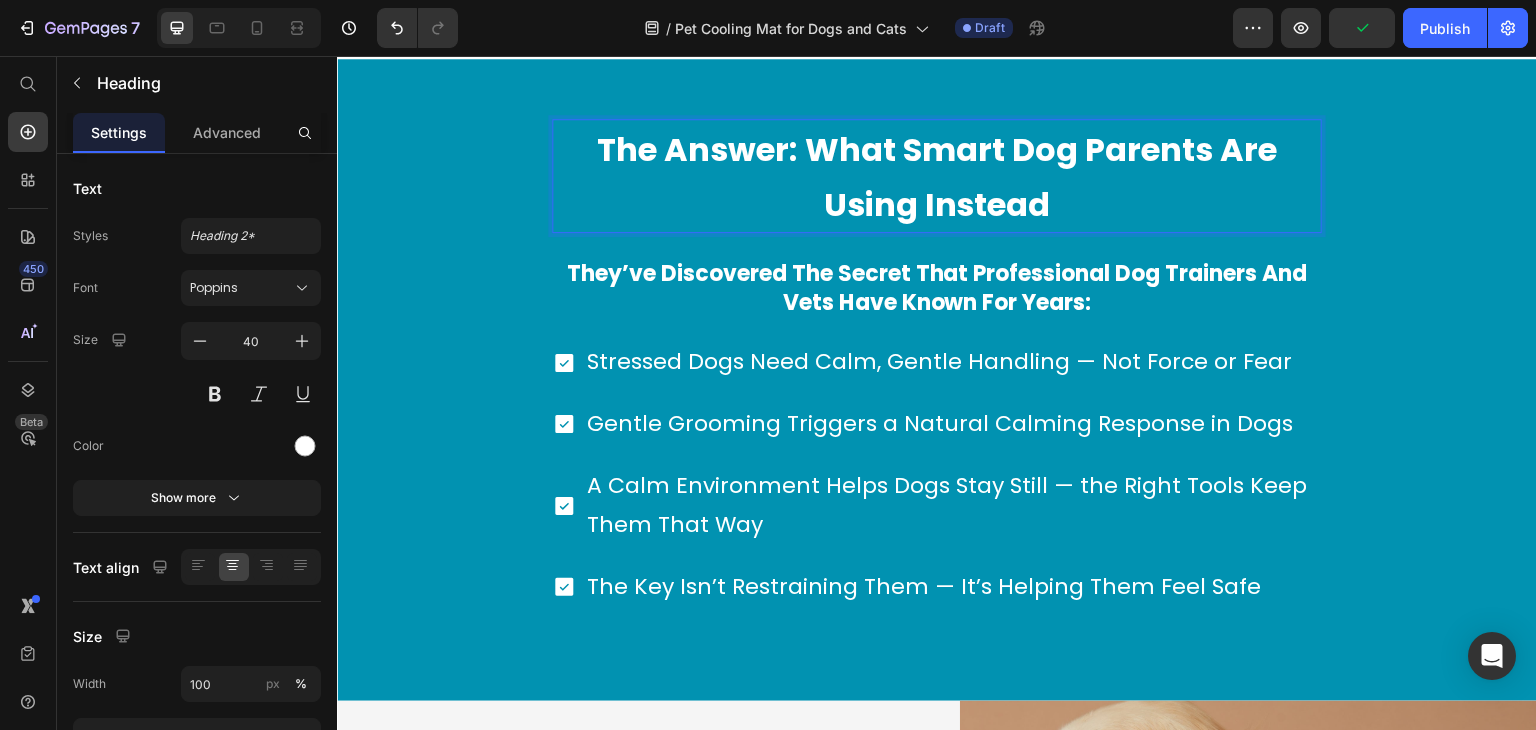 click on "The Answer: What Smart Dog Parents Are Using Instead" at bounding box center [937, 176] 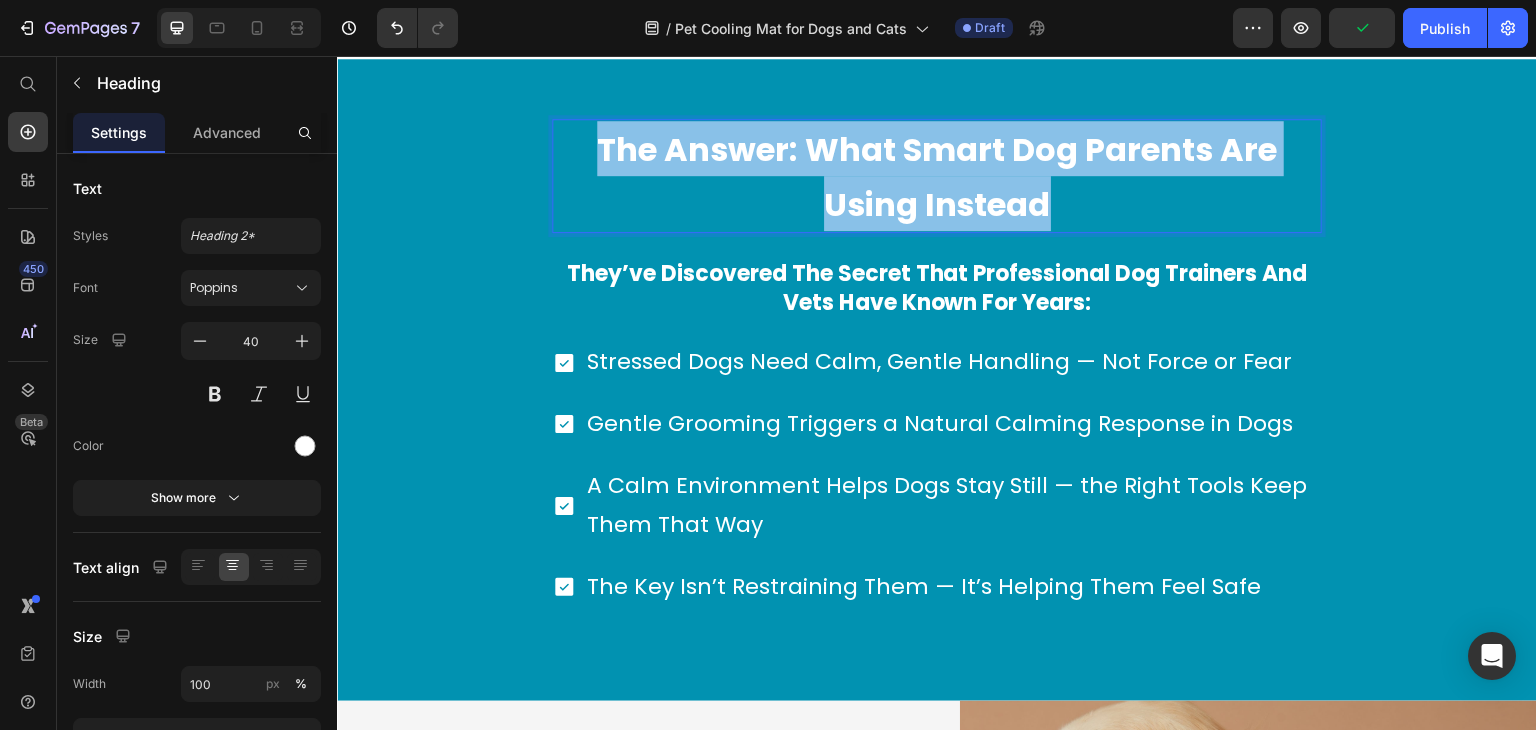 click on "The Answer: What Smart Dog Parents Are Using Instead" at bounding box center [937, 176] 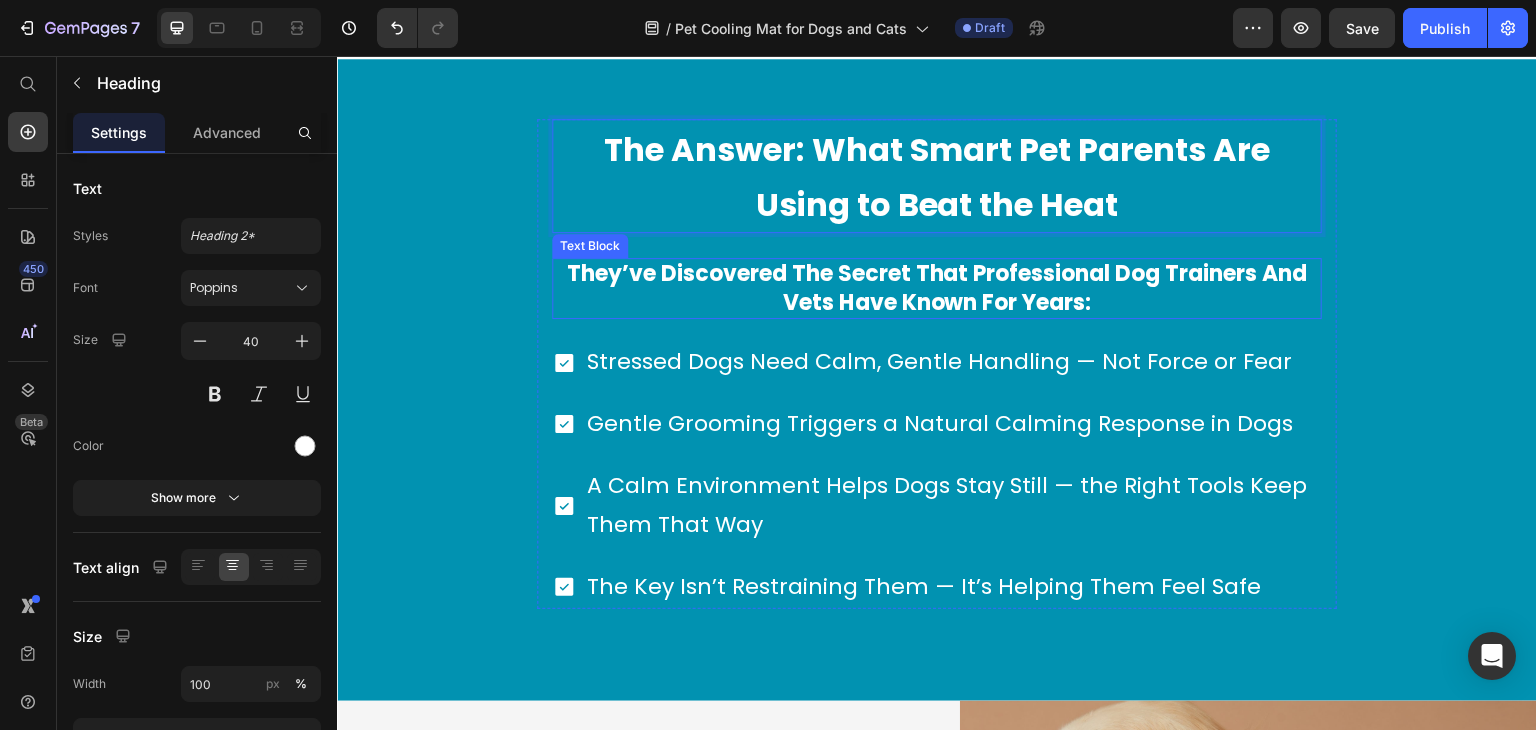 click on "They’ve discovered the secret that professional dog trainers and vets have known for years:" at bounding box center [937, 288] 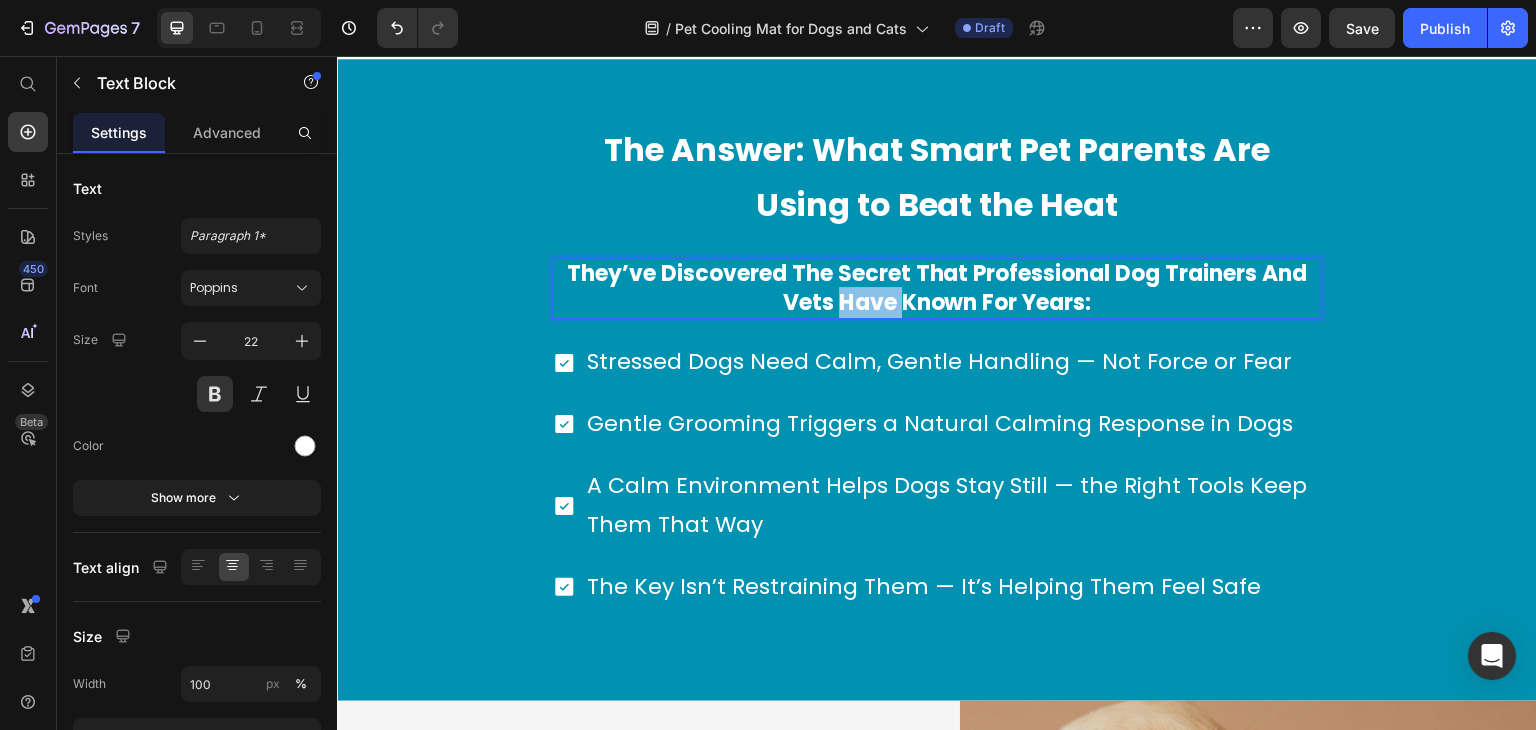 click on "They’ve discovered the secret that professional dog trainers and vets have known for years:" at bounding box center (937, 288) 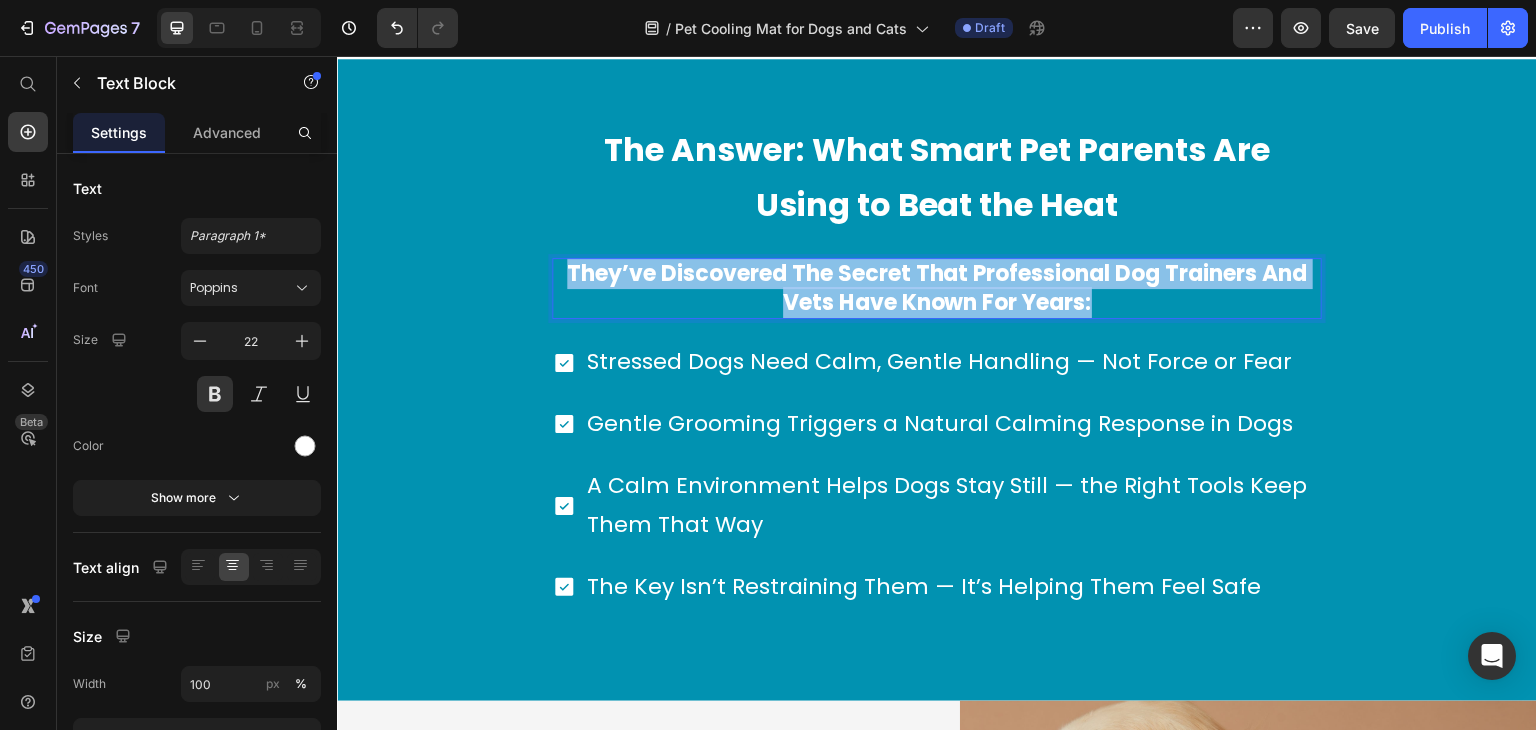 click on "They’ve discovered the secret that professional dog trainers and vets have known for years:" at bounding box center (937, 288) 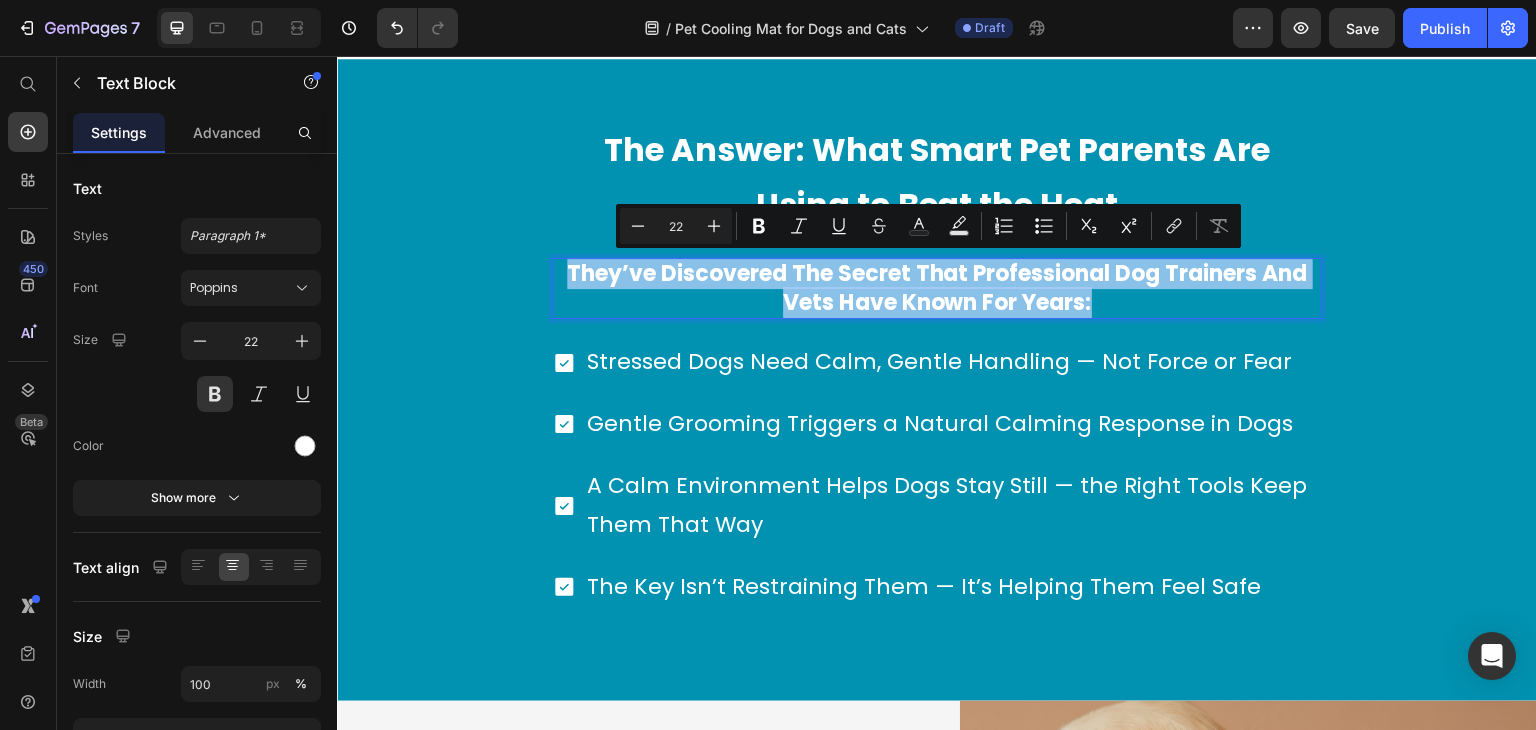 click on "They’ve discovered the secret that professional dog trainers and vets have known for years:" at bounding box center [937, 288] 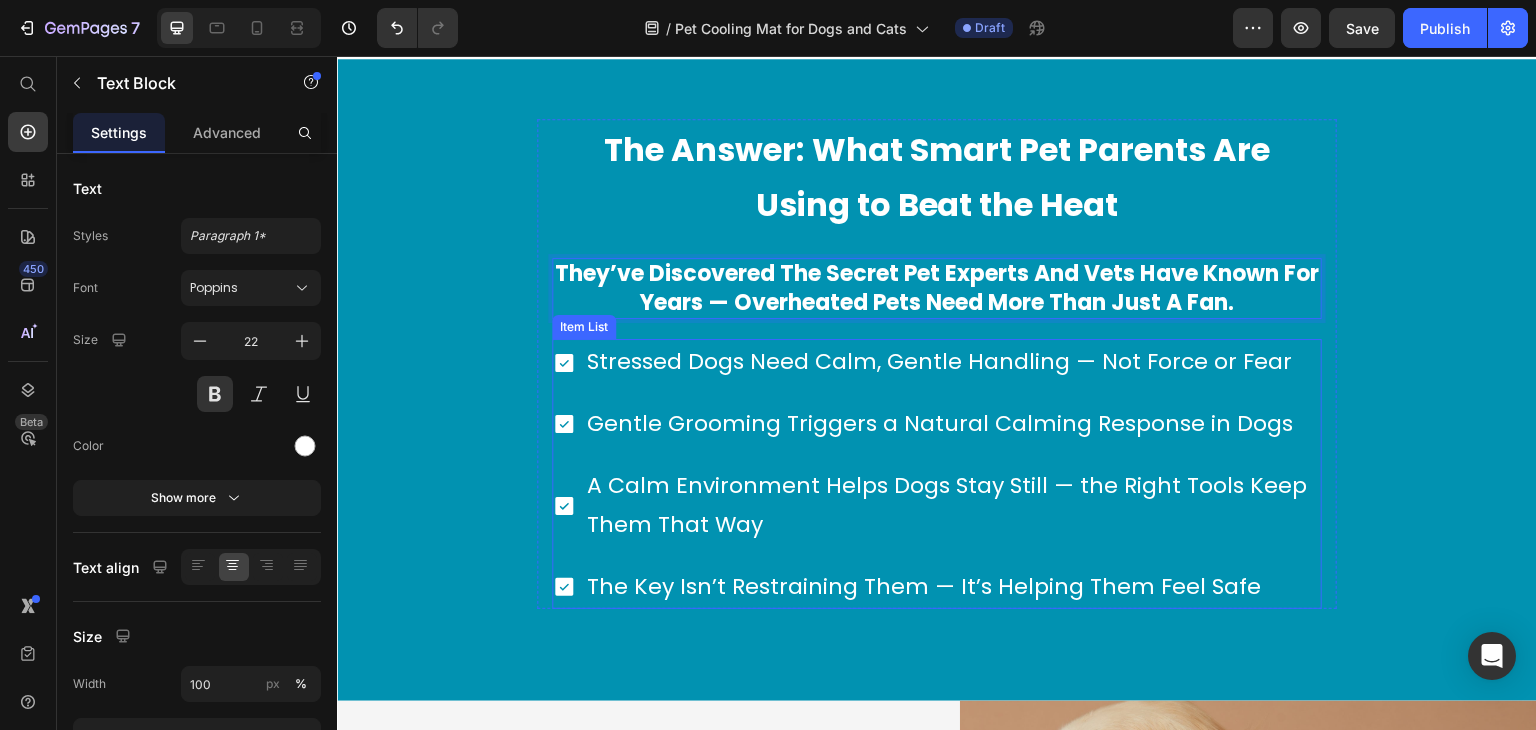 click on "Stressed Dogs Need Calm, Gentle Handling — Not Force or Fear" at bounding box center [953, 362] 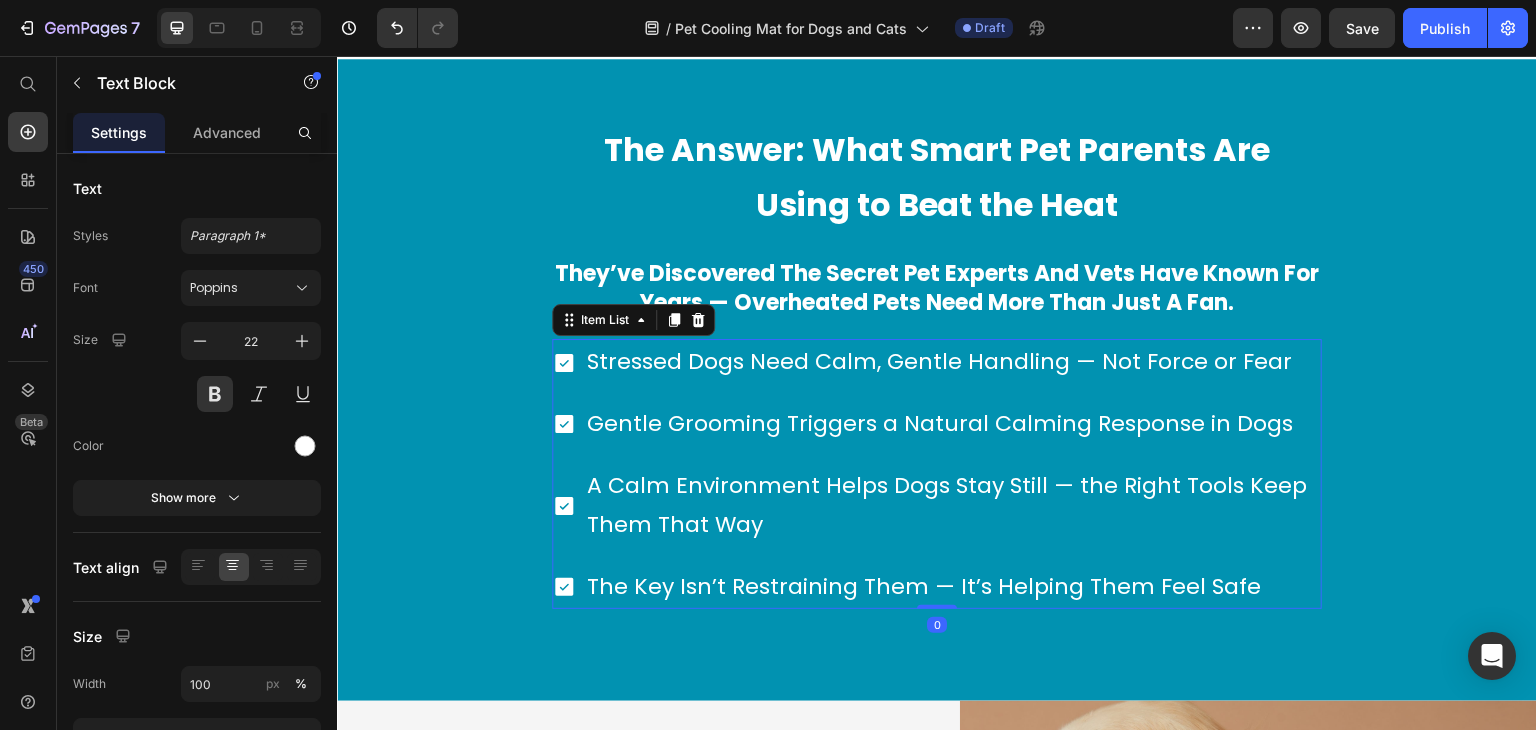click on "Stressed Dogs Need Calm, Gentle Handling — Not Force or Fear" at bounding box center (953, 362) 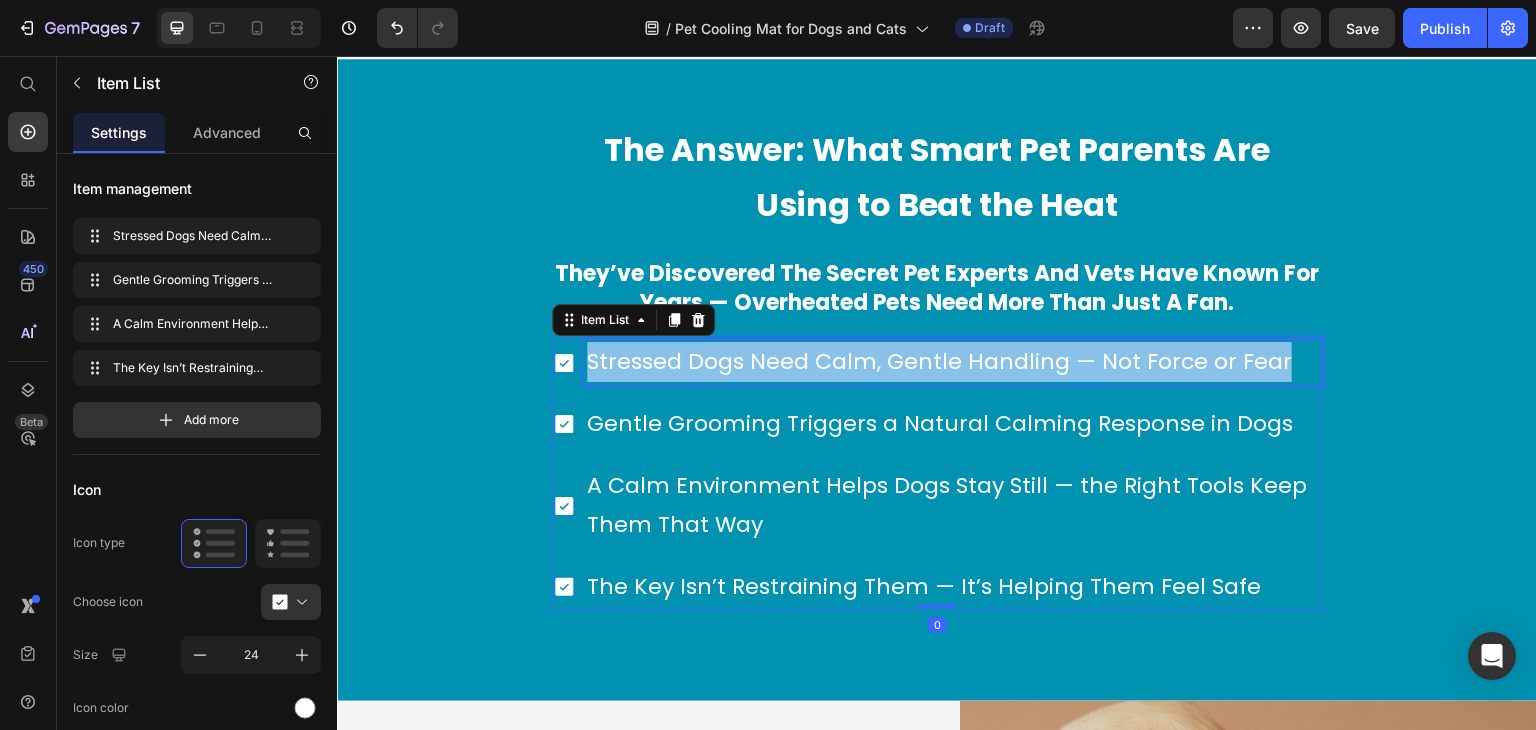 click on "Stressed Dogs Need Calm, Gentle Handling — Not Force or Fear" at bounding box center [953, 362] 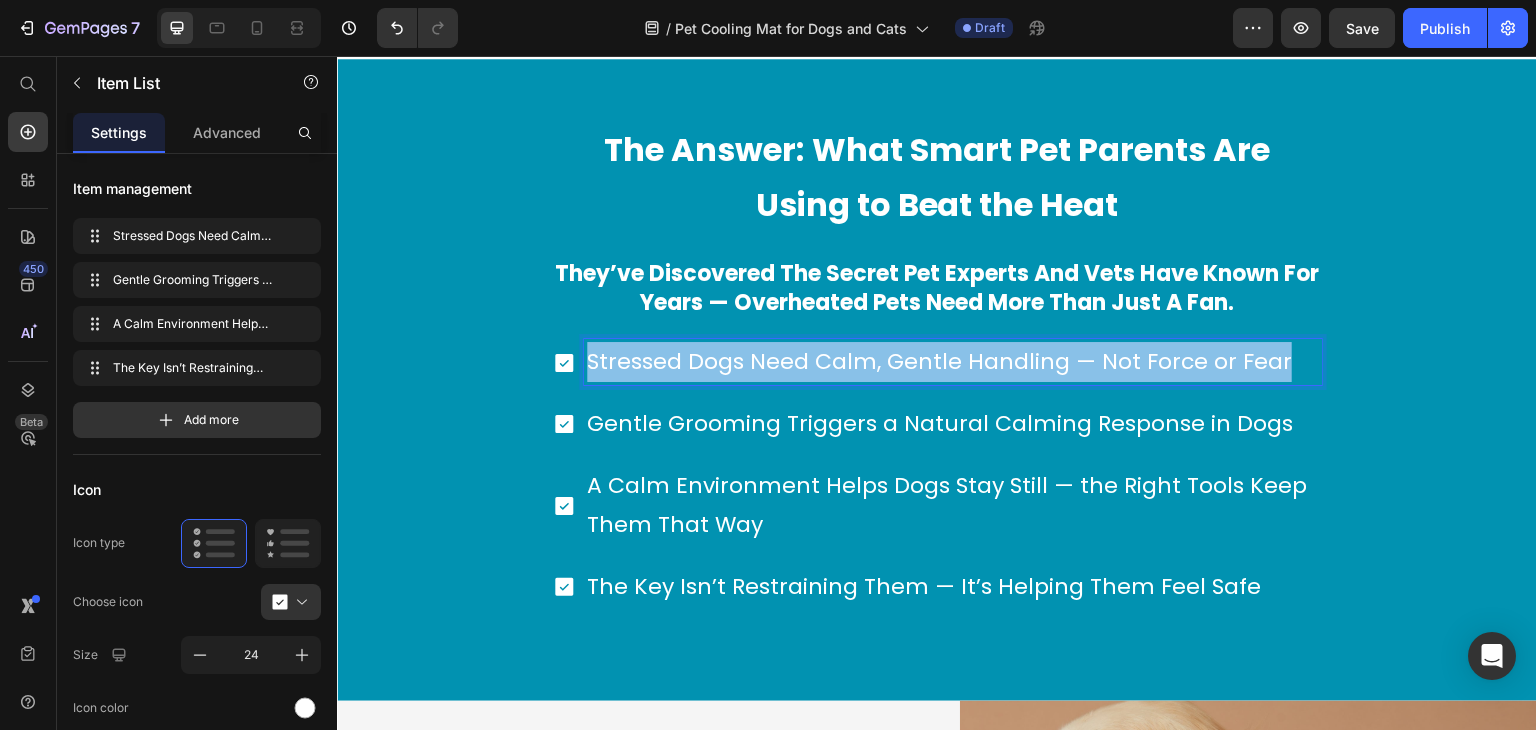 click on "Stressed Dogs Need Calm, Gentle Handling — Not Force or Fear" at bounding box center (953, 362) 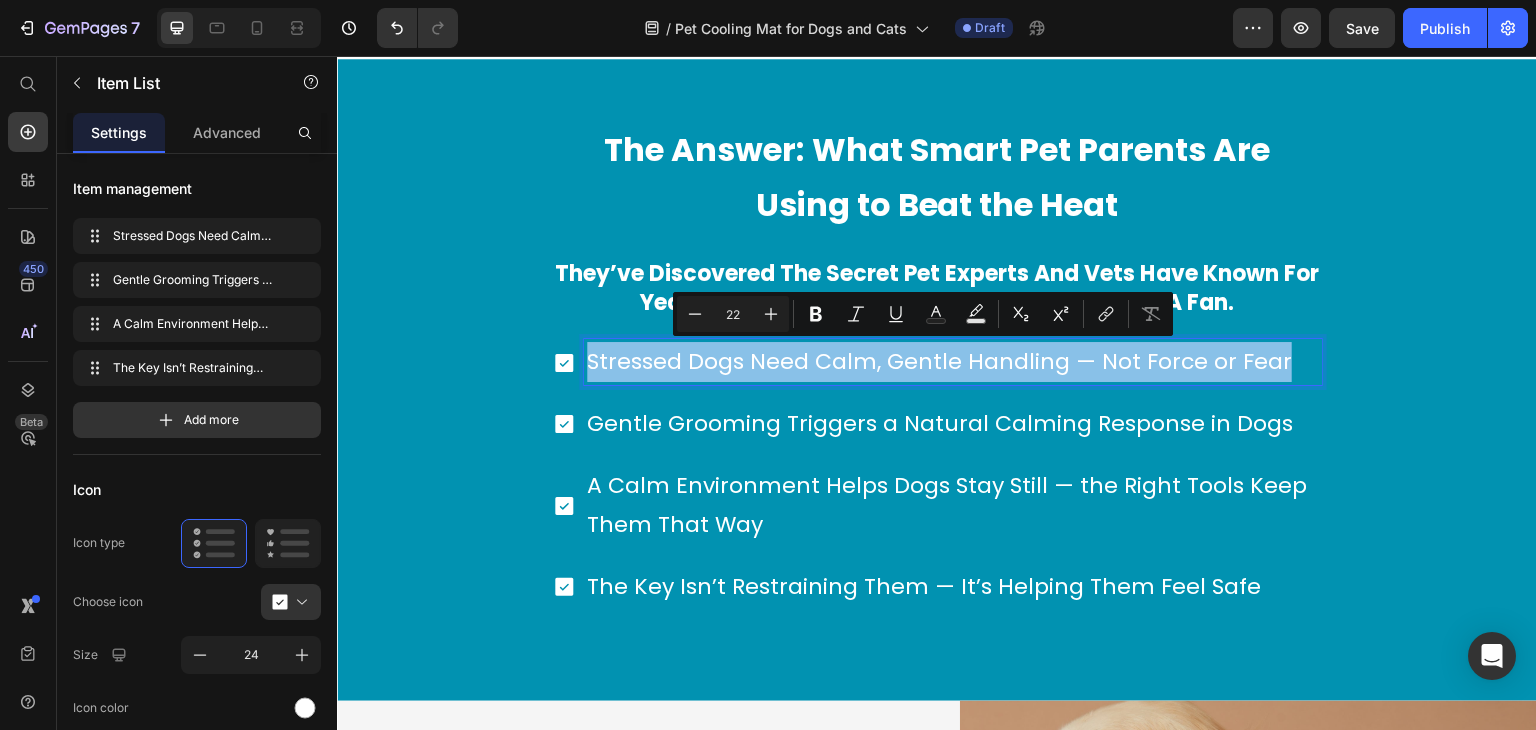 copy on "Stressed Dogs Need Calm, Gentle Handling — Not Force or Fear" 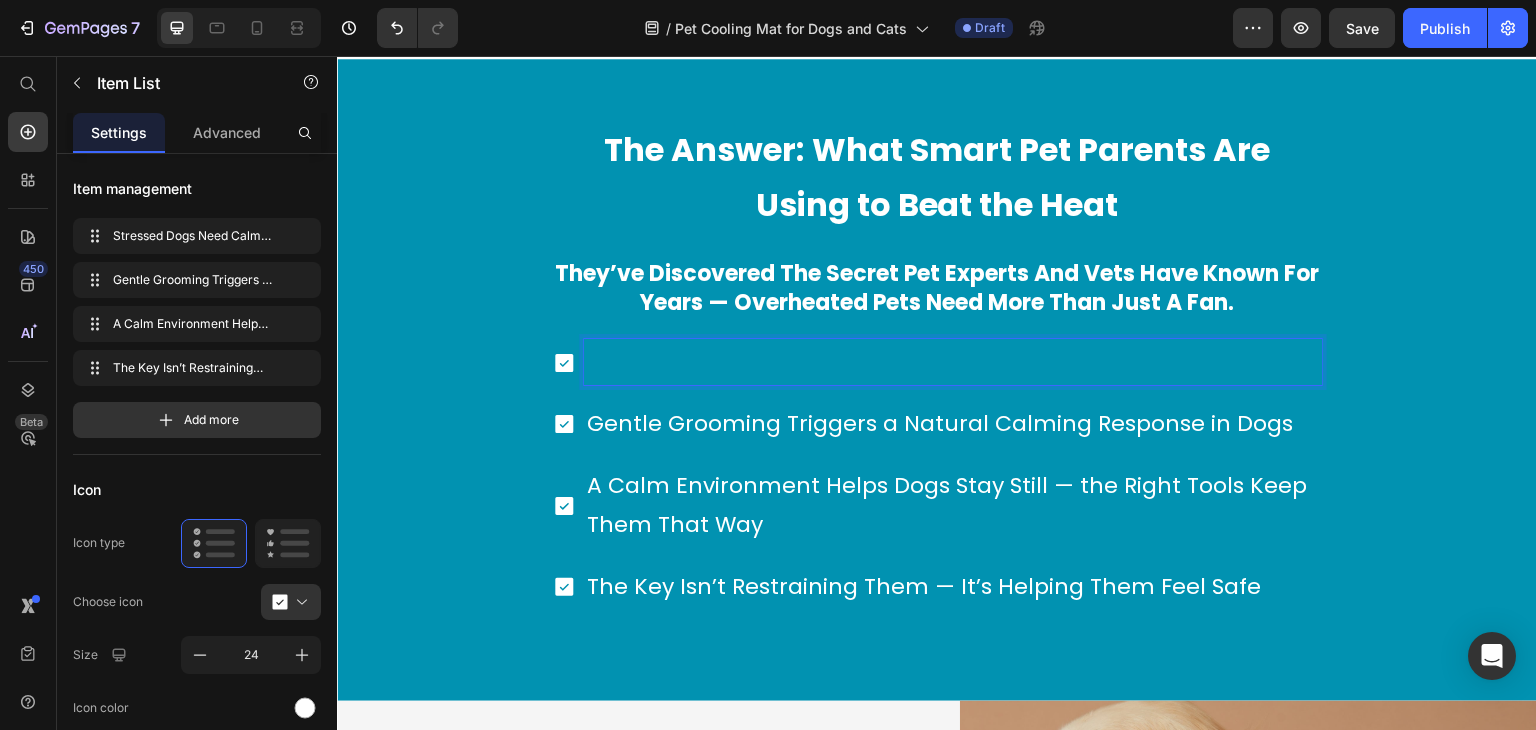 scroll, scrollTop: 4040, scrollLeft: 0, axis: vertical 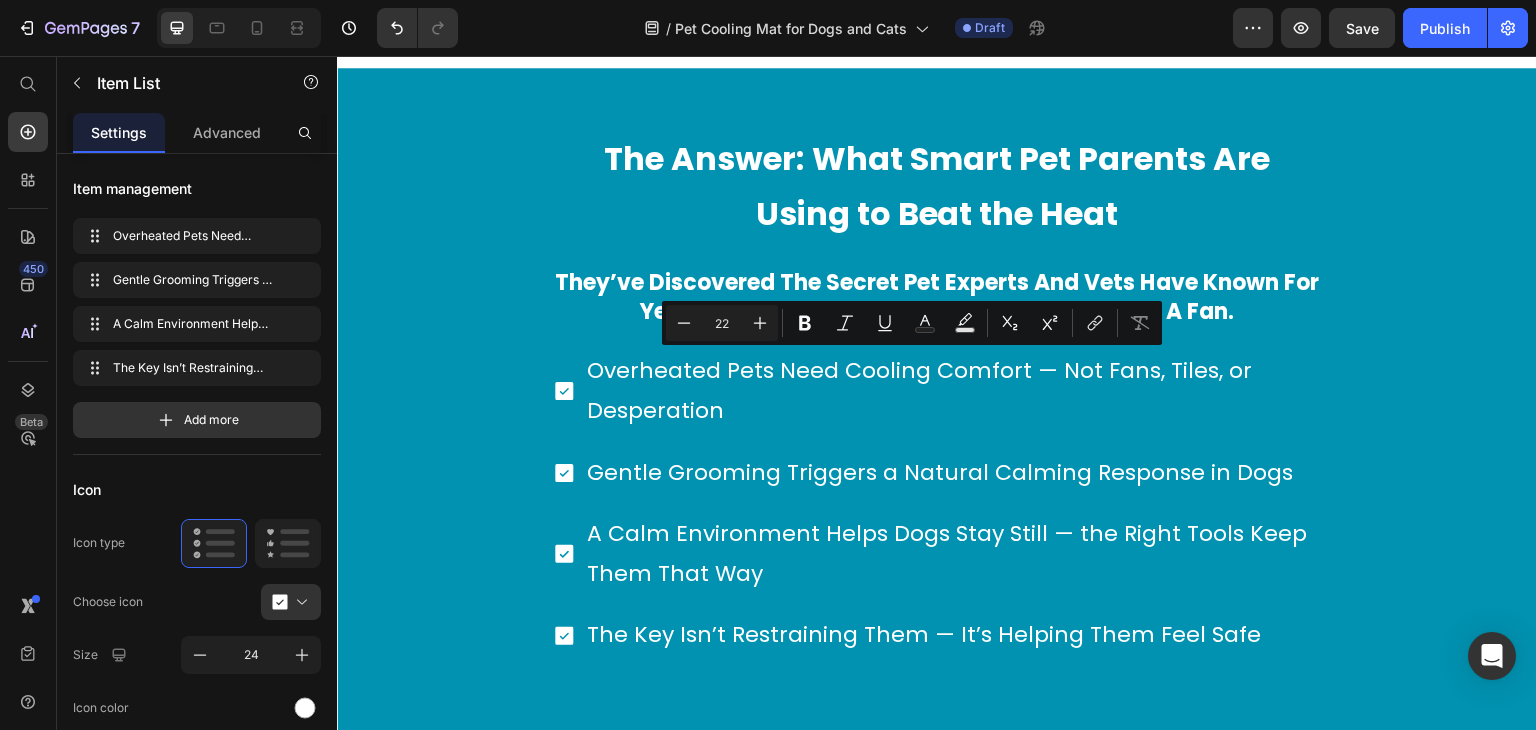 click on "Gentle Grooming Triggers a Natural Calming Response in Dogs" at bounding box center [953, 473] 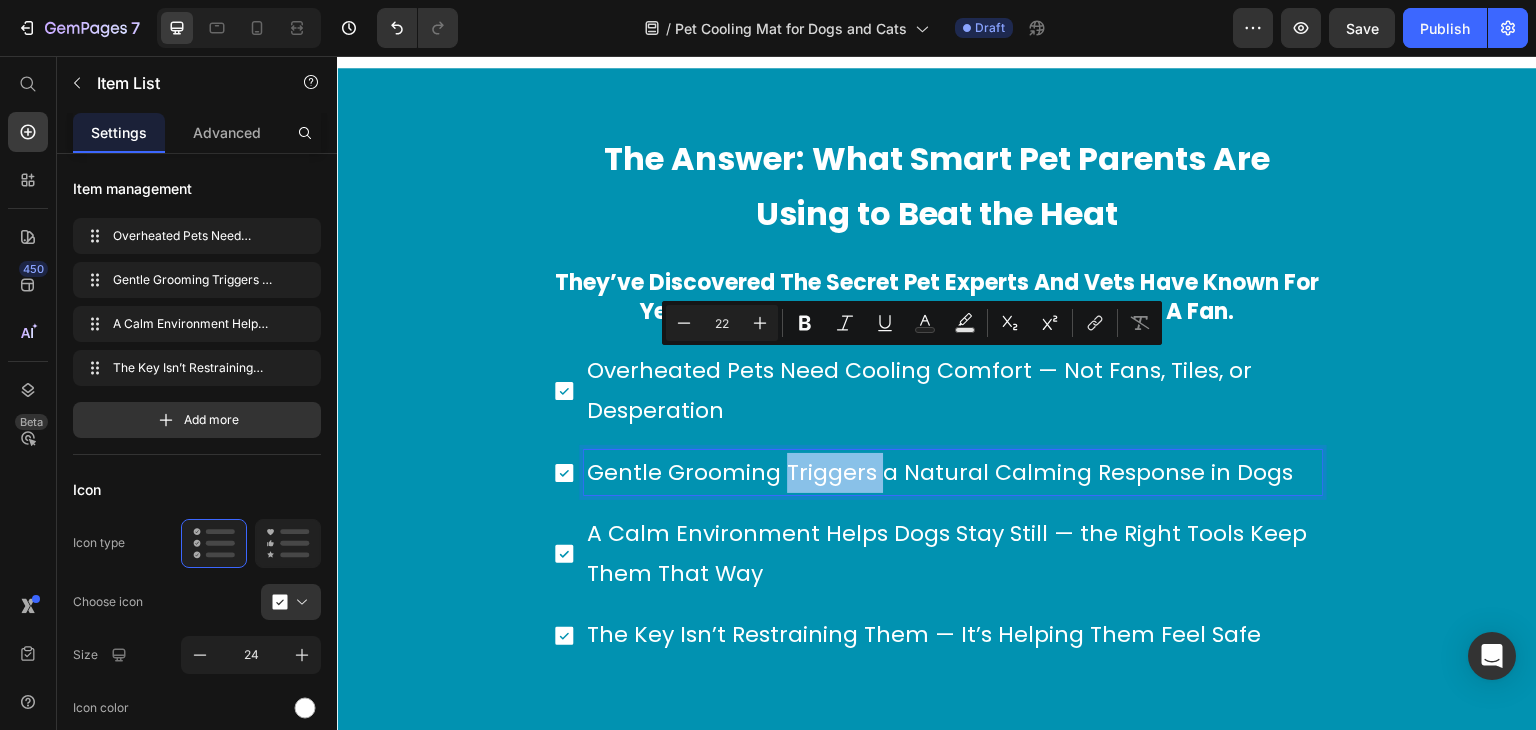 click on "Gentle Grooming Triggers a Natural Calming Response in Dogs" at bounding box center (953, 473) 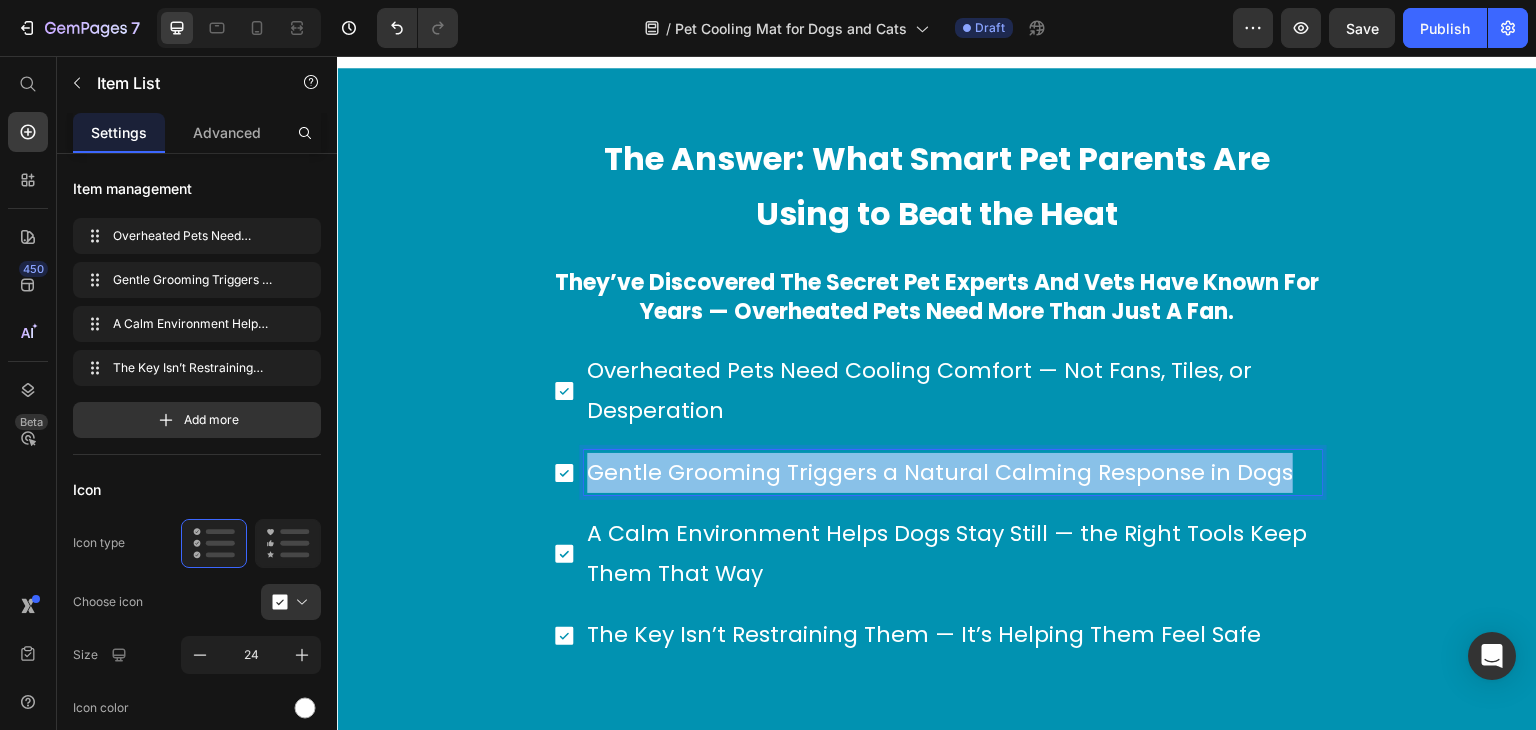 click on "Gentle Grooming Triggers a Natural Calming Response in Dogs" at bounding box center [953, 473] 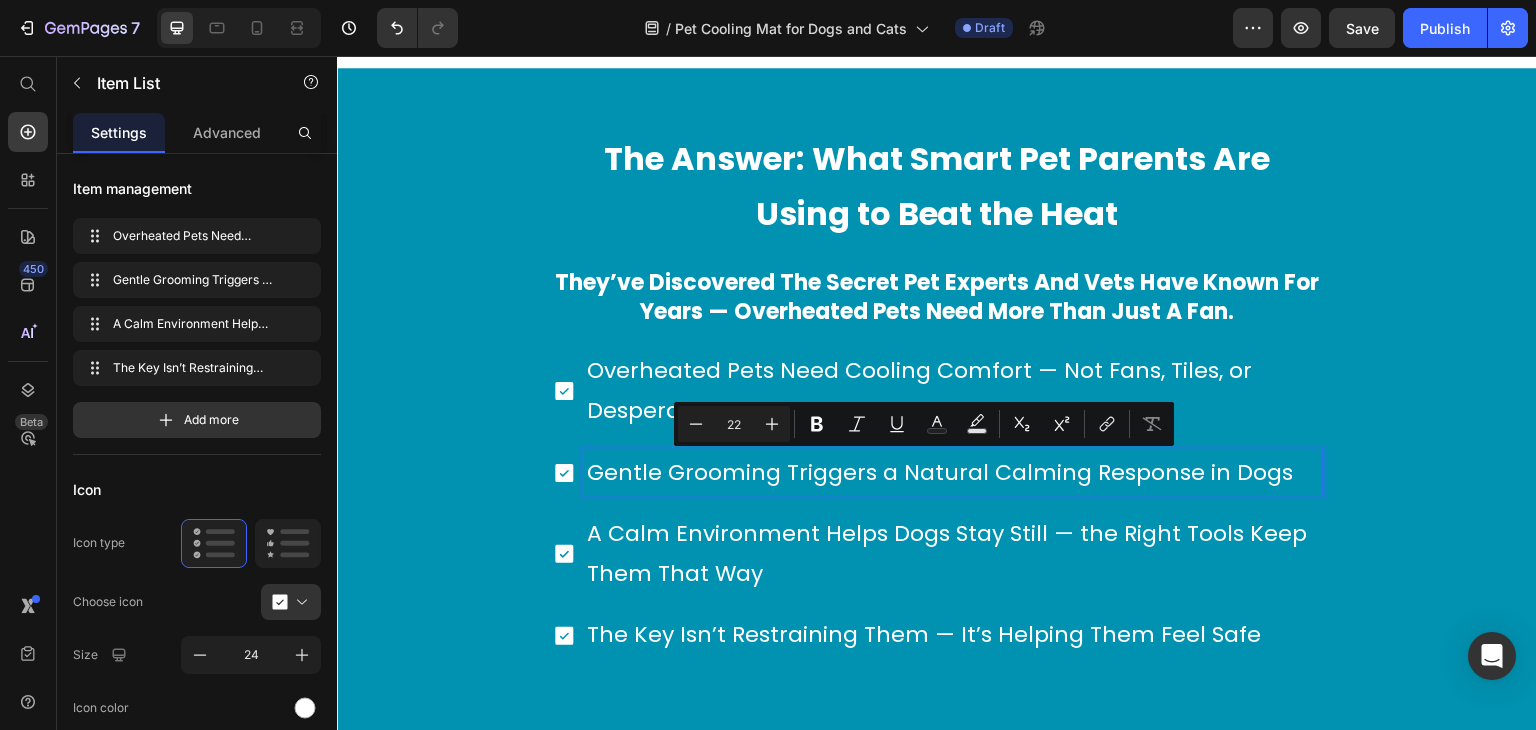 click on "A Calm Environment Helps Dogs Stay Still — the Right Tools Keep Them That Way" at bounding box center [953, 553] 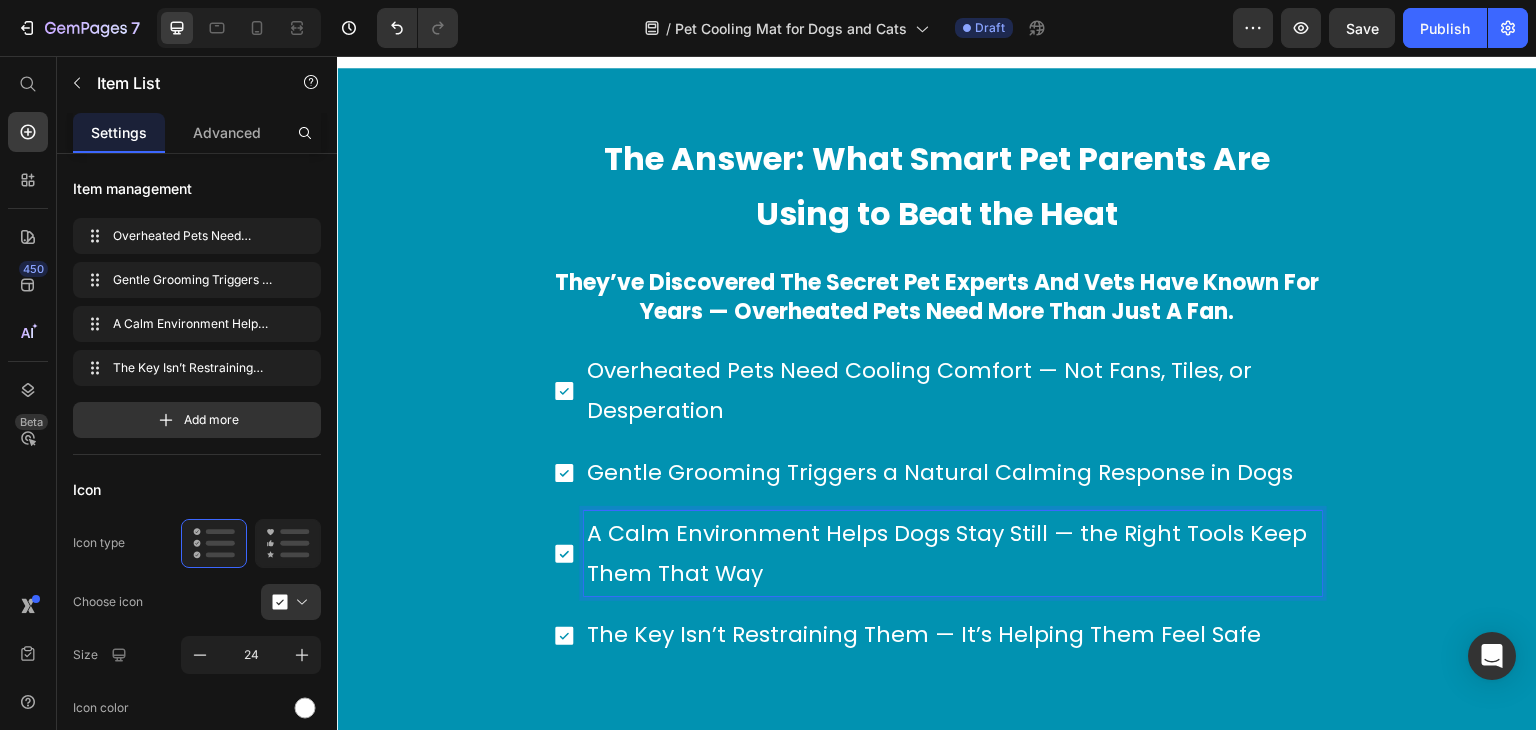 click on "A Calm Environment Helps Dogs Stay Still — the Right Tools Keep Them That Way" at bounding box center (953, 553) 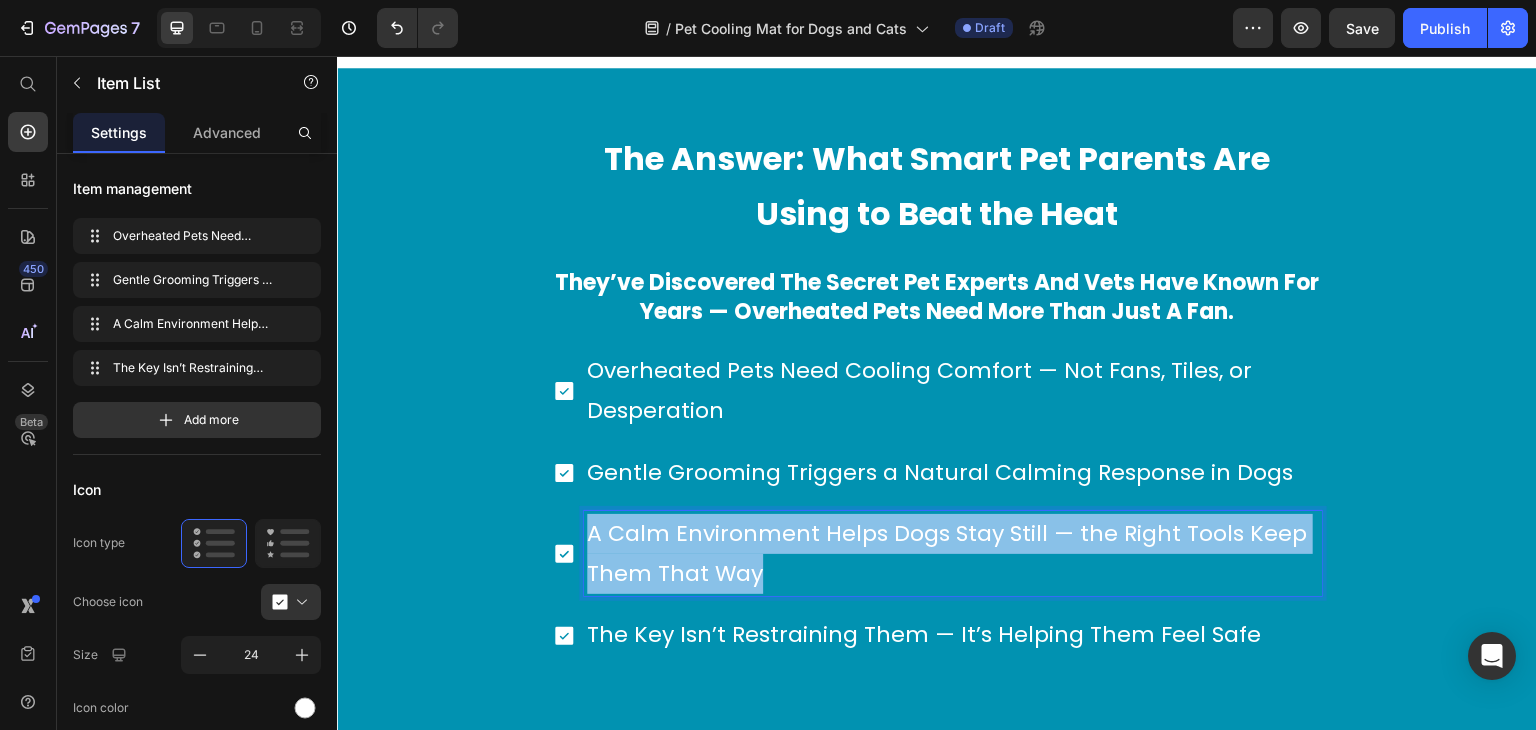 click on "A Calm Environment Helps Dogs Stay Still — the Right Tools Keep Them That Way" at bounding box center (953, 553) 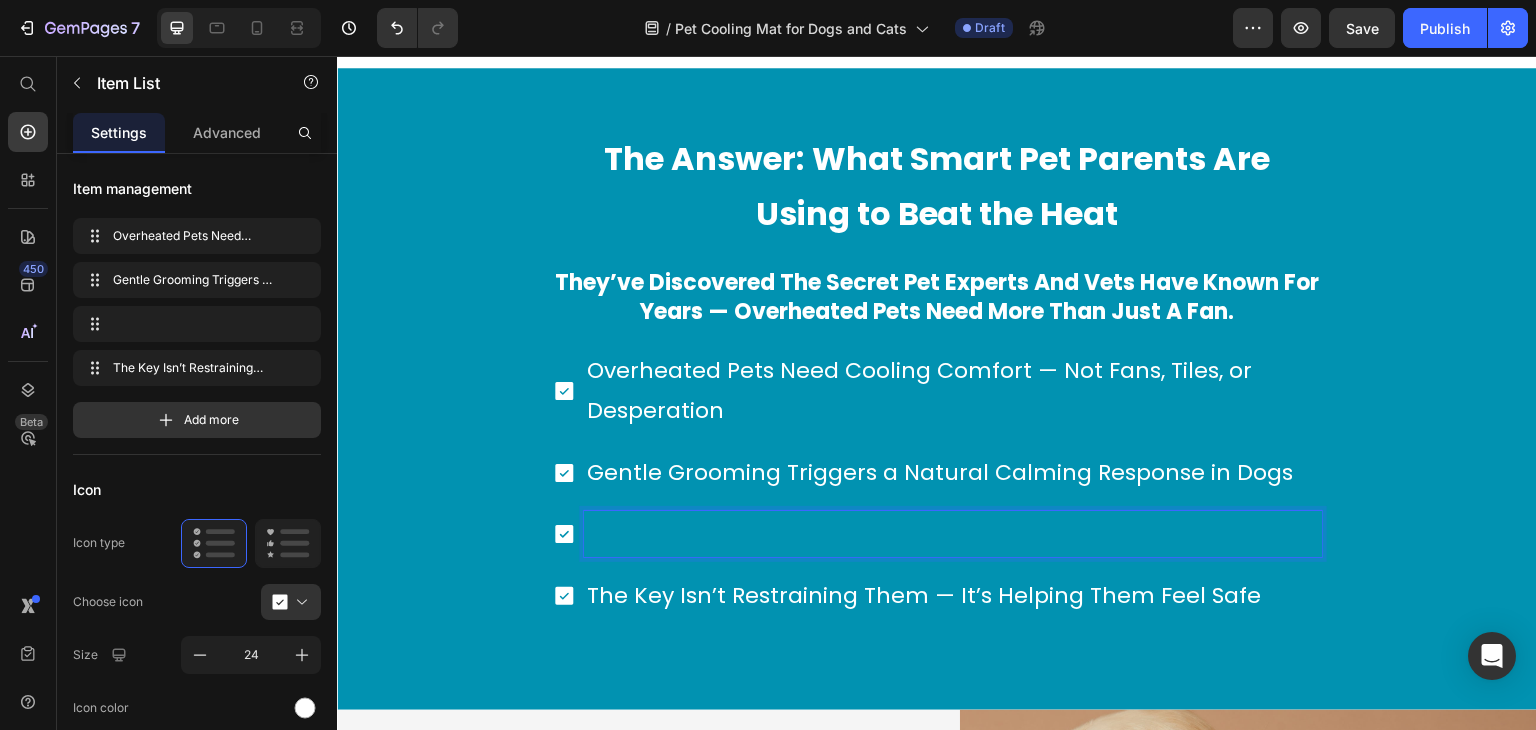 scroll, scrollTop: 4030, scrollLeft: 0, axis: vertical 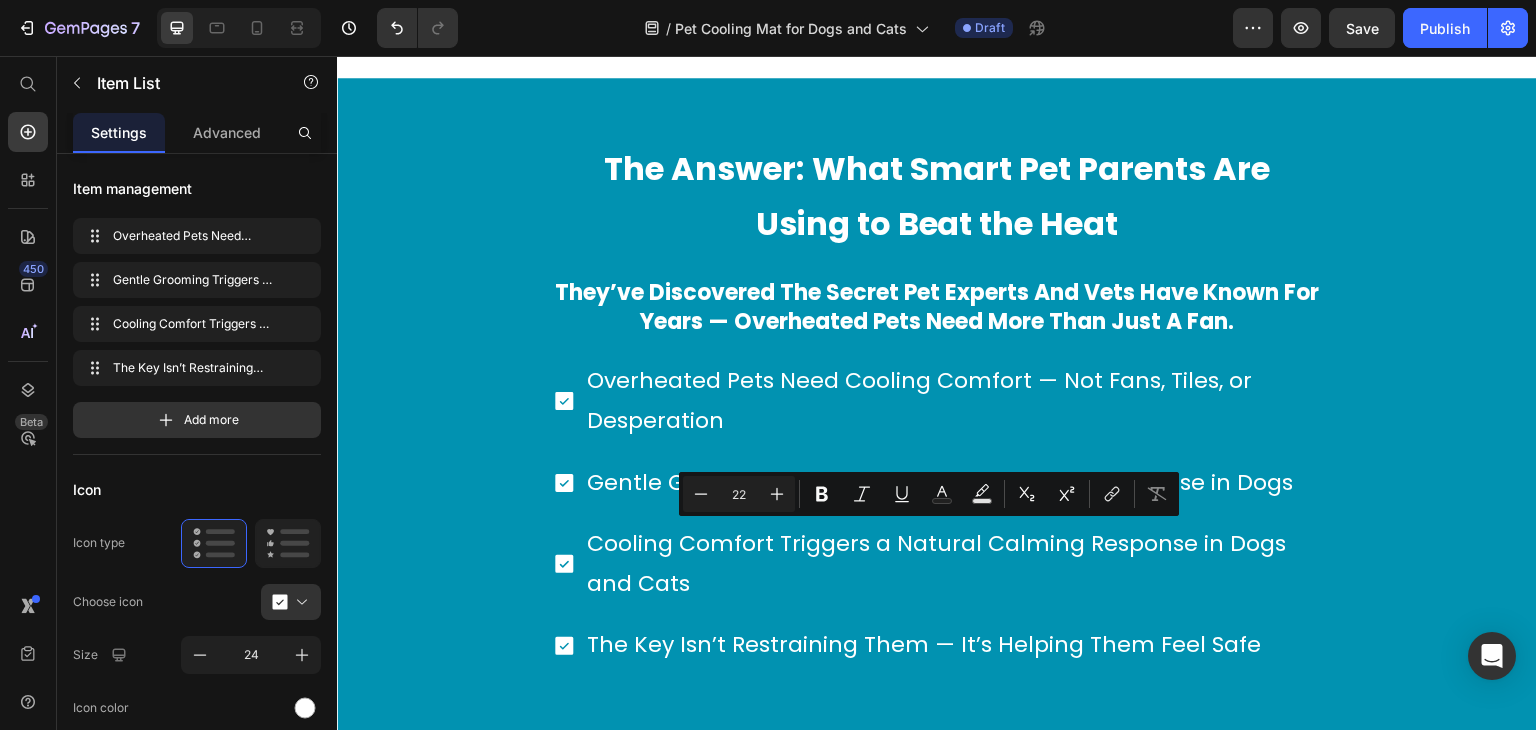 click on "The Key Isn’t Restraining Them — It’s Helping Them Feel Safe" at bounding box center [953, 645] 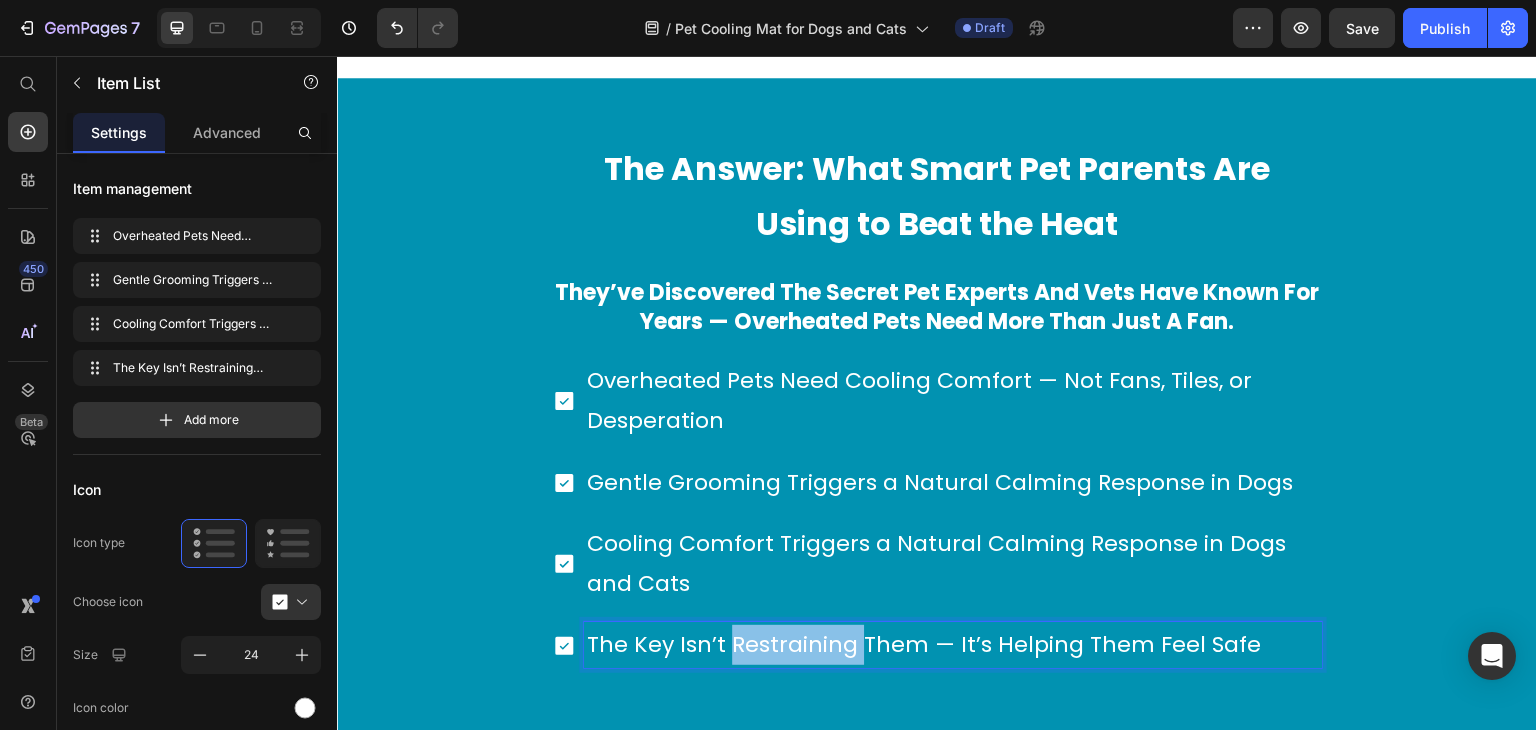 click on "The Key Isn’t Restraining Them — It’s Helping Them Feel Safe" at bounding box center [953, 645] 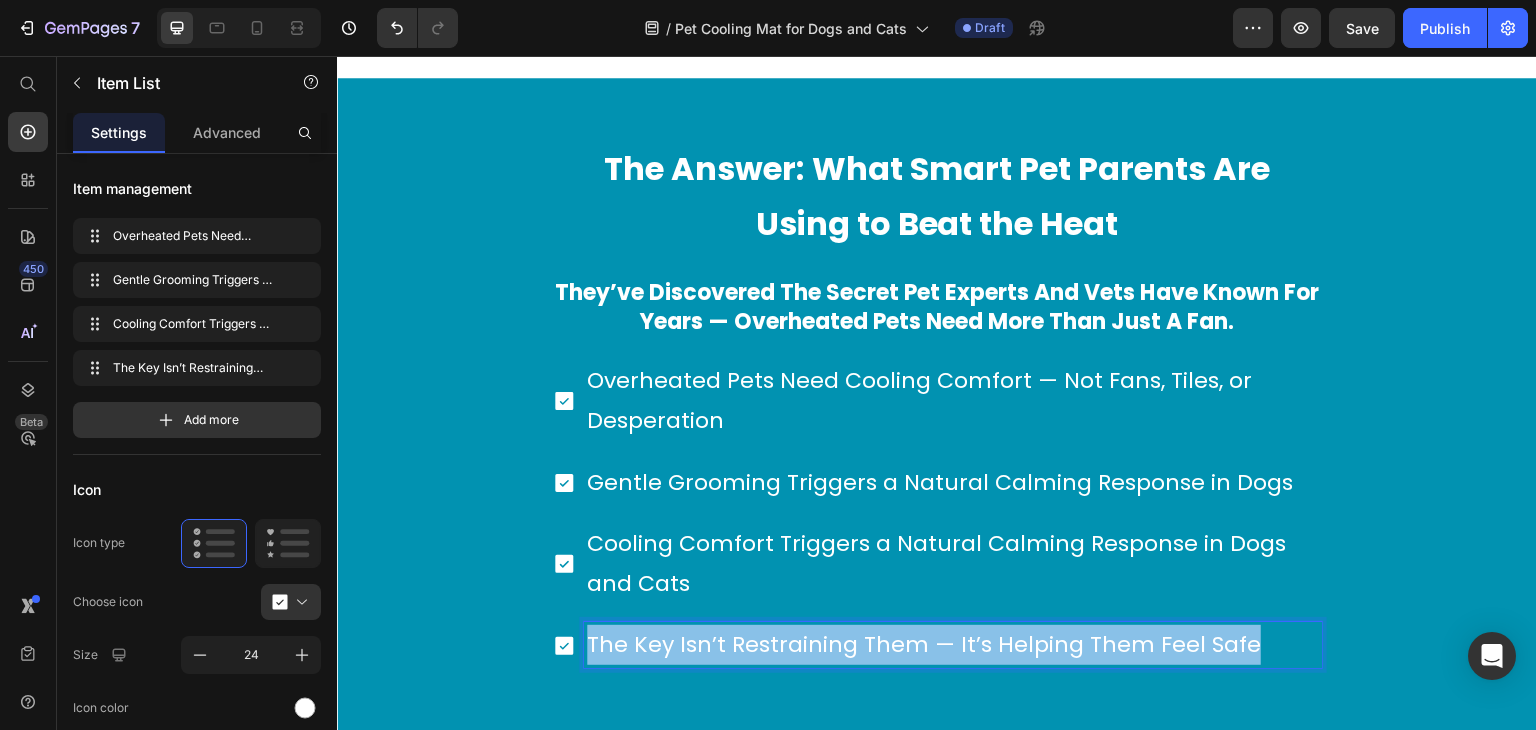 click on "The Key Isn’t Restraining Them — It’s Helping Them Feel Safe" at bounding box center [953, 645] 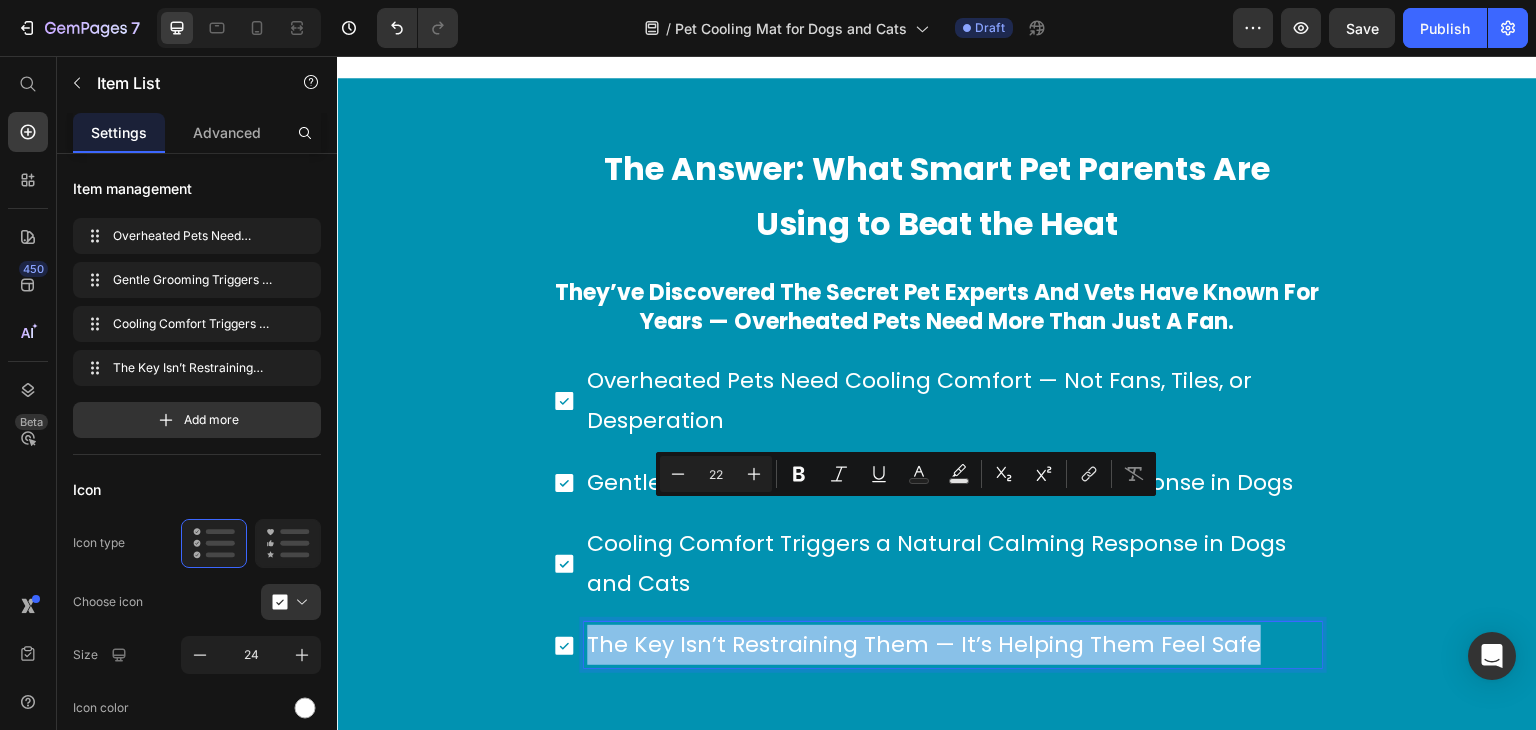 scroll, scrollTop: 4156, scrollLeft: 0, axis: vertical 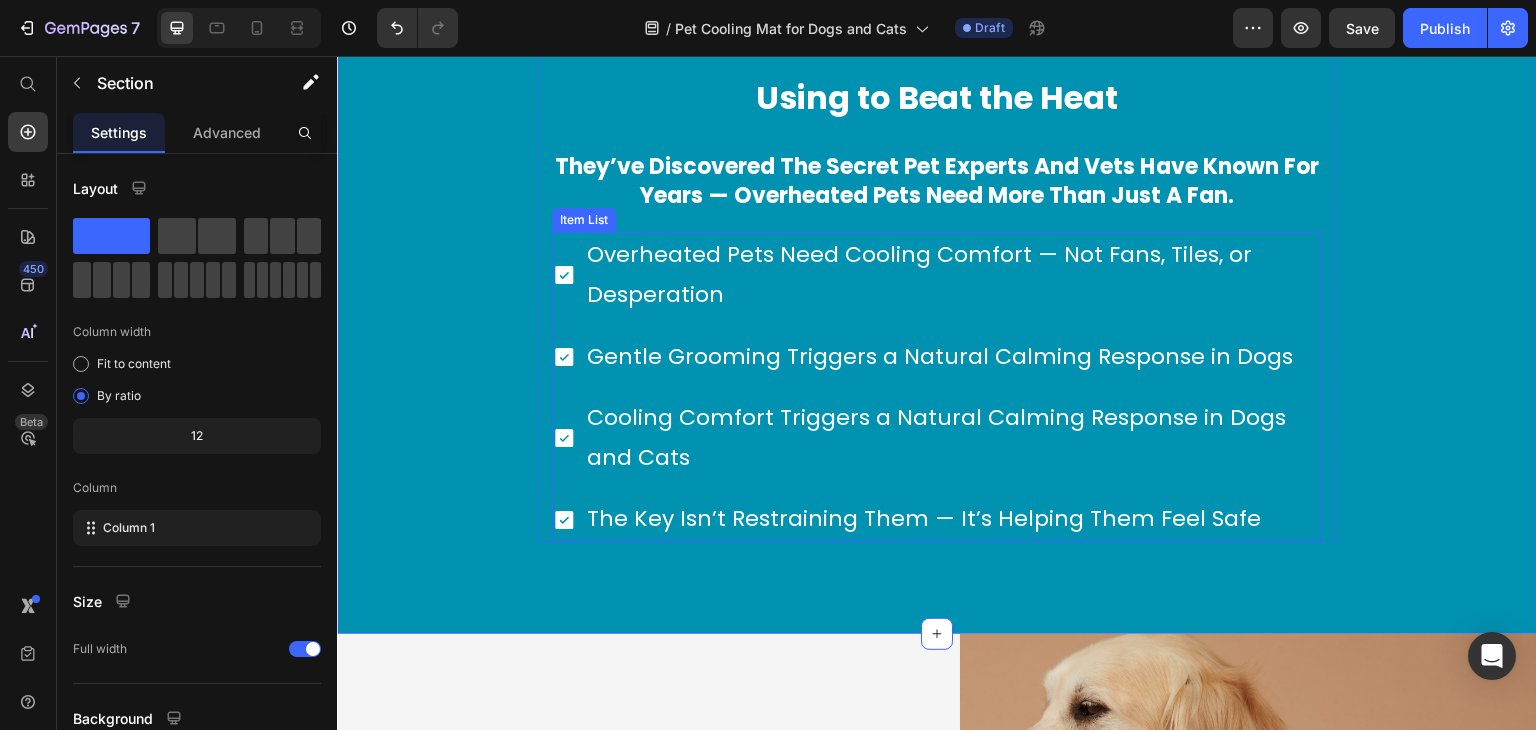 click on "The Key Isn’t Restraining Them — It’s Helping Them Feel Safe" at bounding box center [953, 519] 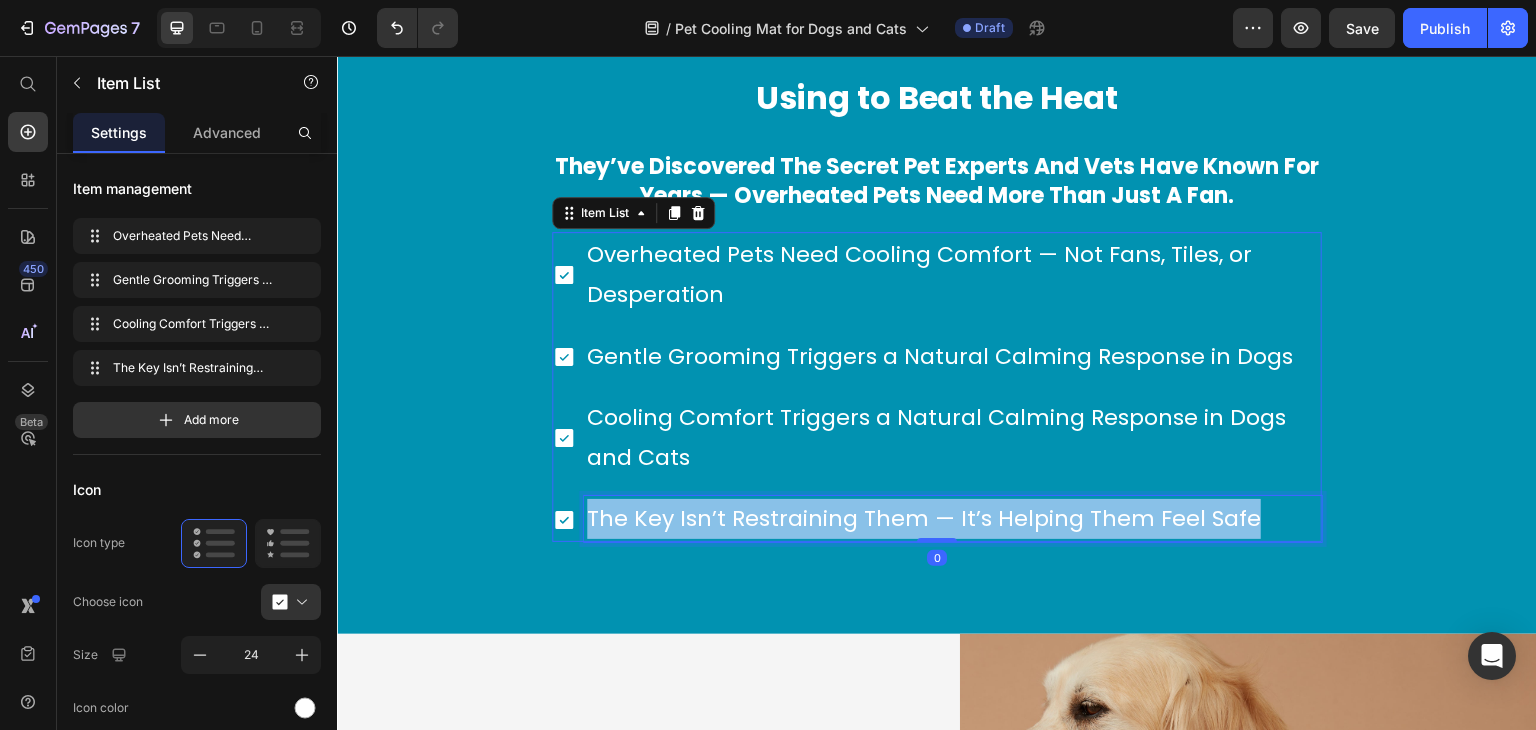 click on "The Key Isn’t Restraining Them — It’s Helping Them Feel Safe" at bounding box center (953, 519) 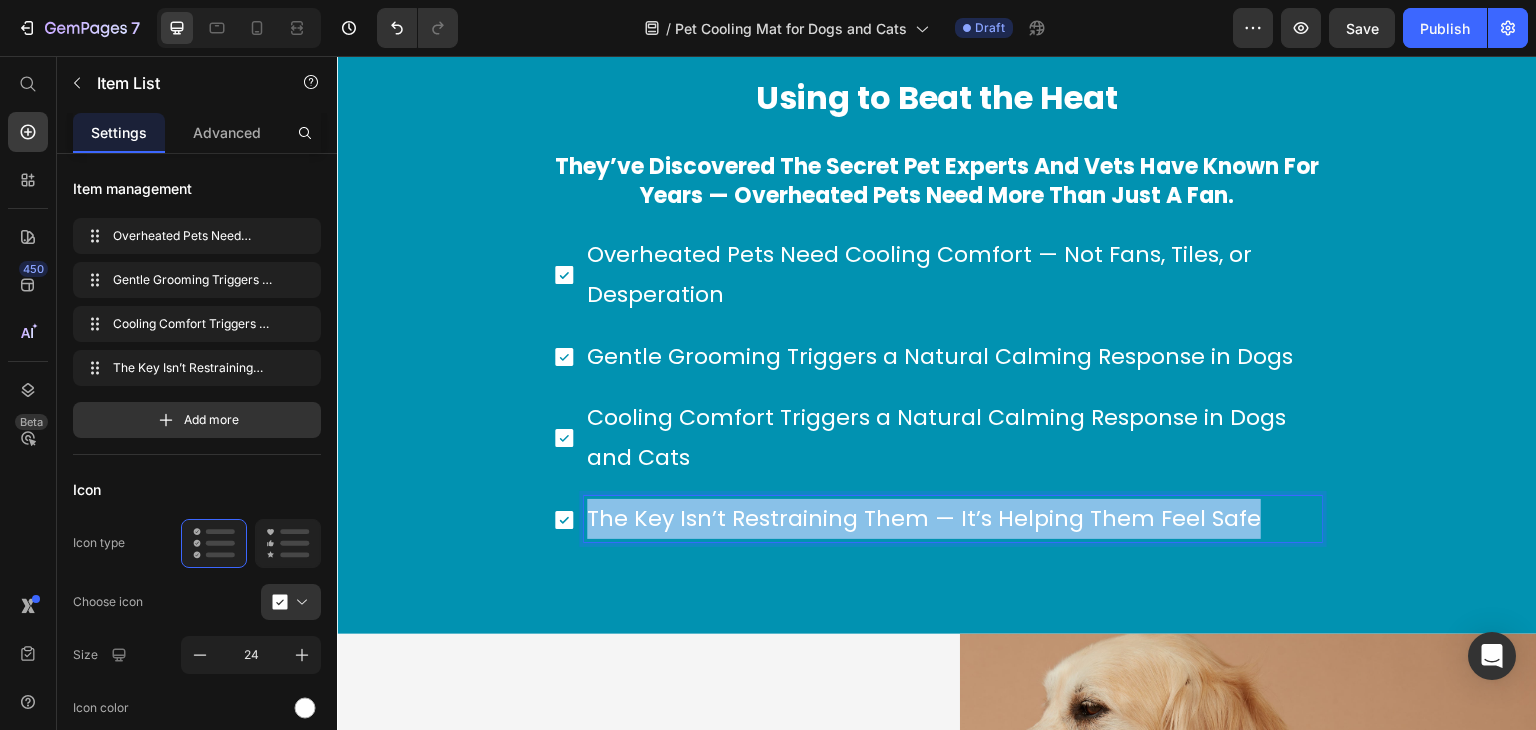 click on "The Key Isn’t Restraining Them — It’s Helping Them Feel Safe" at bounding box center [953, 519] 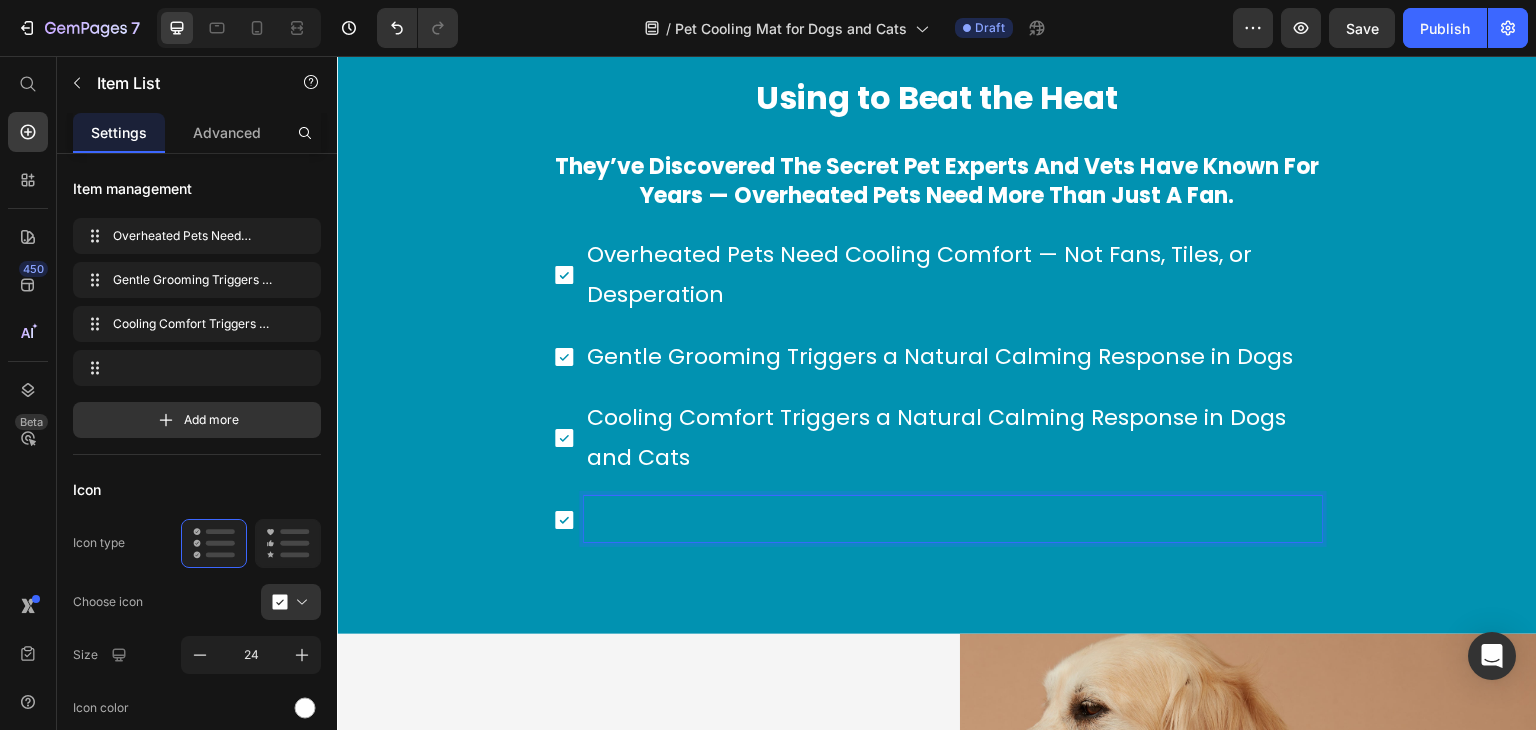 scroll, scrollTop: 4147, scrollLeft: 0, axis: vertical 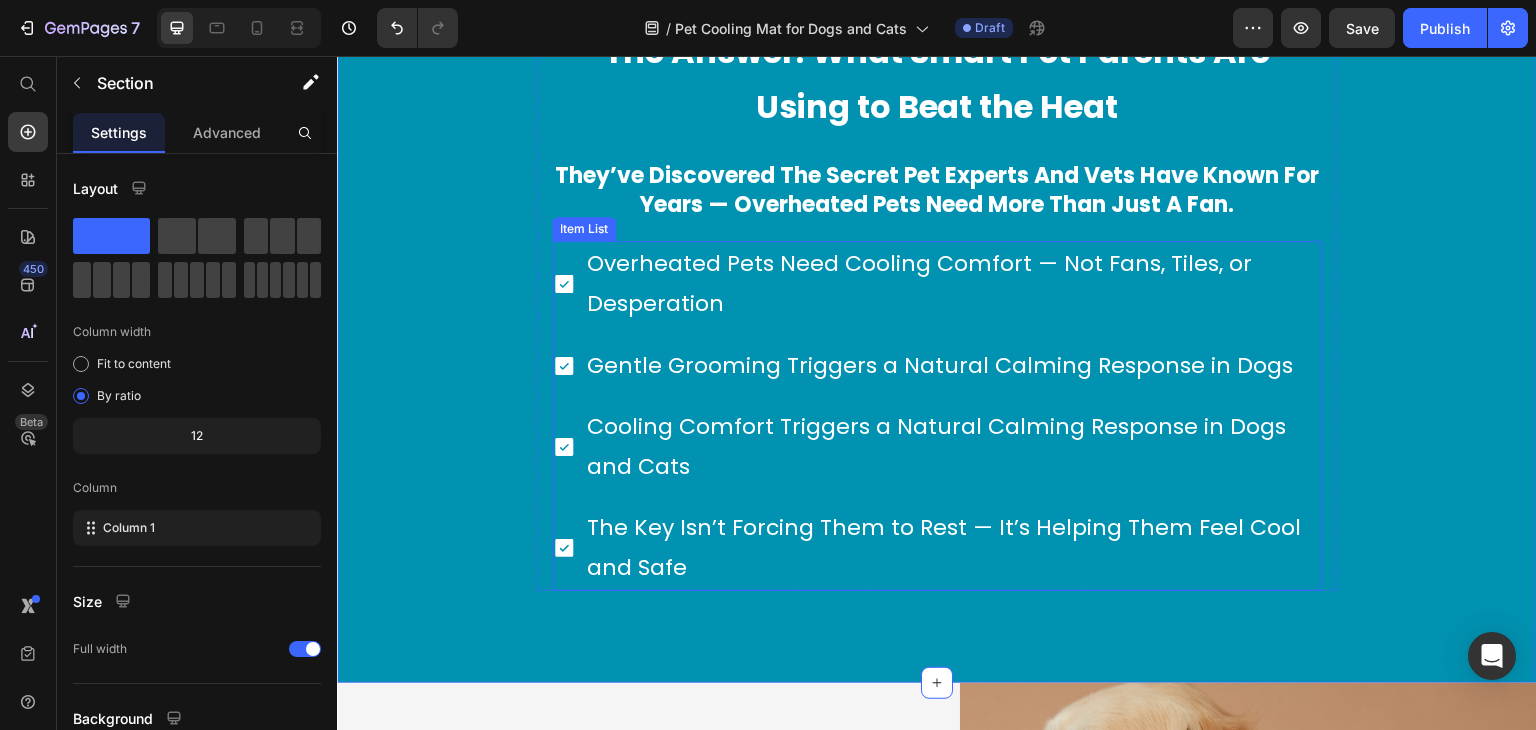 click on "The Key Isn’t Forcing Them to Rest — It’s Helping Them Feel Cool and Safe" at bounding box center [953, 547] 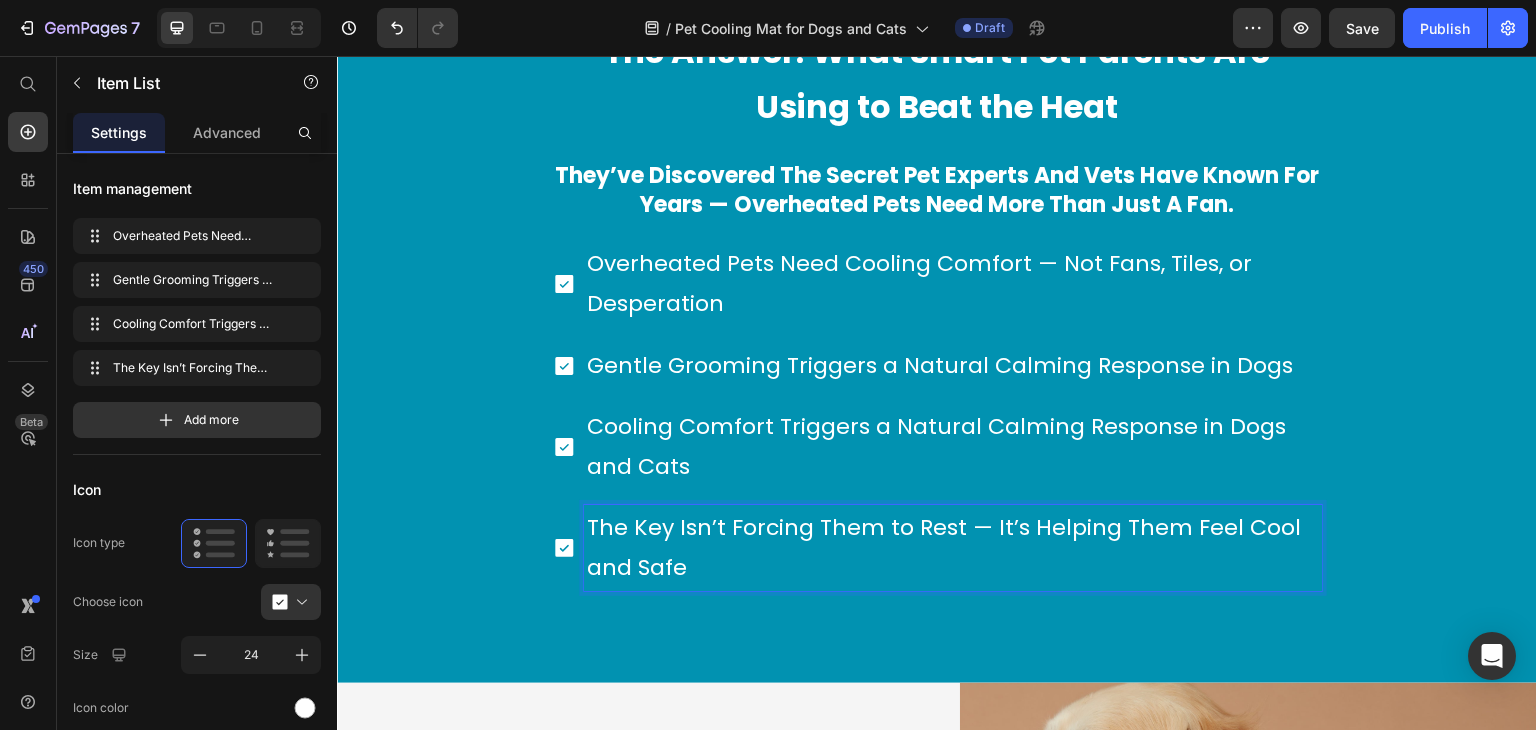 click on "The Key Isn’t Forcing Them to Rest — It’s Helping Them Feel Cool and Safe" at bounding box center (953, 547) 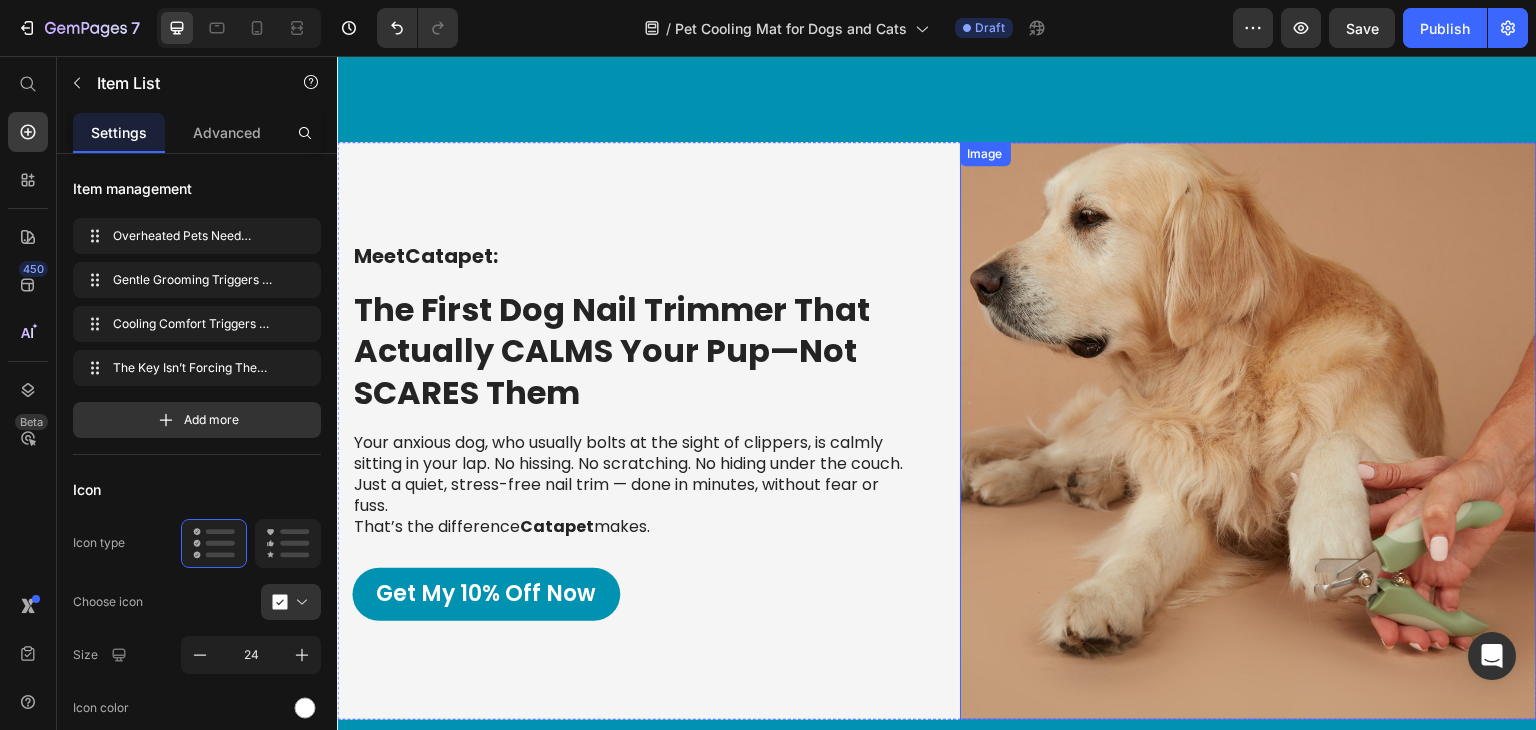 scroll, scrollTop: 4671, scrollLeft: 0, axis: vertical 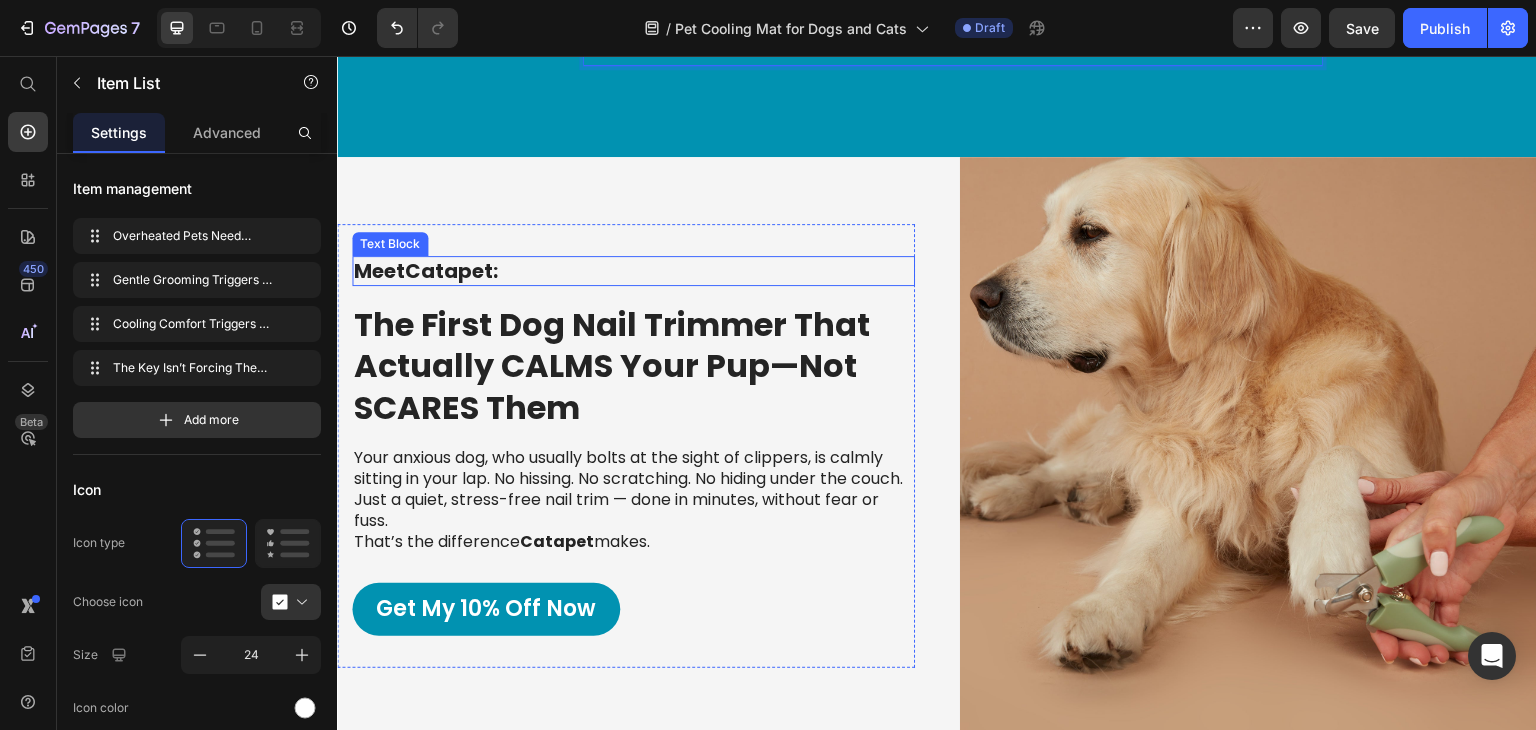 click on "Meet  Catapet :" at bounding box center (633, 271) 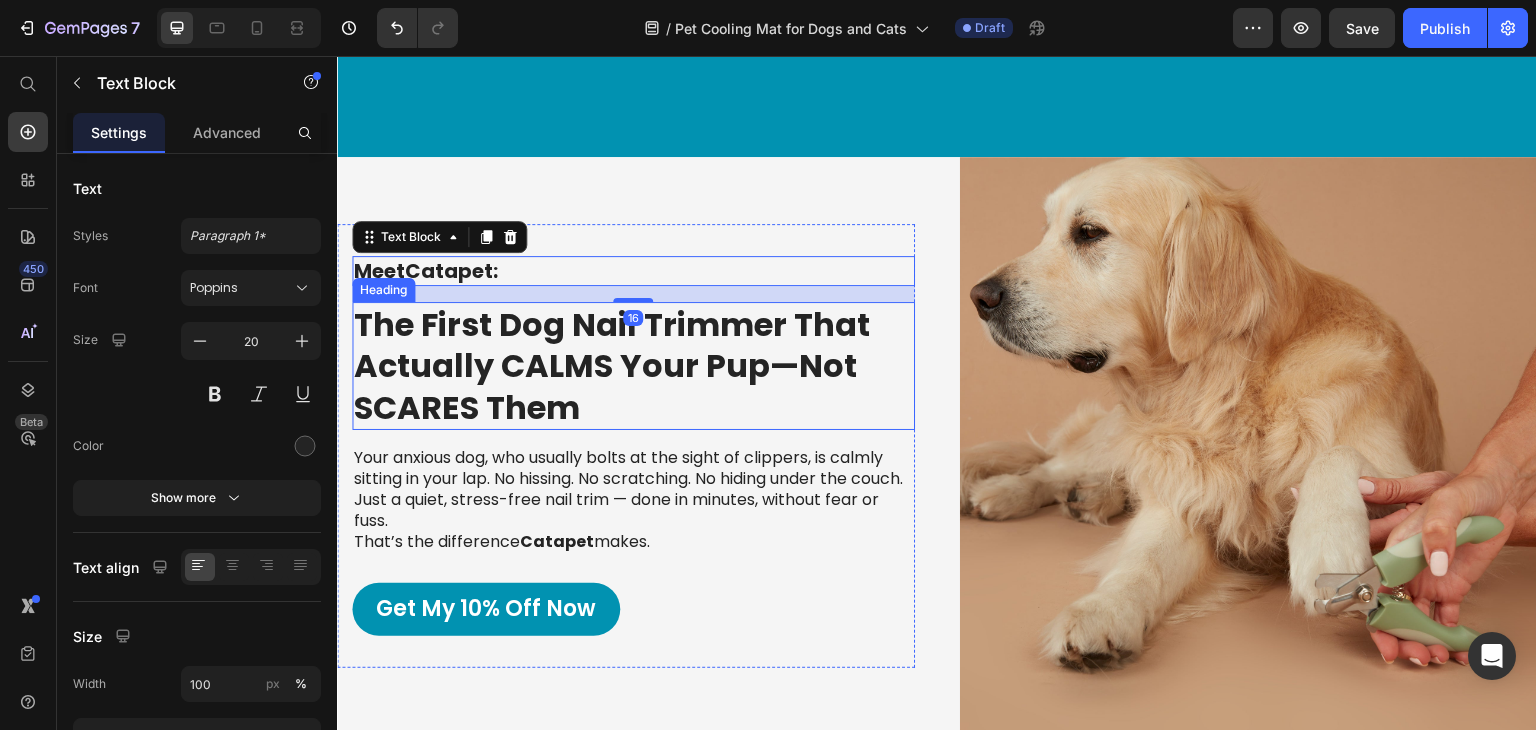 click on "The First Dog Nail Trimmer That Actually CALMS Your Pup—Not SCARES Them" at bounding box center (612, 366) 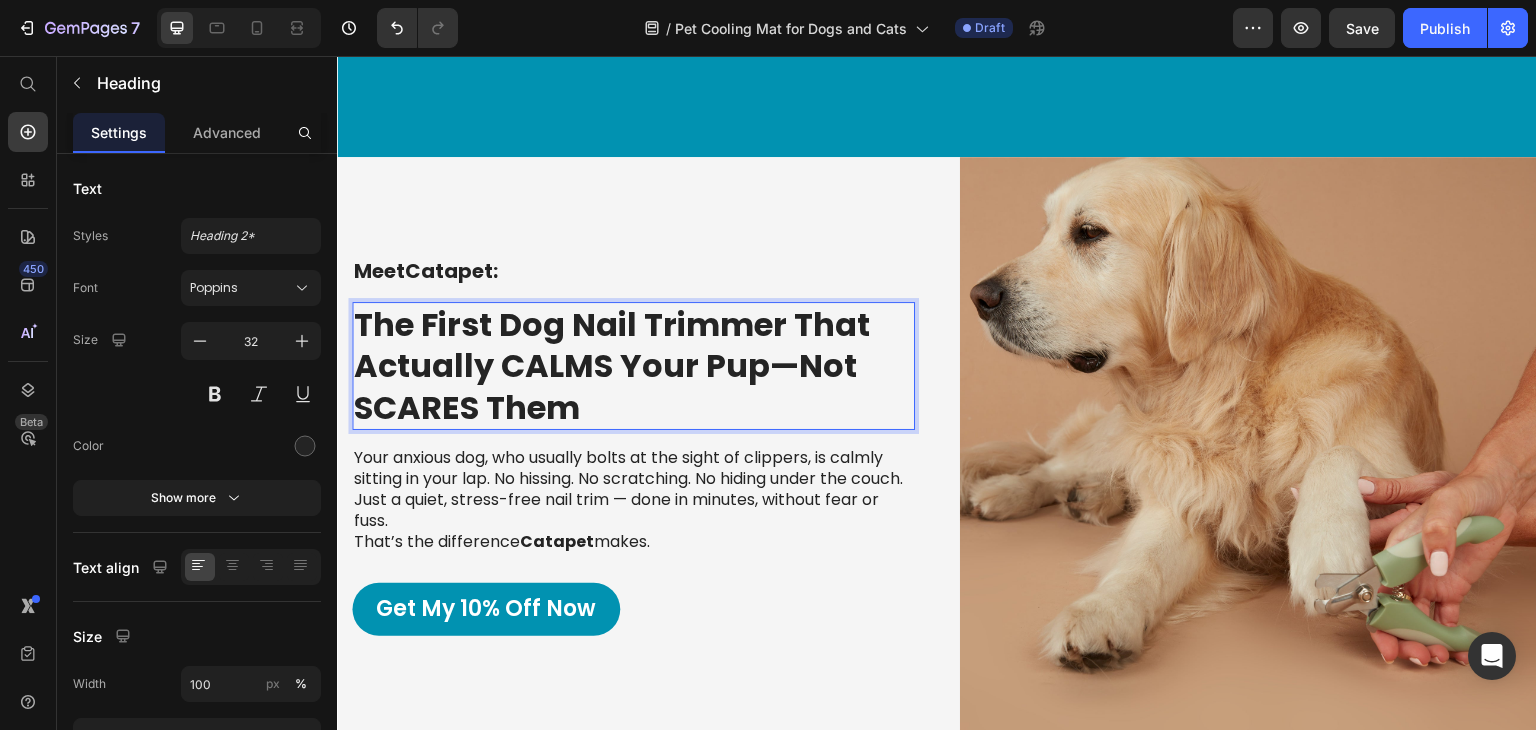 click on "The First Dog Nail Trimmer That Actually CALMS Your Pup—Not SCARES Them" at bounding box center [612, 366] 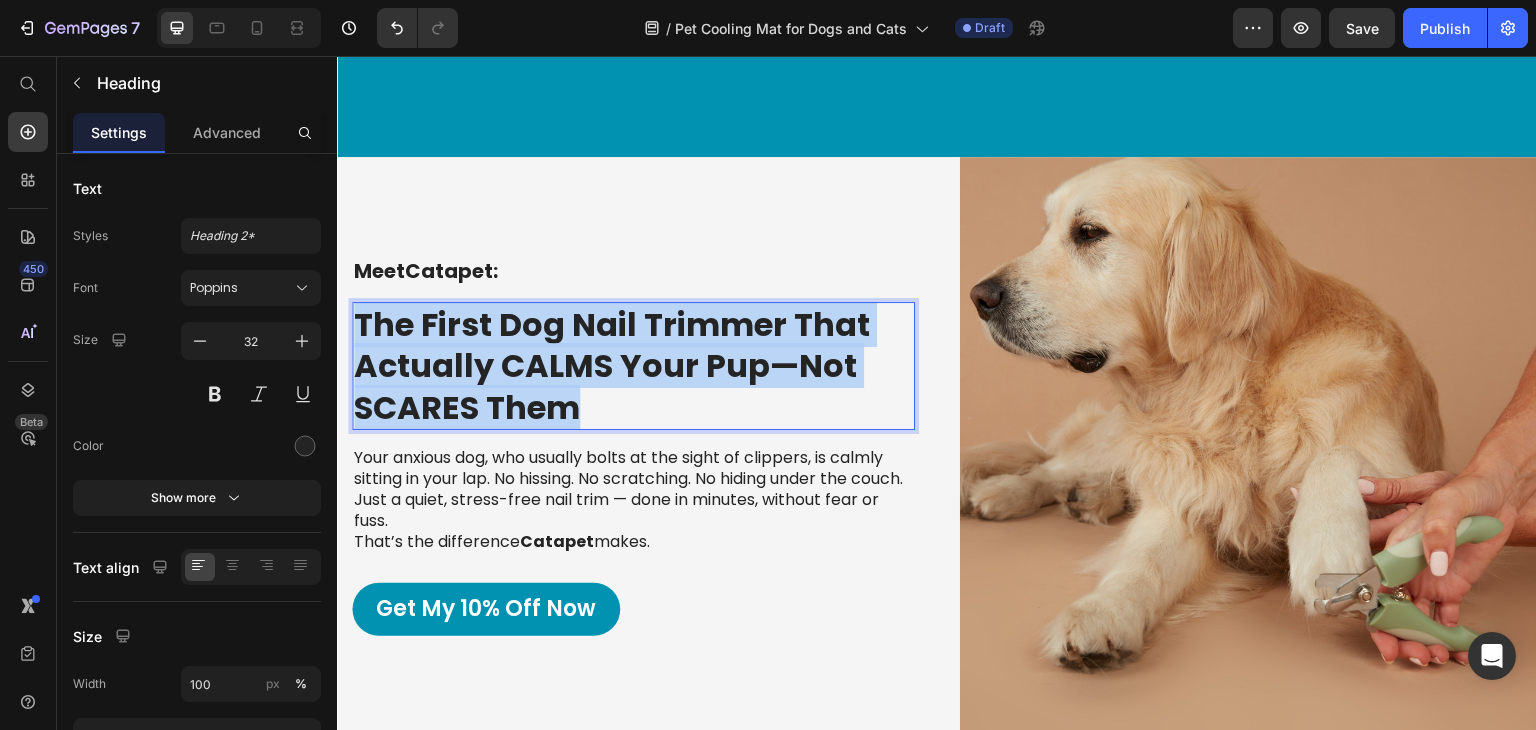 click on "The First Dog Nail Trimmer That Actually CALMS Your Pup—Not SCARES Them" at bounding box center (612, 366) 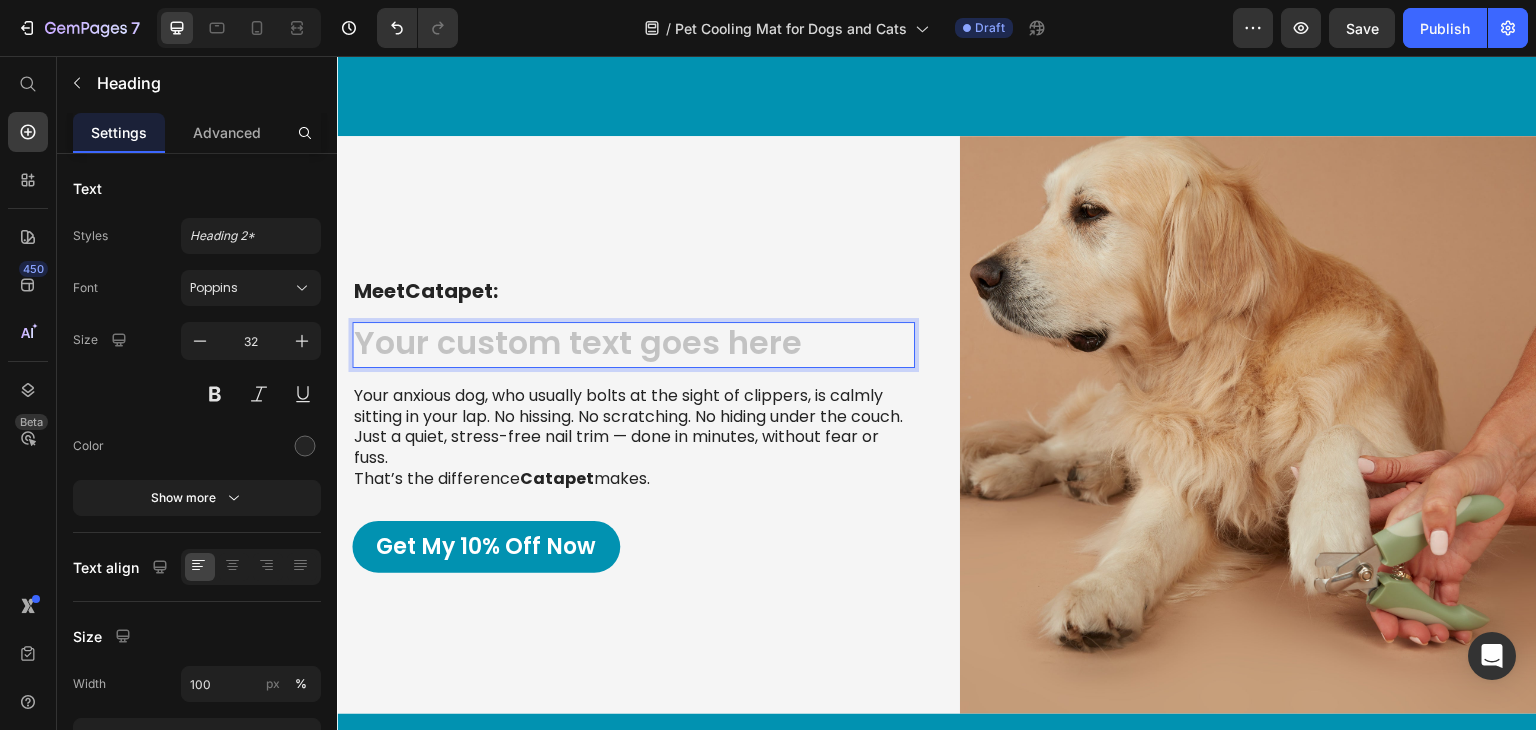 scroll, scrollTop: 4650, scrollLeft: 0, axis: vertical 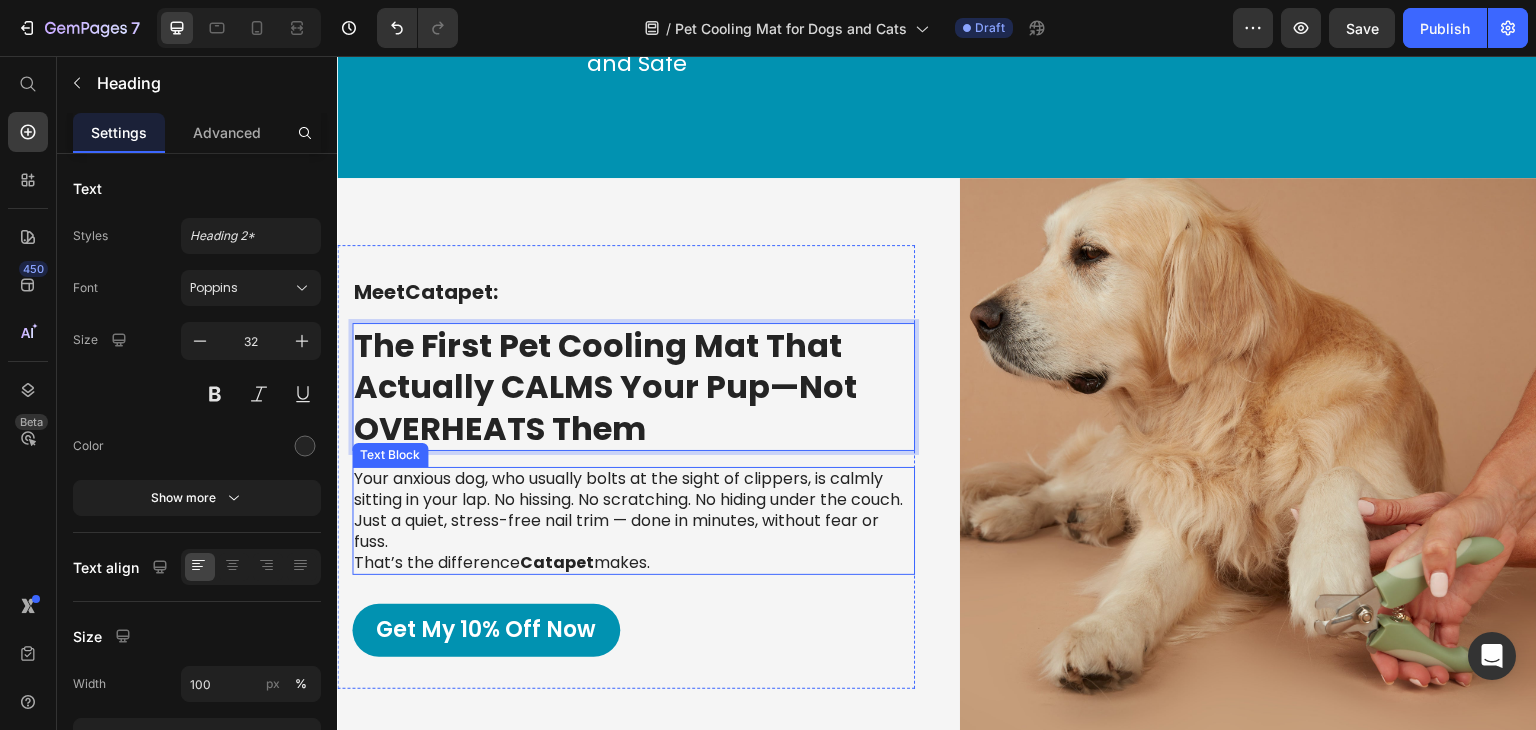 click on "Your anxious dog, who usually bolts at the sight of clippers, is calmly sitting in your lap. No hissing. No scratching. No hiding under the couch. Just a quiet, stress-free nail trim — done in minutes, without fear or fuss." at bounding box center [633, 510] 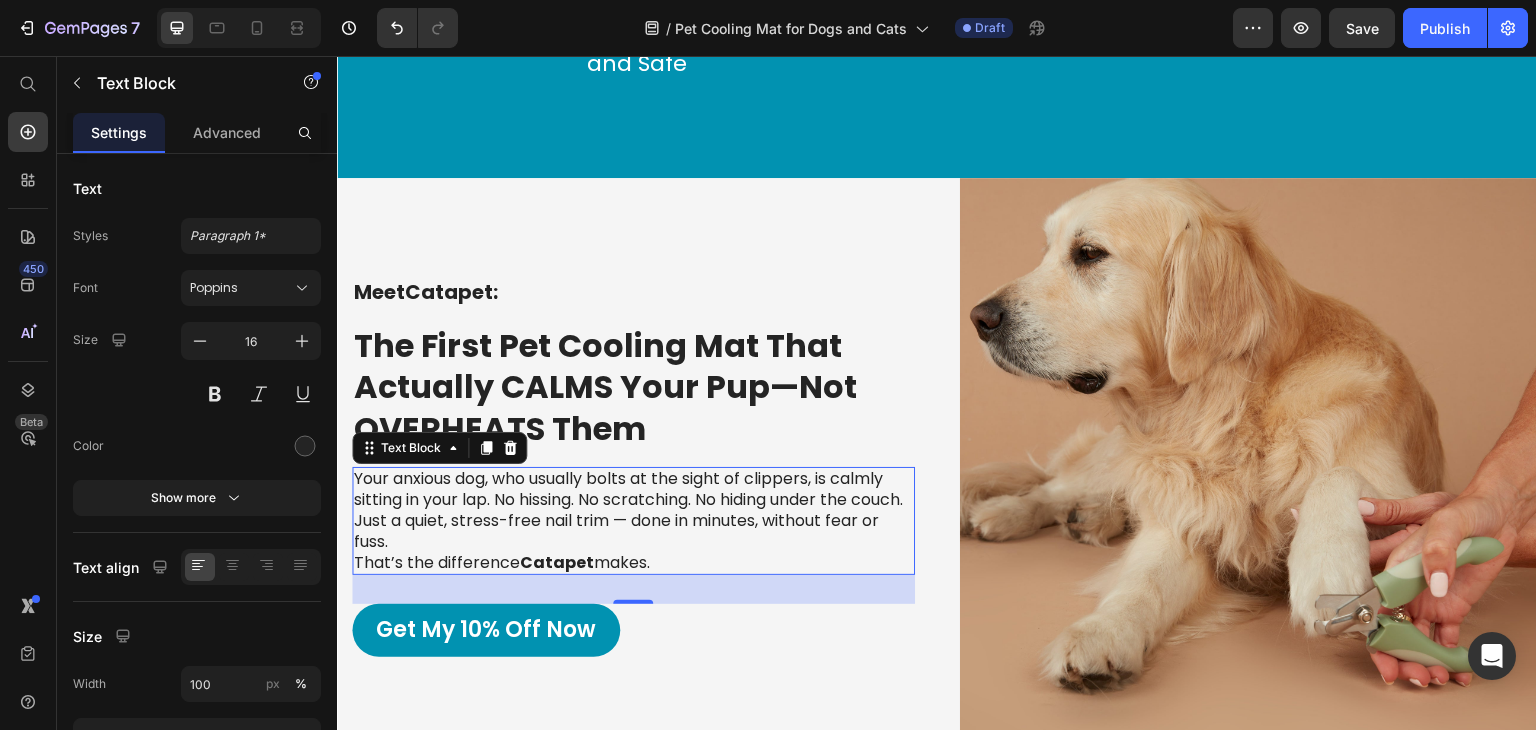 click on "Your anxious dog, who usually bolts at the sight of clippers, is calmly sitting in your lap. No hissing. No scratching. No hiding under the couch. Just a quiet, stress-free nail trim — done in minutes, without fear or fuss." at bounding box center [633, 510] 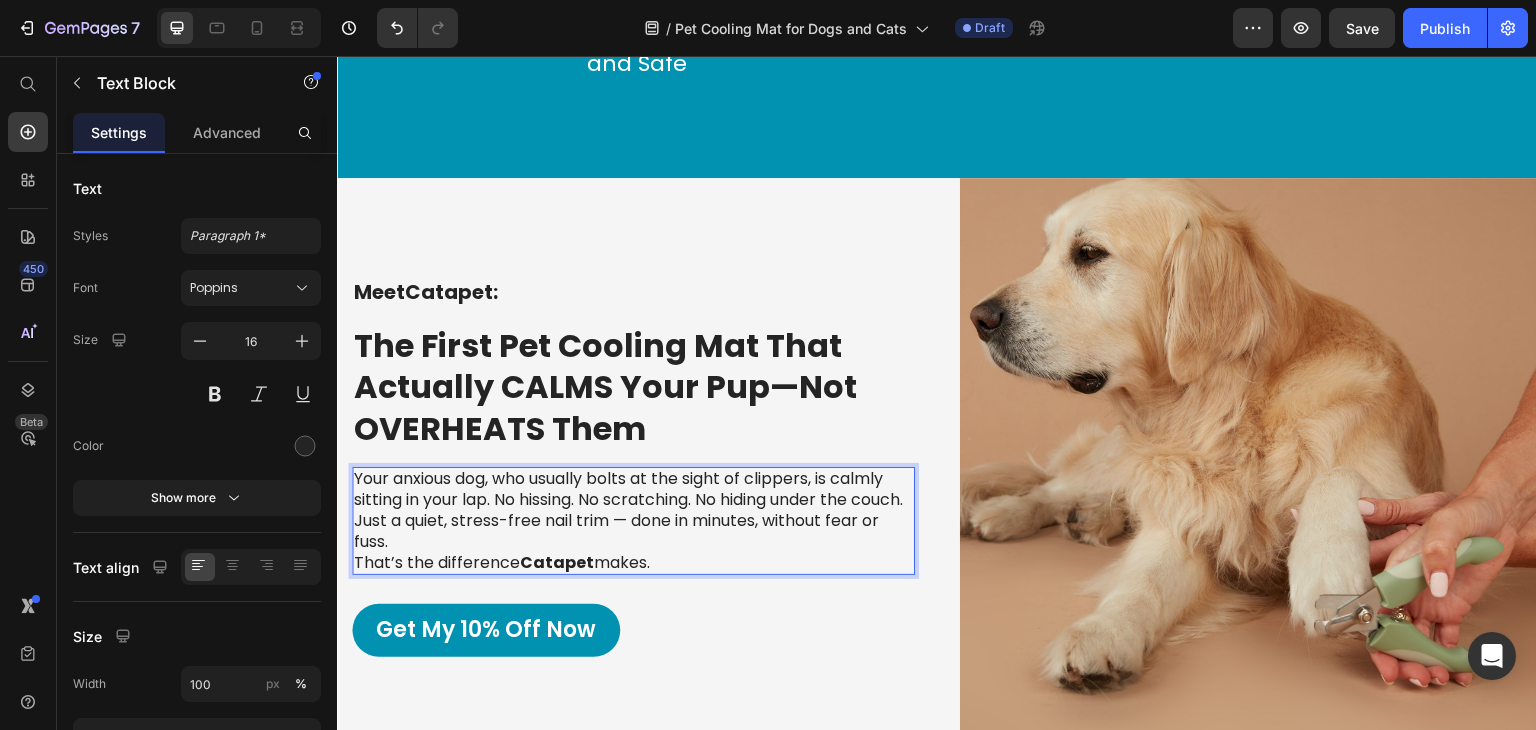 click on "Your anxious dog, who usually bolts at the sight of clippers, is calmly sitting in your lap. No hissing. No scratching. No hiding under the couch. Just a quiet, stress-free nail trim — done in minutes, without fear or fuss." at bounding box center [633, 510] 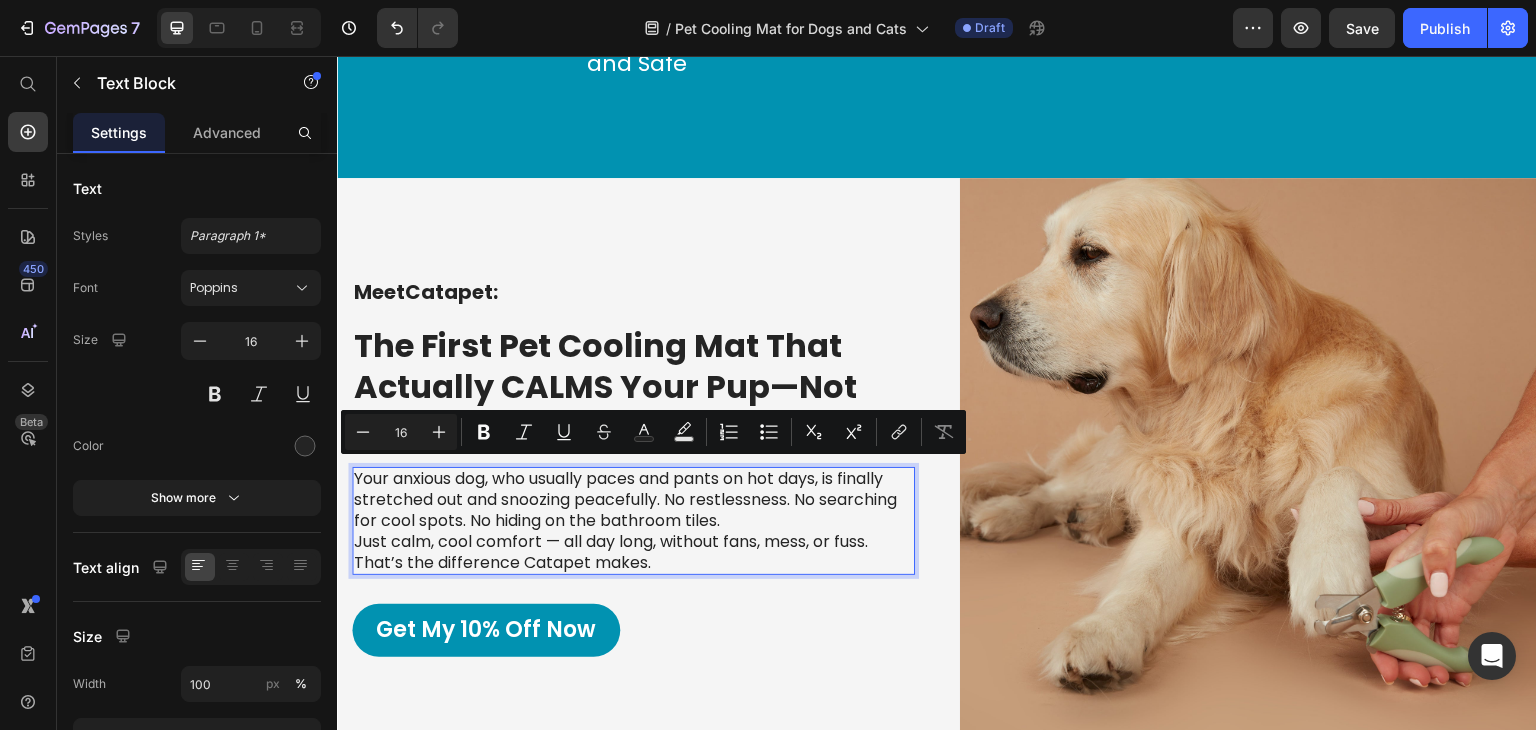 click on "Your anxious dog, who usually paces and pants on hot days, is finally stretched out and snoozing peacefully. No restlessness. No searching for cool spots. No hiding on the bathroom tiles. Just calm, cool comfort — all day long, without fans, mess, or fuss." at bounding box center (633, 510) 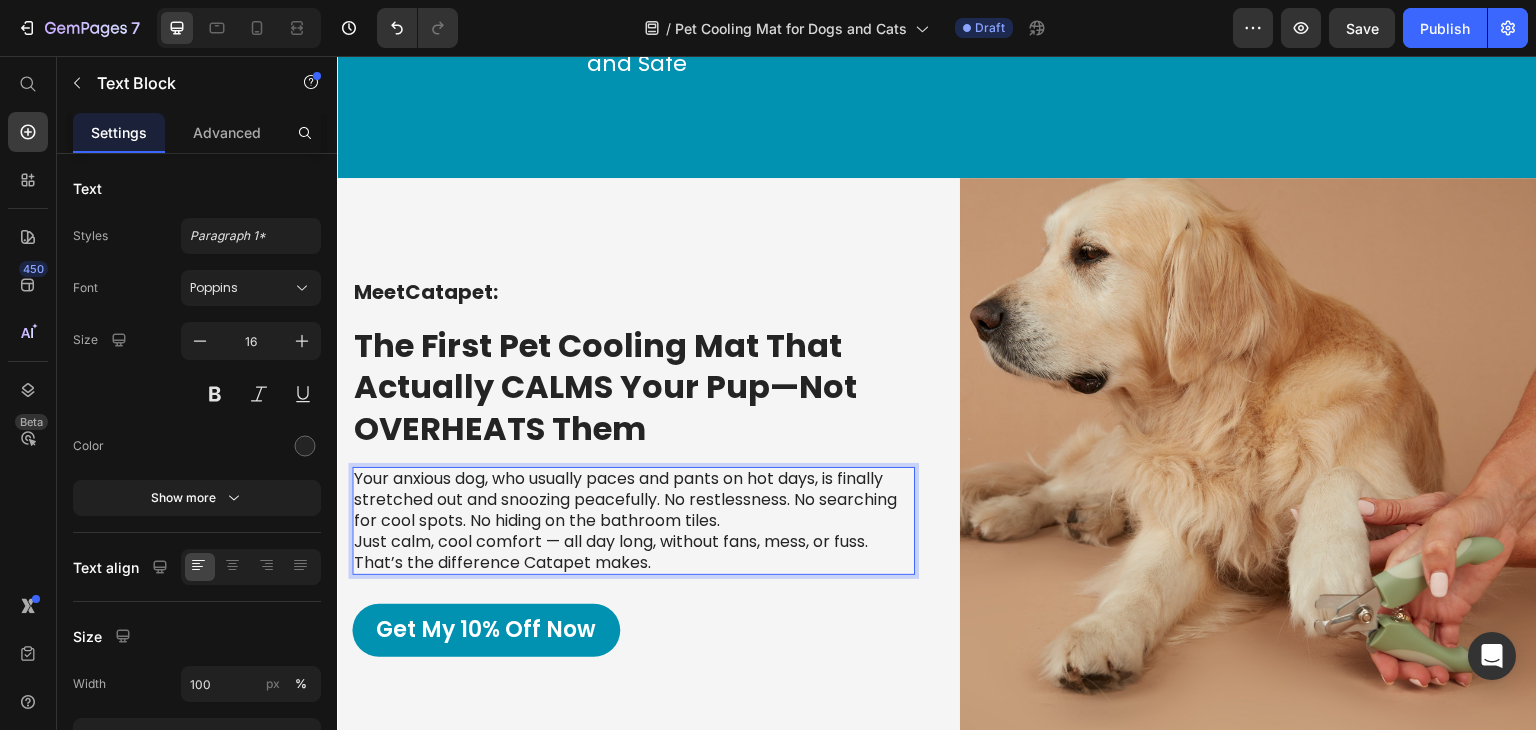 click on "Your anxious dog, who usually paces and pants on hot days, is finally stretched out and snoozing peacefully. No restlessness. No searching for cool spots. No hiding on the bathroom tiles. Just calm, cool comfort — all day long, without fans, mess, or fuss." at bounding box center [633, 510] 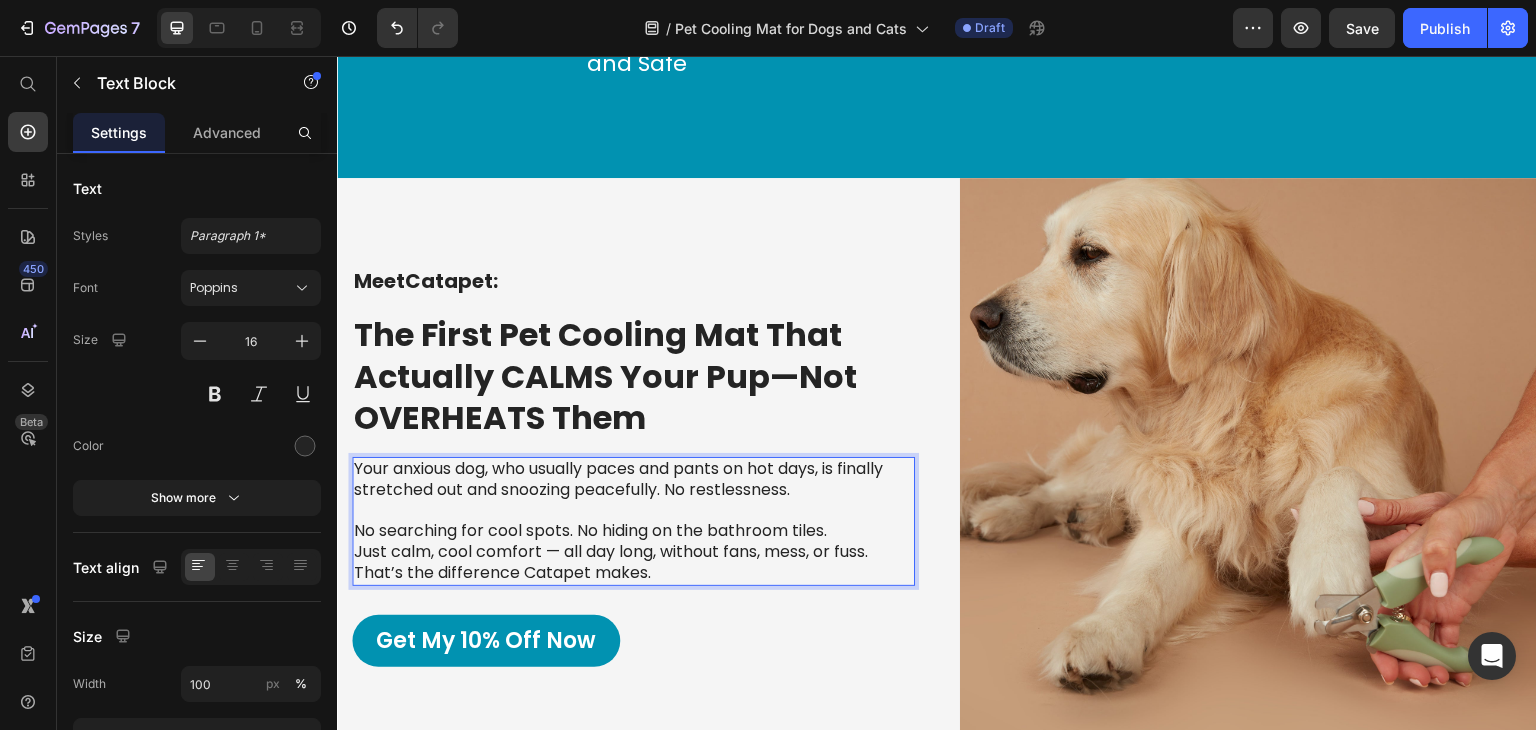click on "No searching for cool spots. No hiding on the bathroom tiles. Just calm, cool comfort — all day long, without fans, mess, or fuss." at bounding box center (633, 542) 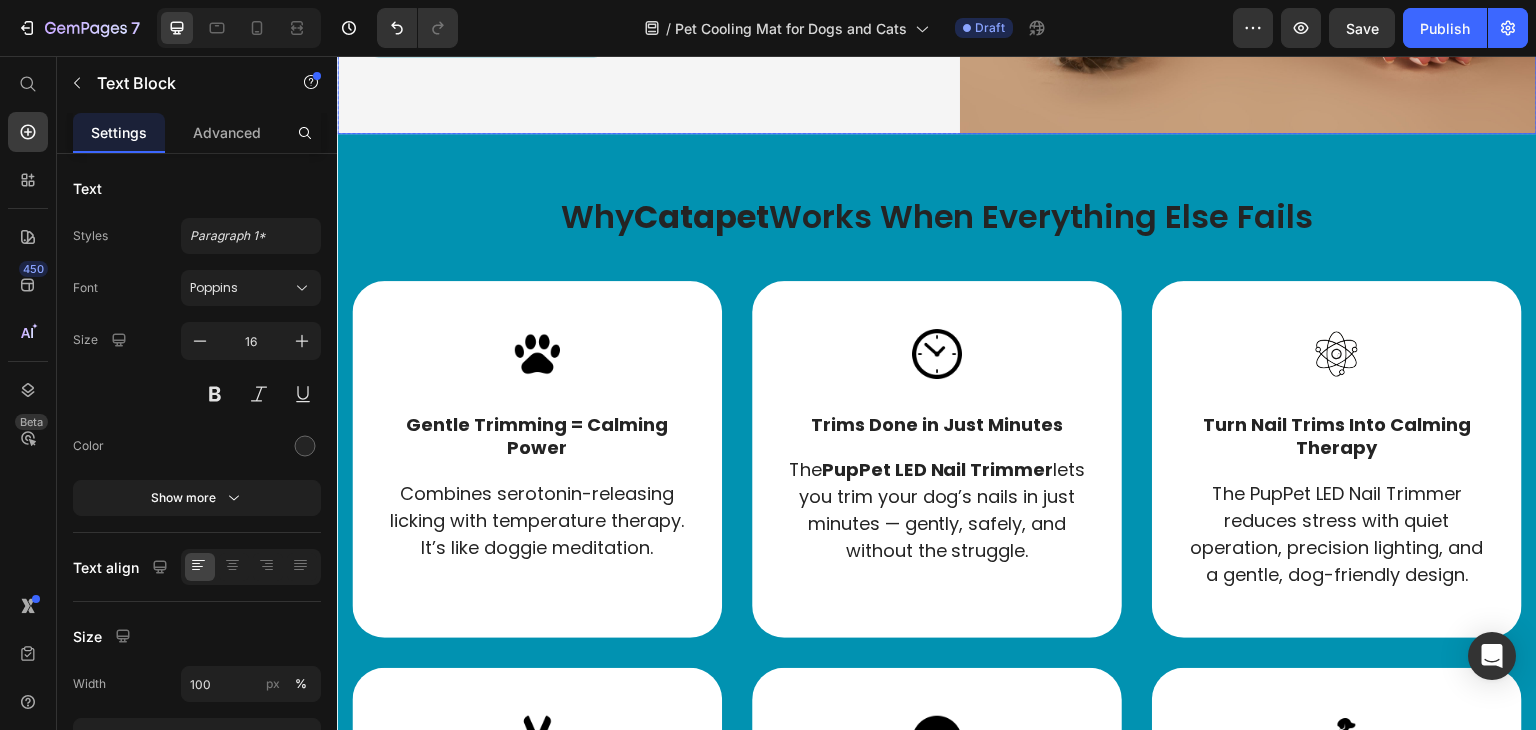 scroll, scrollTop: 5261, scrollLeft: 0, axis: vertical 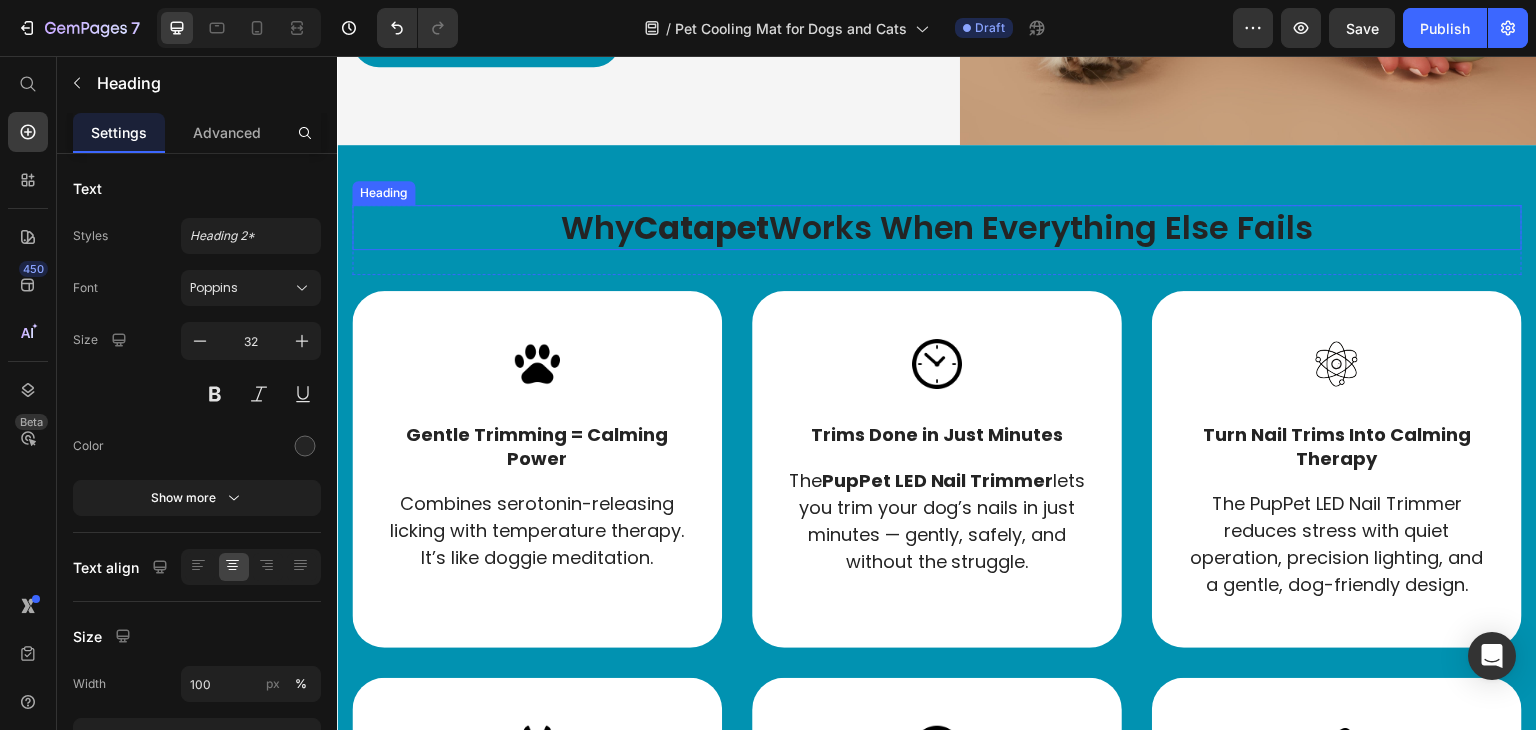click on "Why  Catapet  Works When Everything Else Fails" at bounding box center (937, 228) 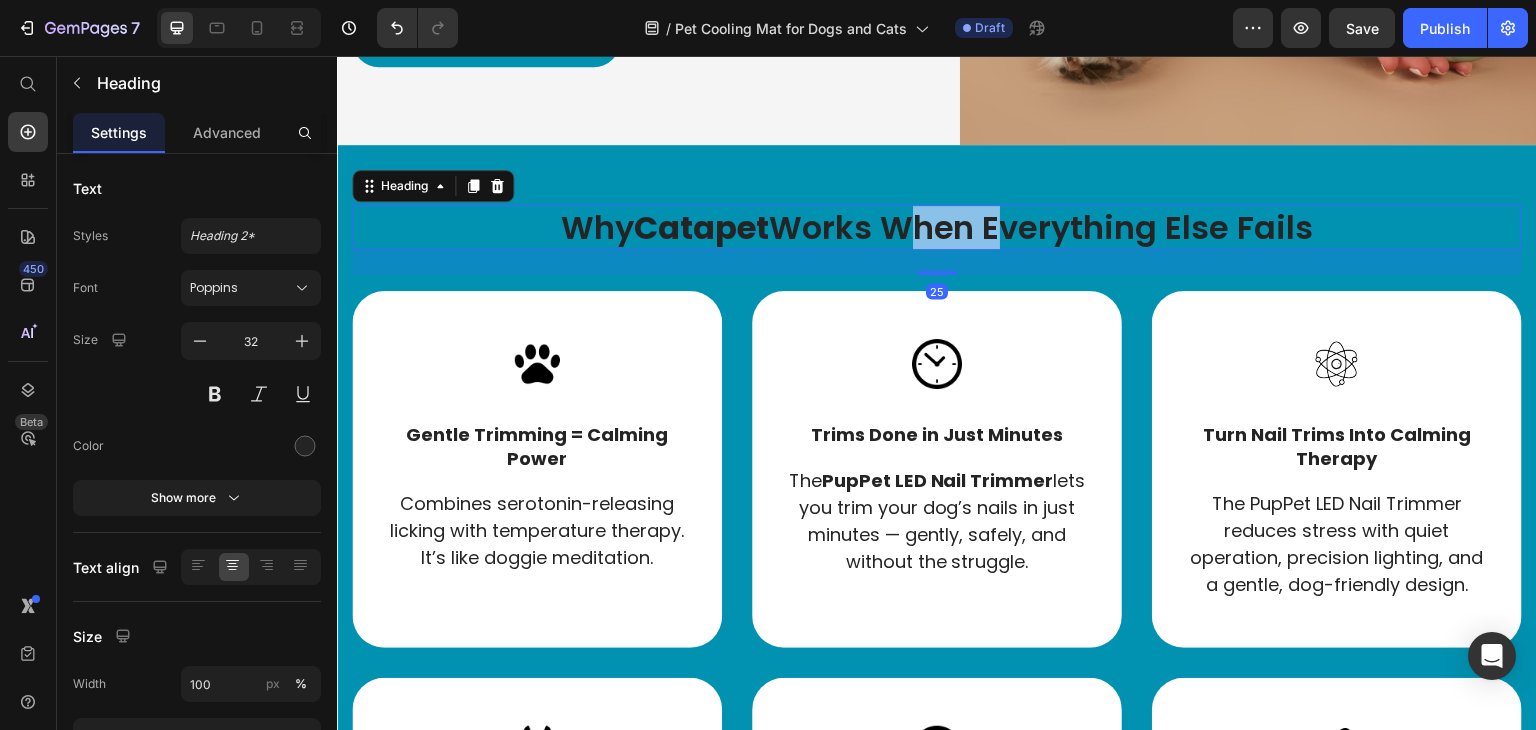click on "Why  Catapet  Works When Everything Else Fails" at bounding box center (937, 228) 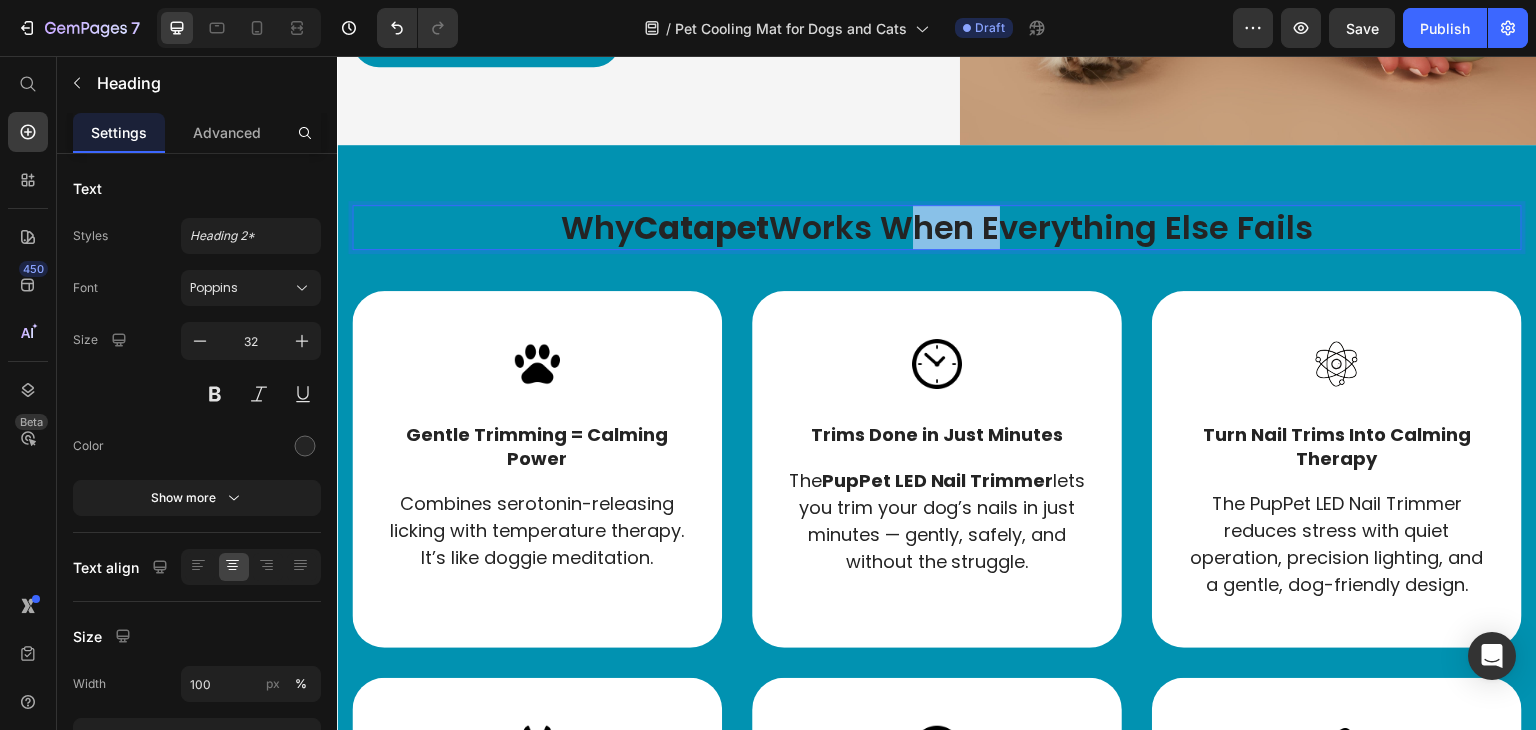 click on "Why  Catapet  Works When Everything Else Fails" at bounding box center (937, 228) 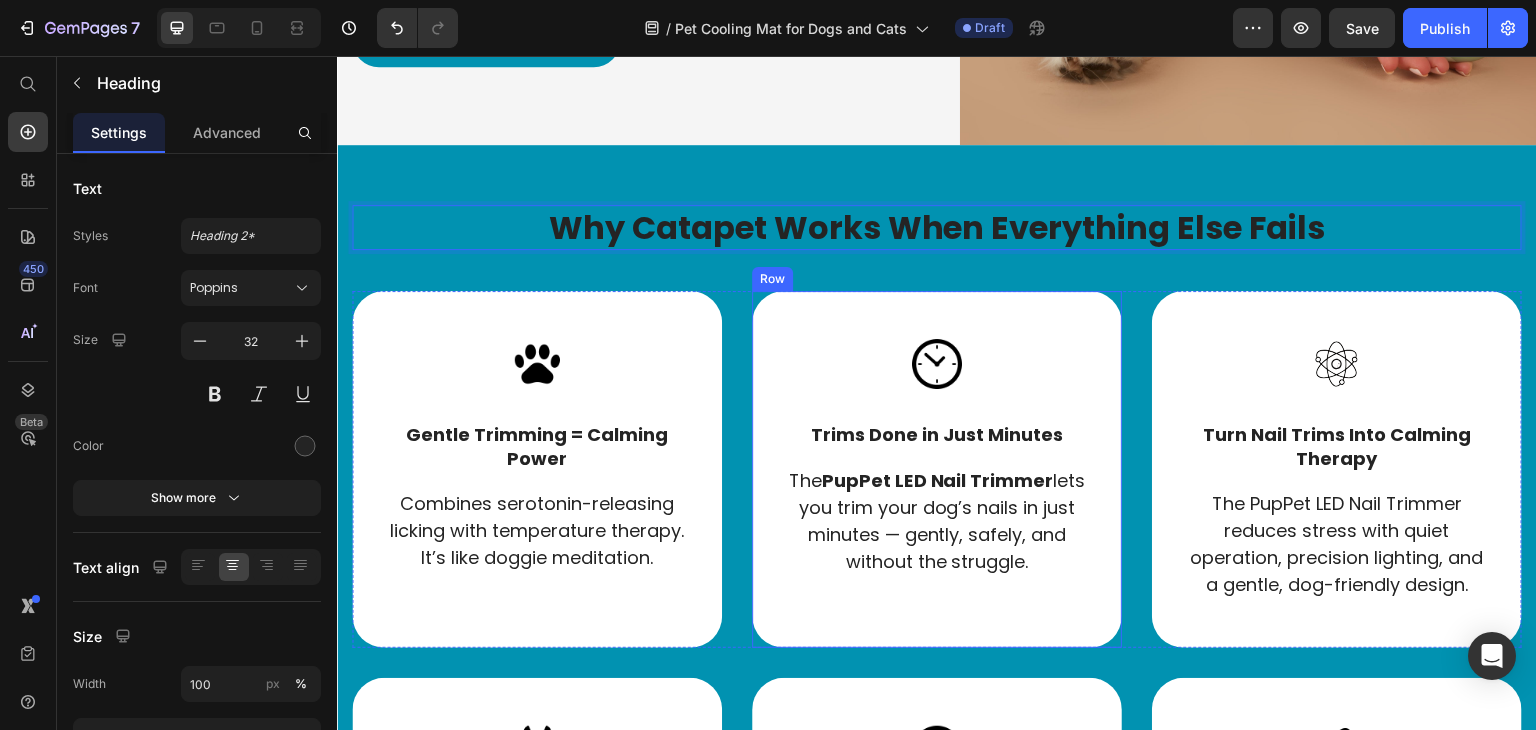 scroll, scrollTop: 5346, scrollLeft: 0, axis: vertical 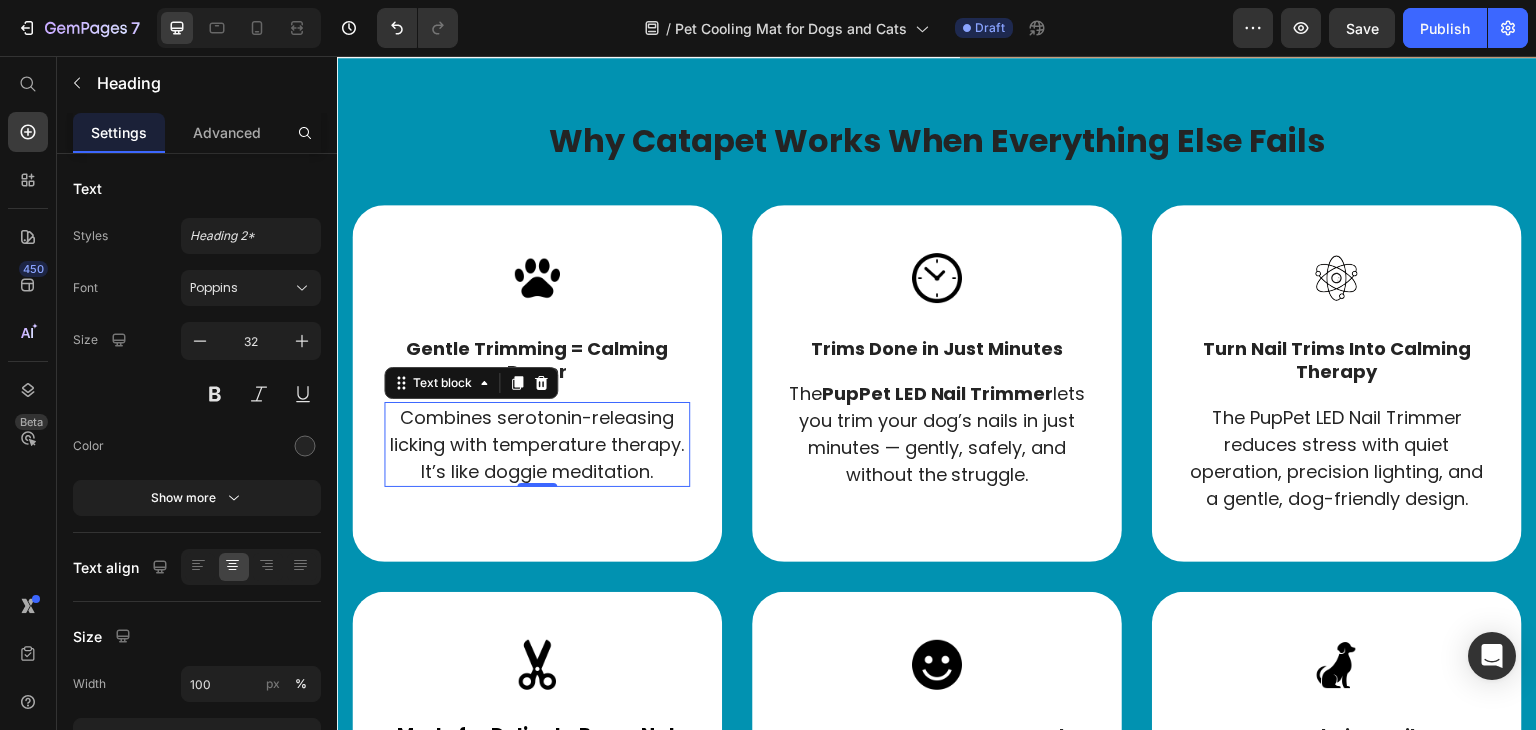 click on "Combines serotonin-releasing licking with temperature therapy. It’s like doggie meditation." at bounding box center (537, 444) 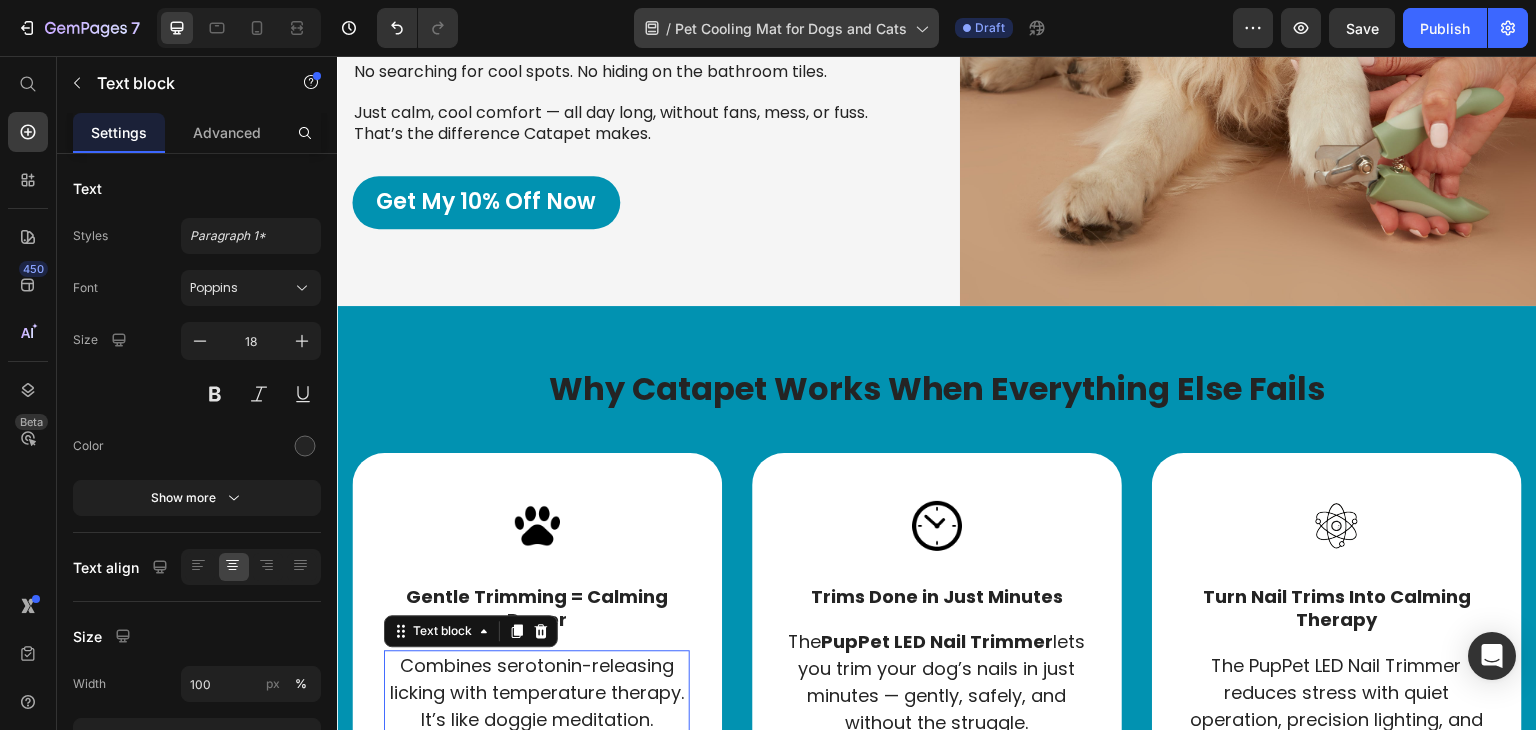 scroll, scrollTop: 5293, scrollLeft: 0, axis: vertical 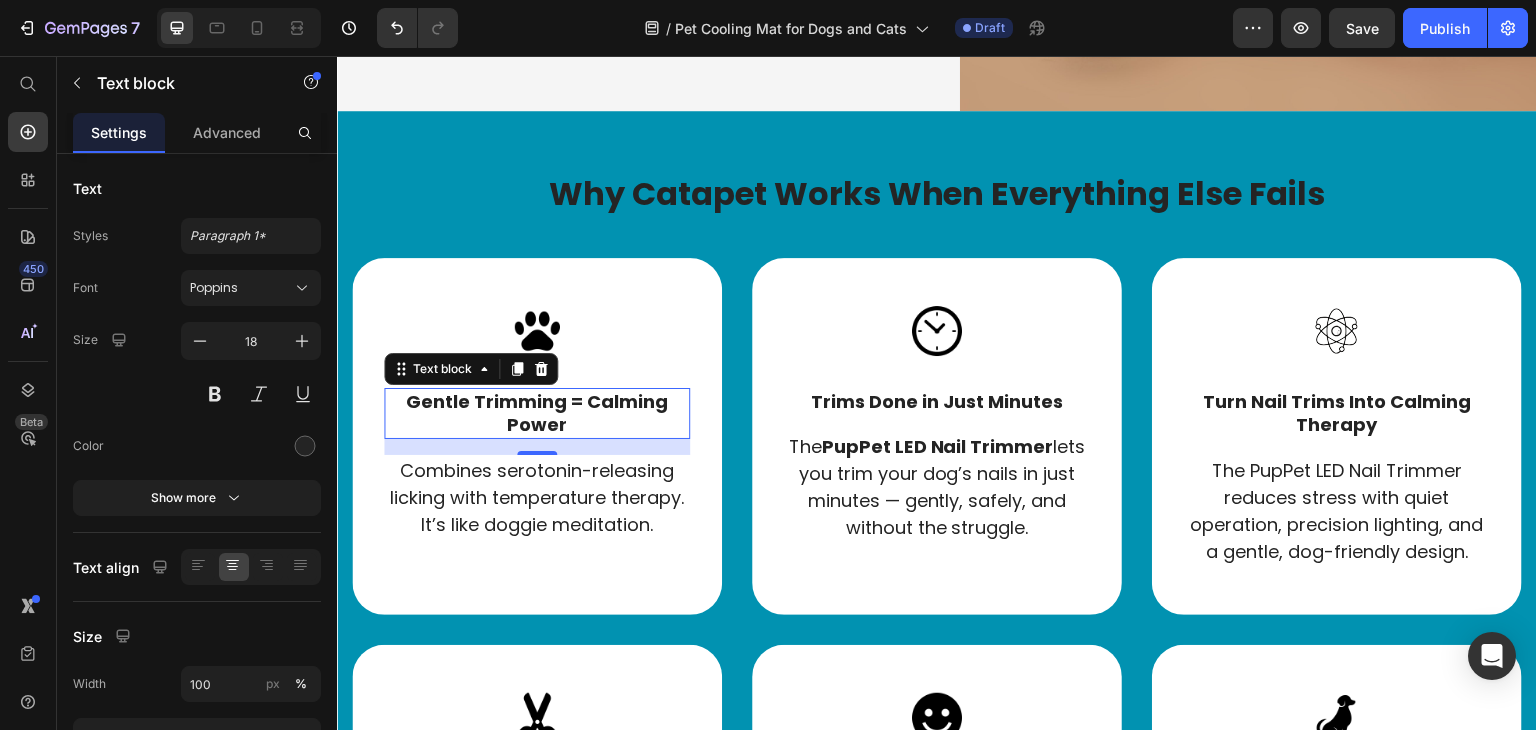 click on "Gentle Trimming = Calming Power" at bounding box center [537, 413] 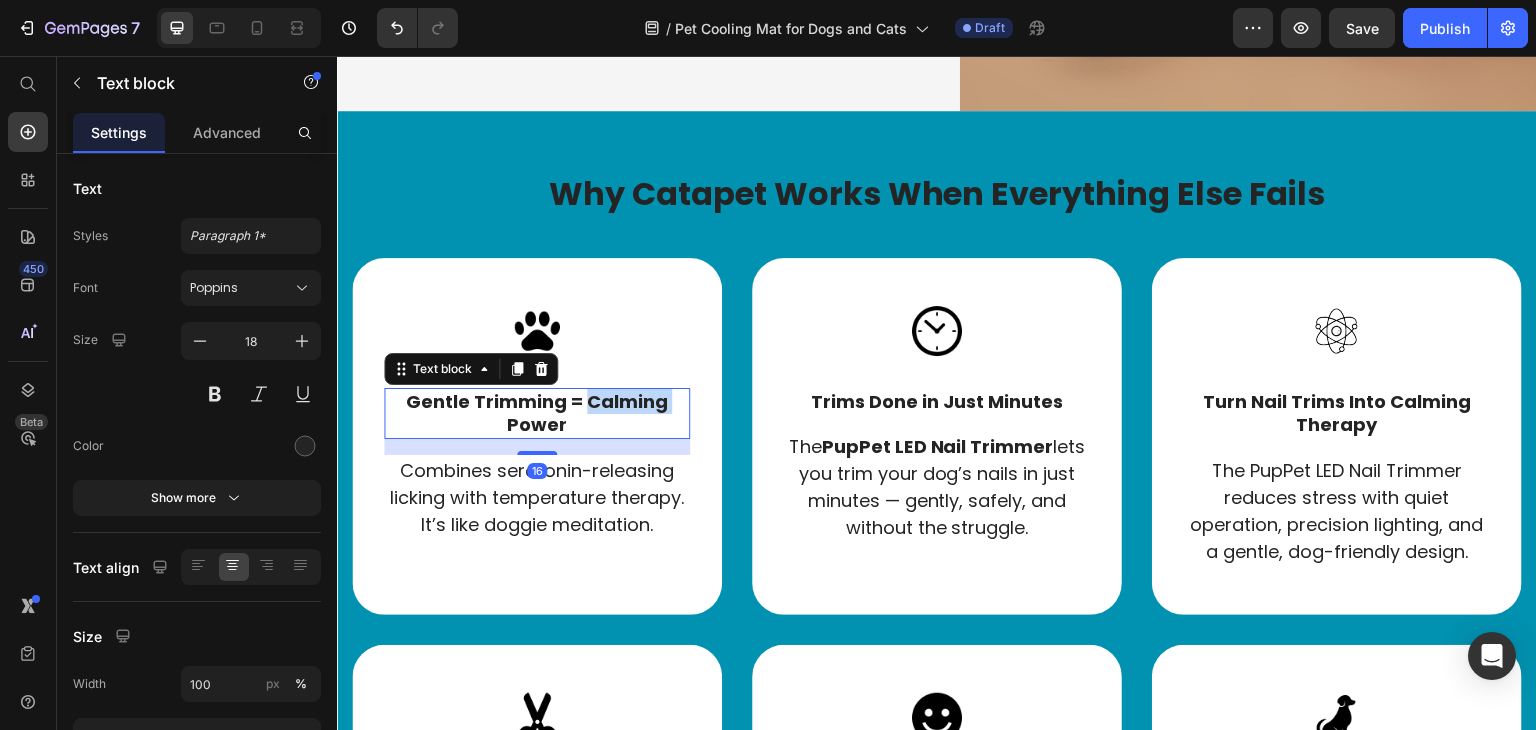 click on "Gentle Trimming = Calming Power" at bounding box center (537, 413) 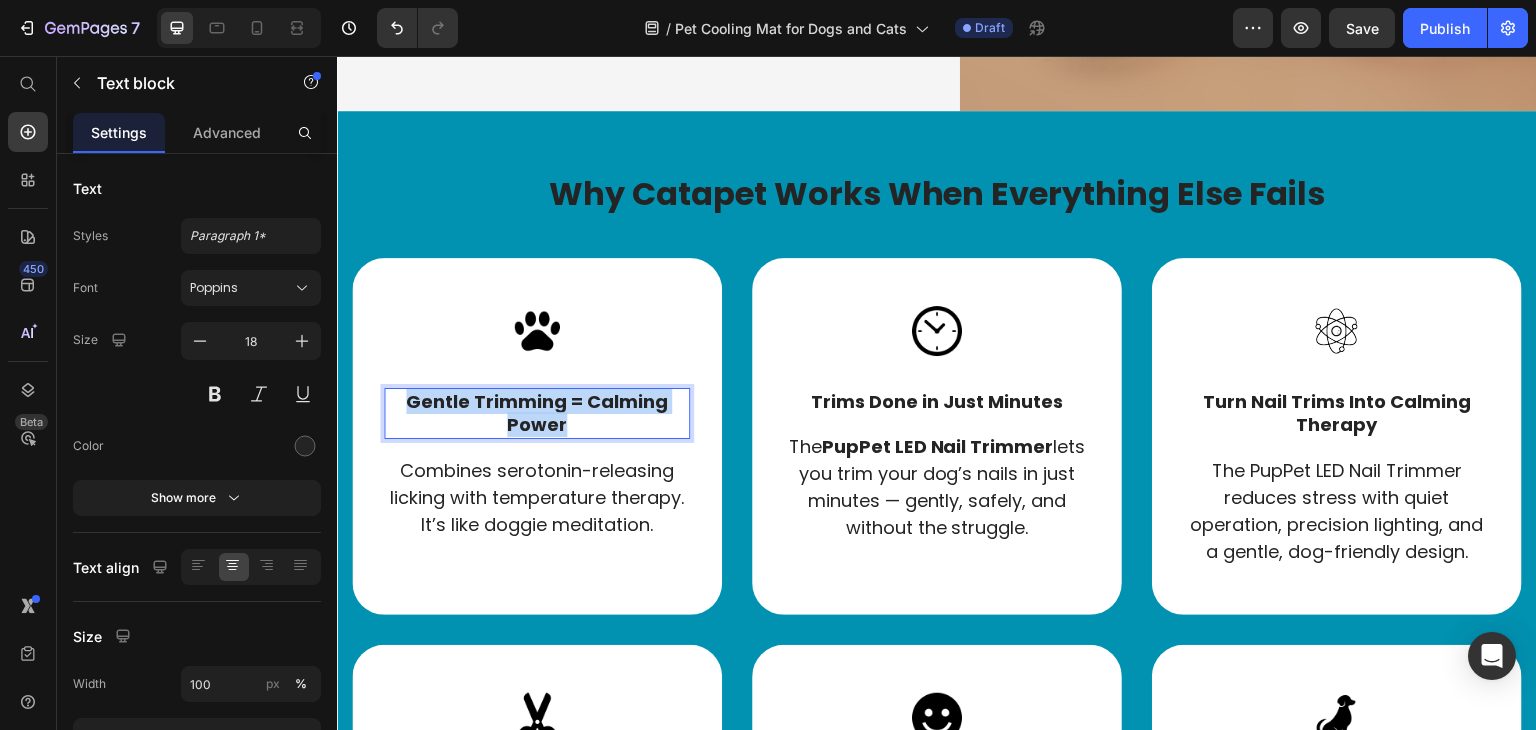 click on "Gentle Trimming = Calming Power" at bounding box center [537, 413] 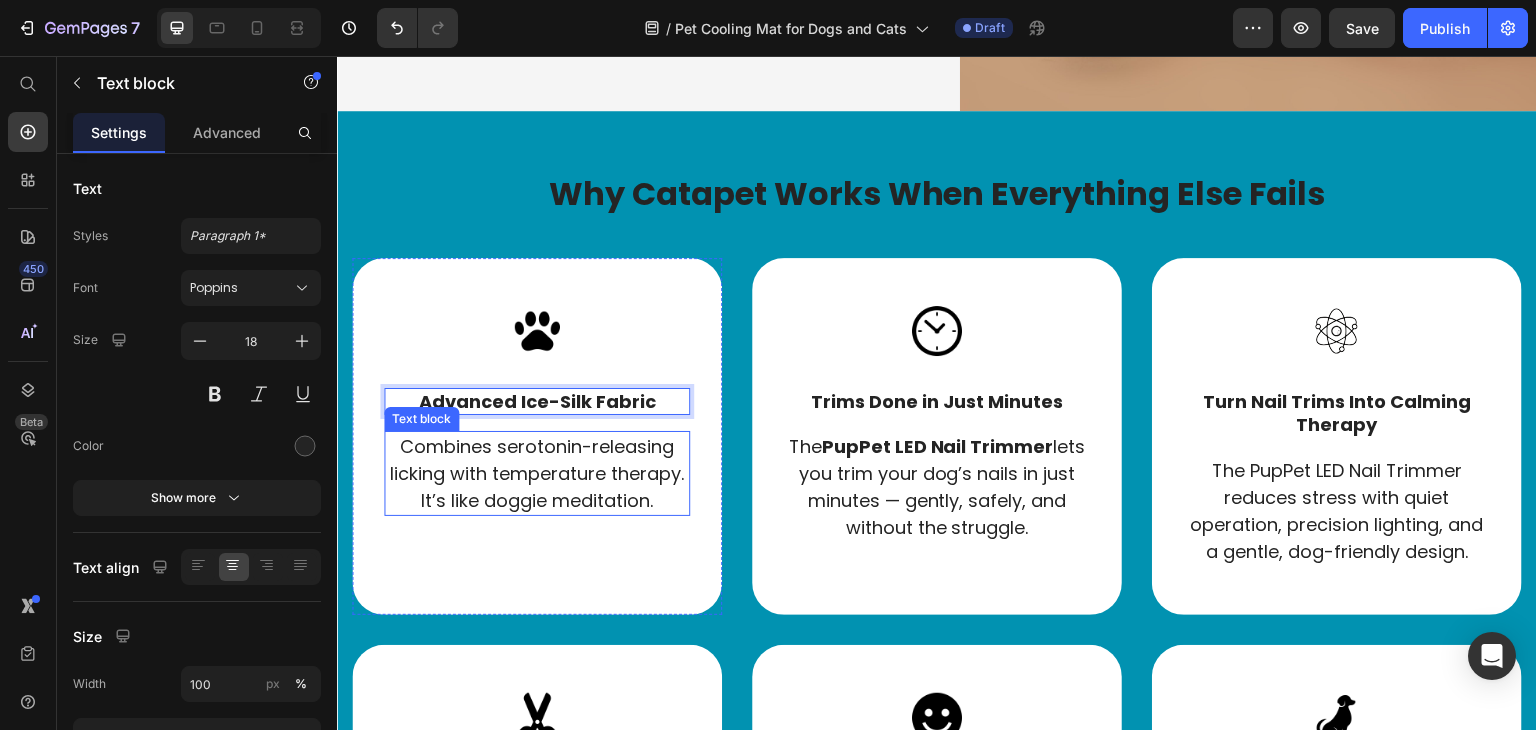 click on "Combines serotonin-releasing licking with temperature therapy. It’s like doggie meditation." at bounding box center (537, 473) 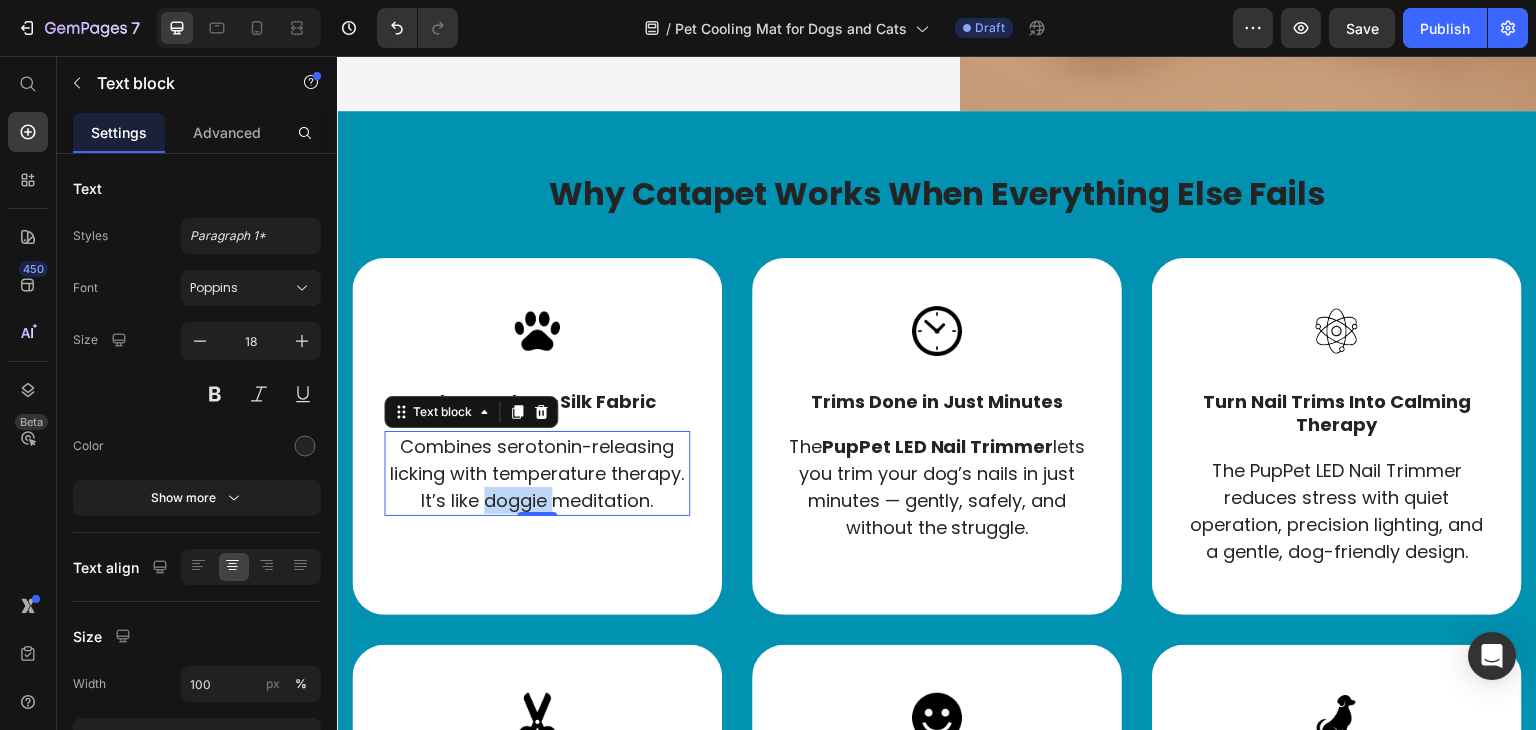 click on "Combines serotonin-releasing licking with temperature therapy. It’s like doggie meditation." at bounding box center (537, 473) 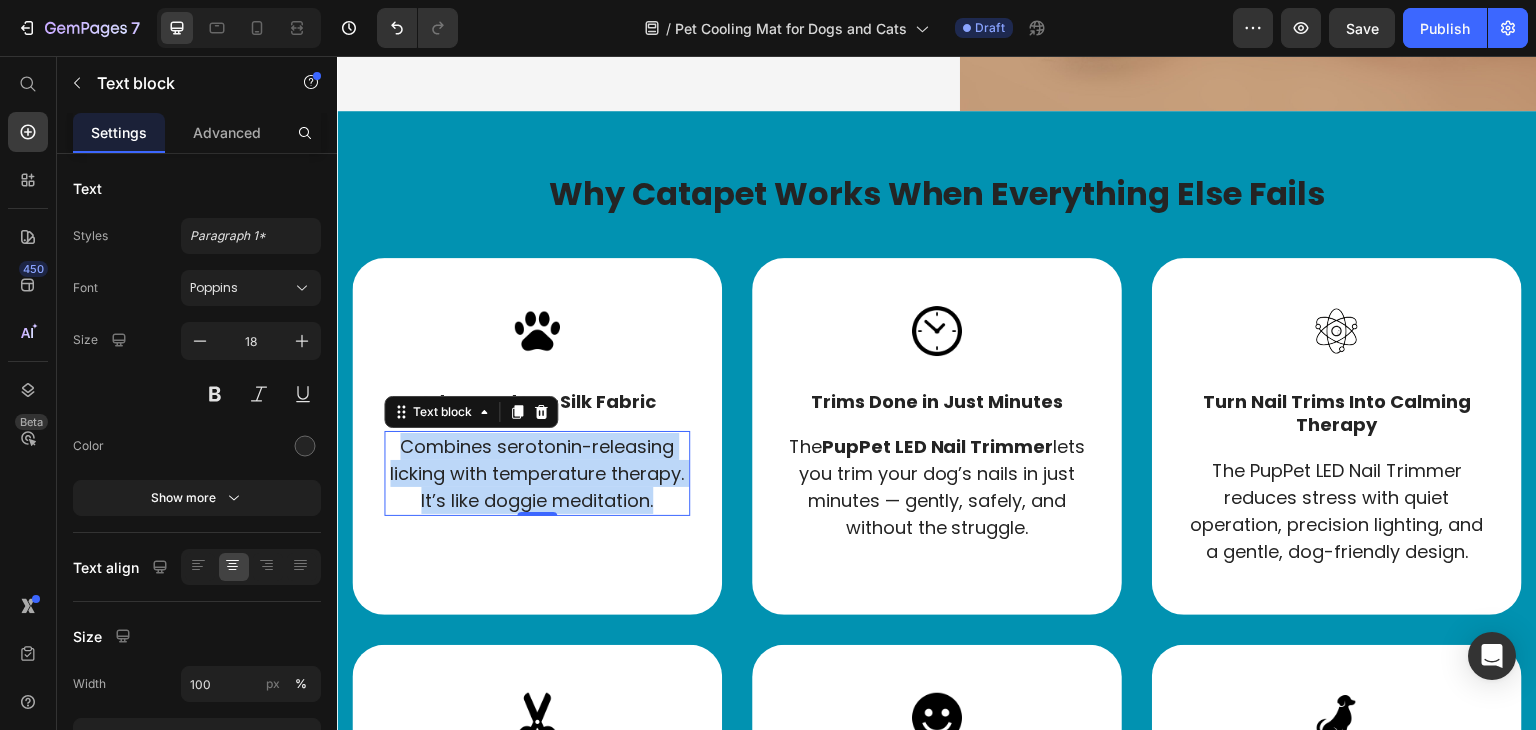 click on "Combines serotonin-releasing licking with temperature therapy. It’s like doggie meditation." at bounding box center [537, 473] 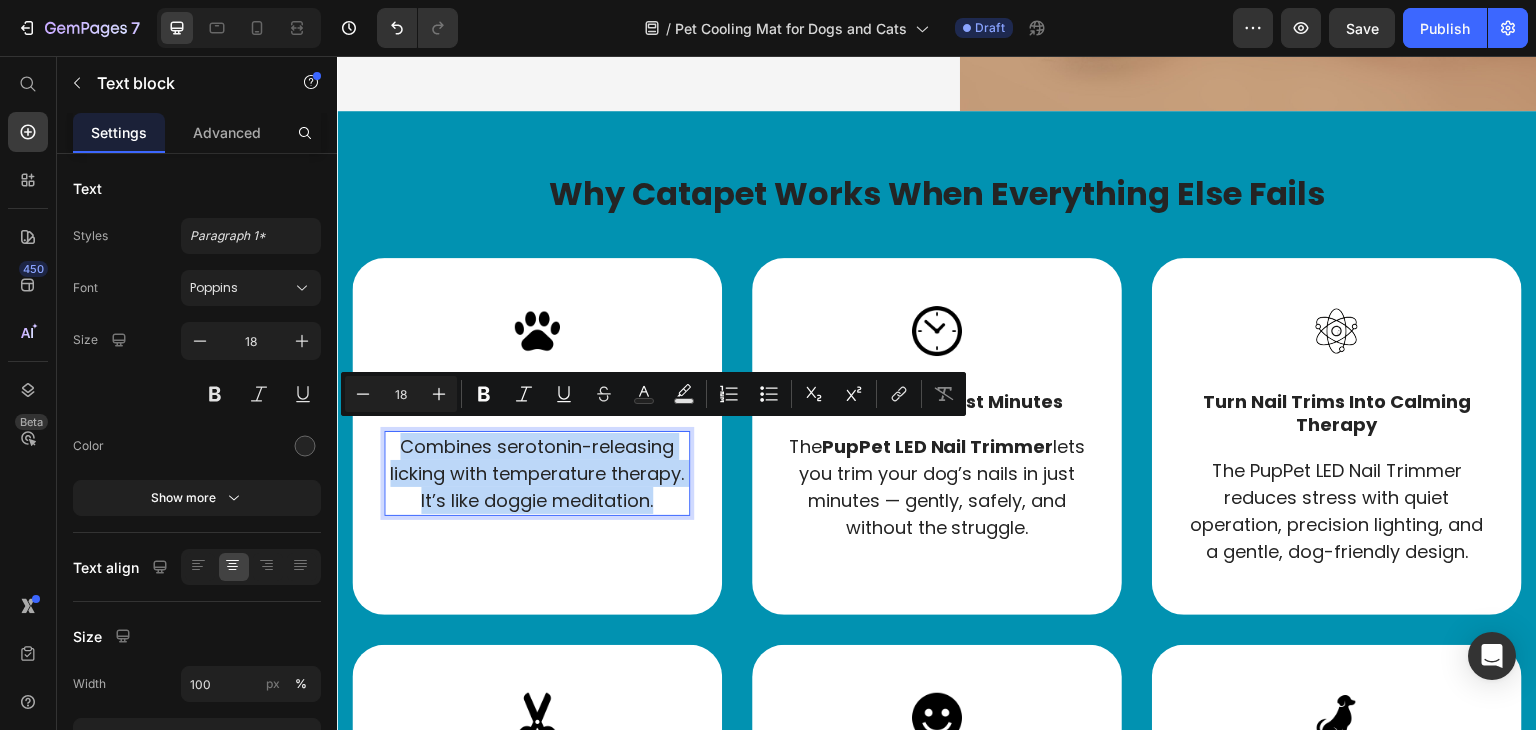 click on "Combines serotonin-releasing licking with temperature therapy. It’s like doggie meditation." at bounding box center [537, 473] 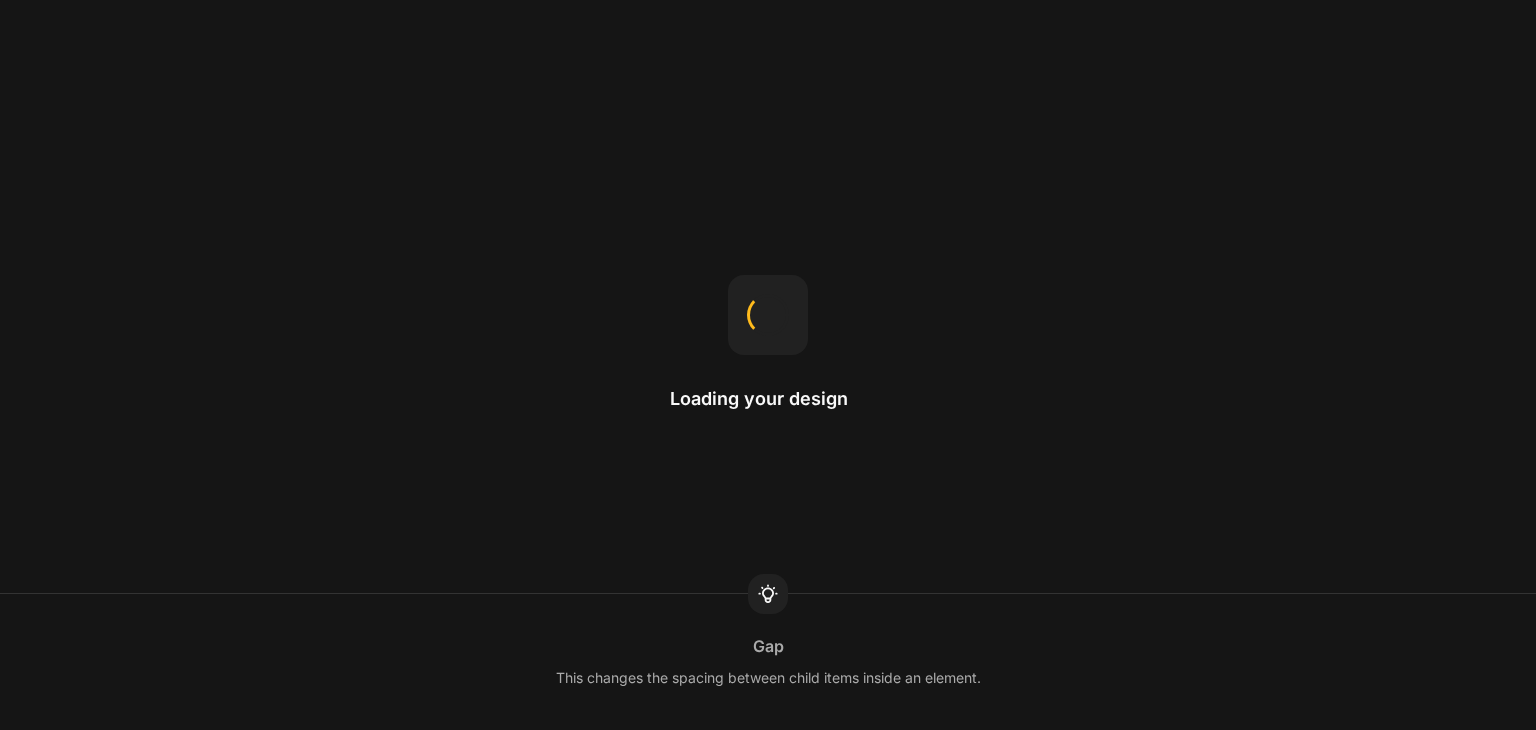 scroll, scrollTop: 0, scrollLeft: 0, axis: both 